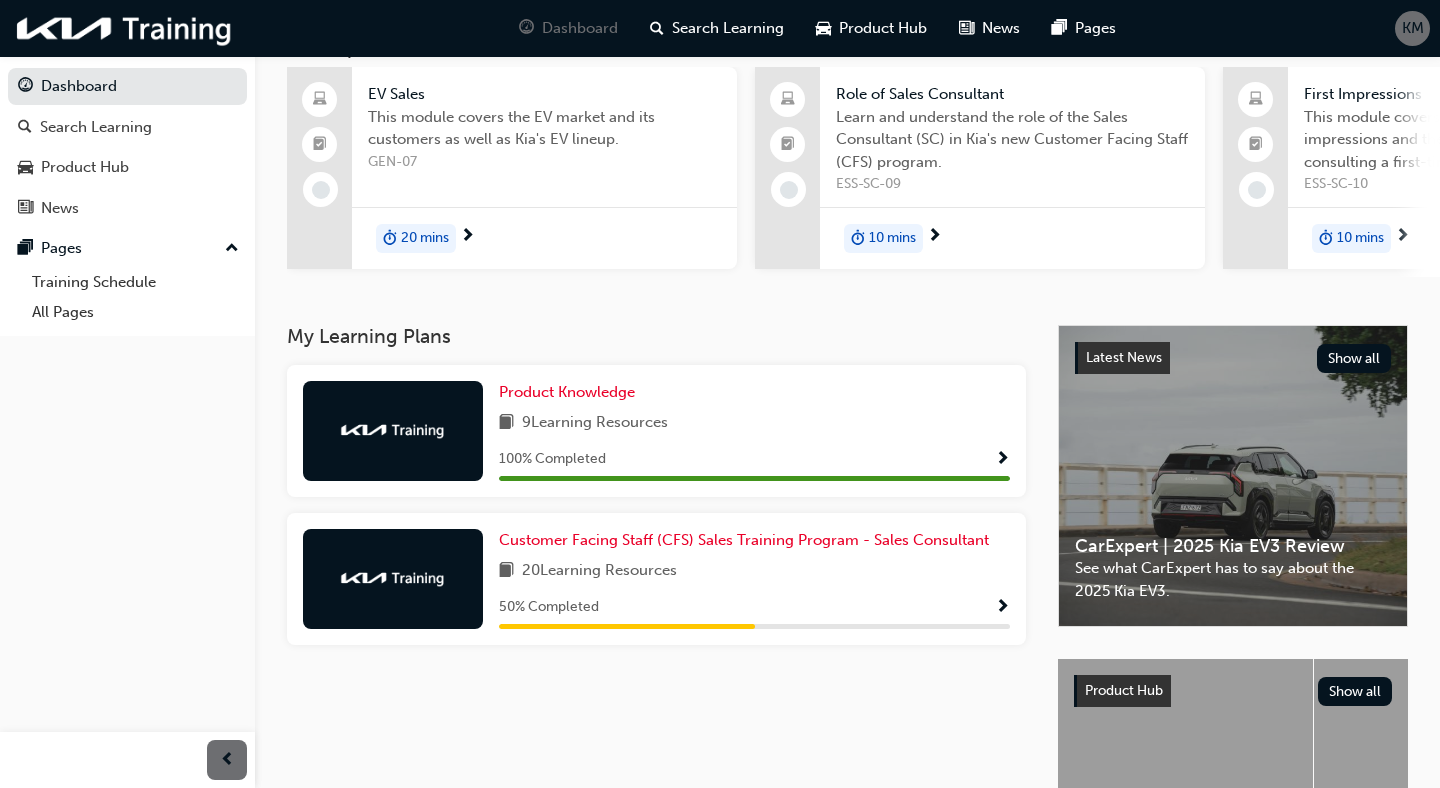 scroll, scrollTop: 200, scrollLeft: 0, axis: vertical 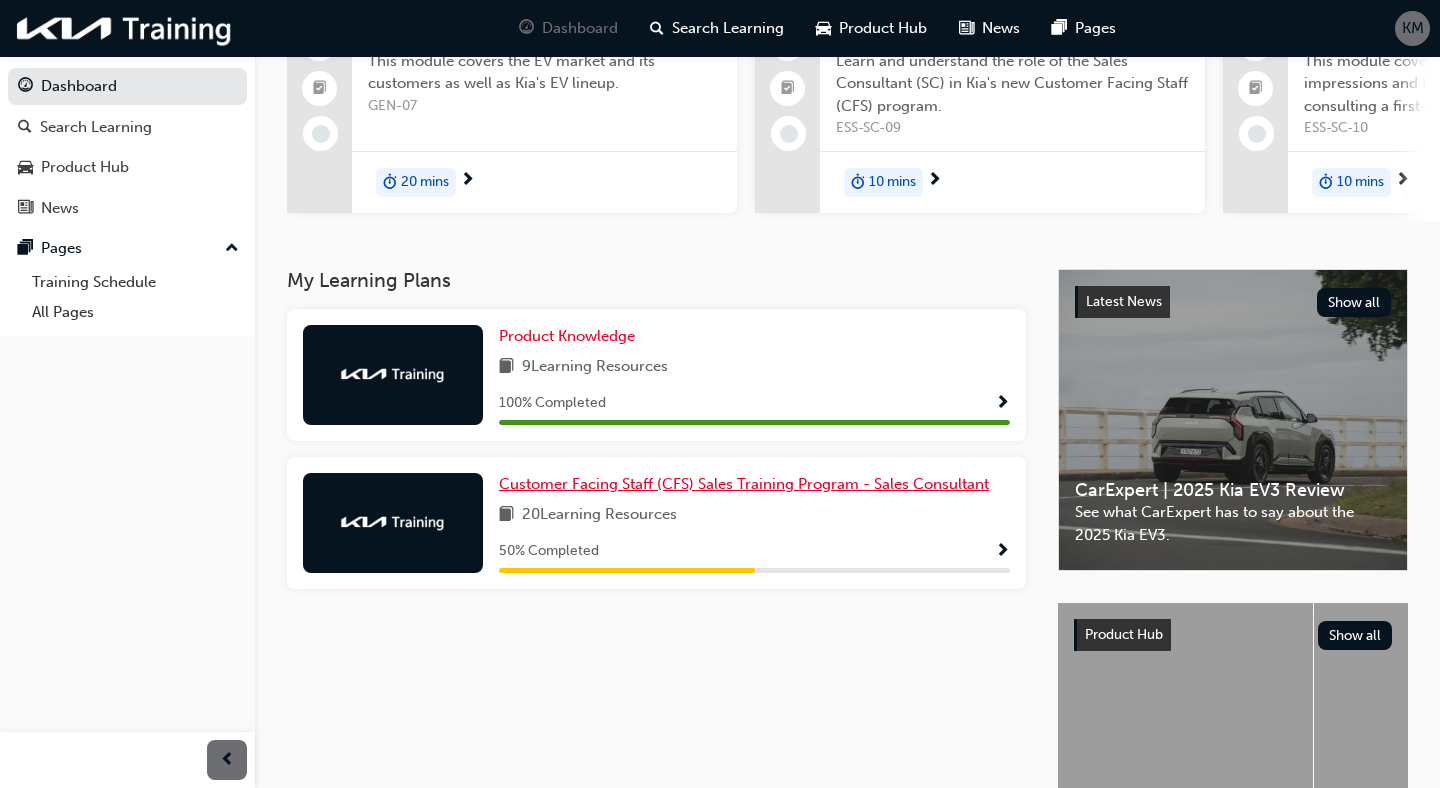 click on "Customer Facing Staff (CFS) Sales Training Program - Sales Consultant" at bounding box center [744, 484] 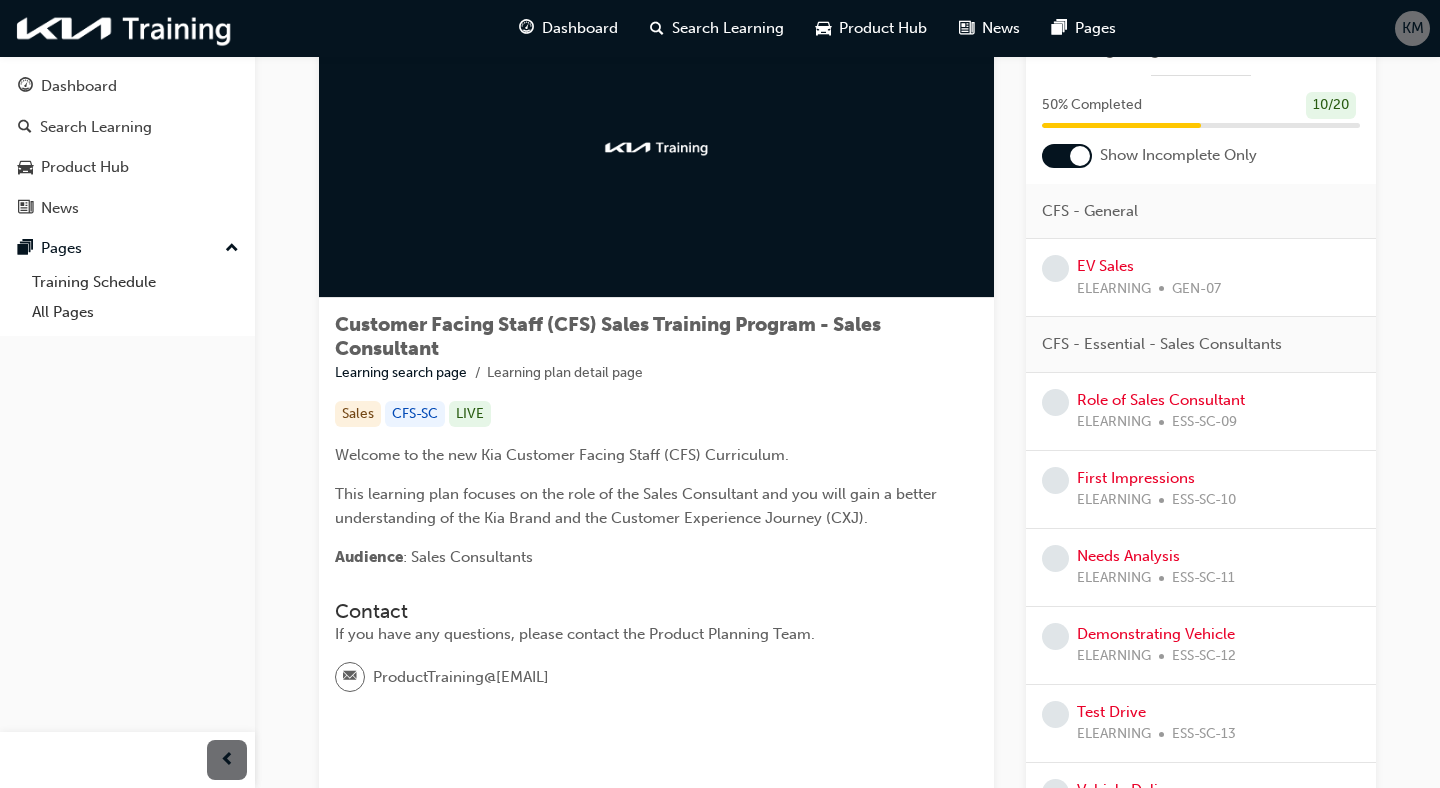 scroll, scrollTop: 120, scrollLeft: 0, axis: vertical 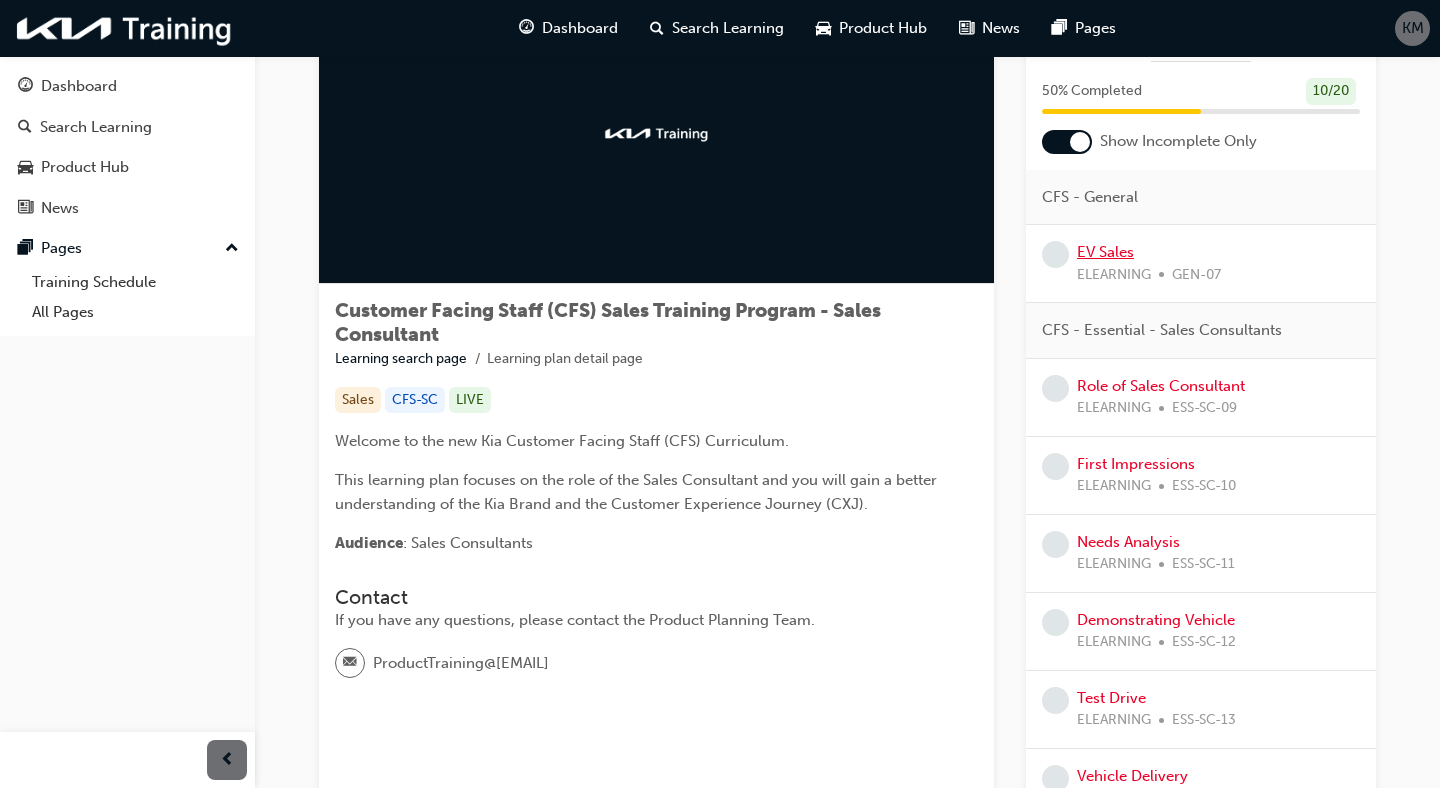 click on "EV Sales" at bounding box center [1105, 252] 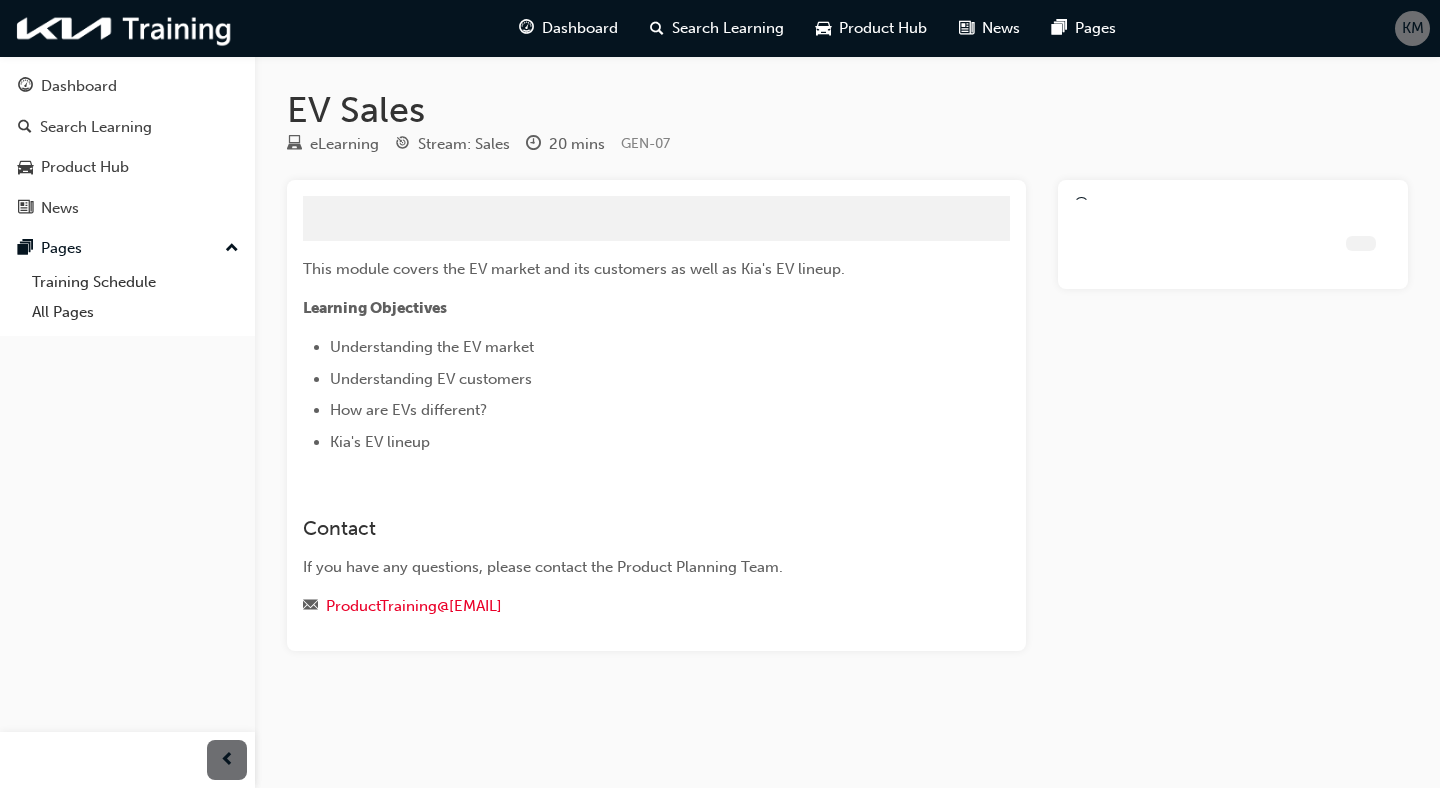 scroll, scrollTop: 0, scrollLeft: 0, axis: both 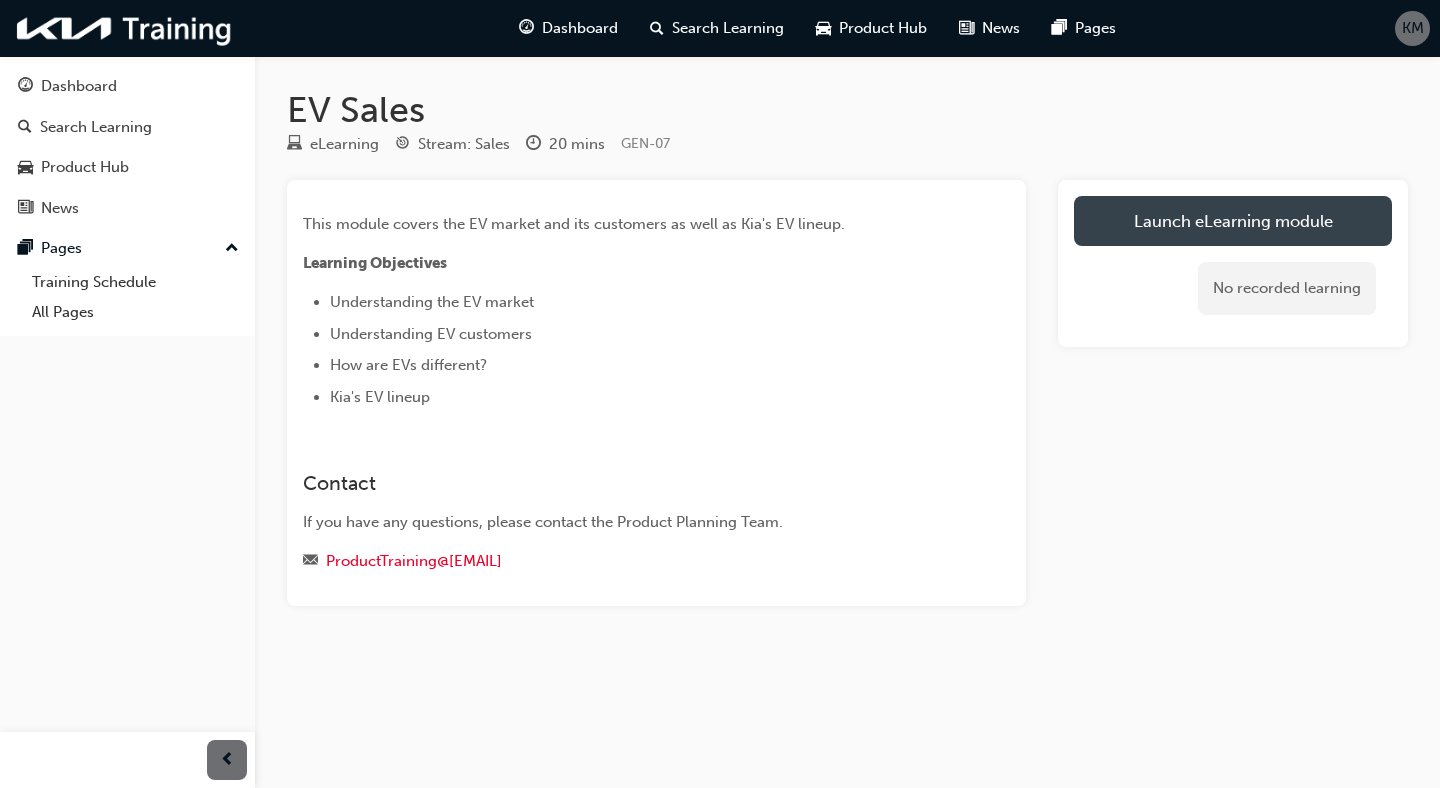 click on "Launch eLearning module" at bounding box center (1233, 221) 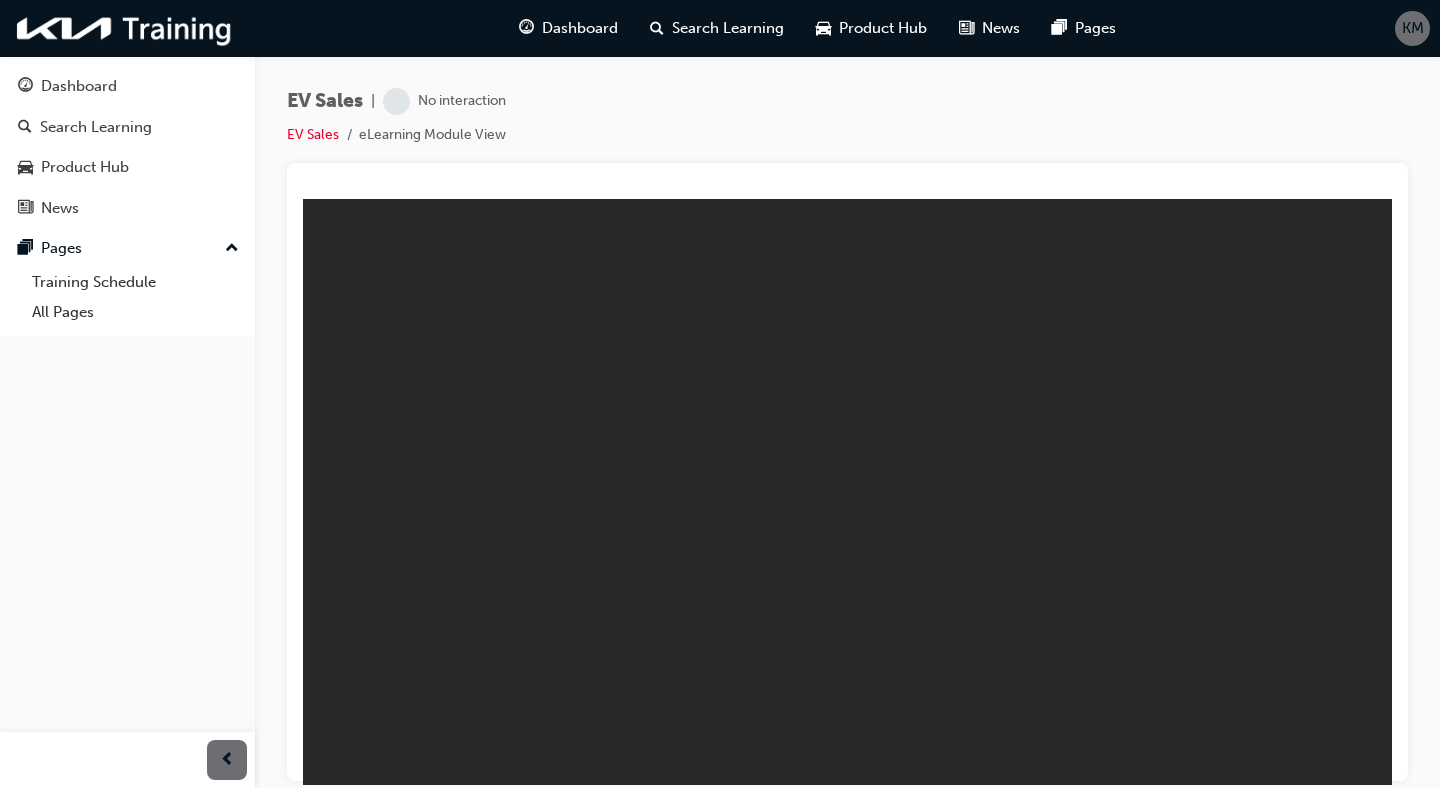 scroll, scrollTop: 0, scrollLeft: 0, axis: both 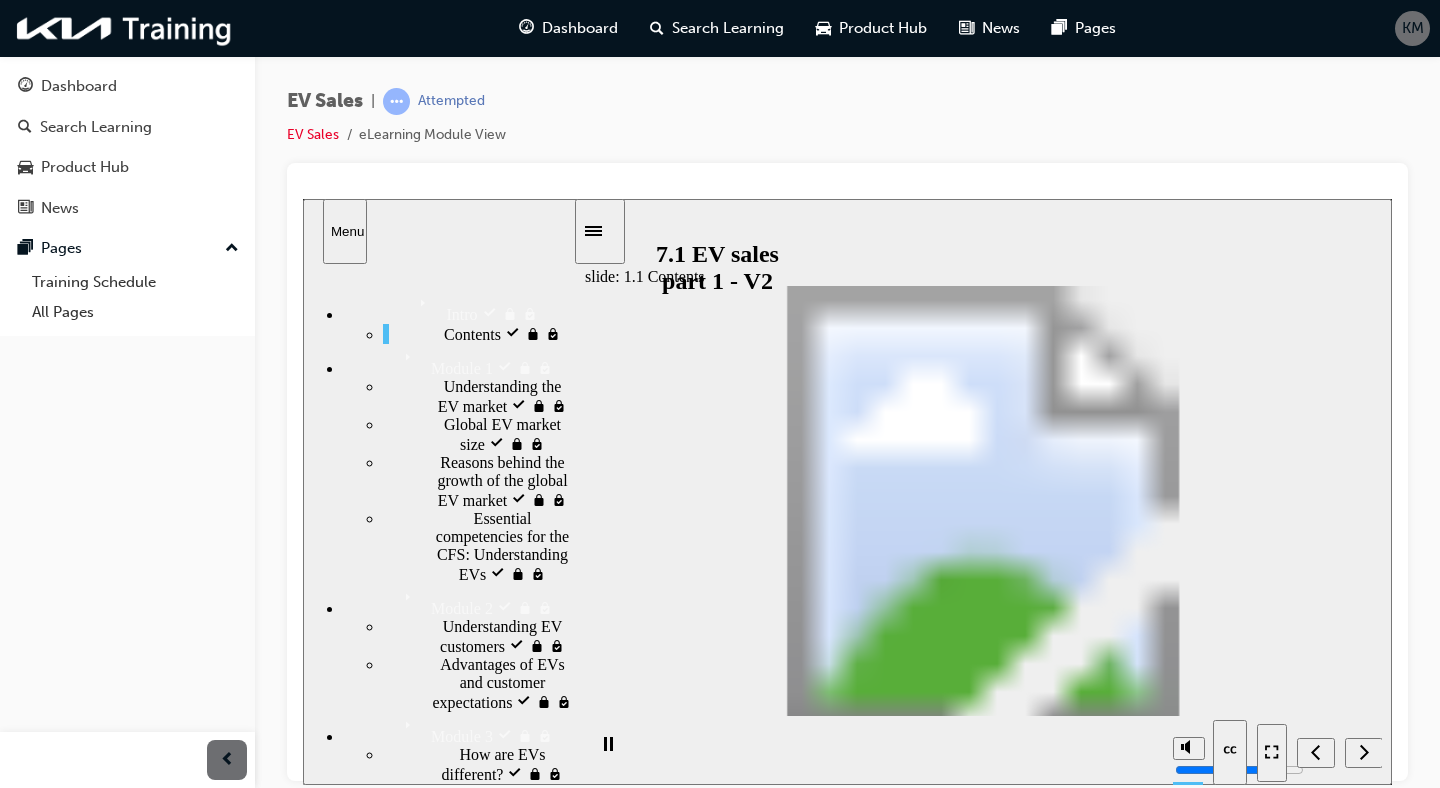 click at bounding box center [1319, 751] 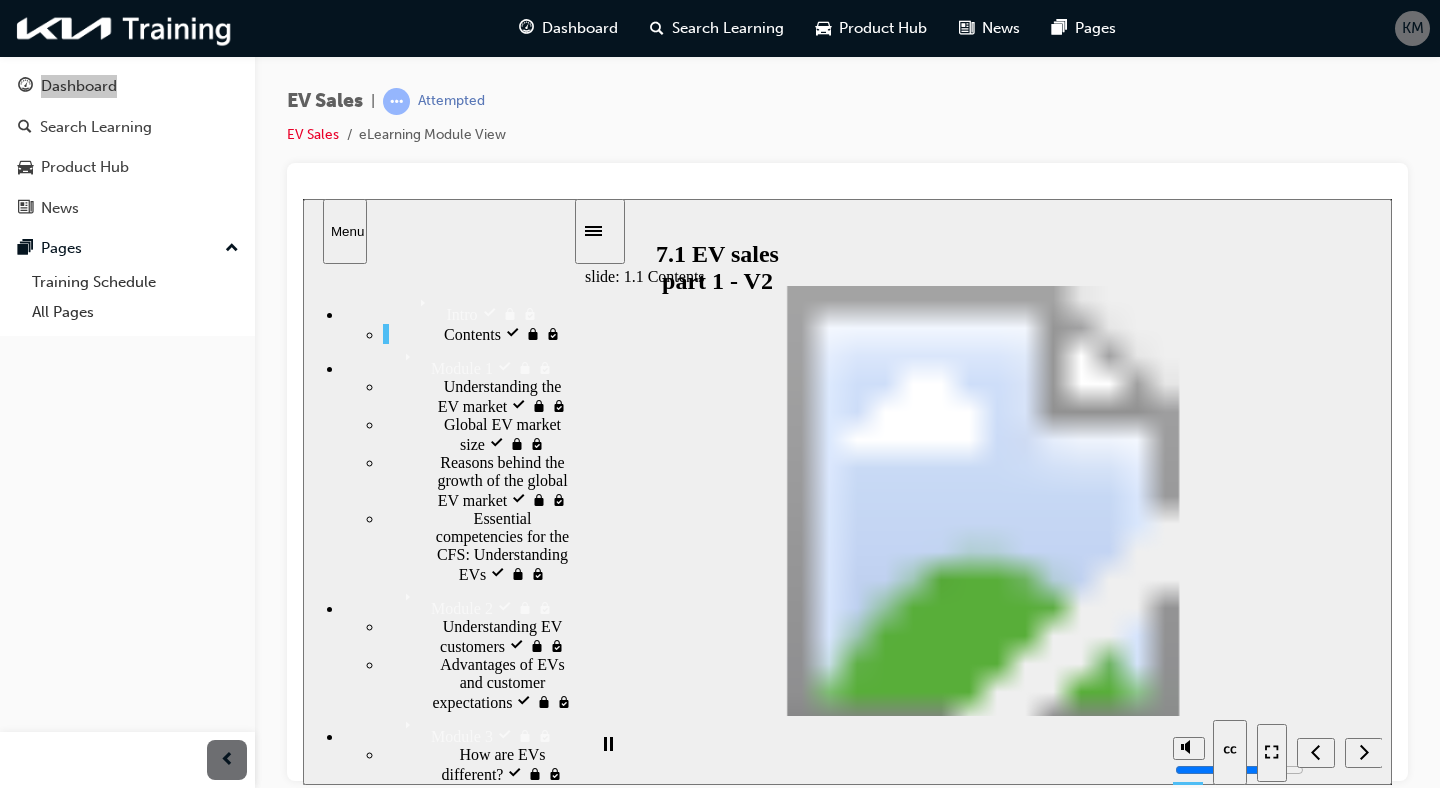 click 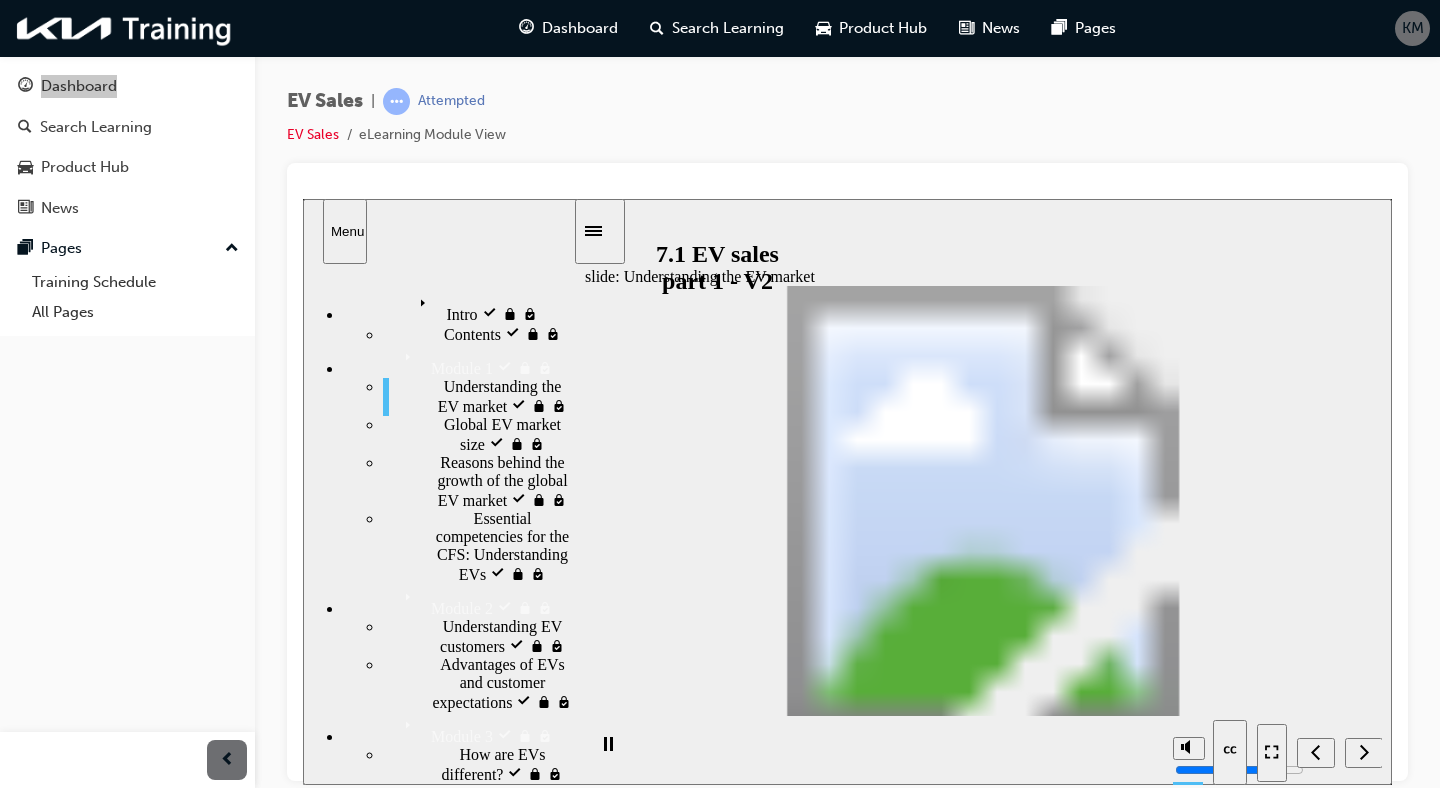 click 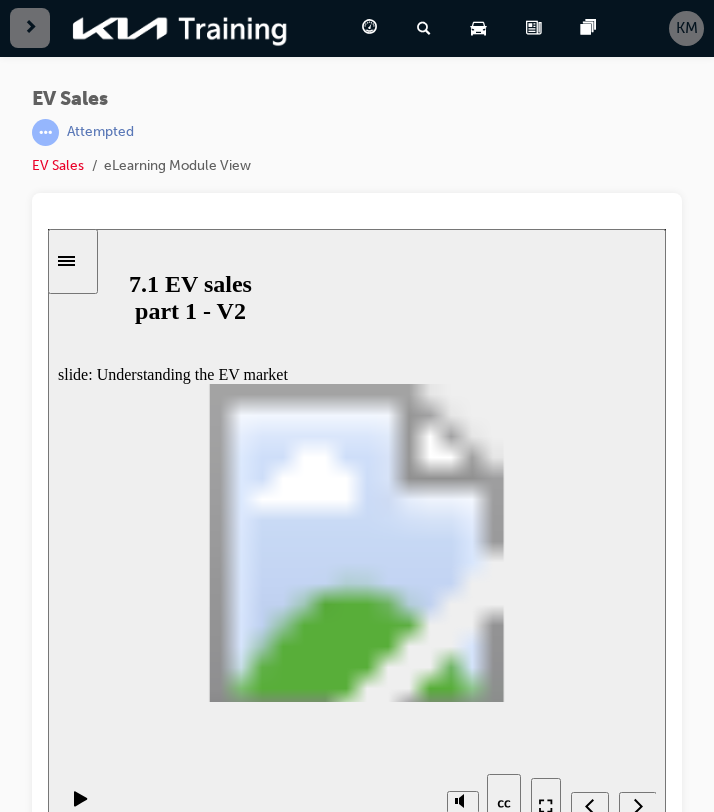scroll, scrollTop: 0, scrollLeft: 0, axis: both 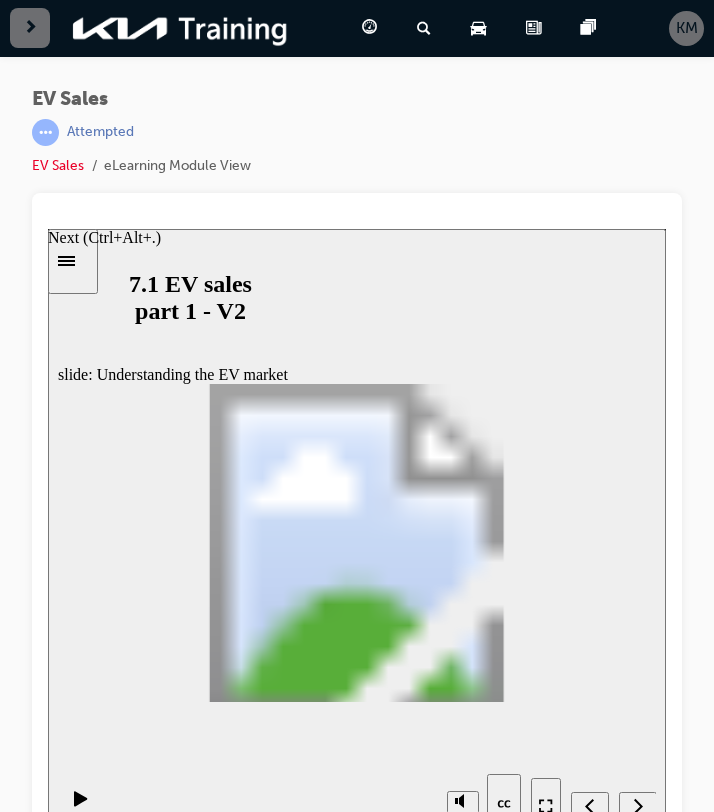 click 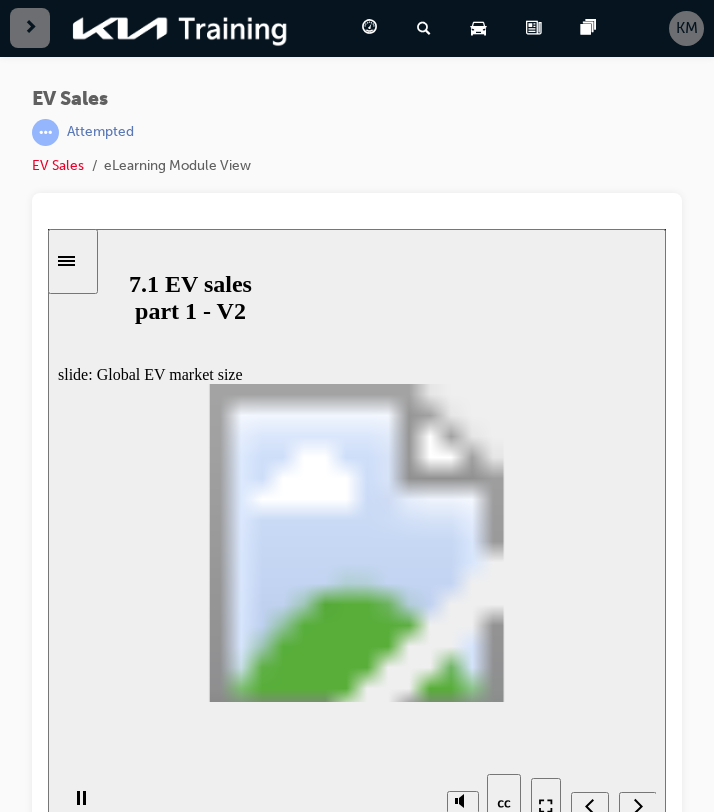 click on "EV Sales | Attempted EV Sales eLearning Module View" at bounding box center [357, 140] 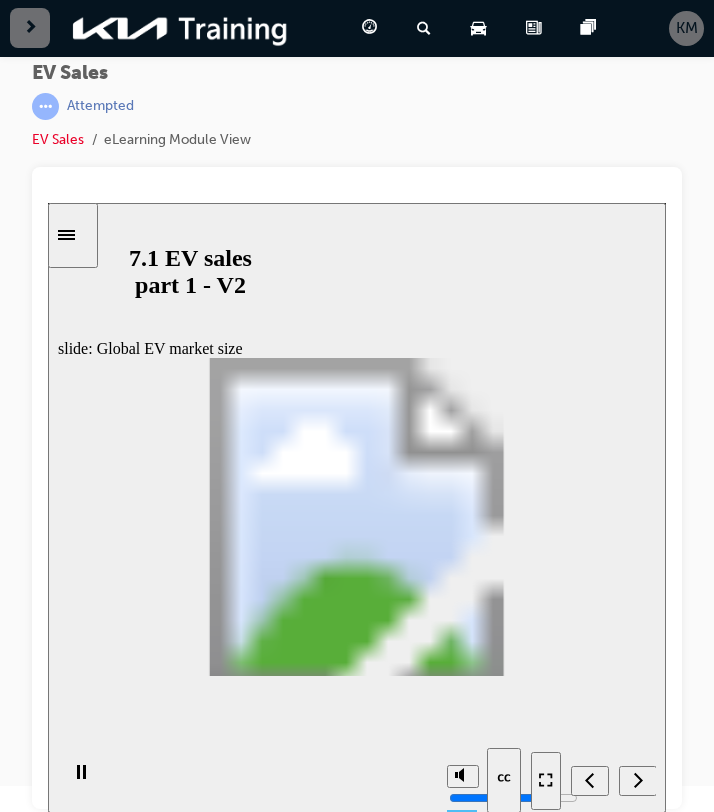 click at bounding box center [593, 780] 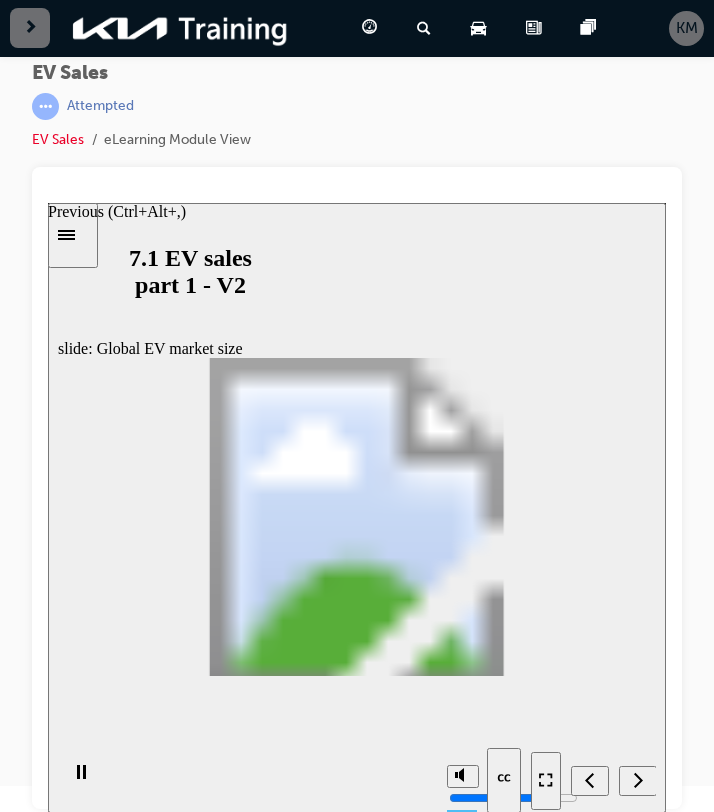 click 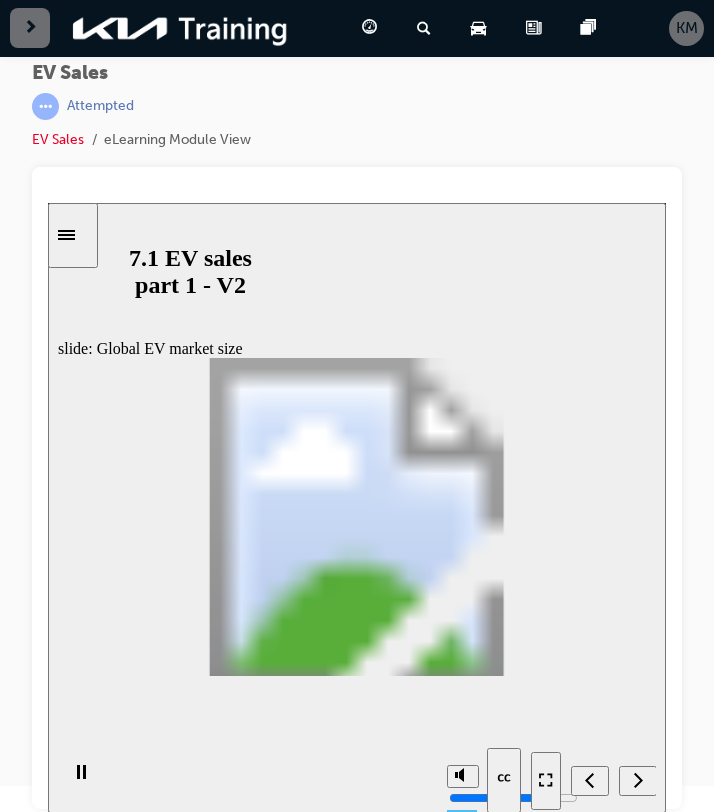 click at bounding box center (593, 780) 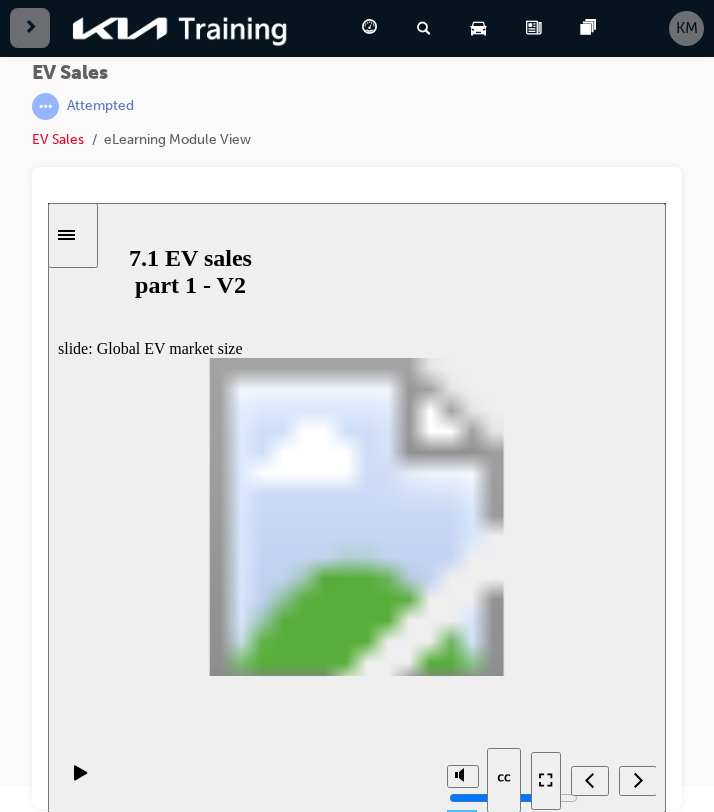 click 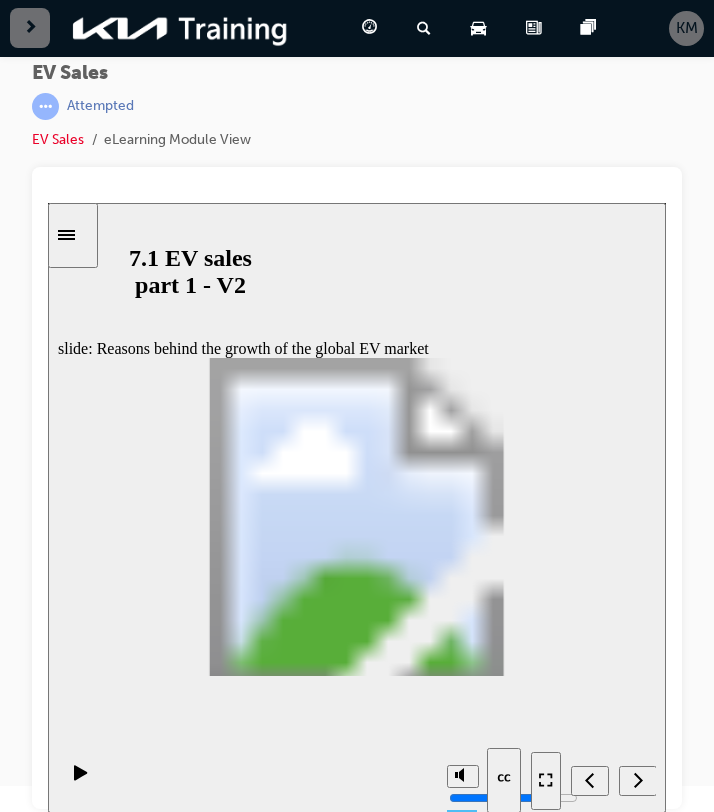 click 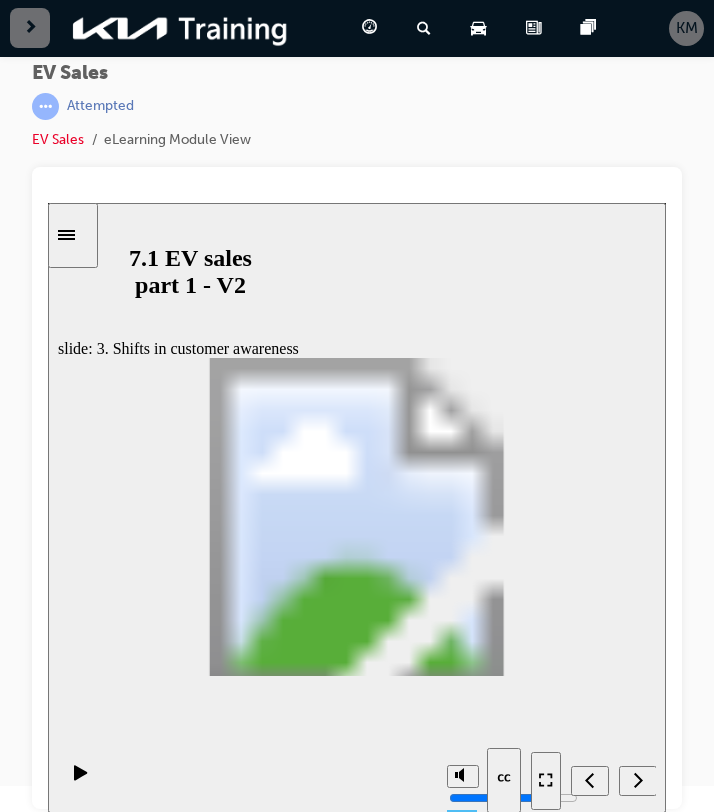 click 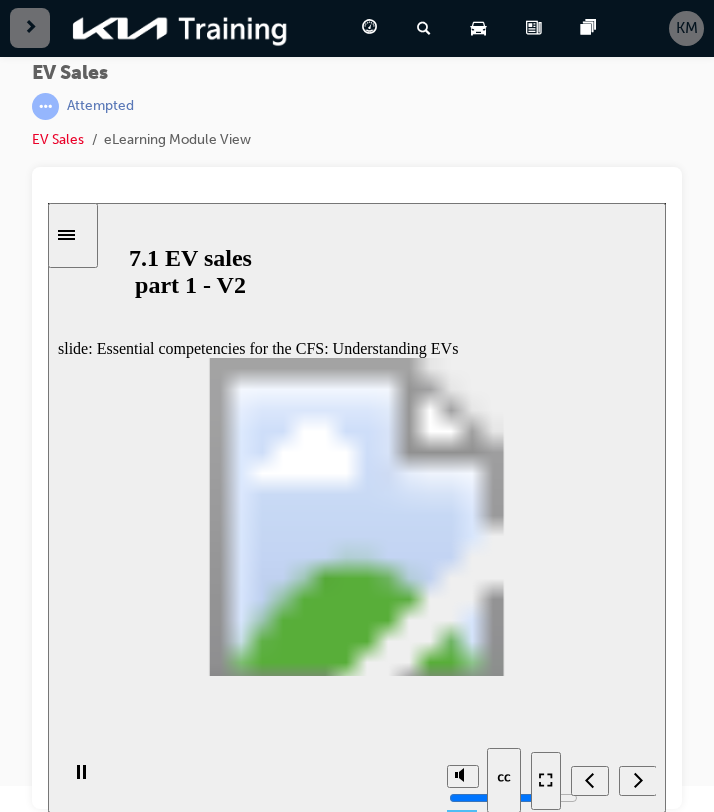 click at bounding box center (593, 780) 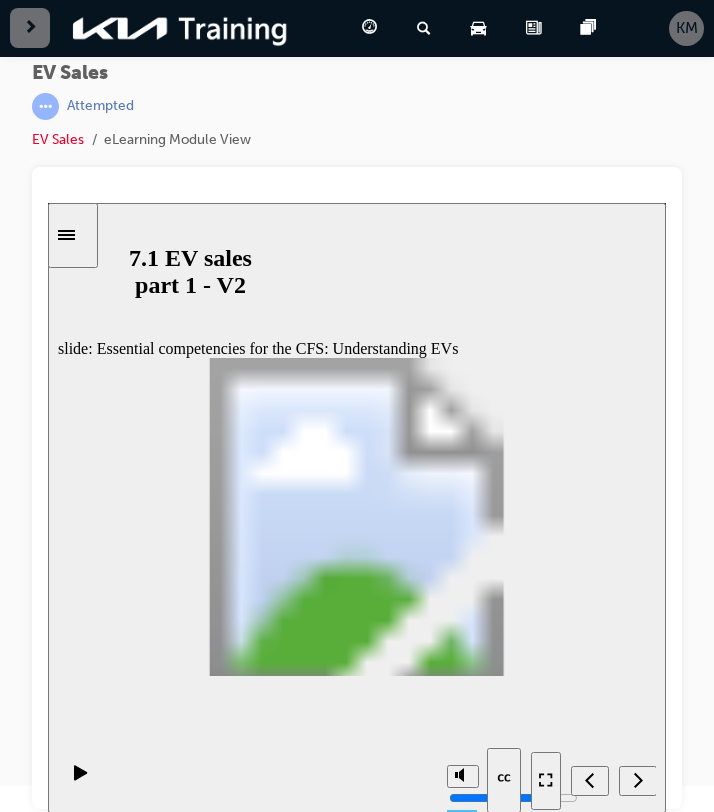 click on "slide: Essential competencies for the CFS: Understanding EVs
Essential competencies for the CFS: Understanding EVs Rectangle 5 2 Module 1 .     Understanding the EV market Group
4 사각형: 둥근 위쪽 모서리 38 Rounded Rectangle 23 Rounded Rectangle 16 Group
1 Group 22 Customer awareness Rounded Rectangle 28 Rounded Rectangle 18 Group
2 Group 25 Technological advancement It is essential for the CFS to know more about EVs and develop the competencies to respond to them. It is essential for the CFS to know more about EVs and develop the competencies to respond to them. Rounded Rectangle 1 Rounded Rectangle 15 Group
3 Group 26 Government regulations *CFS: Customer Facing Staff Group
5 Click next Rectangle 1 arrow icon 2 Essential competencies for the CFS: Understanding EVs It is essential for the CFS to know more about  EVs and develop the competencies to respond  to them. It is essential for the CFS to know more about  to them. Customer awareness" at bounding box center (357, 508) 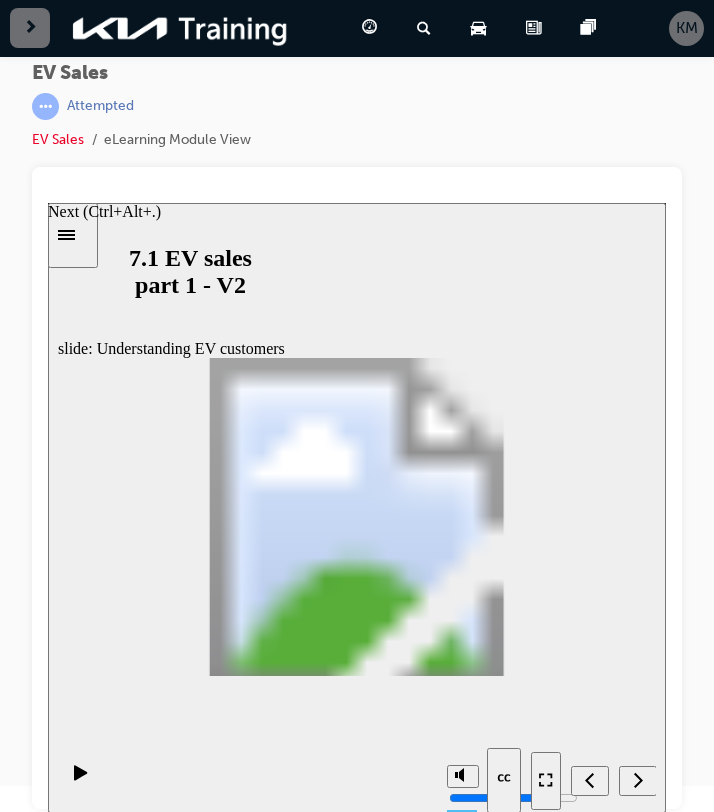 click 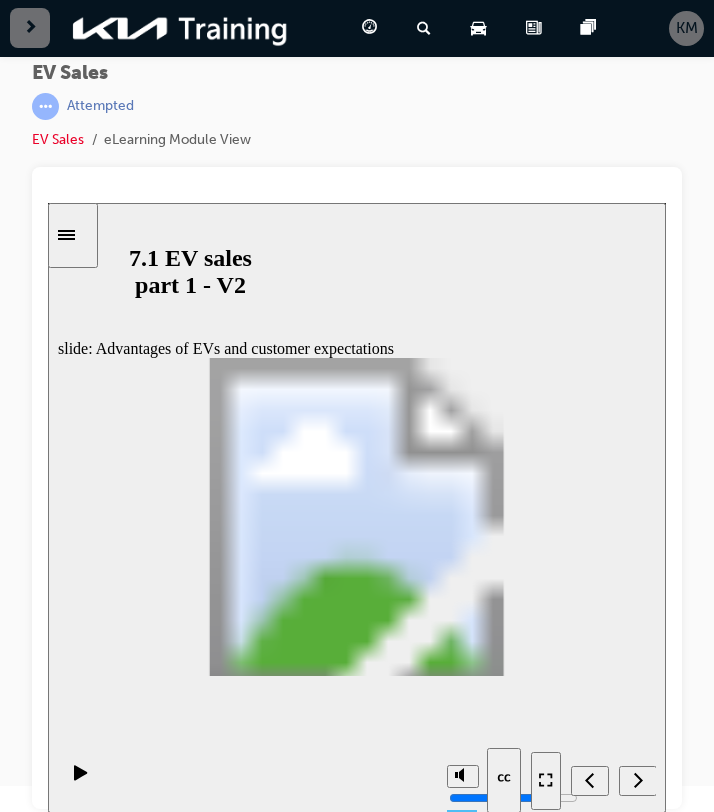 click 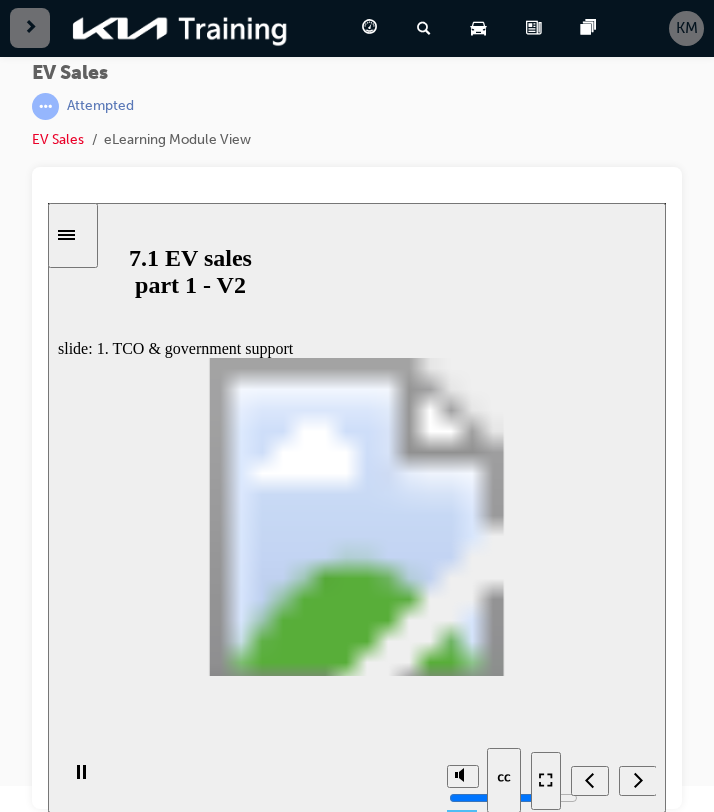 click on "slide: 1.  TCO & government support
Rectangle 1 Advantages of EVs and customer expectations Rectangle 5 3 Module 2 .     Understanding EV customers 1.  Government Support Group
3 Rounded Rectangle 105 Group
1 Oval 16 Tax-reductions Tax-reductions Straight Connector 15 Oval 19 Charging infrastructure Charging infrastructure Straight Connector 15 Oval 18 그래픽 45 Government support Government support Overseas model shown. Australian specifications may vary.  Group
2 Click next Rectangle 2 arrow icon 2 1.  Government Support Advantages of EVs and customer expectations Tax-reductions Charging infrastructure Government support Tax-reductions Charging infrastructure Government support Module 2 .     Understanding EV customers Click next Overseas model shown. Australian specifications may vary.  Back to top
2" at bounding box center (357, 508) 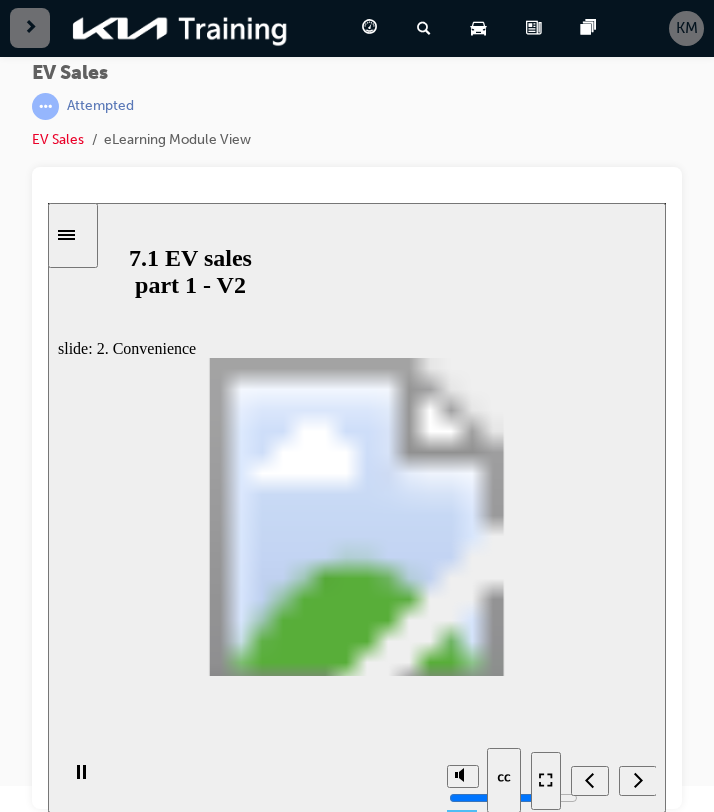 click 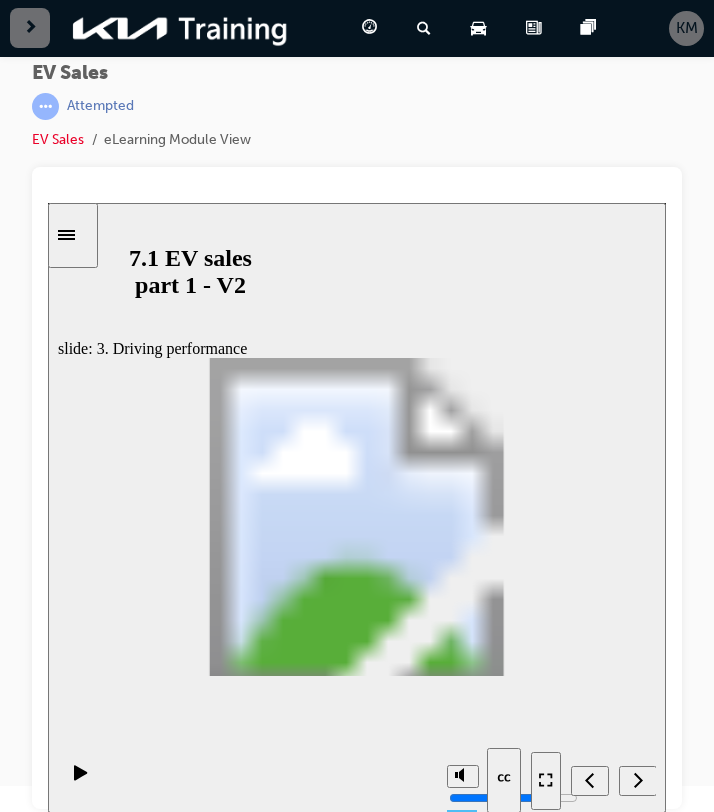click 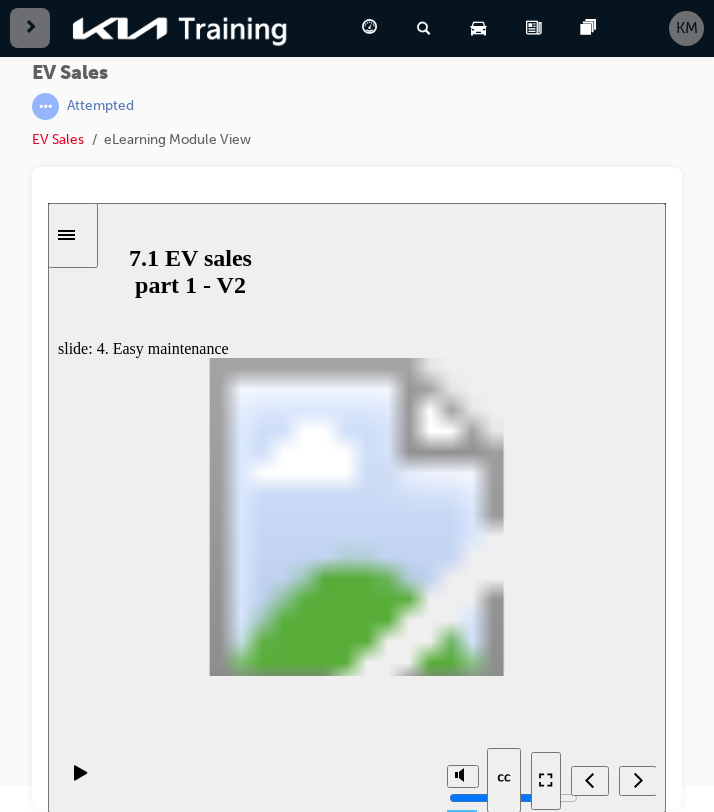 click at bounding box center (911, 1575) 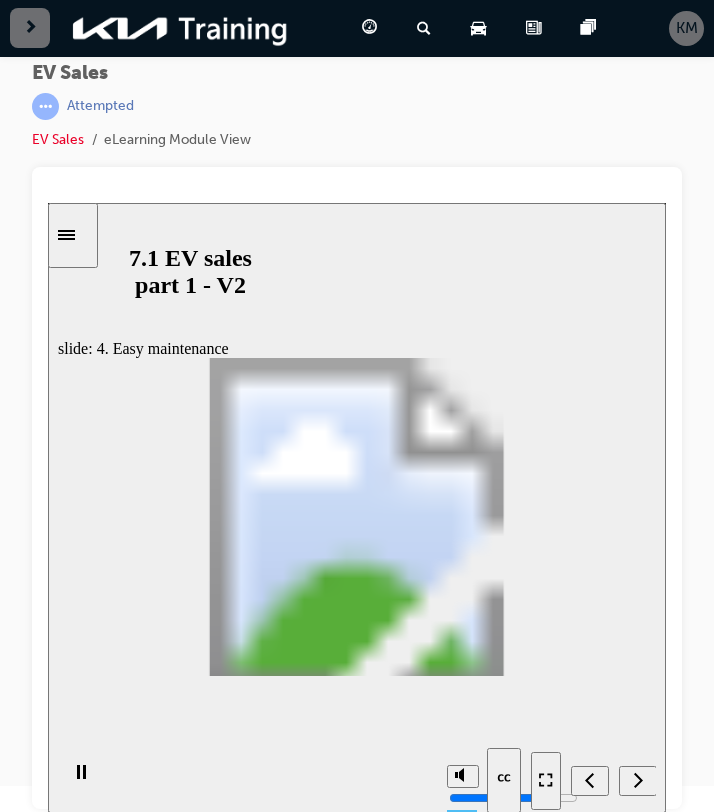 click on "slide: 4.  Easy maintenance
Advantages of EVs and customer expectations Rectangle 5 2 Module 2 .     Understanding EV customers 4.  Easy maintenance Advantages of easy maintenance in EVs A much simpler structure and fewer parts than an ICE, requiring less maintenance Group 14 Oval 16 Straight Connector 15 Reduces not only costs but also the time and effort for maintenance Group 24 Oval 18 *ICE: Internal combustion engine Group
1 Click next Rectangle 1 arrow icon 2 4.  Easy maintenance Advantages of EVs and customer expectations A much simpler structure and fewer parts than an ICE,  requiring less maintenance Advantages of easy maintenance in EVs Reduces not only costs but also the time and effort for maintenance Module 2 .     Understanding EV customers Click next *ICE: Internal combustion engine Back to top" at bounding box center (357, 508) 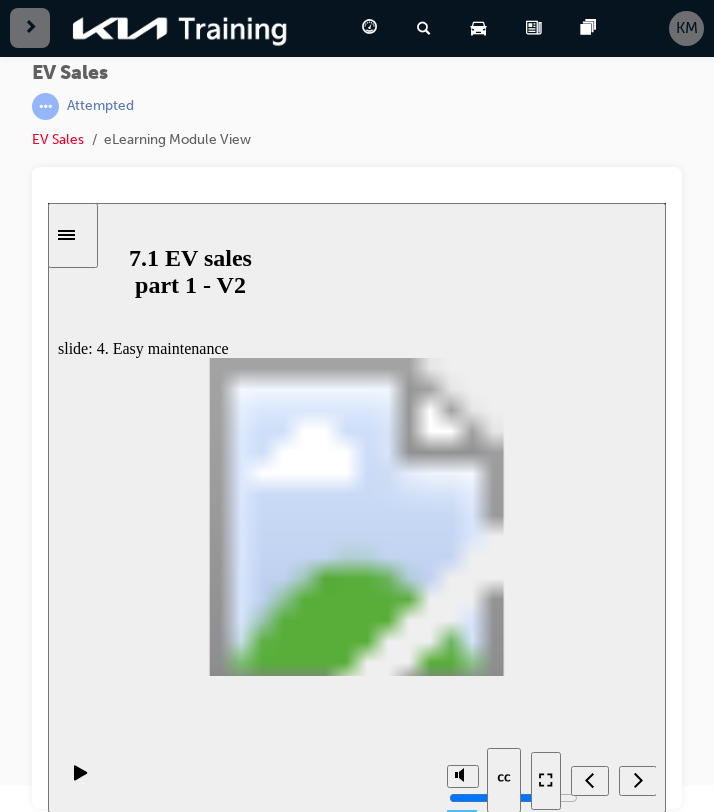 click 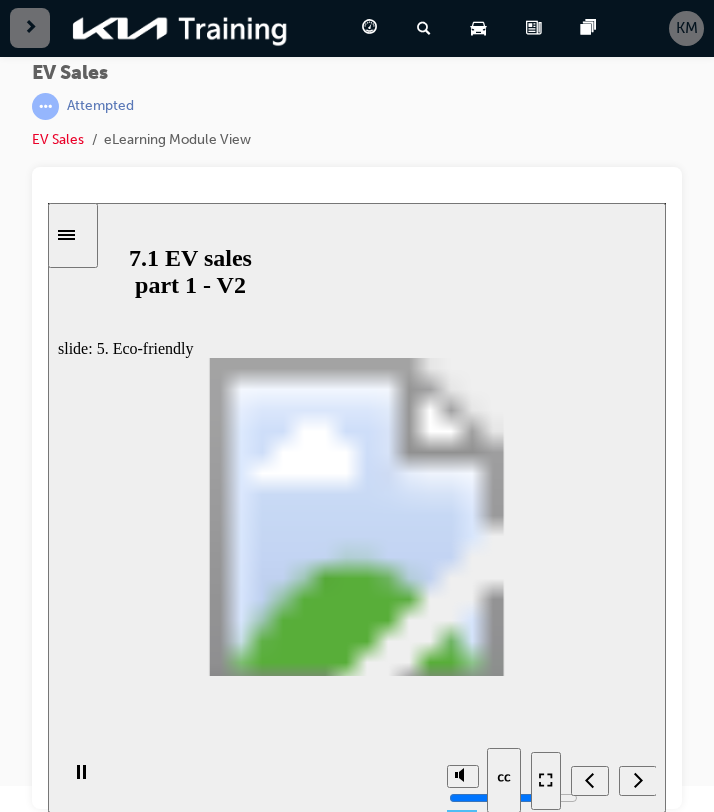 click 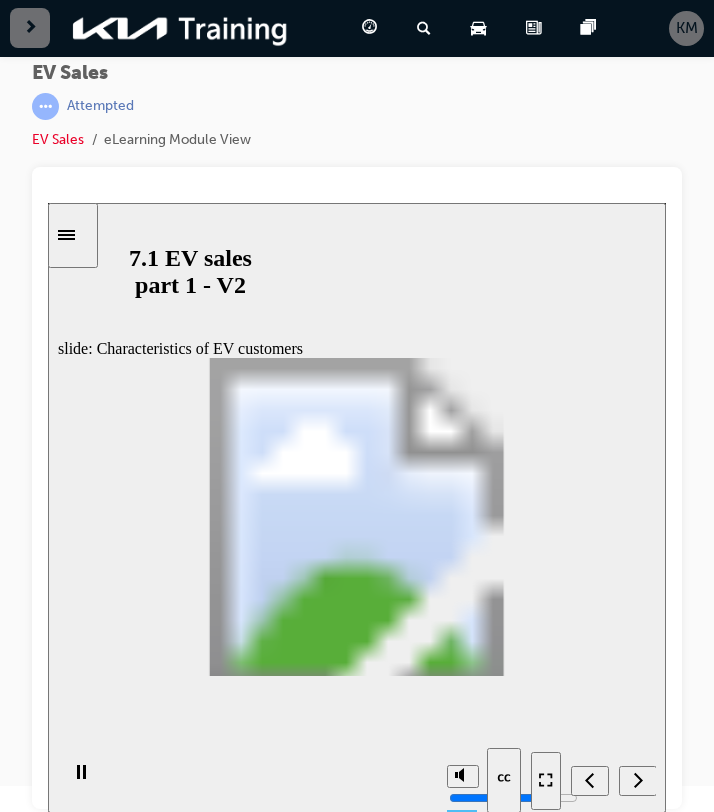click on "EV Sales | Attempted EV Sales eLearning Module View" at bounding box center [357, 383] 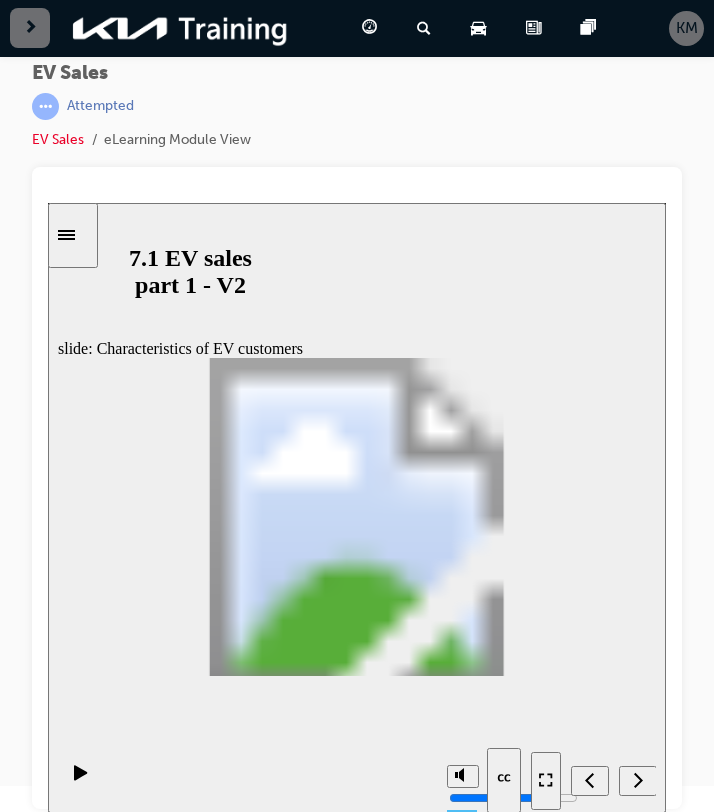 click 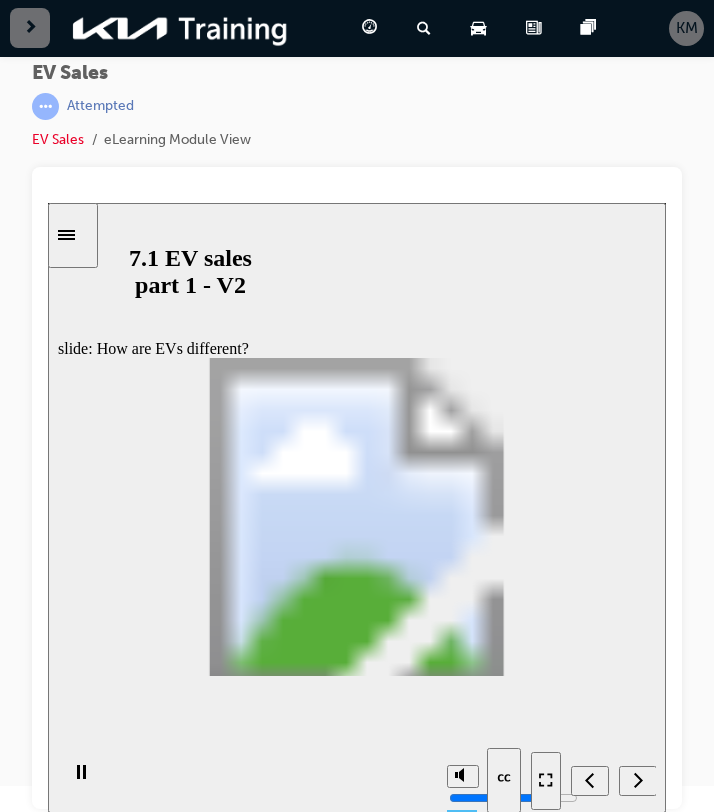 click at bounding box center [357, 1238] 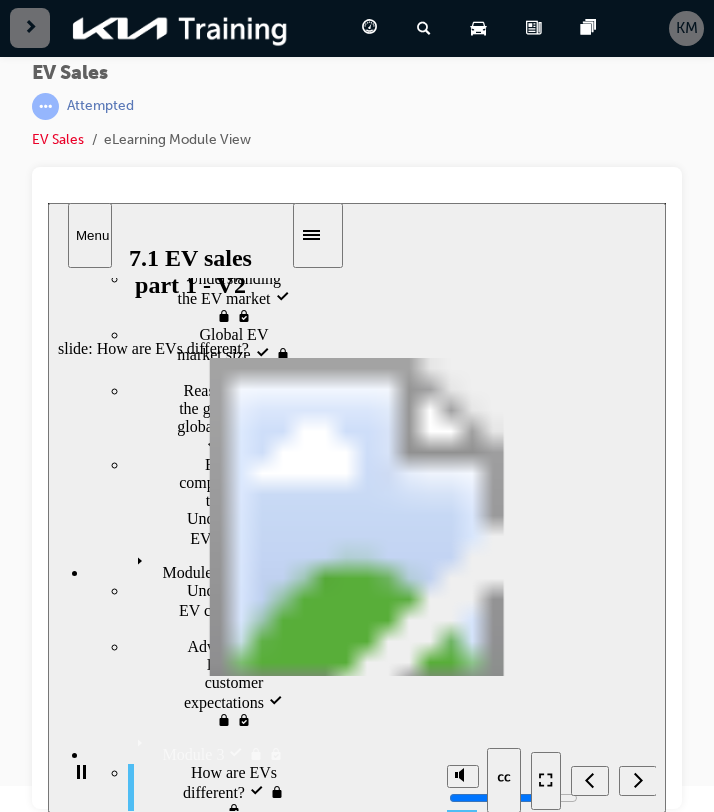scroll, scrollTop: 0, scrollLeft: 0, axis: both 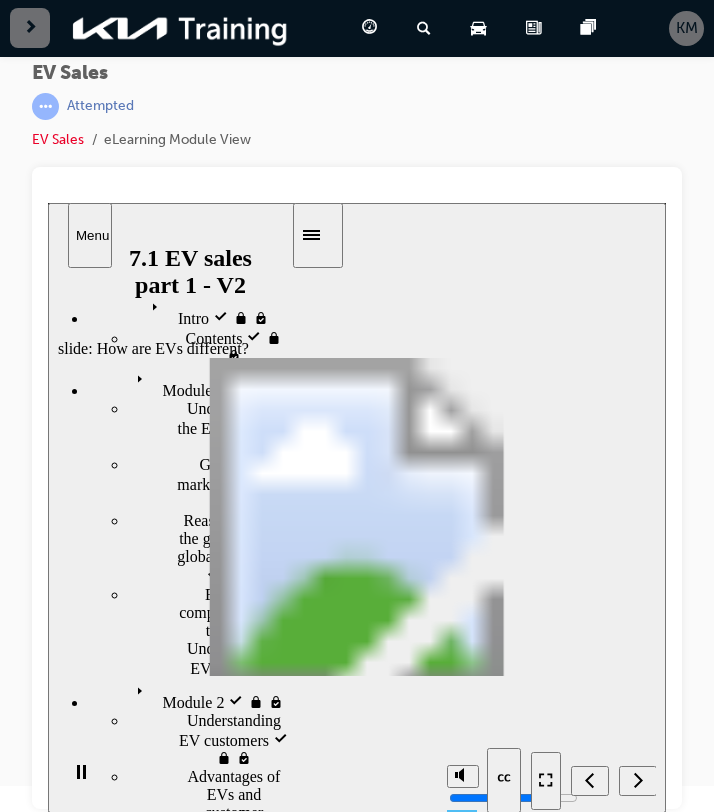 click 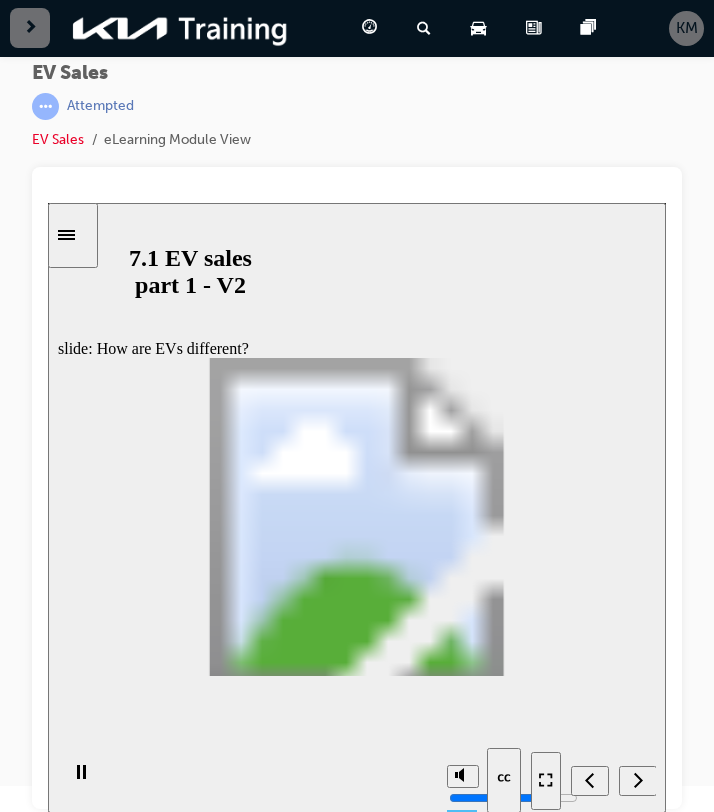 click at bounding box center [357, 488] 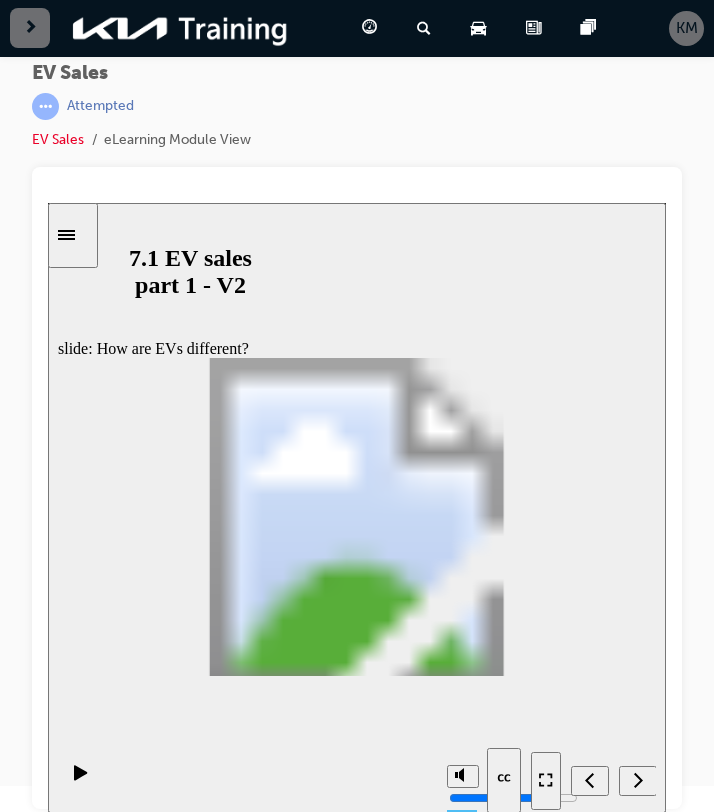 click 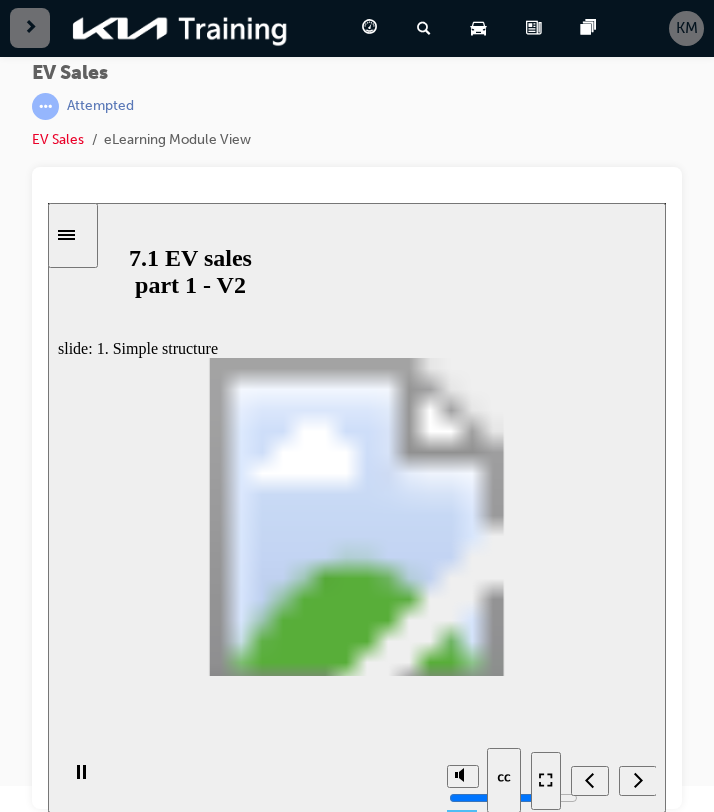 click 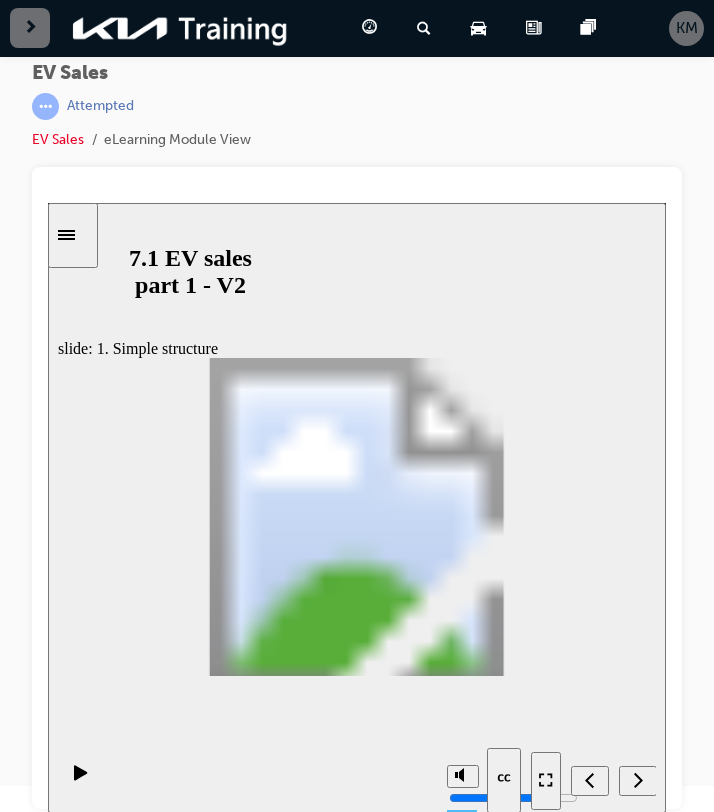 click 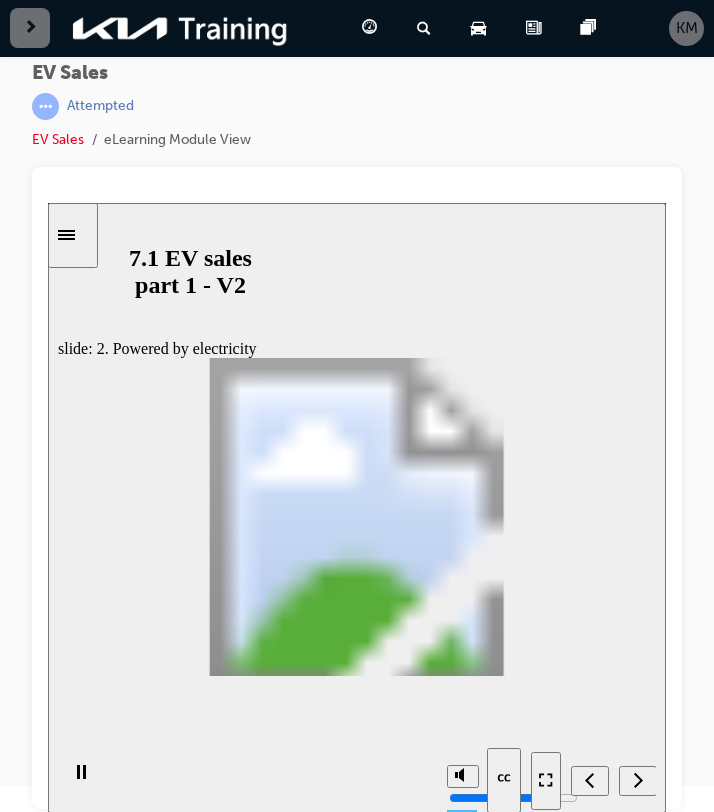 click 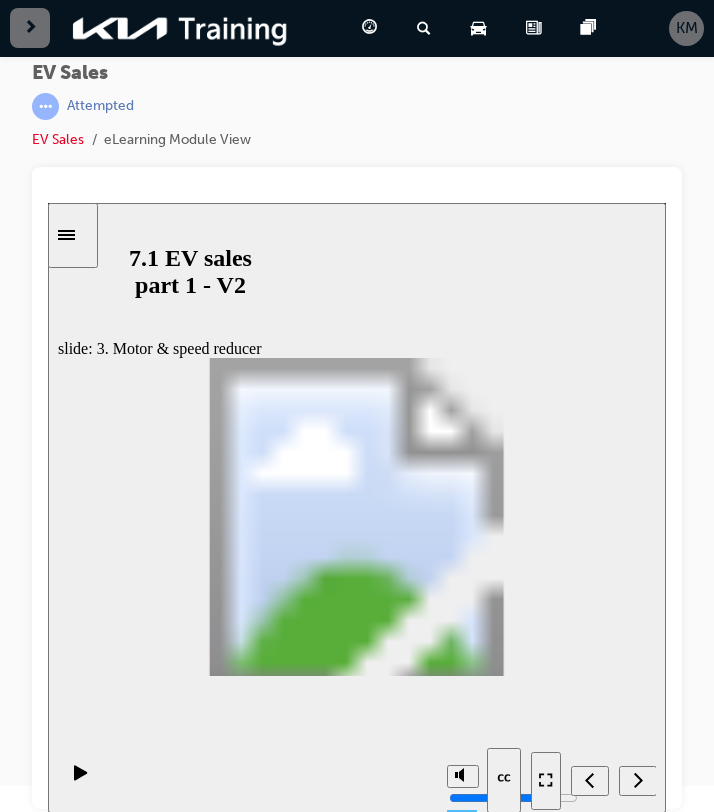 click 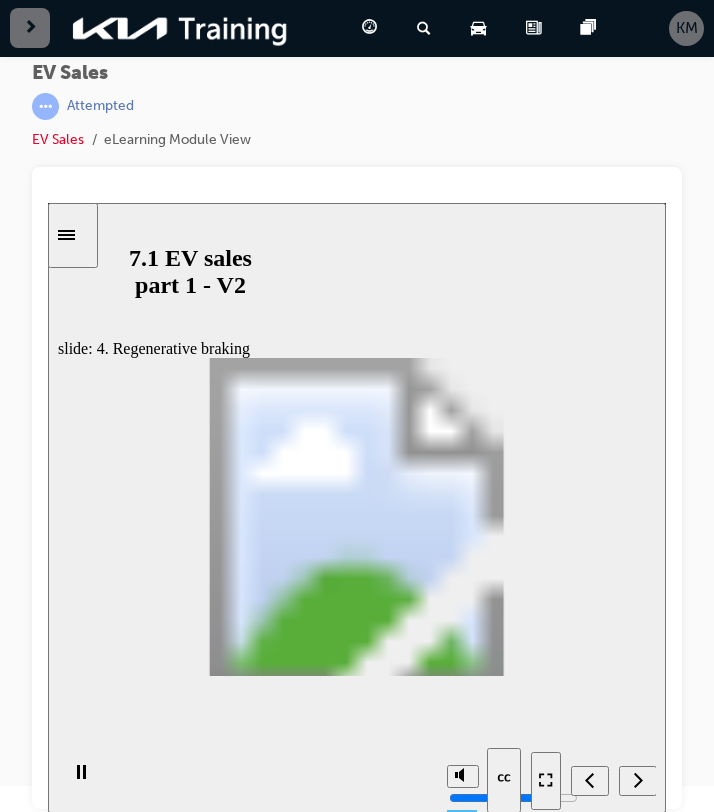 click 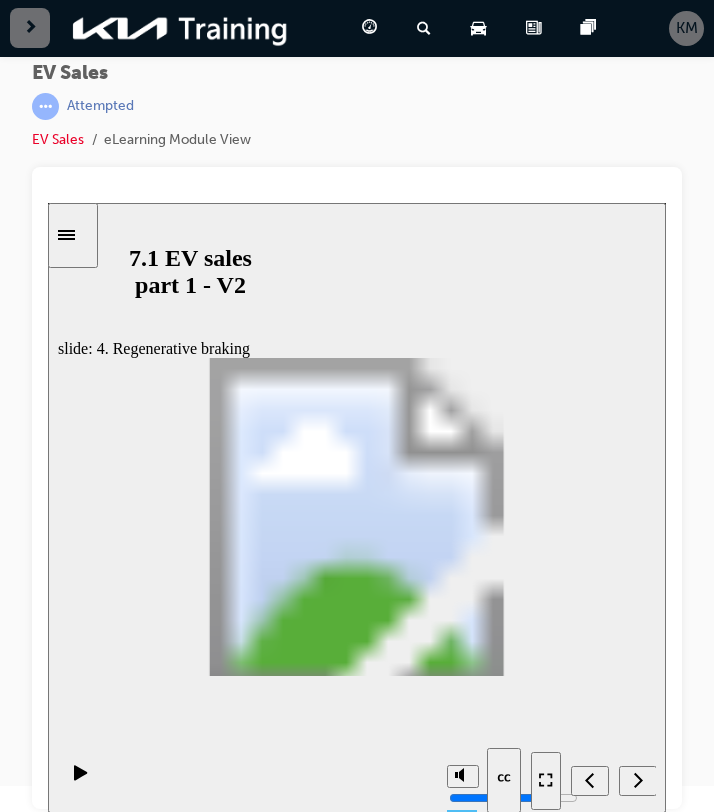 click 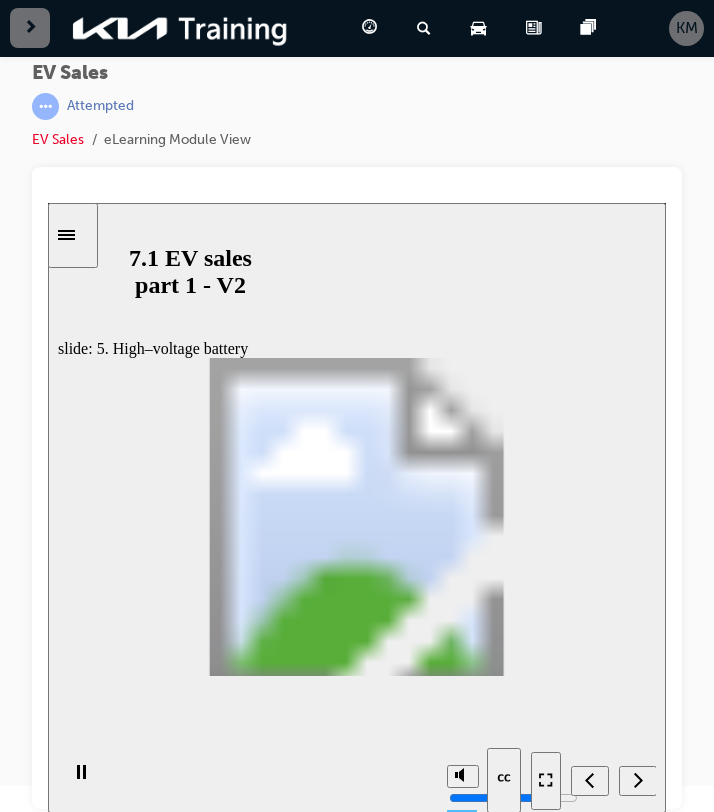 click 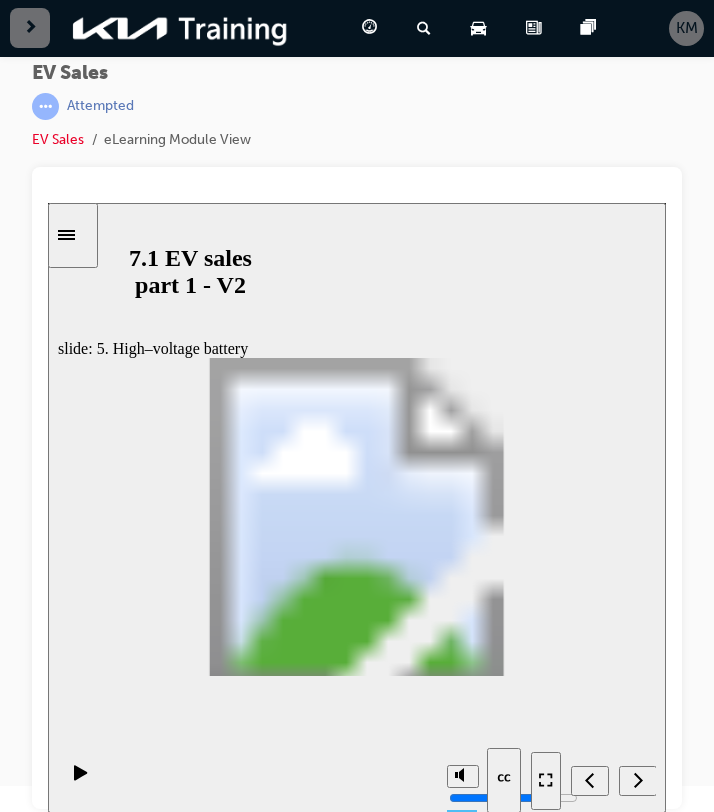 click 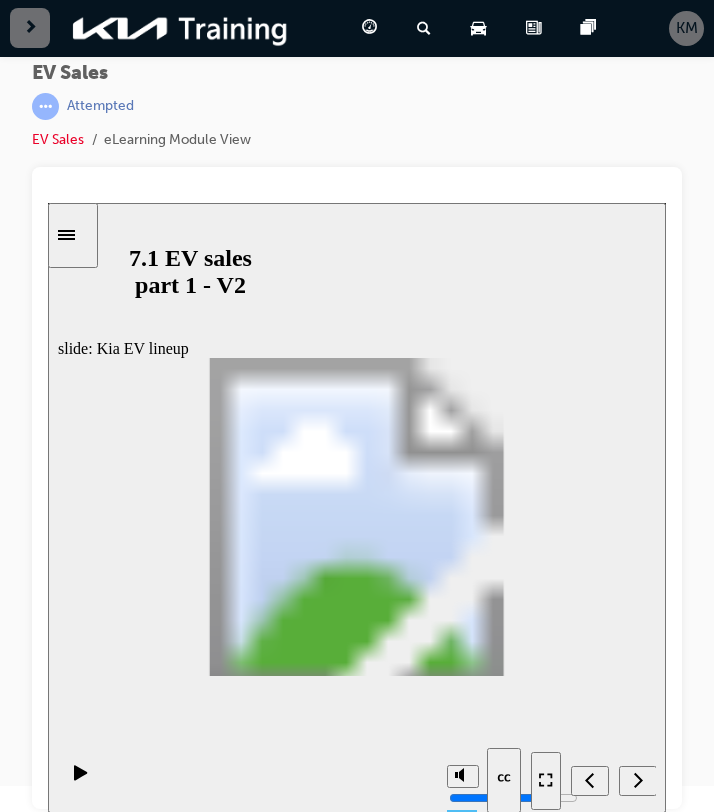 click 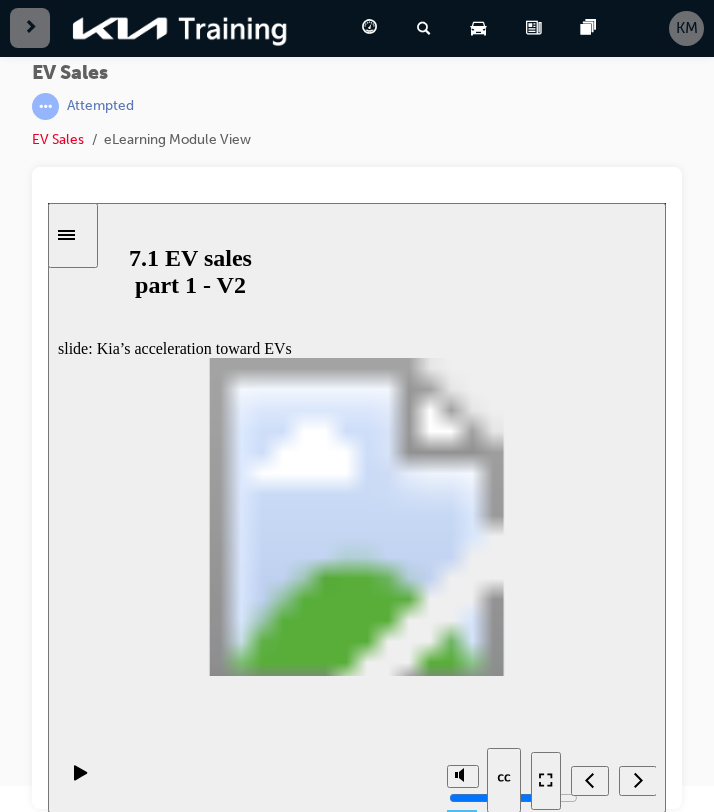 click 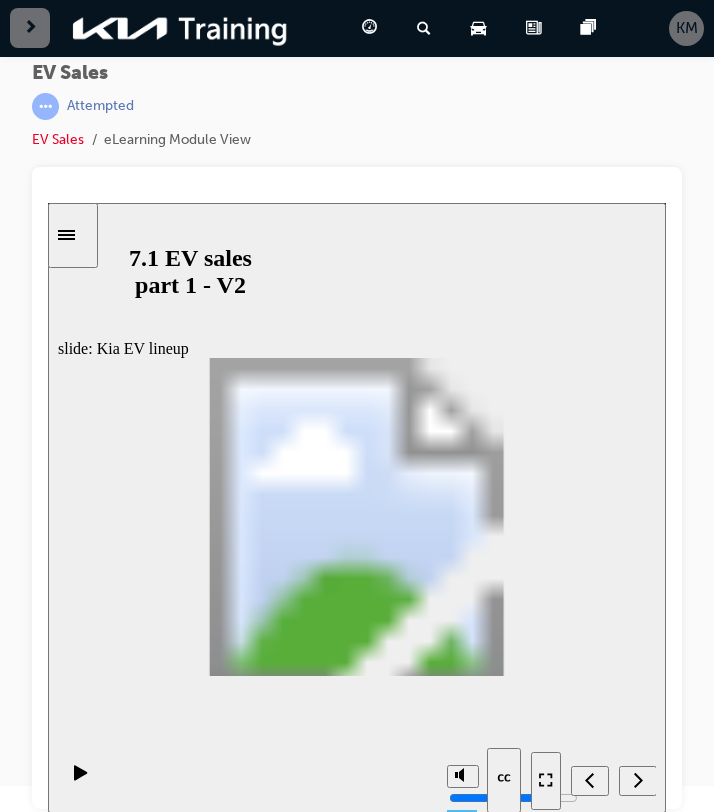 click 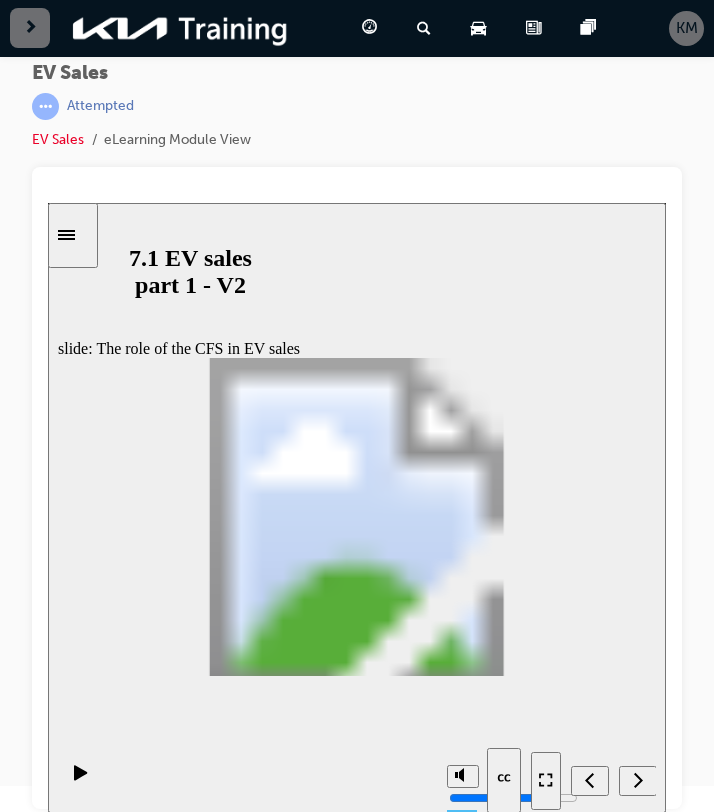 click 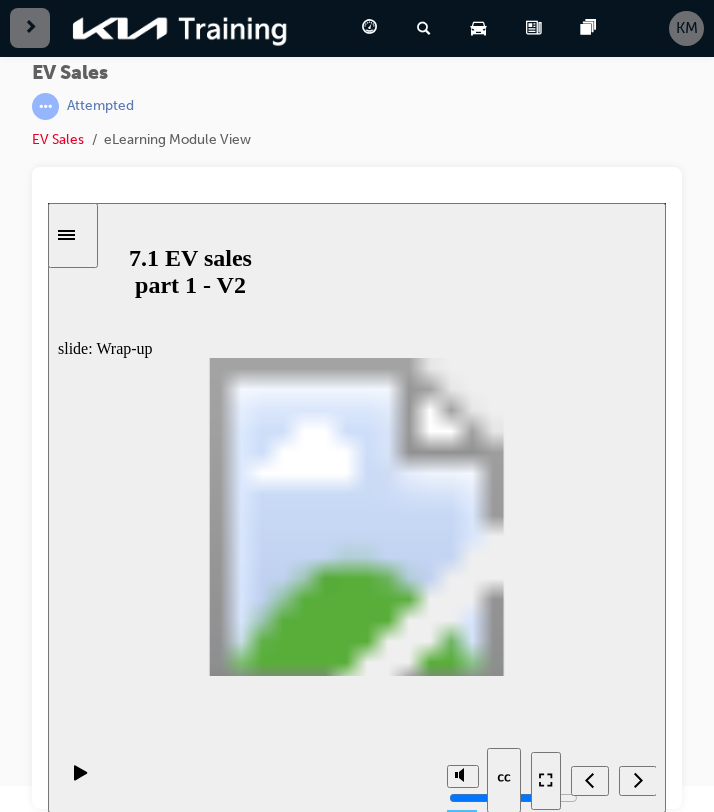 click 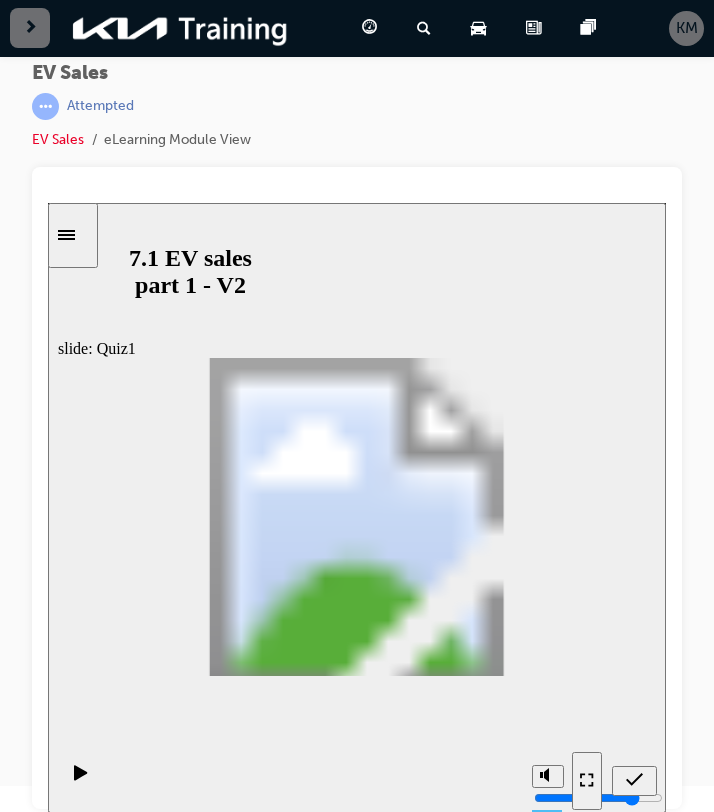 click 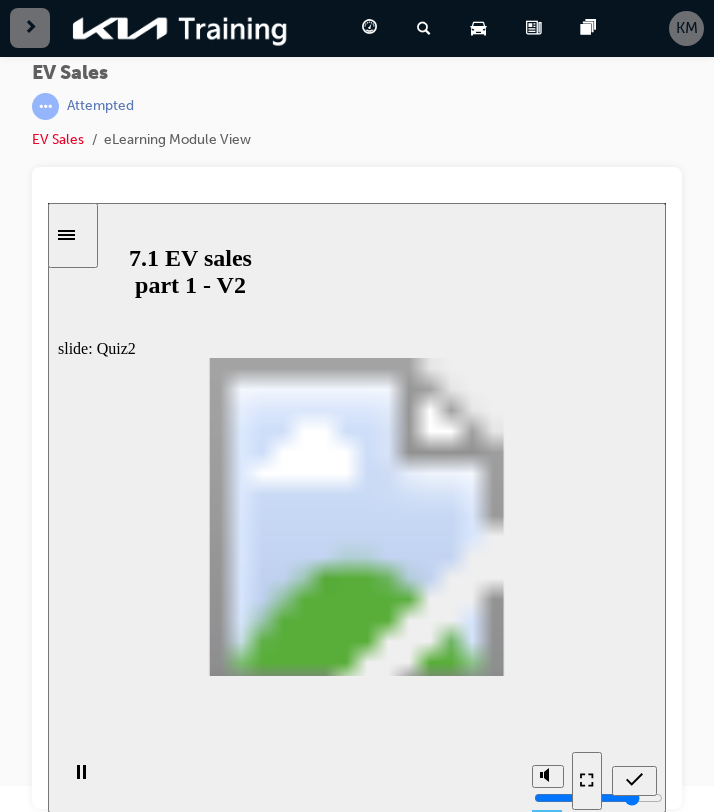 drag, startPoint x: 534, startPoint y: 488, endPoint x: 327, endPoint y: 521, distance: 209.61394 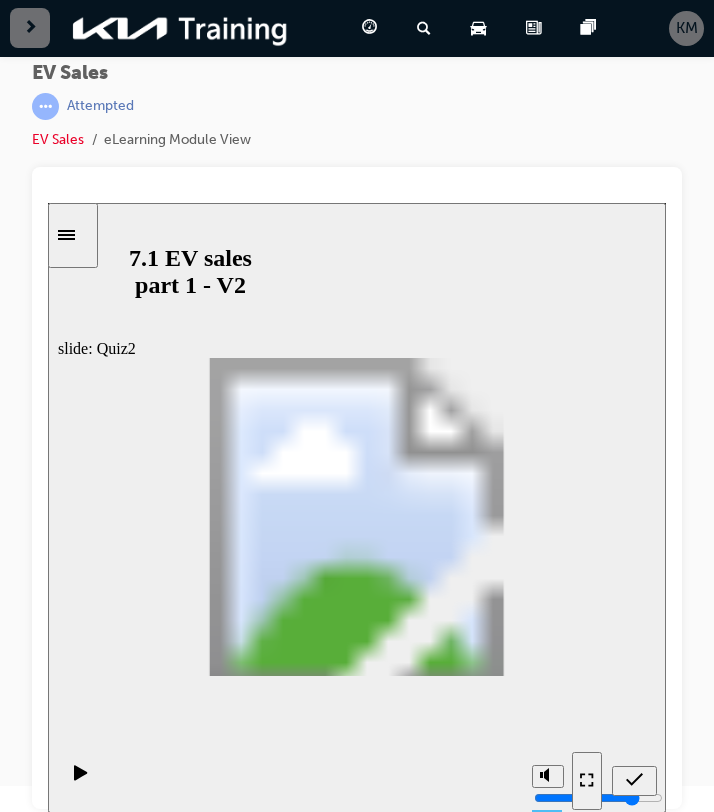 drag, startPoint x: 511, startPoint y: 467, endPoint x: 154, endPoint y: 522, distance: 361.21185 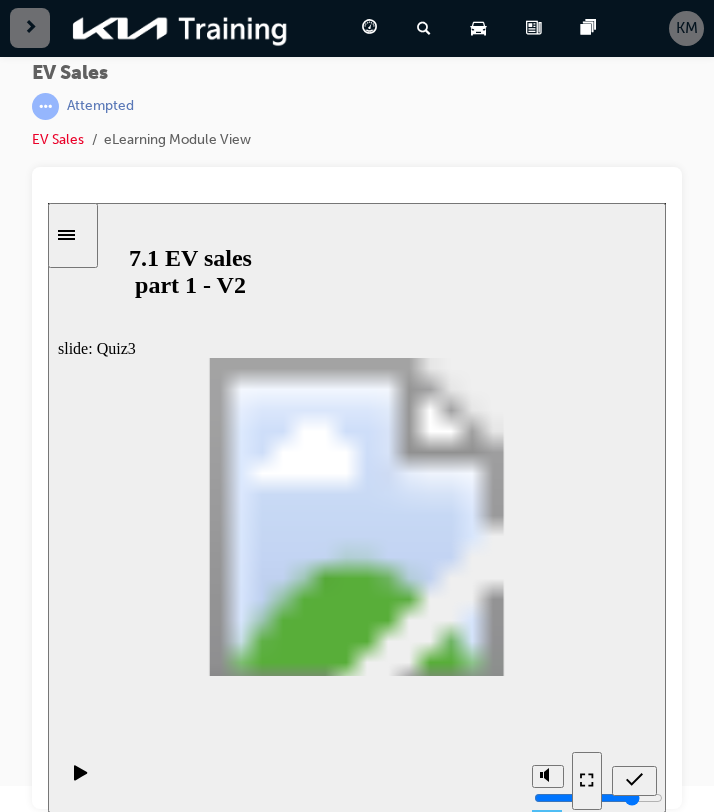 click 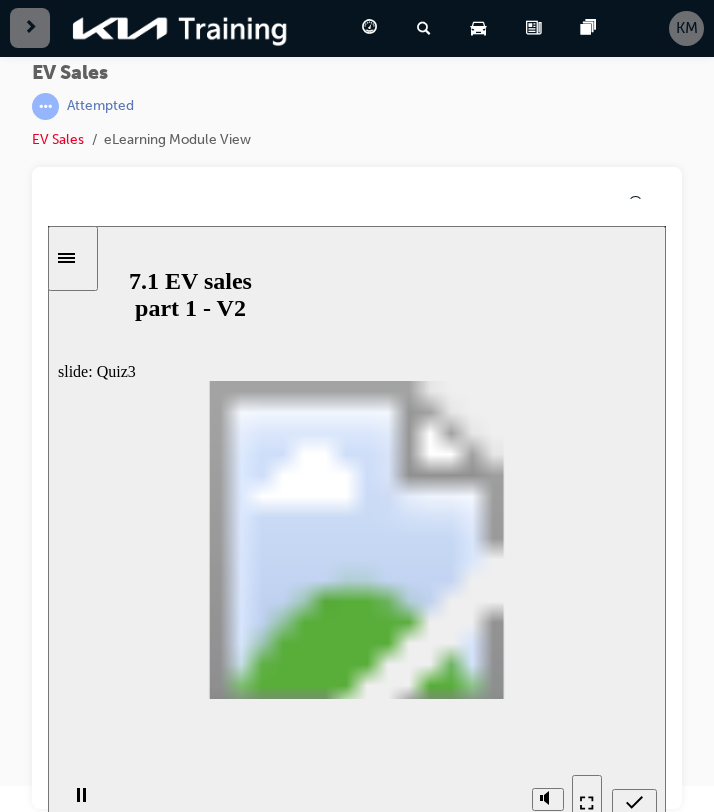 click 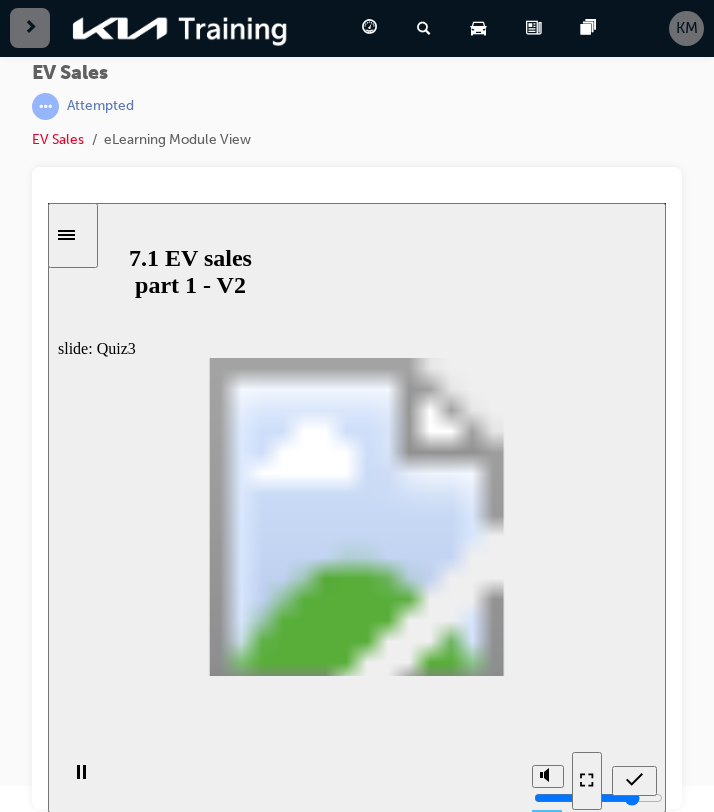 click 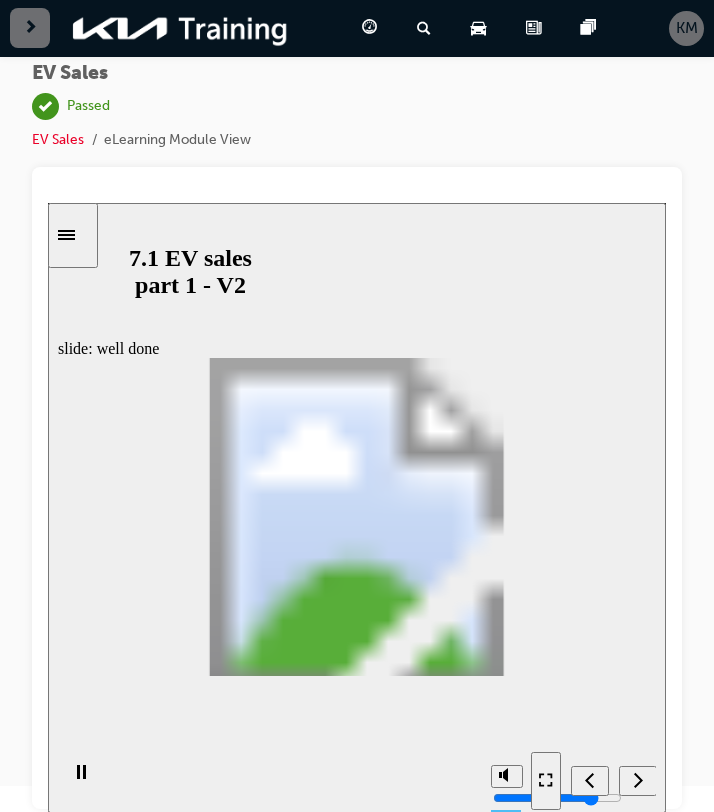 click at bounding box center [593, 780] 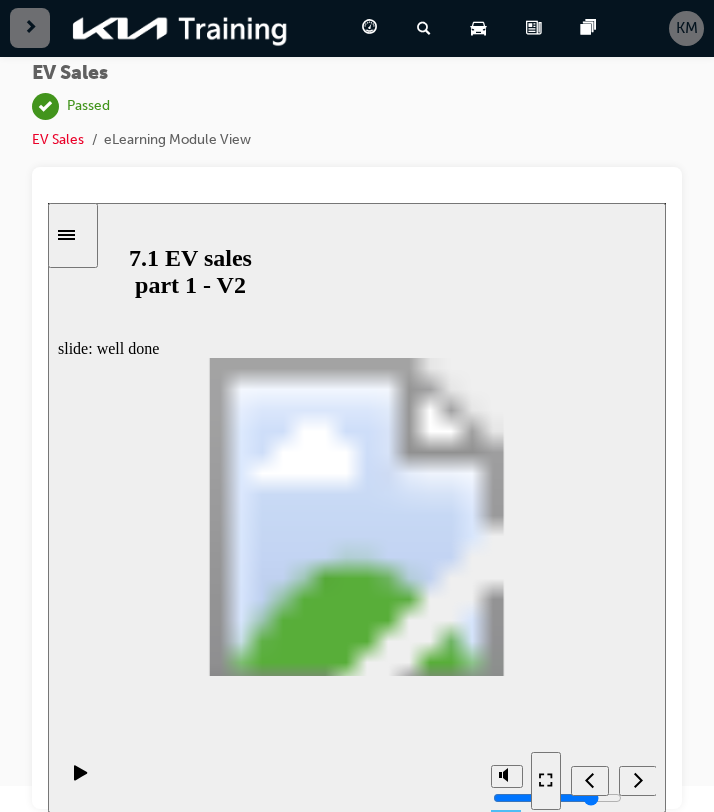 click 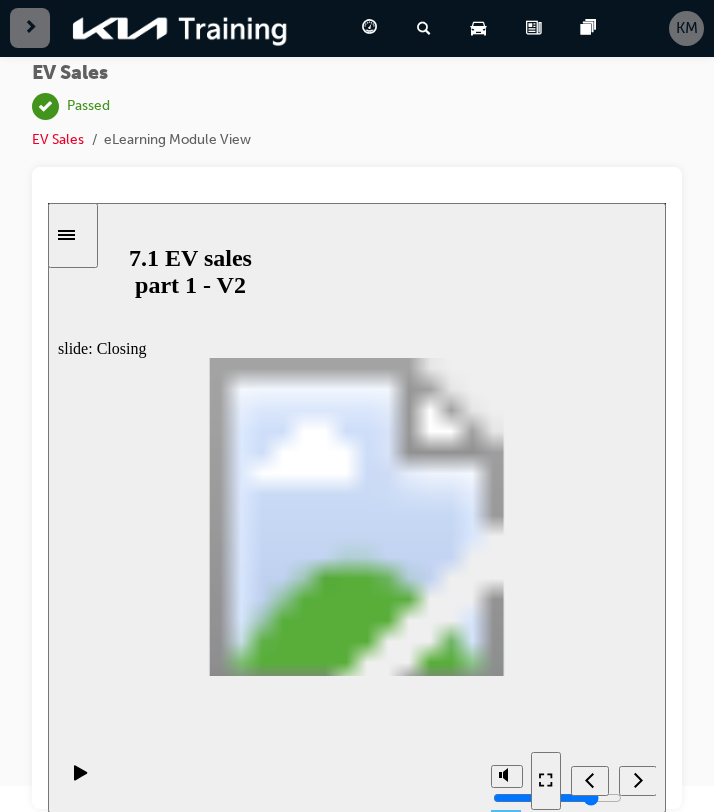 click at bounding box center (30, 28) 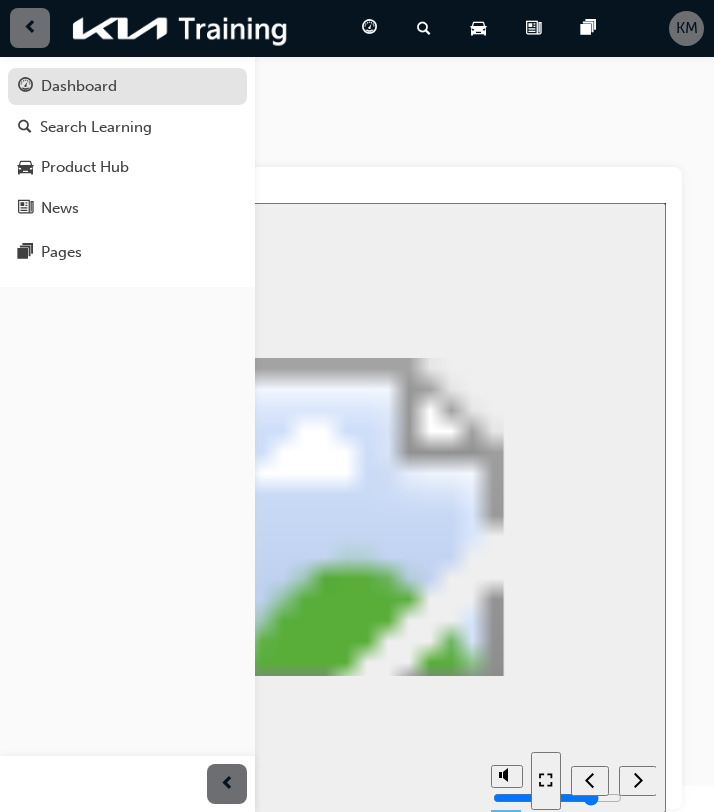 click on "Dashboard" at bounding box center (79, 86) 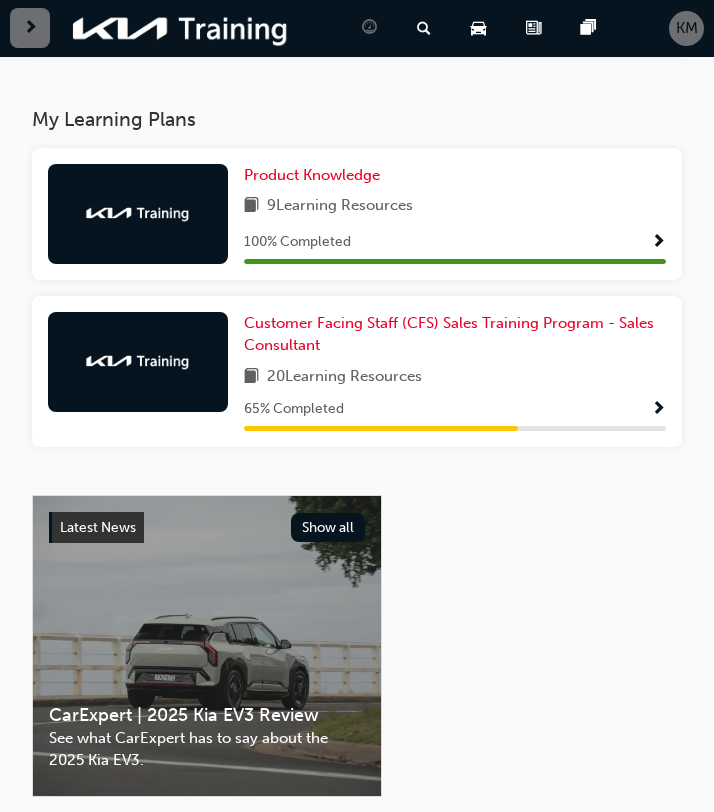 scroll, scrollTop: 403, scrollLeft: 0, axis: vertical 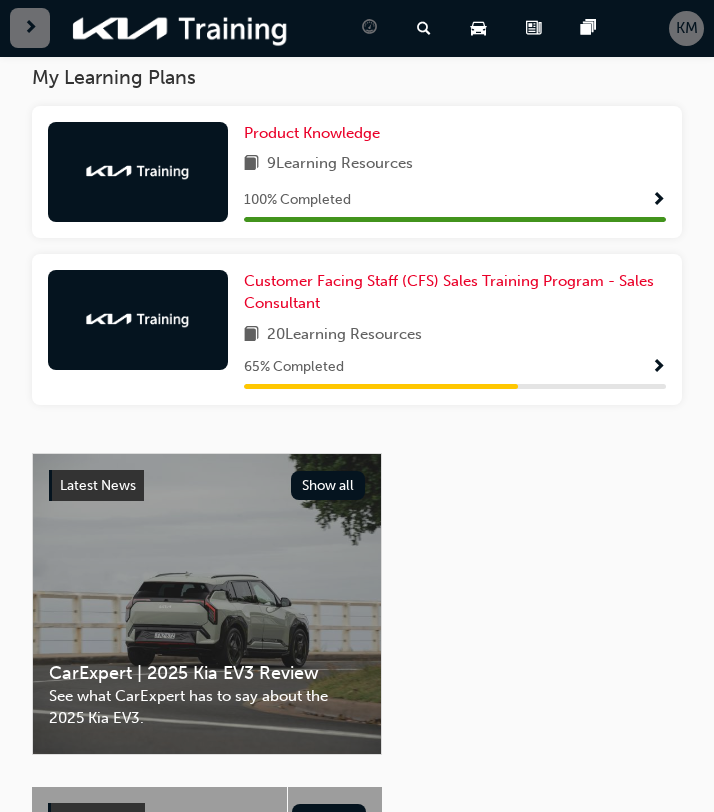 click on "Customer Facing Staff (CFS) Sales Training Program - Sales Consultant 20  Learning Resources 65 % Completed" at bounding box center (455, 329) 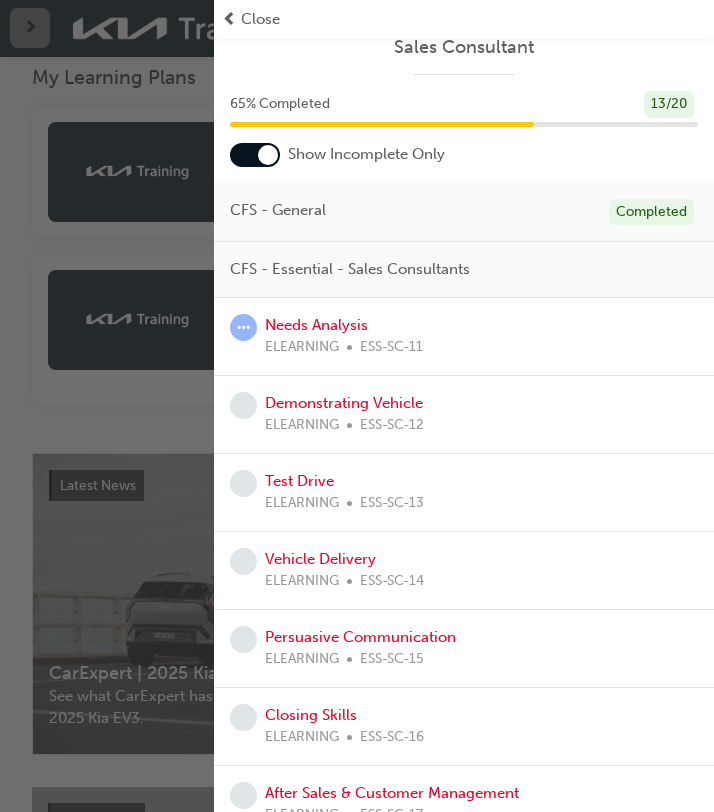scroll, scrollTop: 55, scrollLeft: 0, axis: vertical 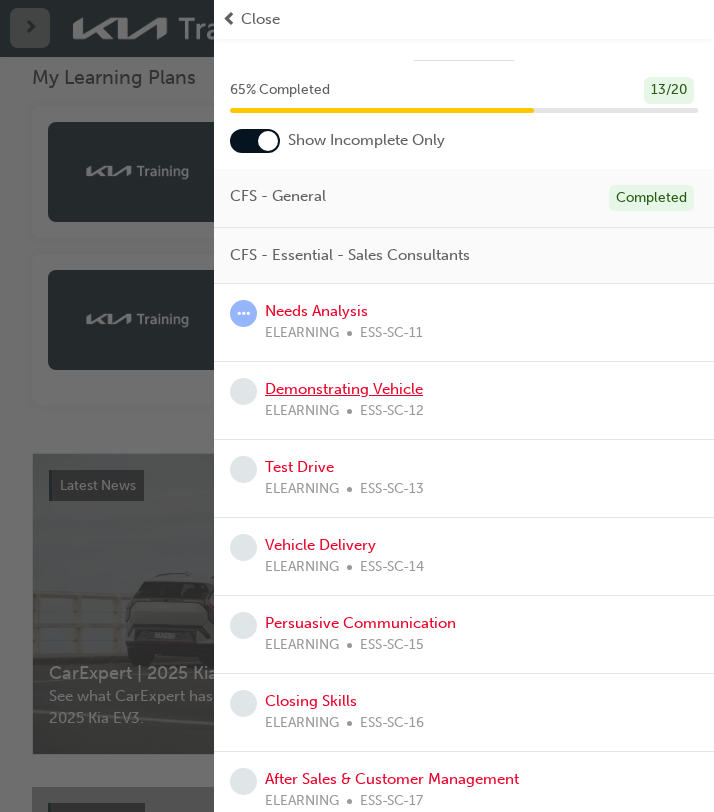 click on "Demonstrating Vehicle" at bounding box center (344, 389) 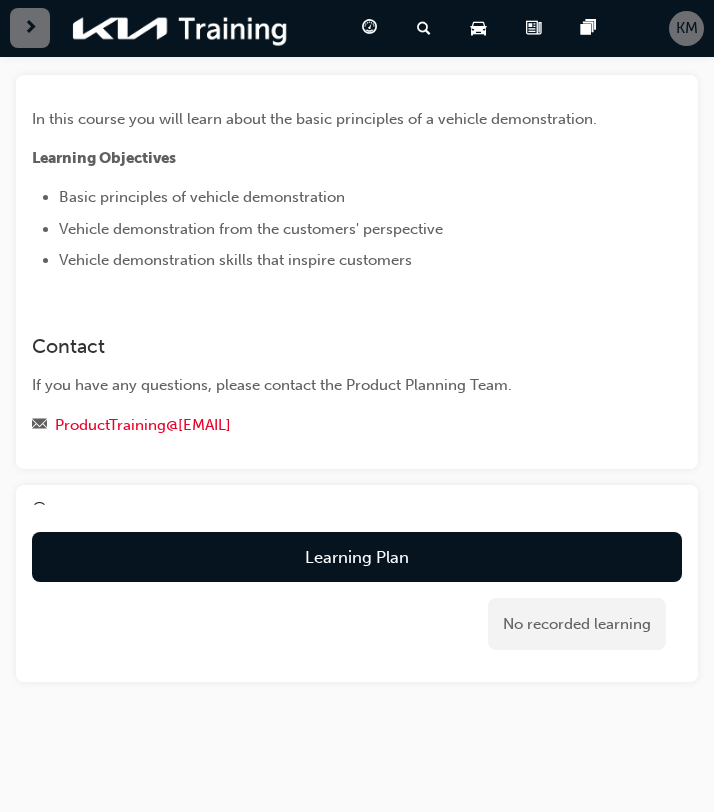 scroll, scrollTop: 134, scrollLeft: 0, axis: vertical 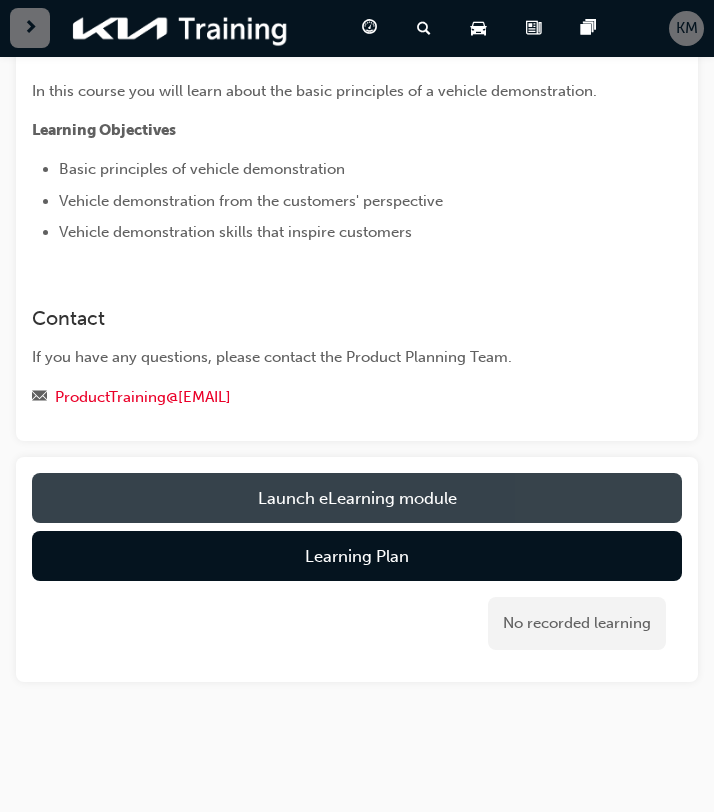 click on "Launch eLearning module" at bounding box center (357, 498) 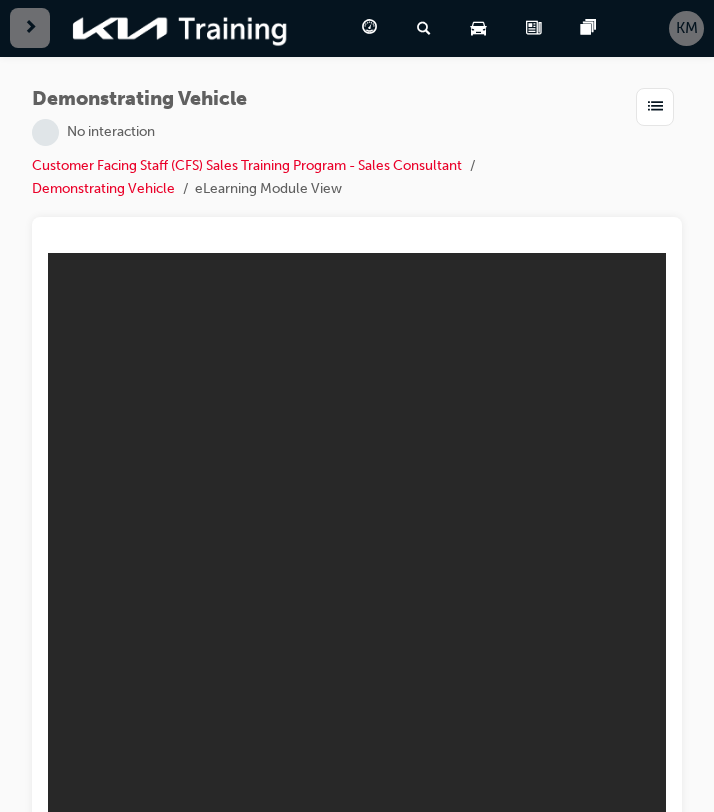 scroll, scrollTop: 0, scrollLeft: 0, axis: both 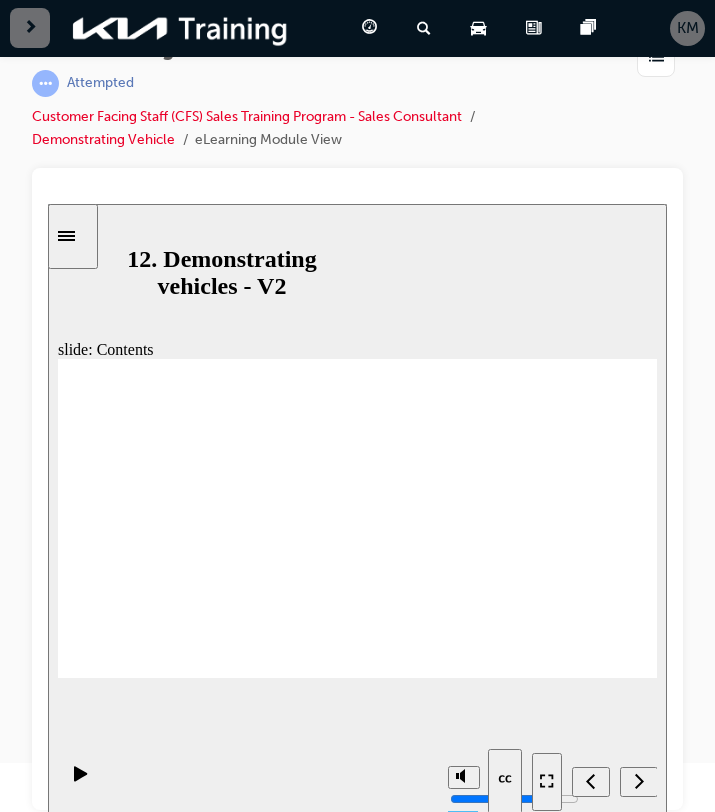 click 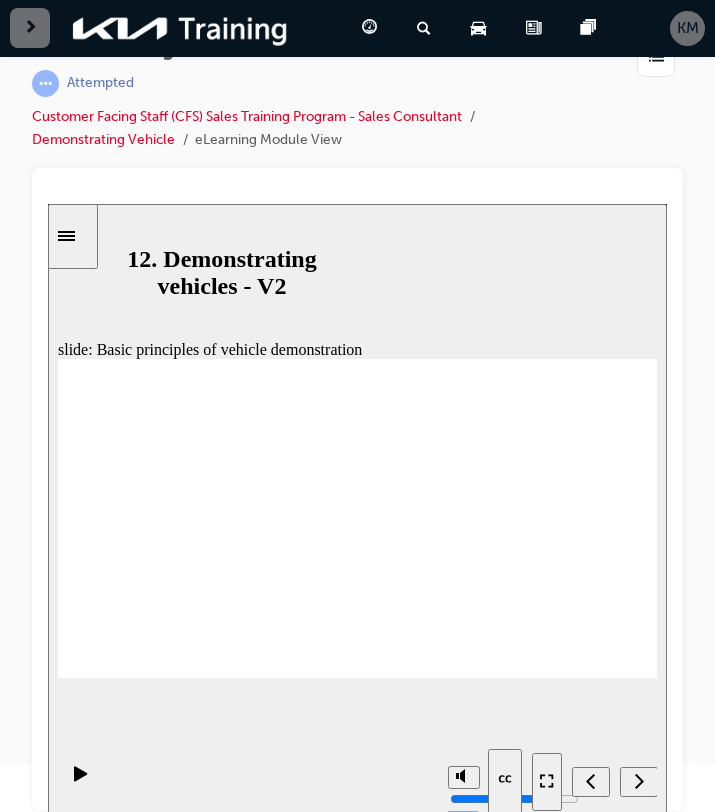 click 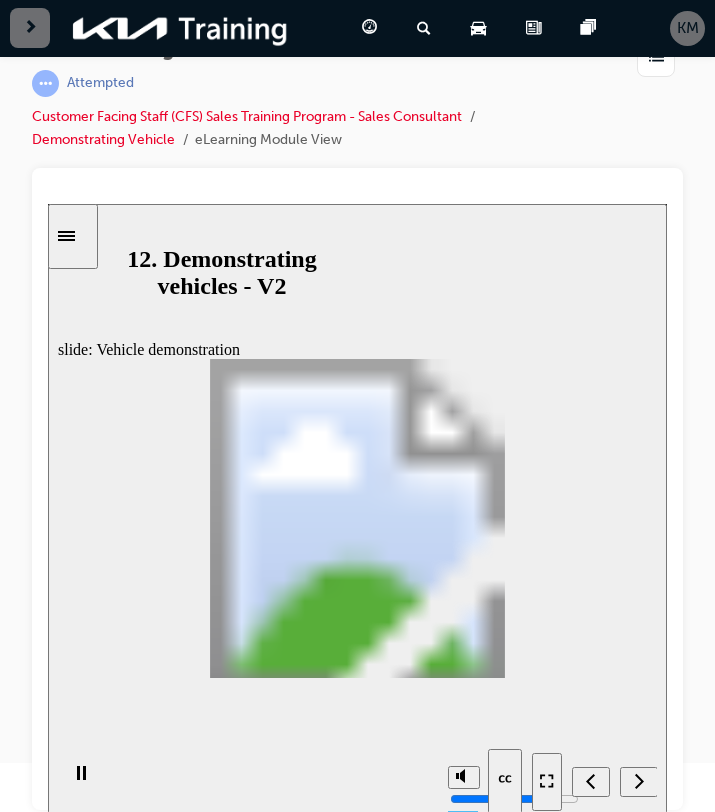 click 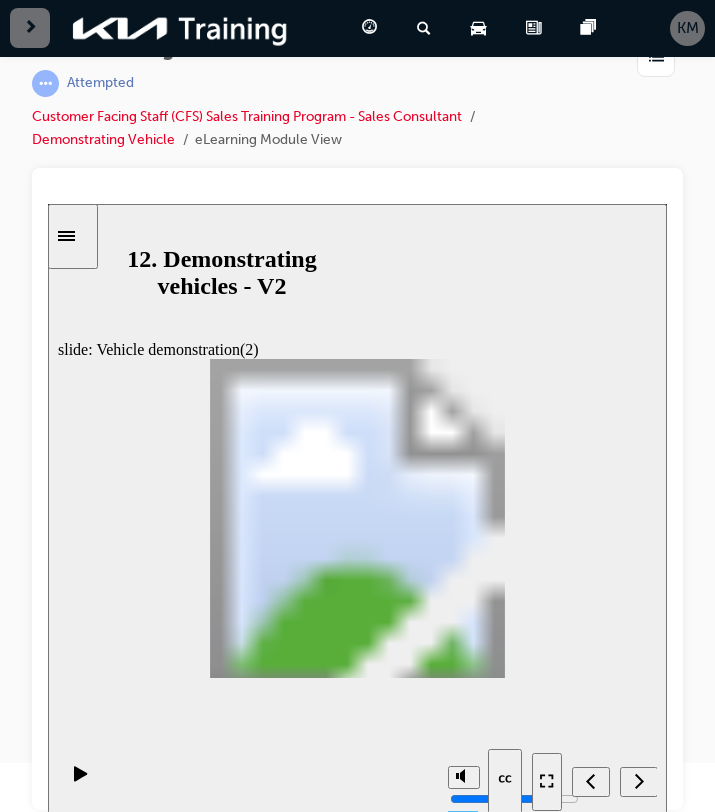 click 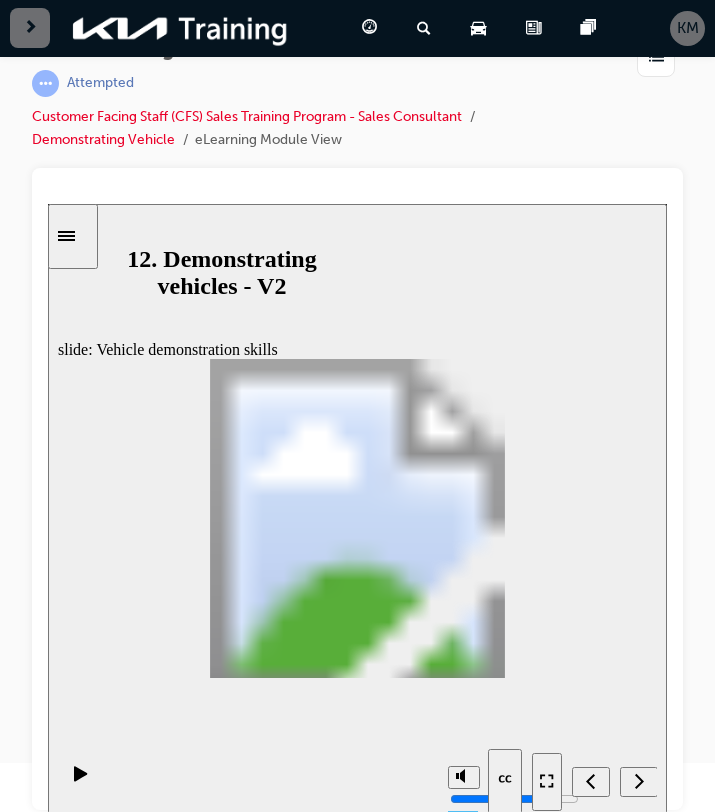 click 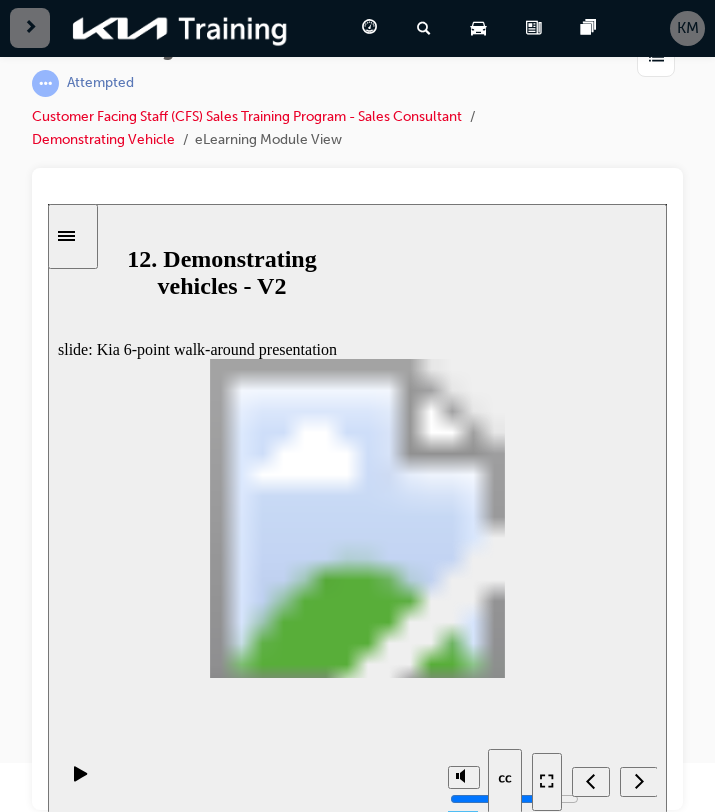 click 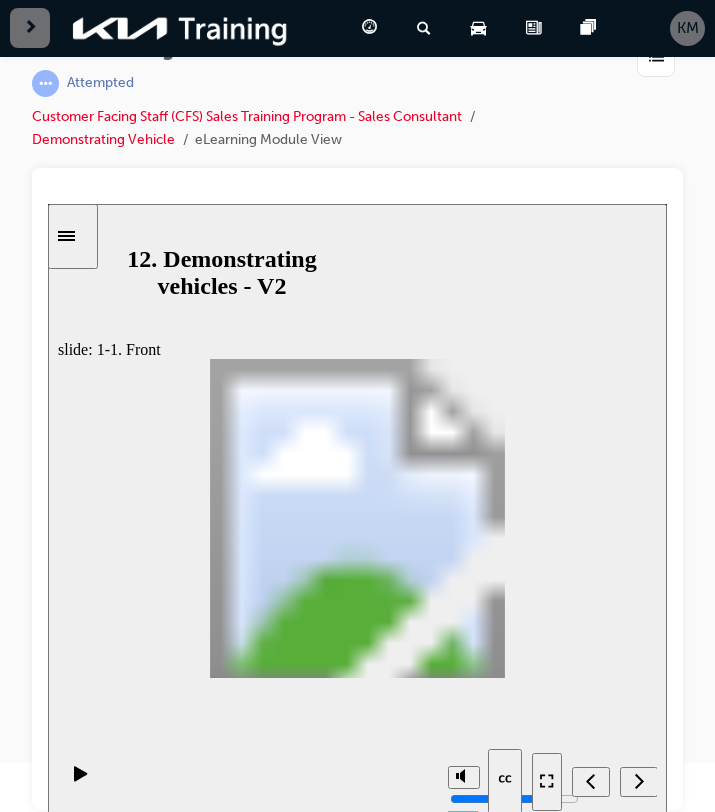 click 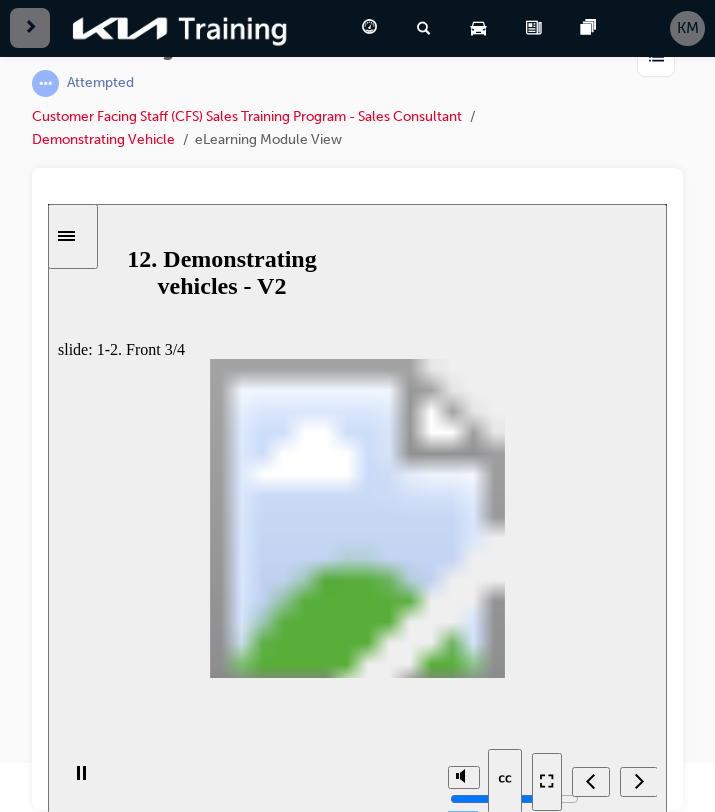click 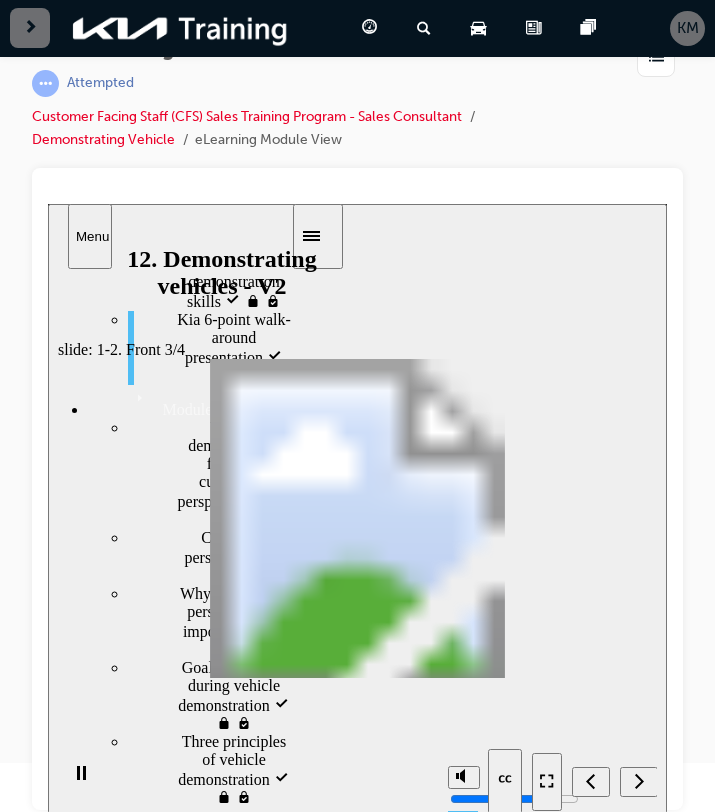 scroll, scrollTop: 554, scrollLeft: 0, axis: vertical 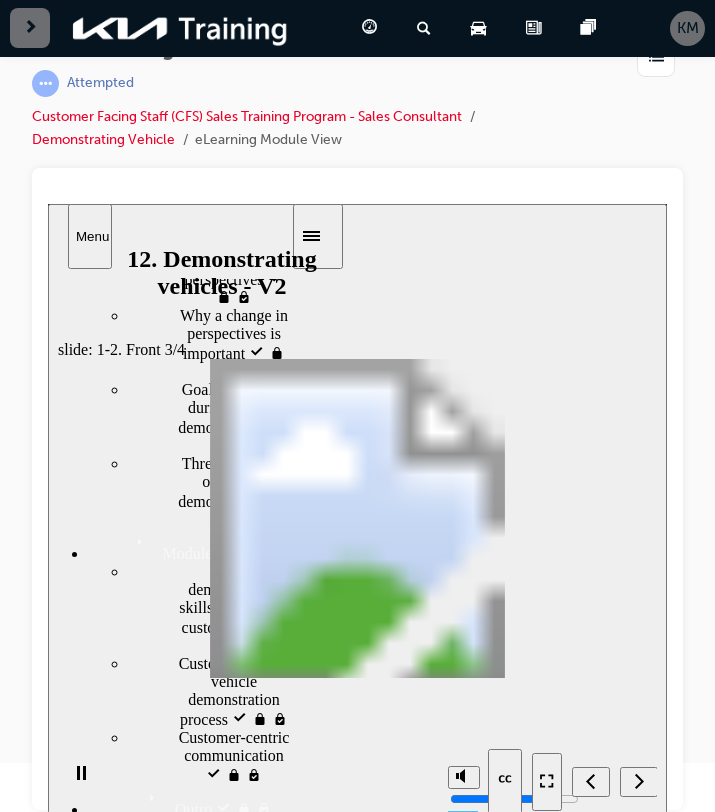 click at bounding box center (357, 508) 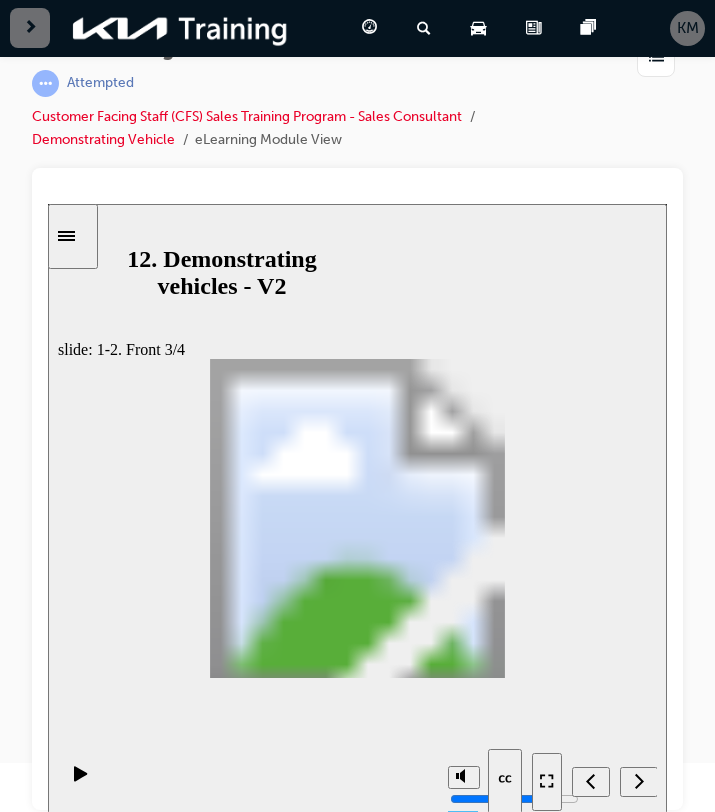 click 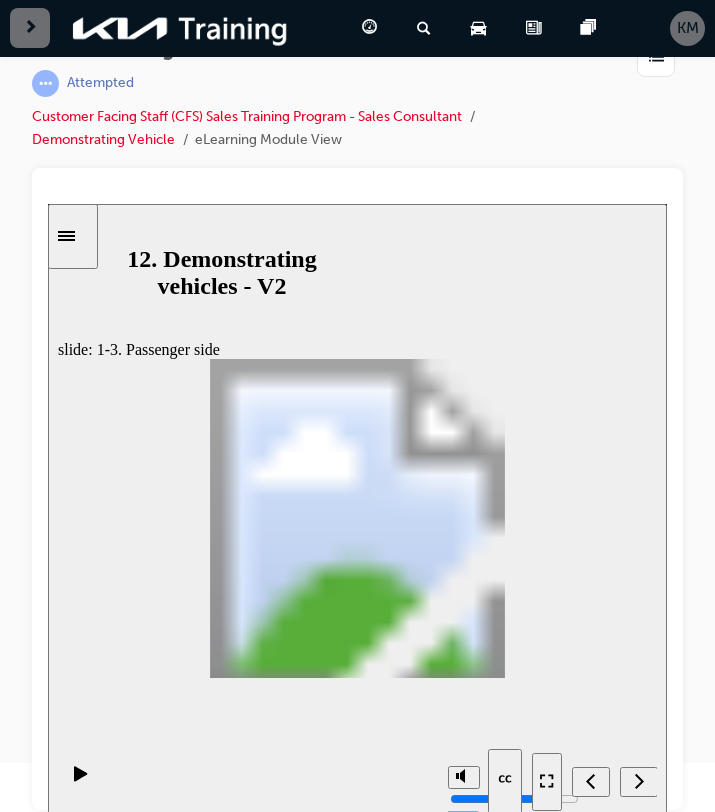 click 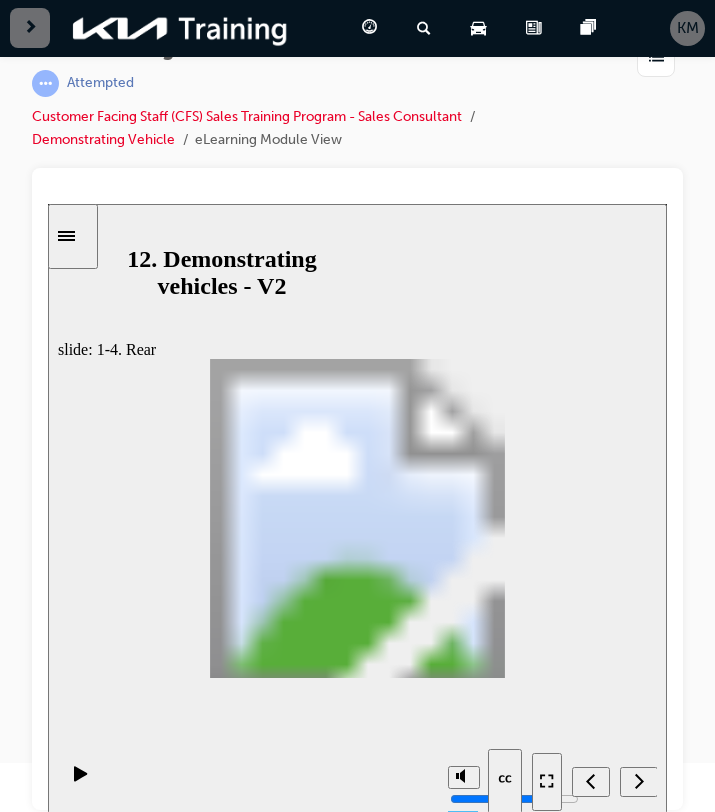 click 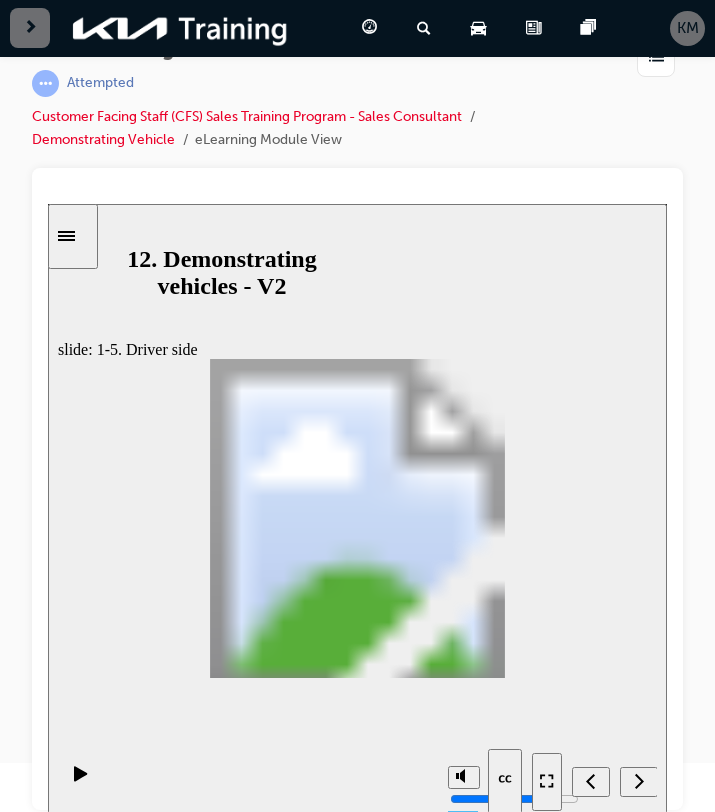 click at bounding box center (699, 1576) 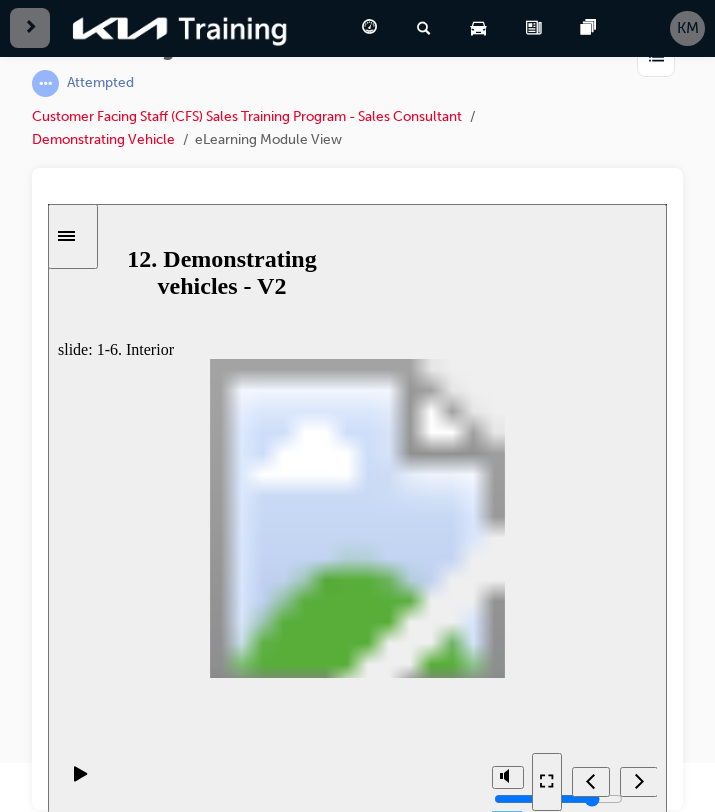 click 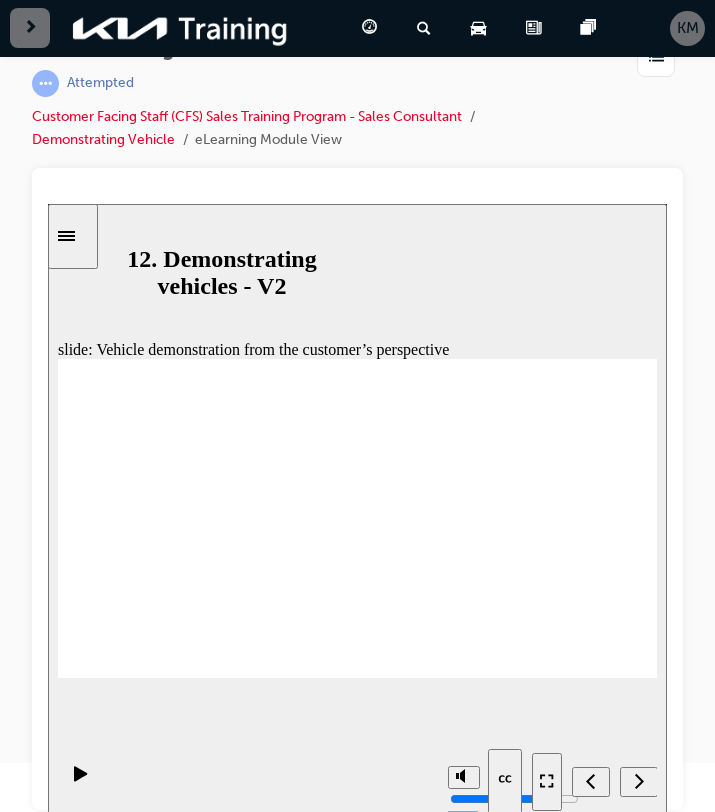 click 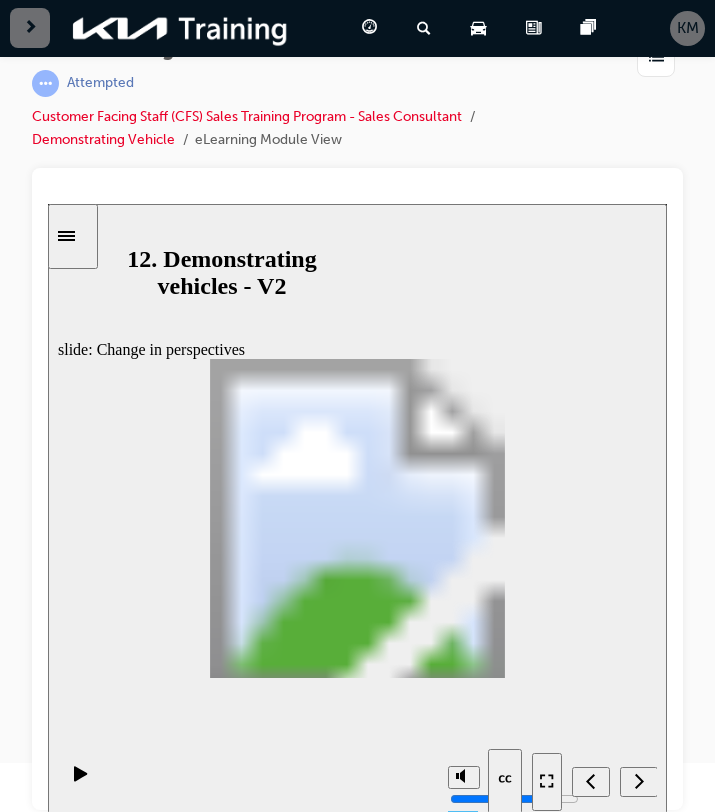 click at bounding box center (357, 1239) 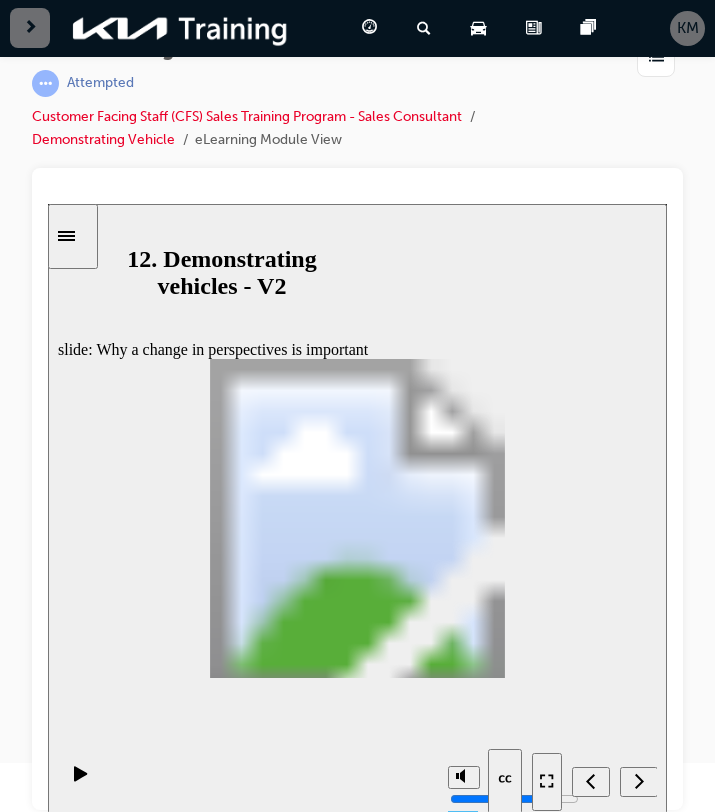 click 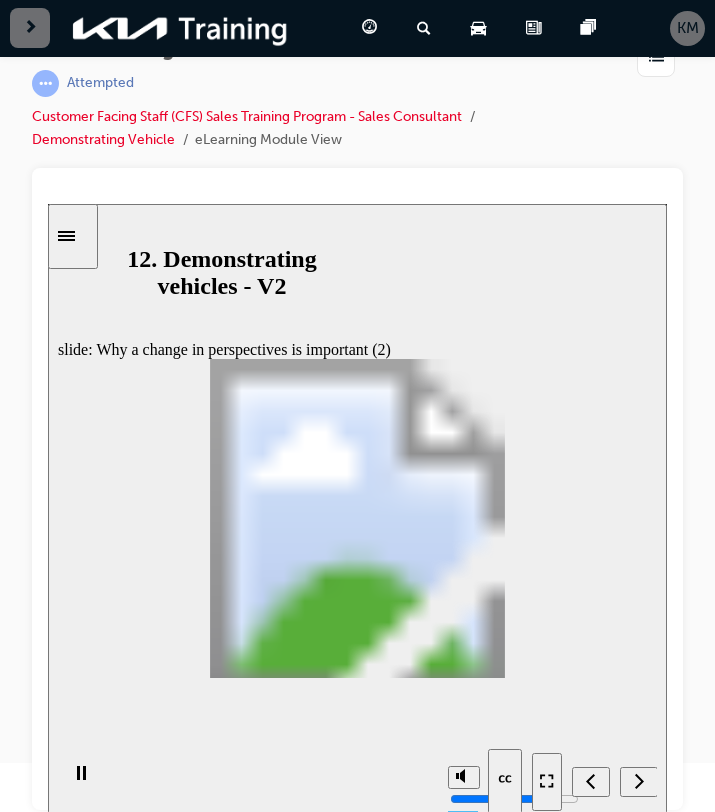 click 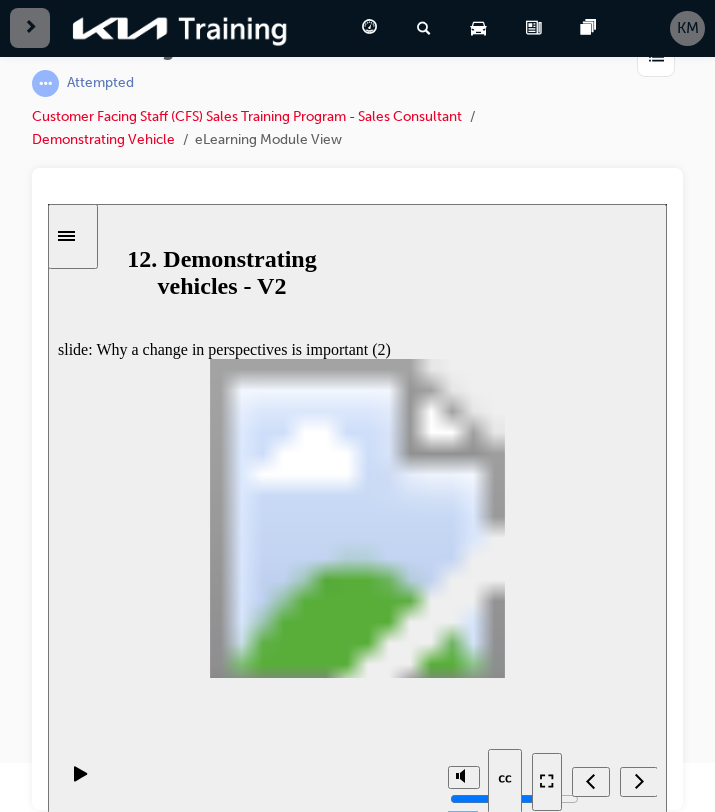 click 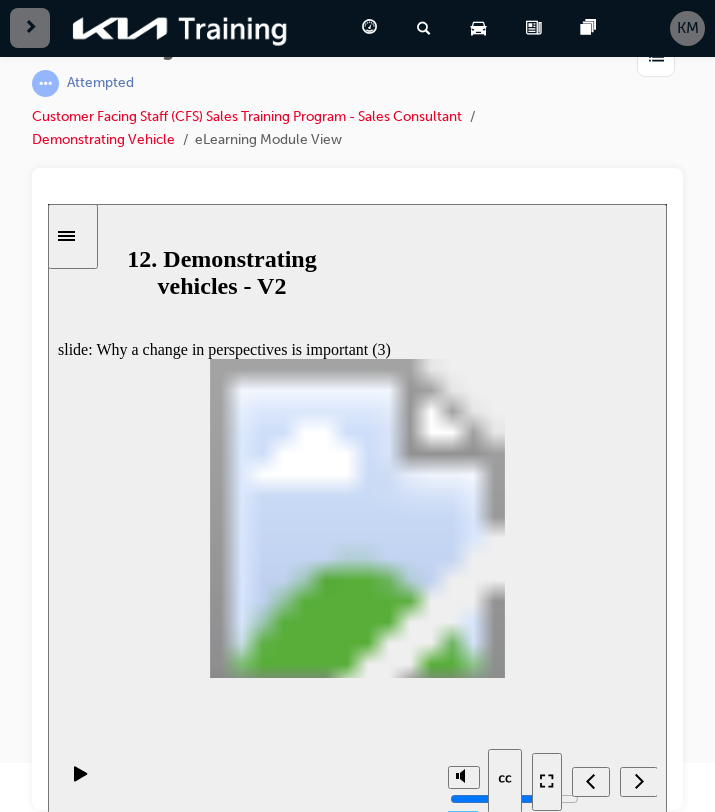 click on "Why a change in perspectives is important Rectangle 5 3 Module 2 .     Vehicle demonstration from the customer’s perspective To provide a satisfying vehicle purchasing experience,    it is necessary to view not from the Kia CFS’s perspective Rectangle 10 2 but from the customer’s perspective. Group
1 Click next Rectangle 1 arrow icon 2 Why a change in perspectives is important Module 2 .     Vehicle demonstration from the customer’s perspective it is necessary to view not from the Kia CFS’s perspective To provide a satisfying vehicle purchasing experience,  but from the customer’s perspective. Click next" at bounding box center [357, 863] 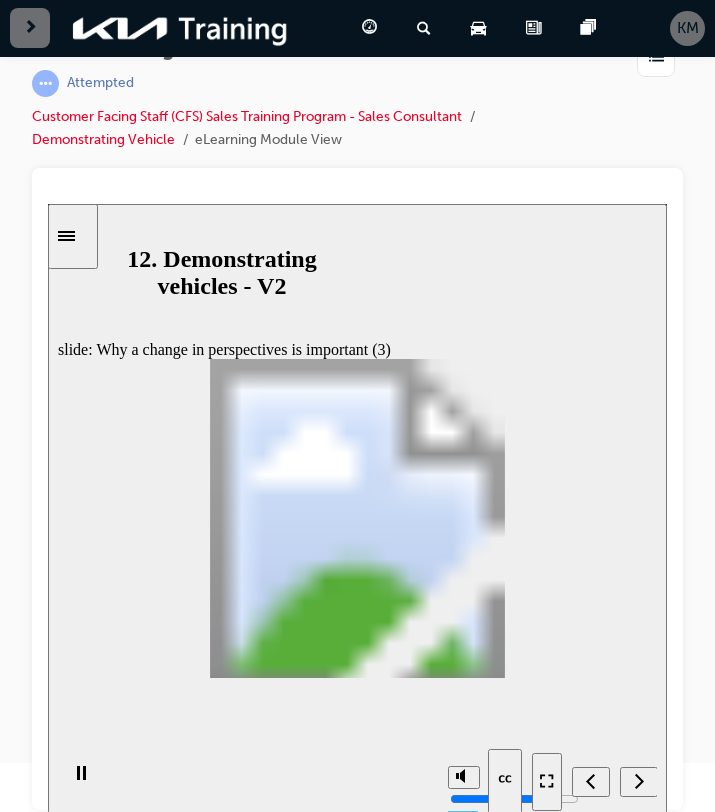 click 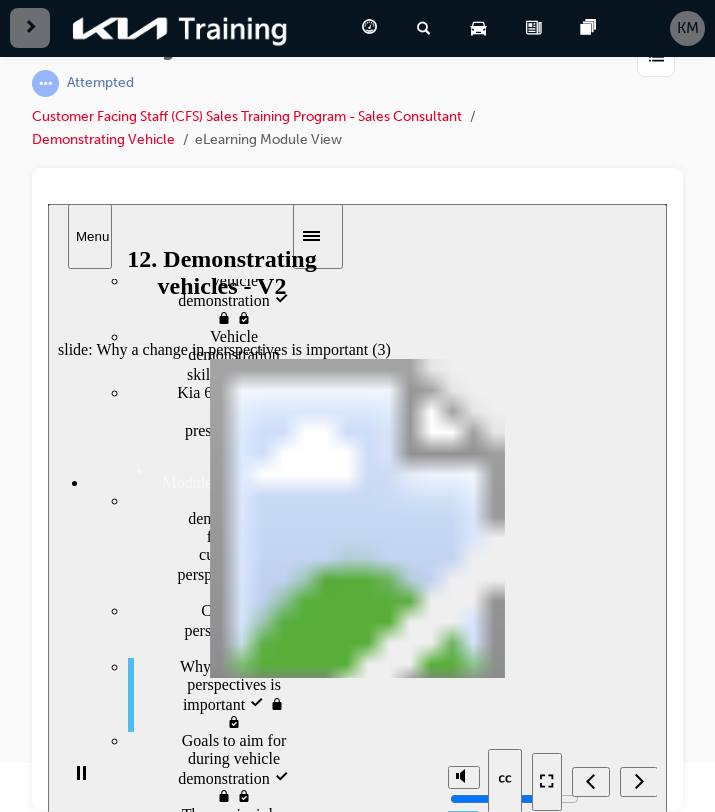 scroll, scrollTop: 332, scrollLeft: 0, axis: vertical 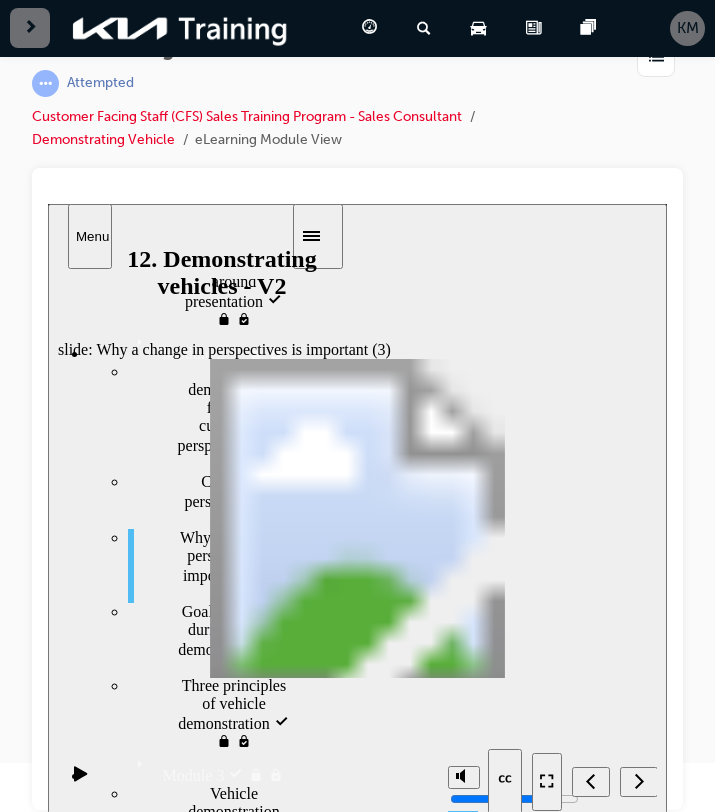 click 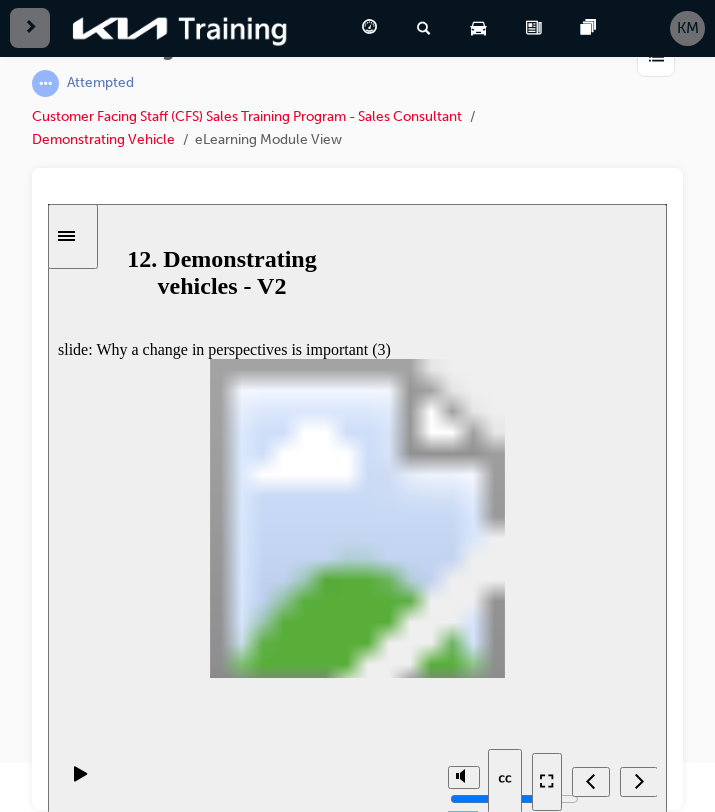 click 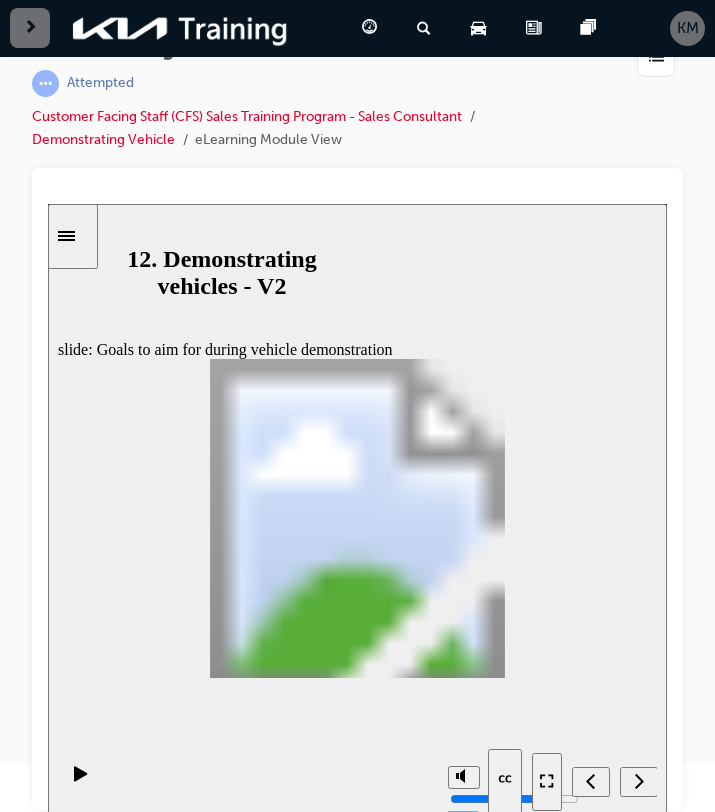 click 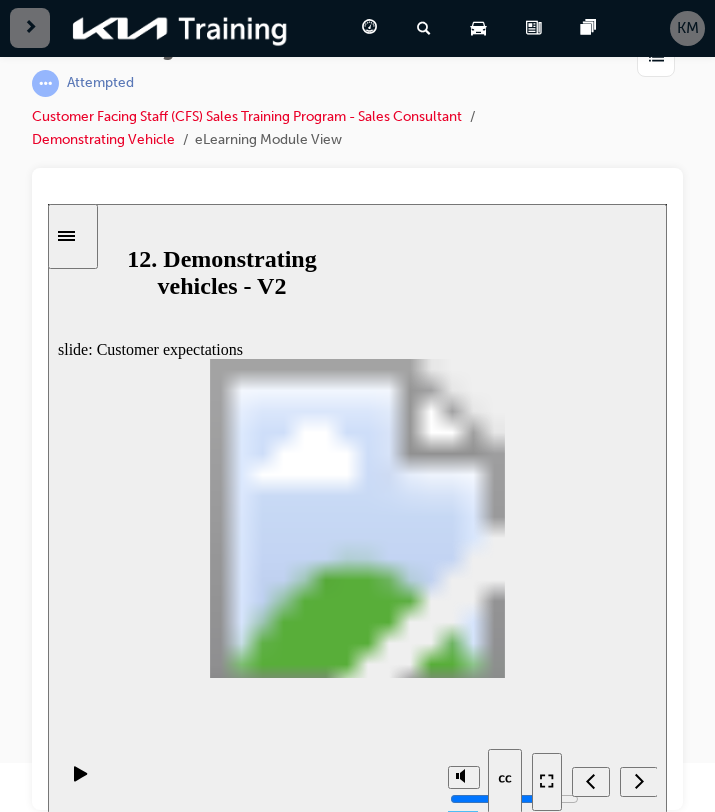 click 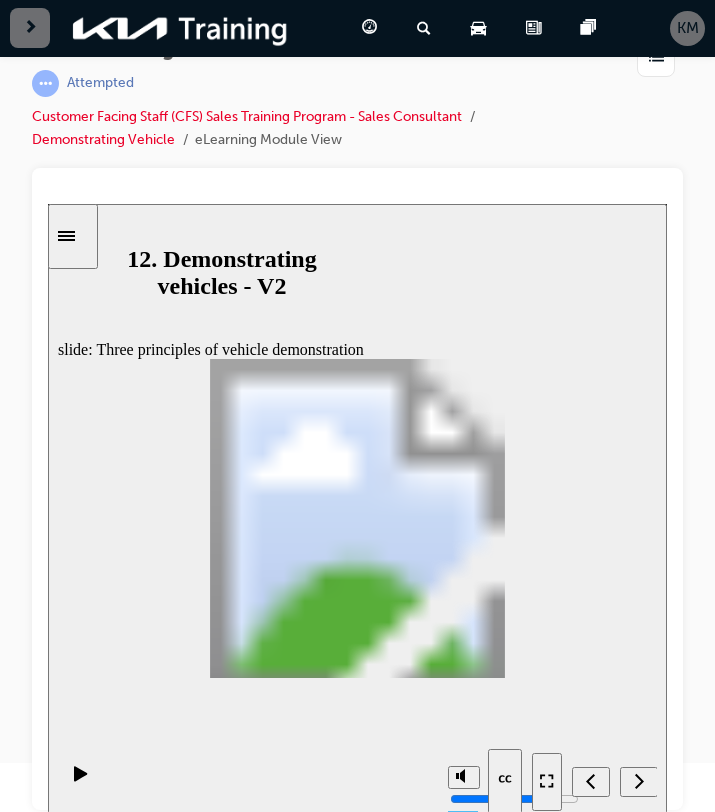 click 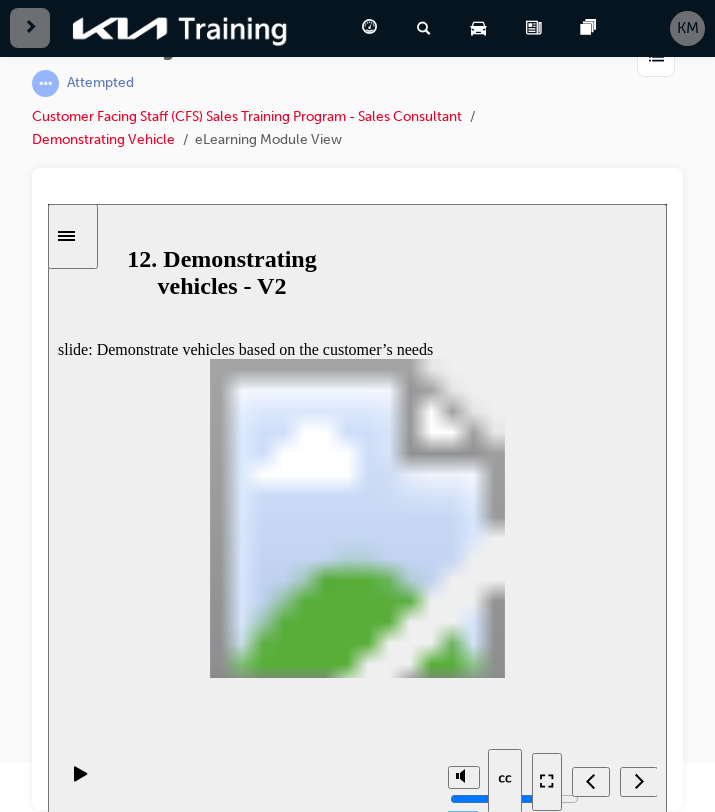 click 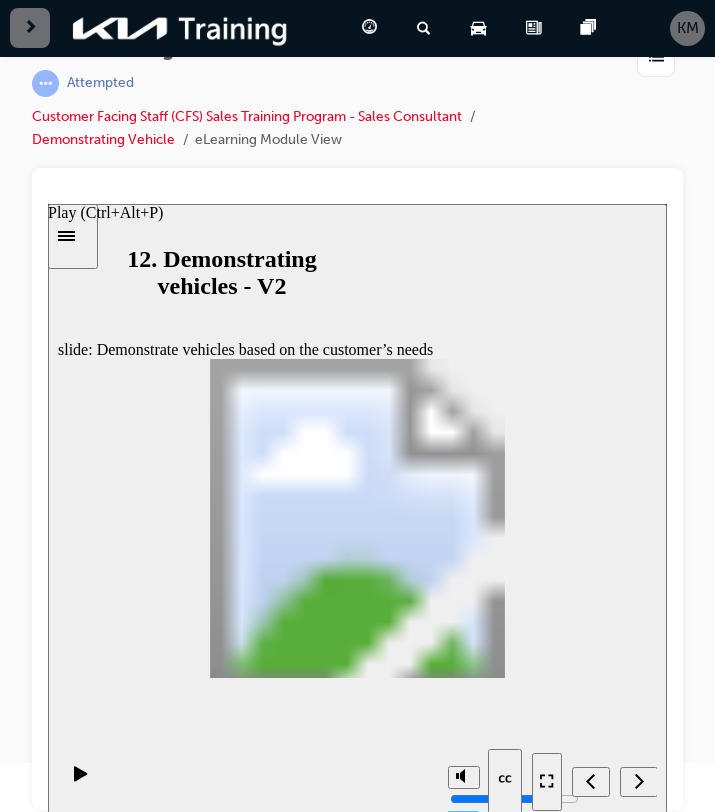 click 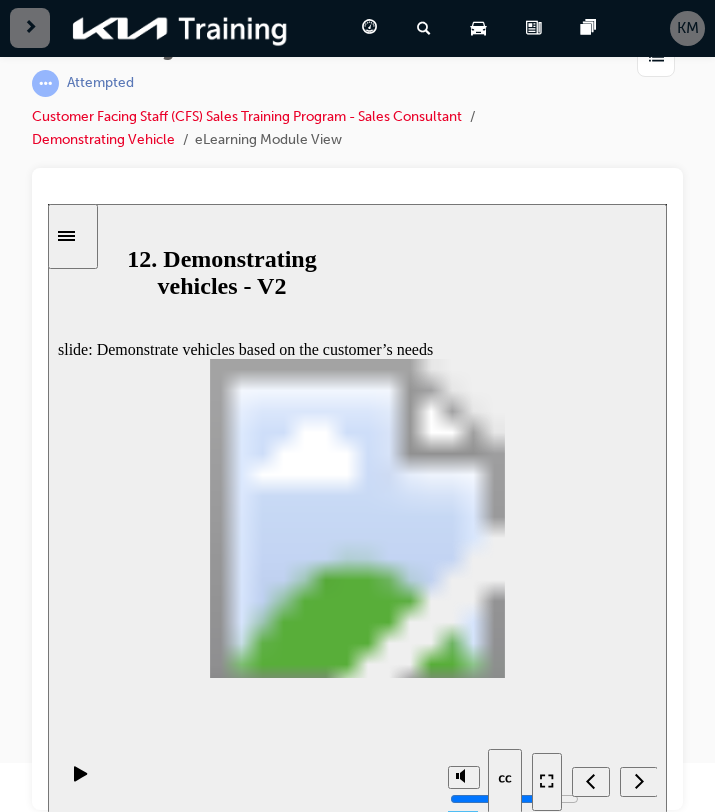 click 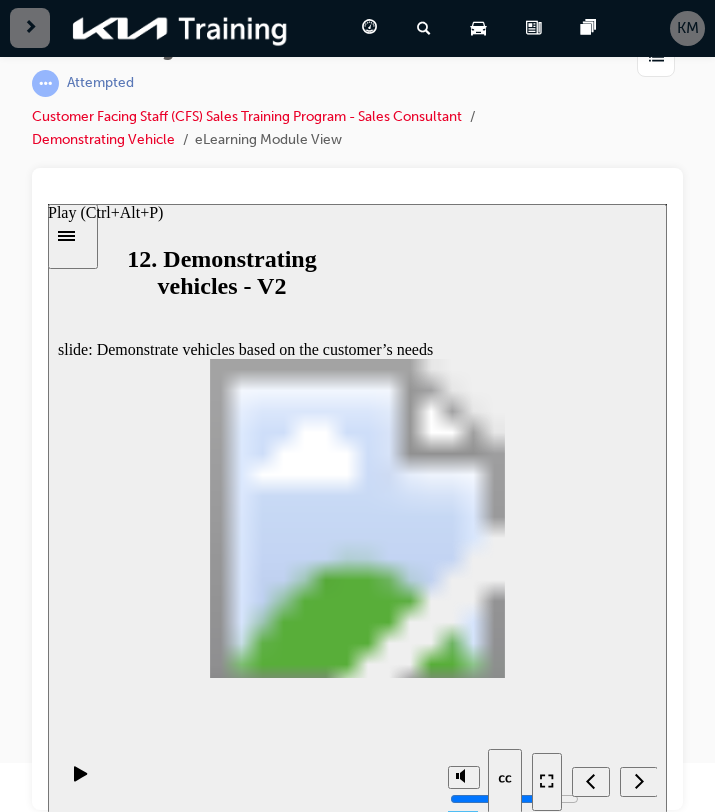 click at bounding box center (81, 782) 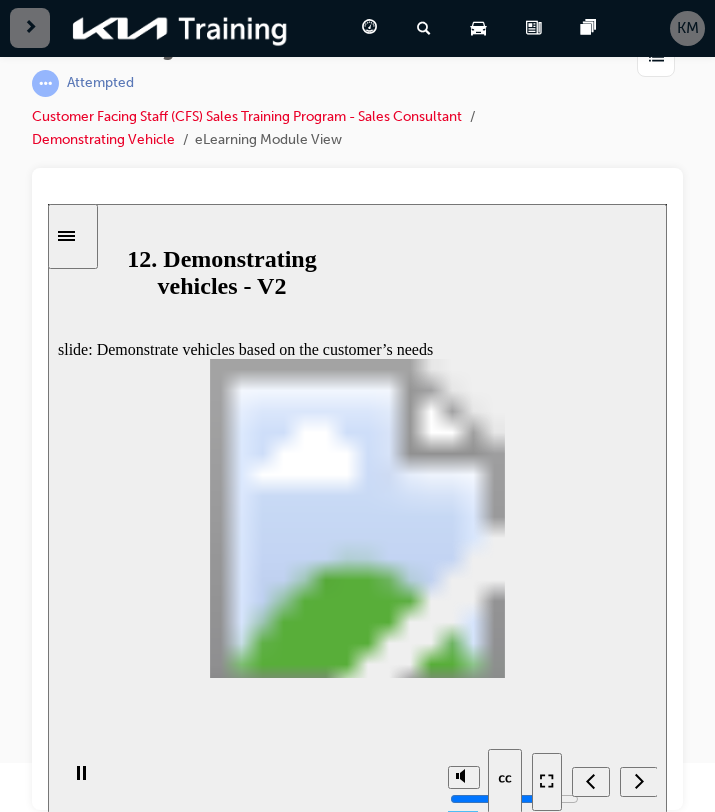 click 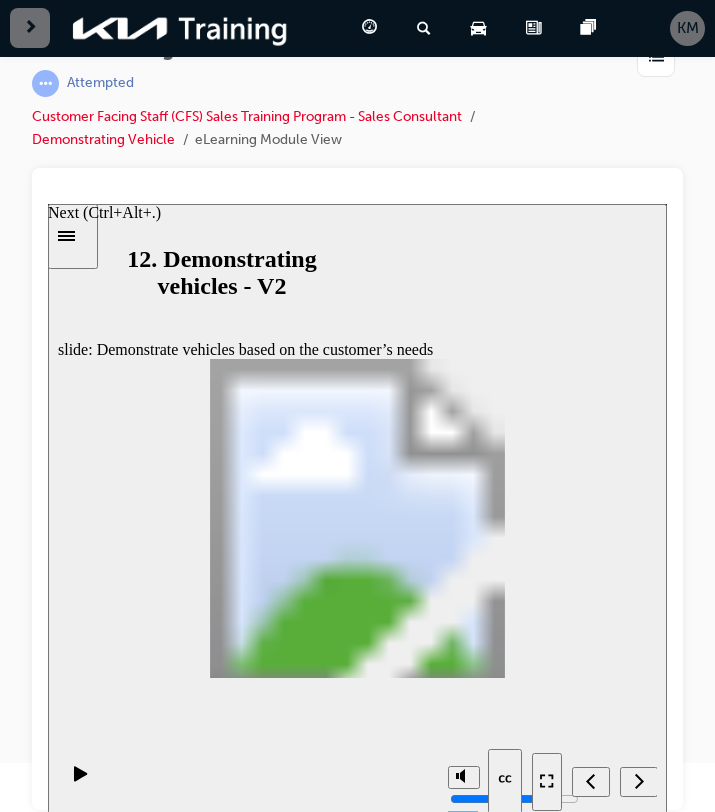 click 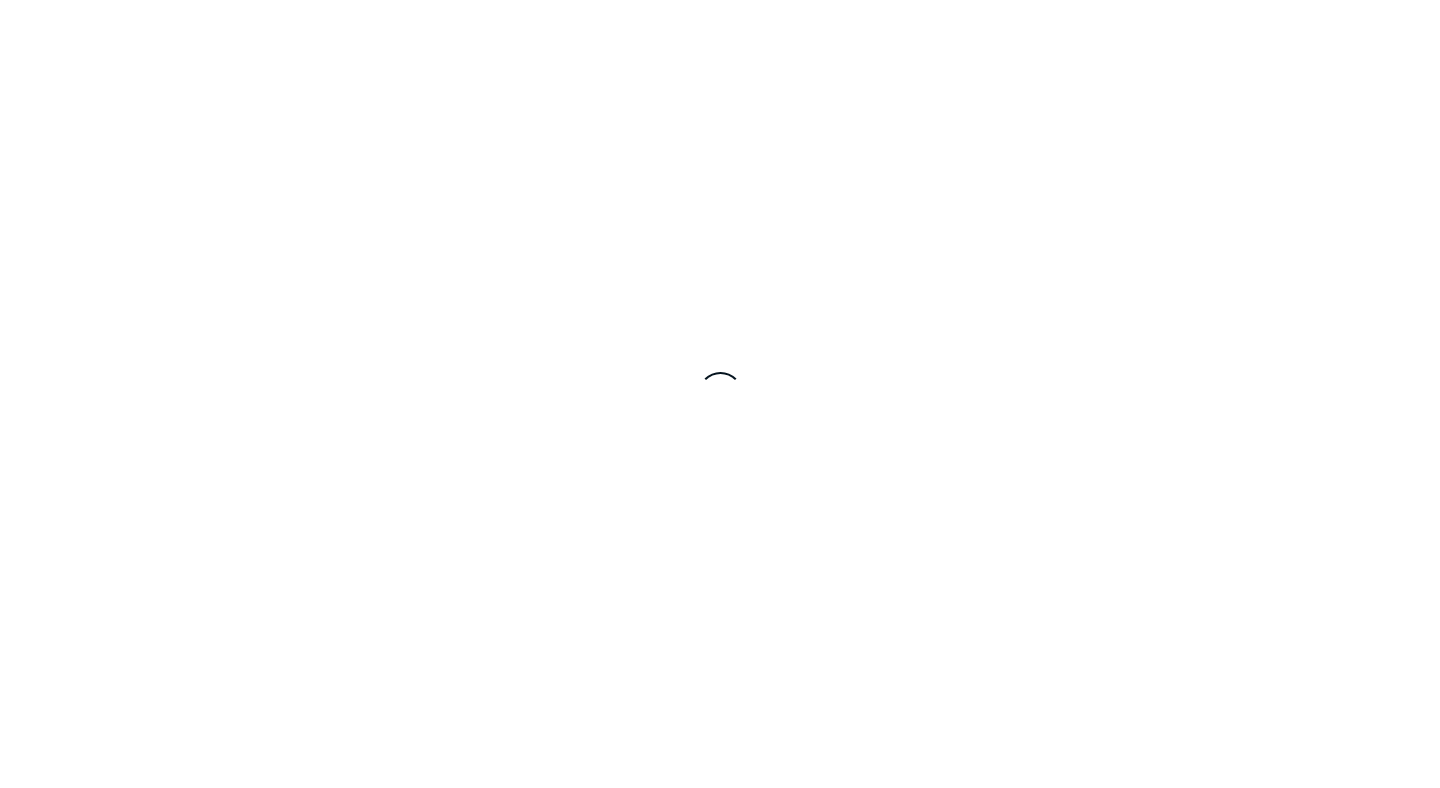 scroll, scrollTop: 0, scrollLeft: 0, axis: both 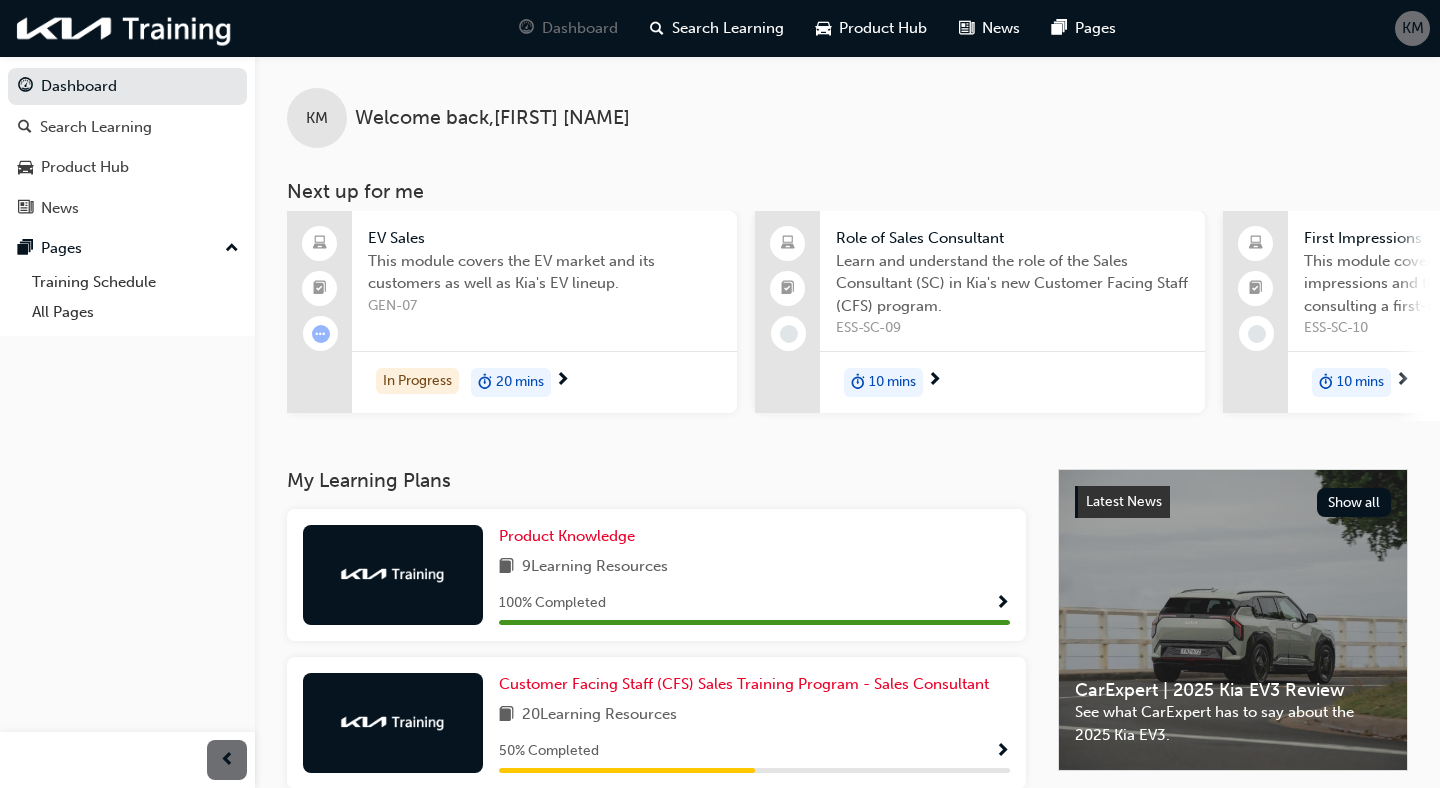 click on "Product Knowledge 9  Learning Resources 100 % Completed" at bounding box center [656, 583] 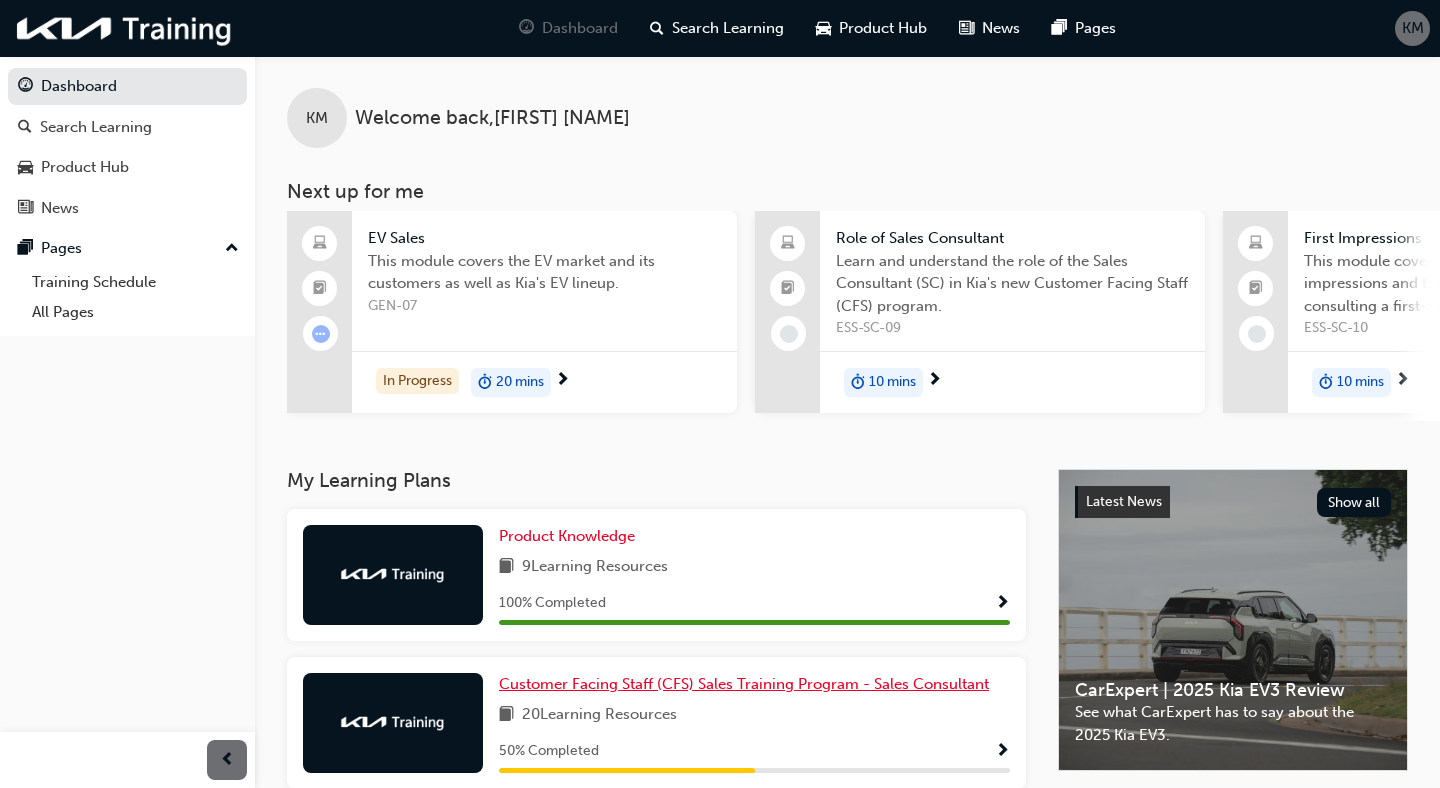 click on "Customer Facing Staff (CFS) Sales Training Program - Sales Consultant" at bounding box center [744, 684] 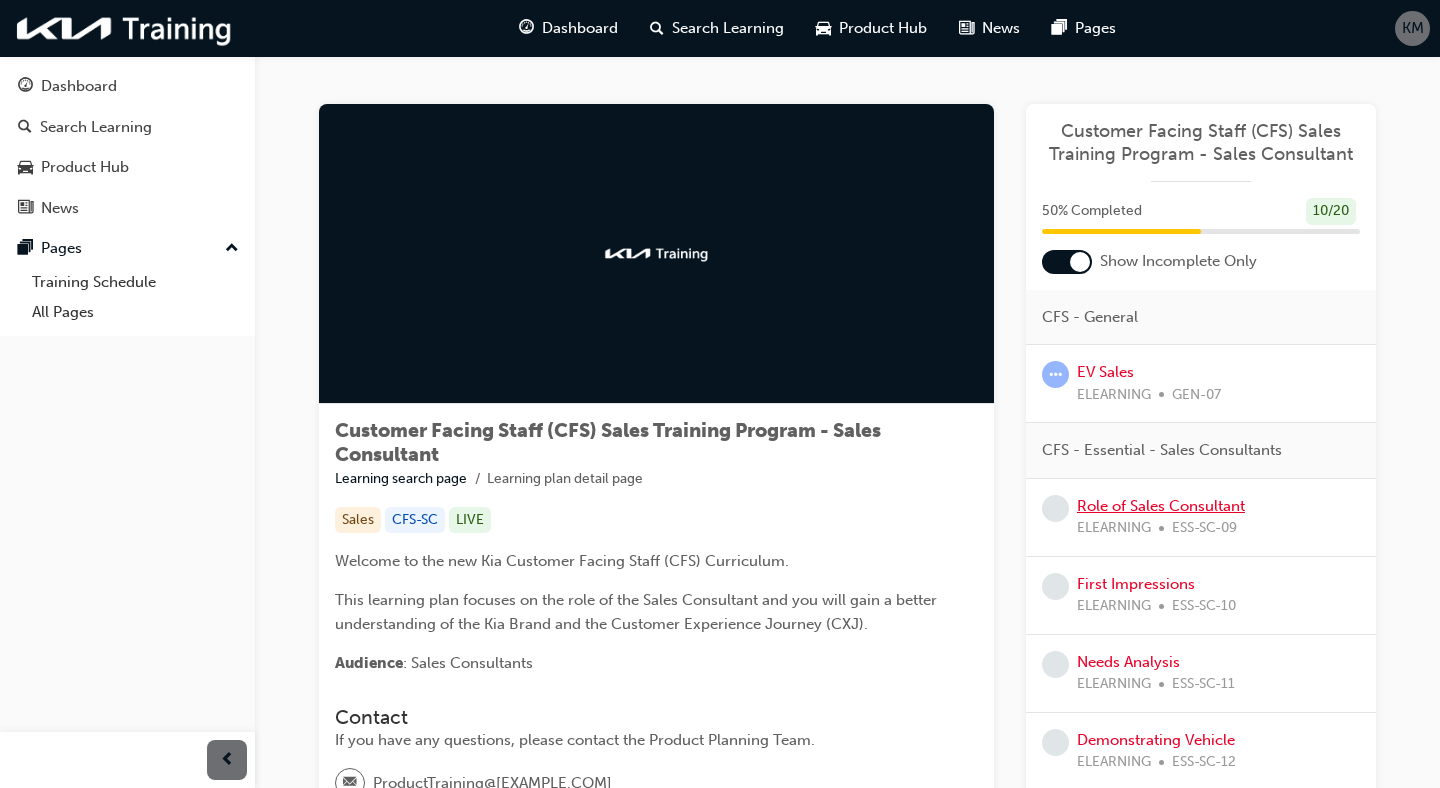 click on "Role of Sales Consultant" at bounding box center [1161, 506] 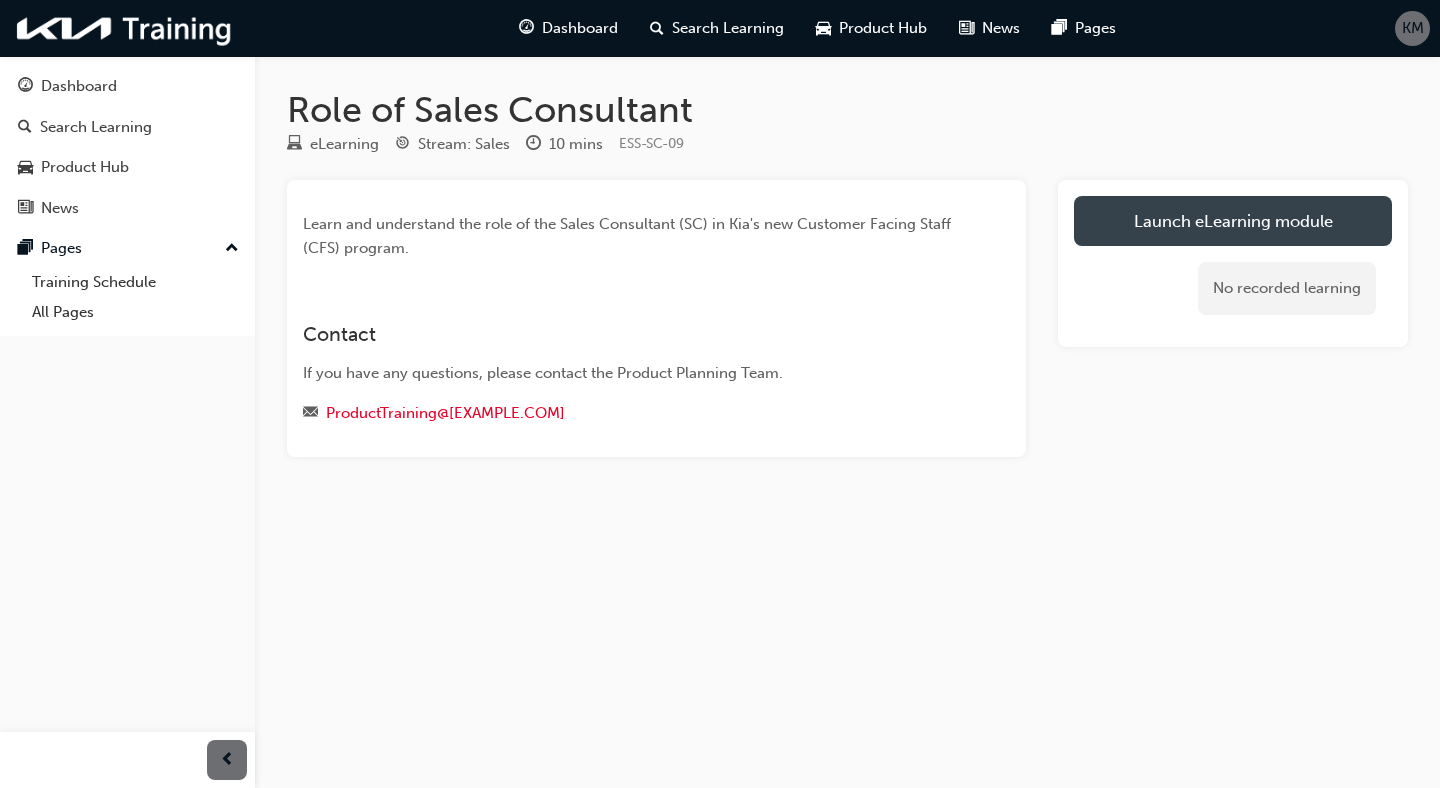 click on "Launch eLearning module" at bounding box center [1233, 221] 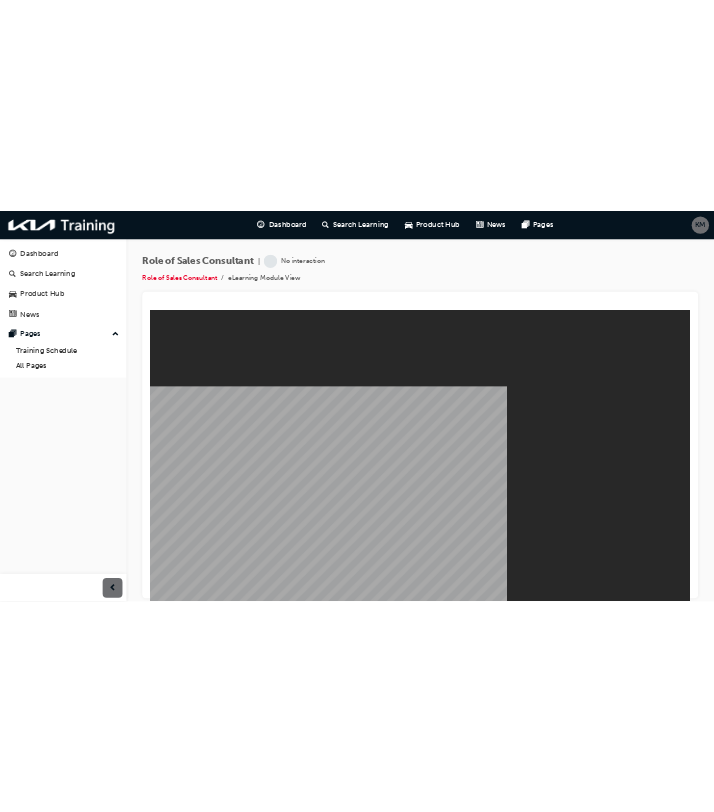 scroll, scrollTop: 0, scrollLeft: 0, axis: both 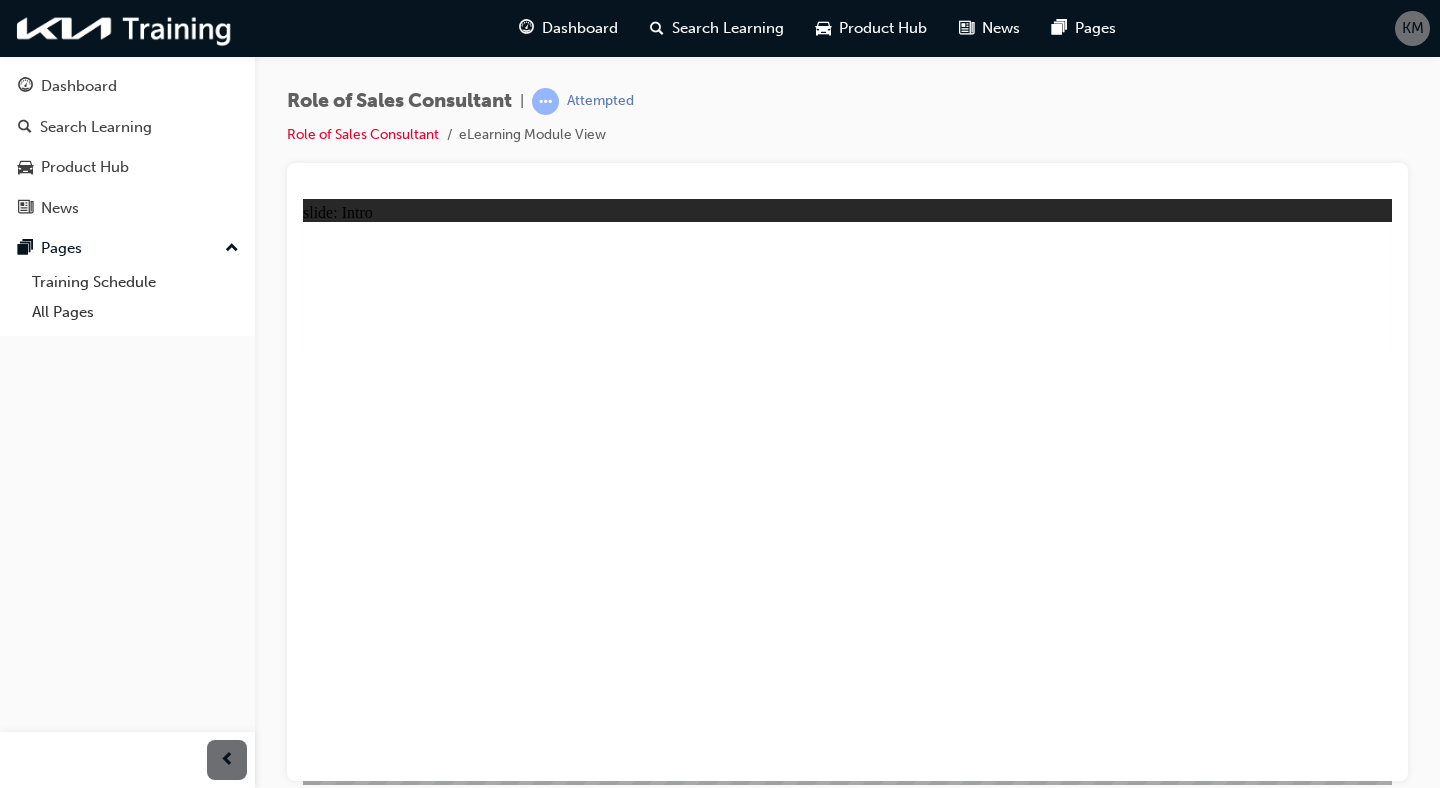 click 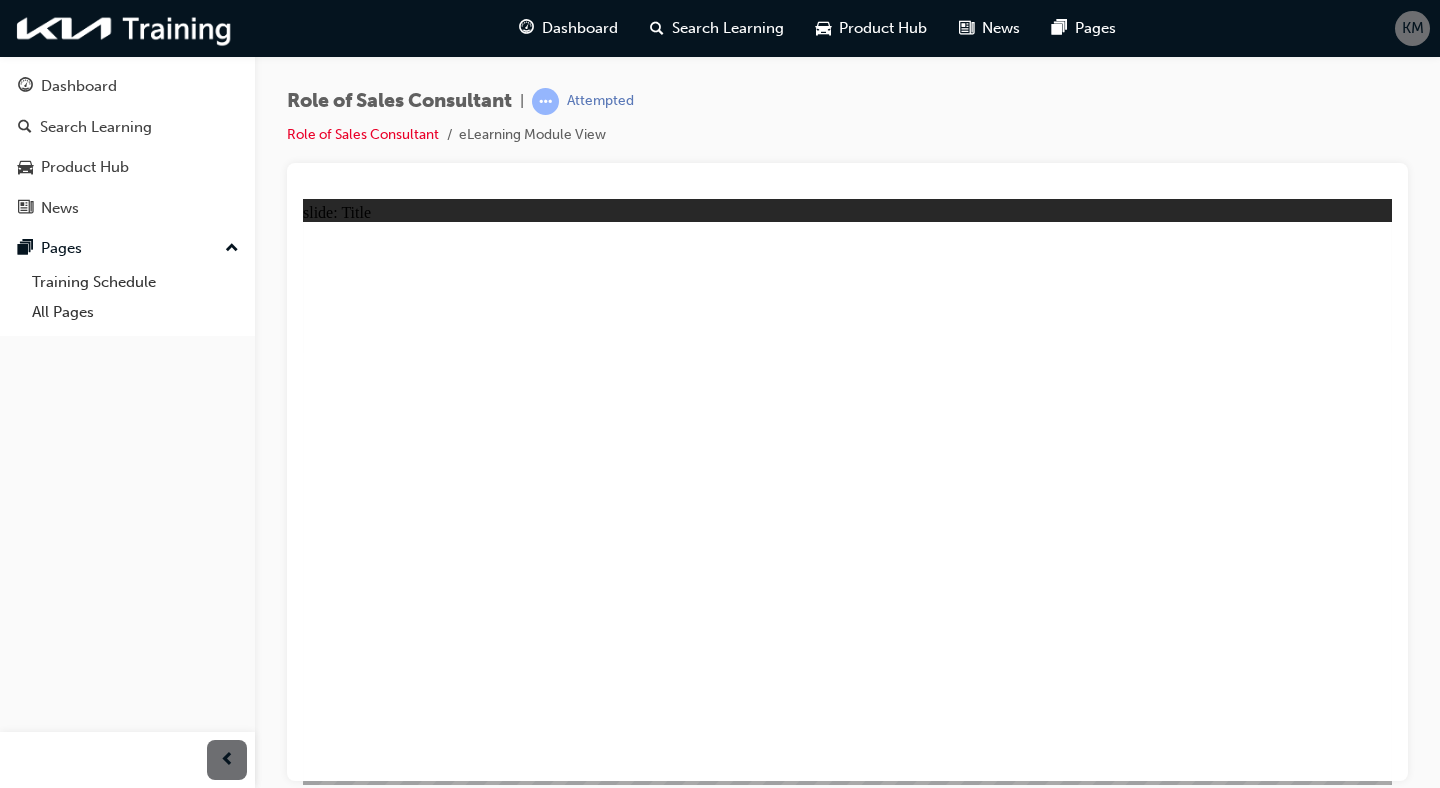 click 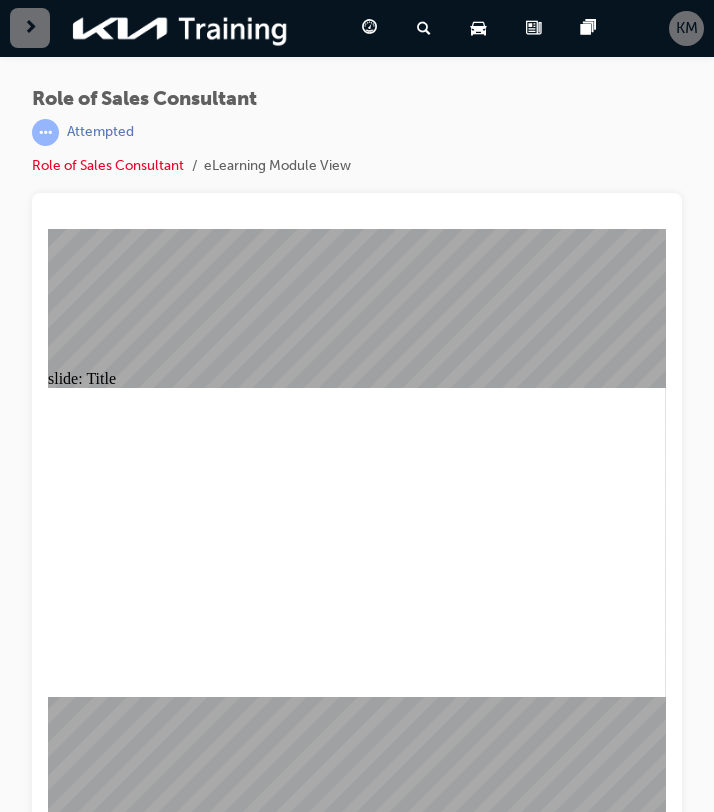 scroll, scrollTop: 26, scrollLeft: 0, axis: vertical 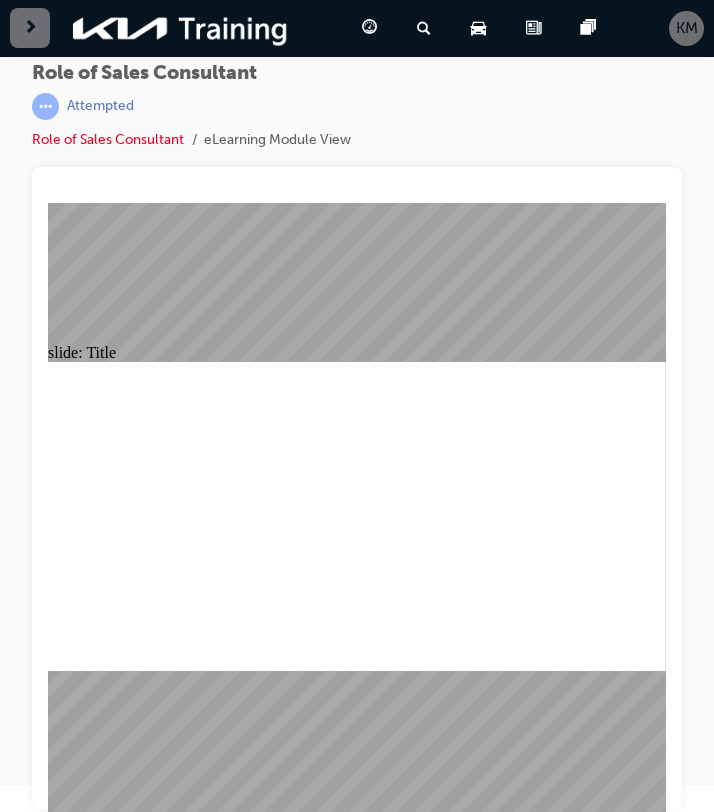 click 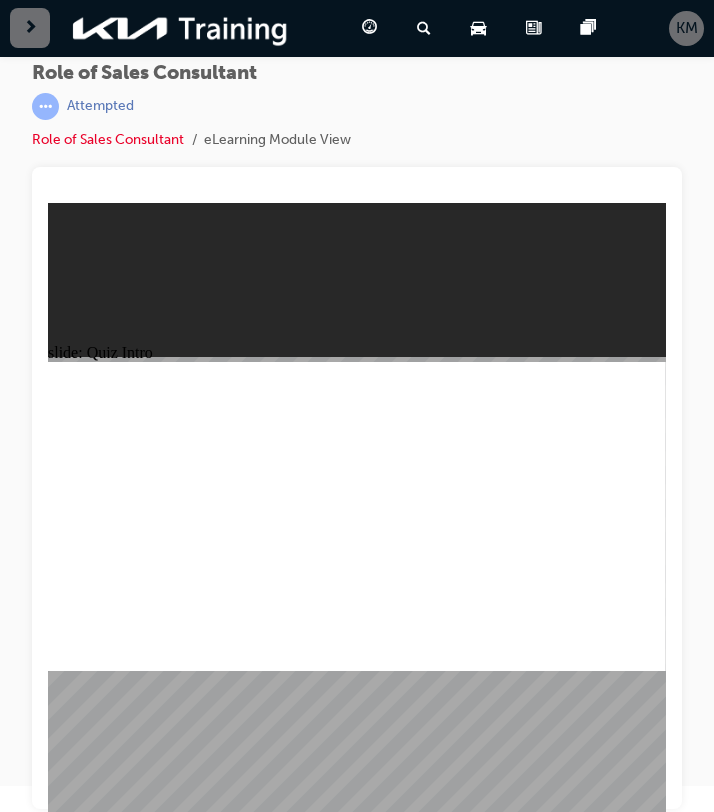 click 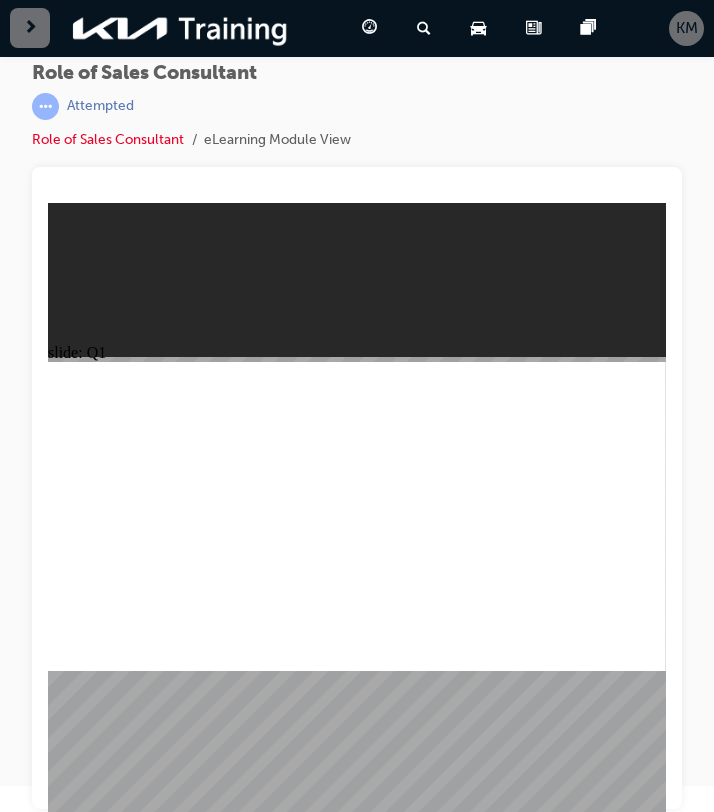 click 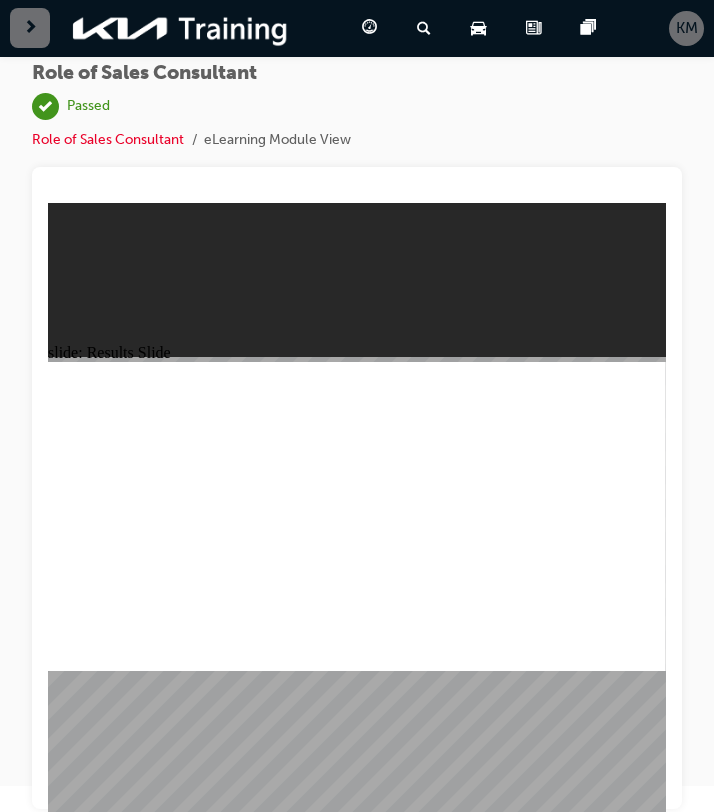 click 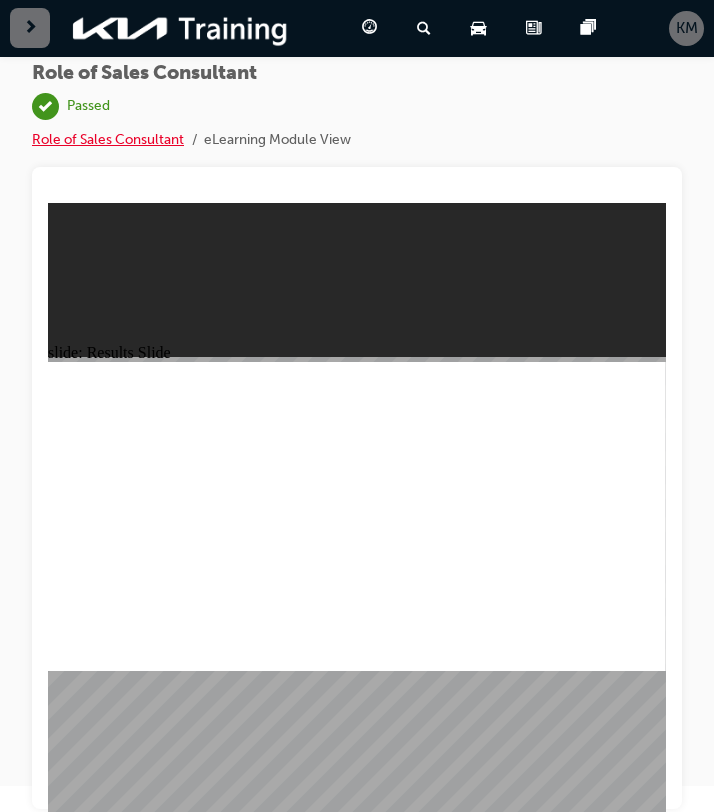 click on "Role of Sales Consultant" at bounding box center (108, 139) 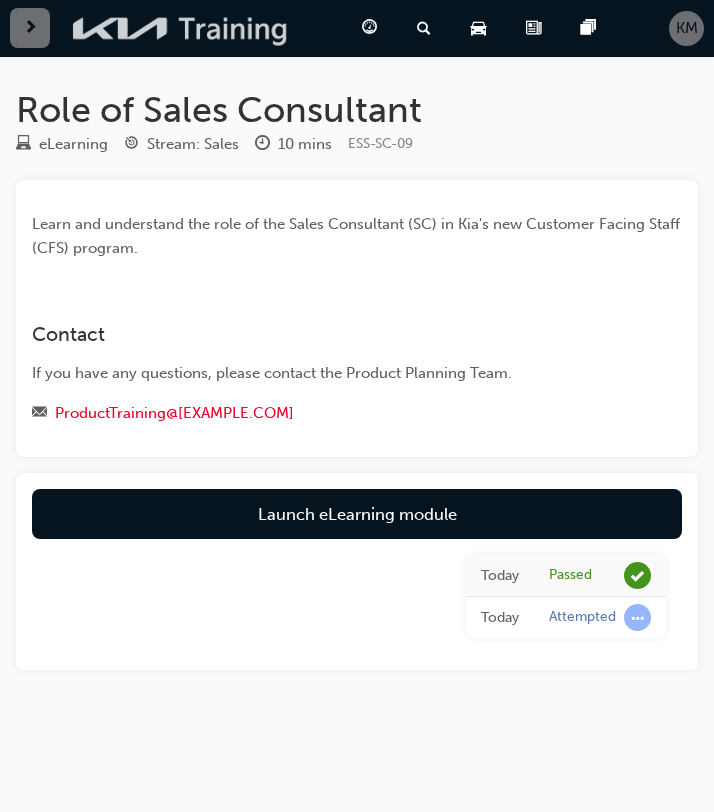 click at bounding box center [181, 28] 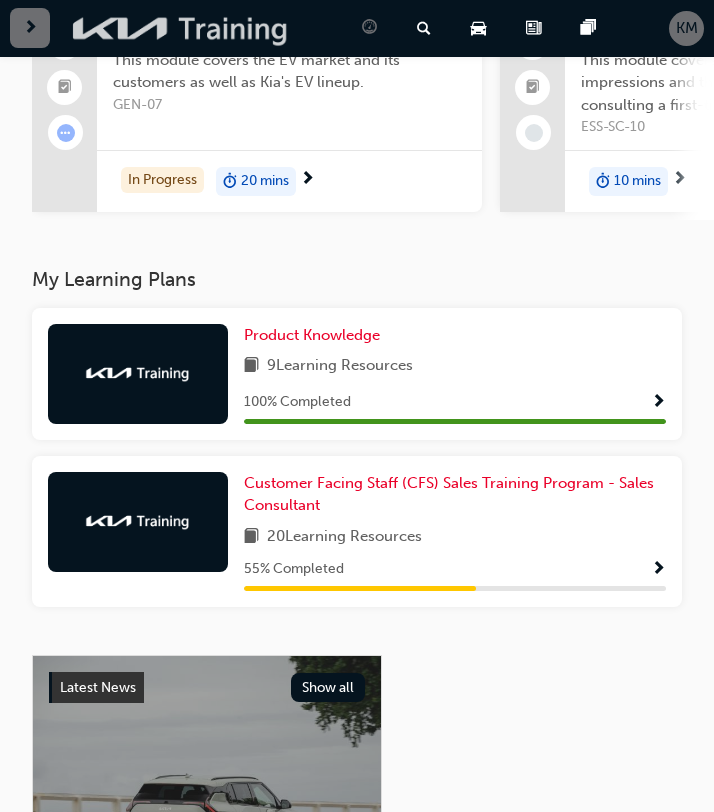 scroll, scrollTop: 337, scrollLeft: 0, axis: vertical 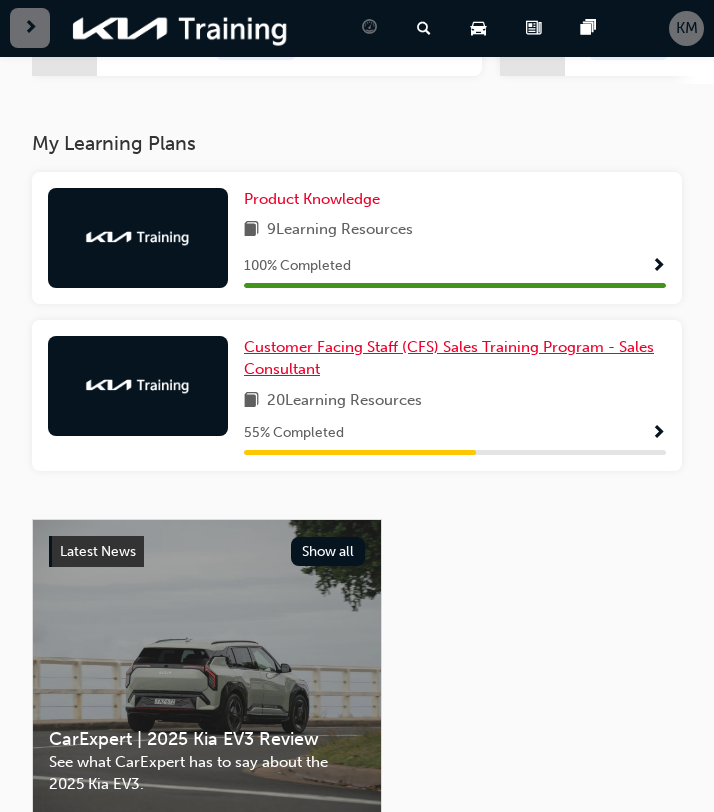 click on "Customer Facing Staff (CFS) Sales Training Program - Sales Consultant" at bounding box center (455, 358) 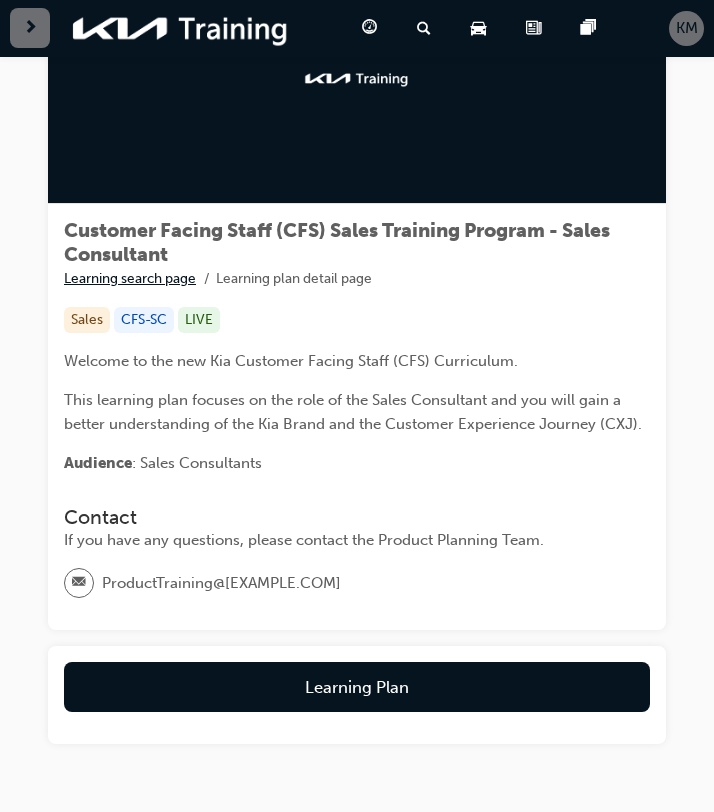scroll, scrollTop: 245, scrollLeft: 0, axis: vertical 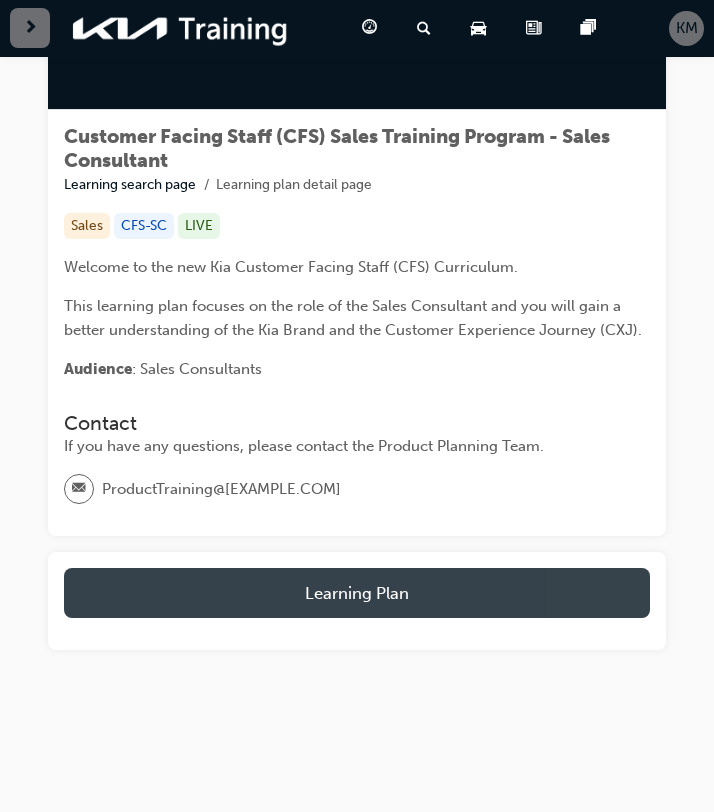 click on "Learning Plan" at bounding box center (357, 593) 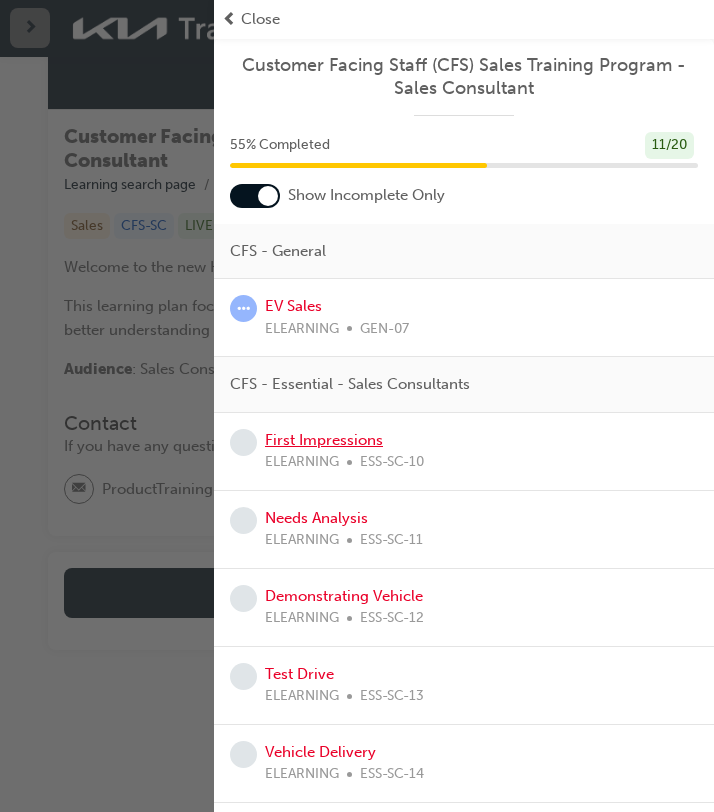 click on "First Impressions" at bounding box center (324, 440) 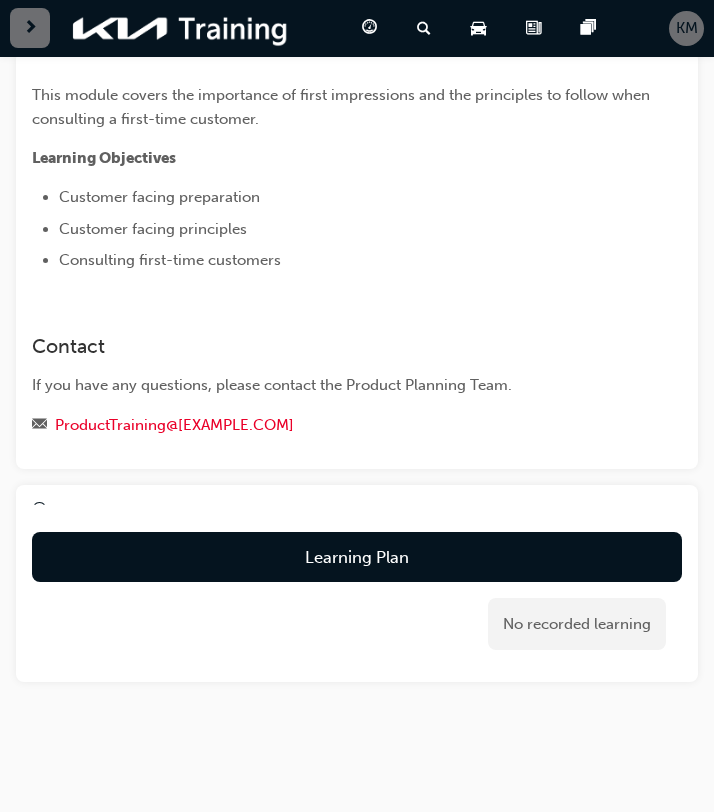 scroll, scrollTop: 158, scrollLeft: 0, axis: vertical 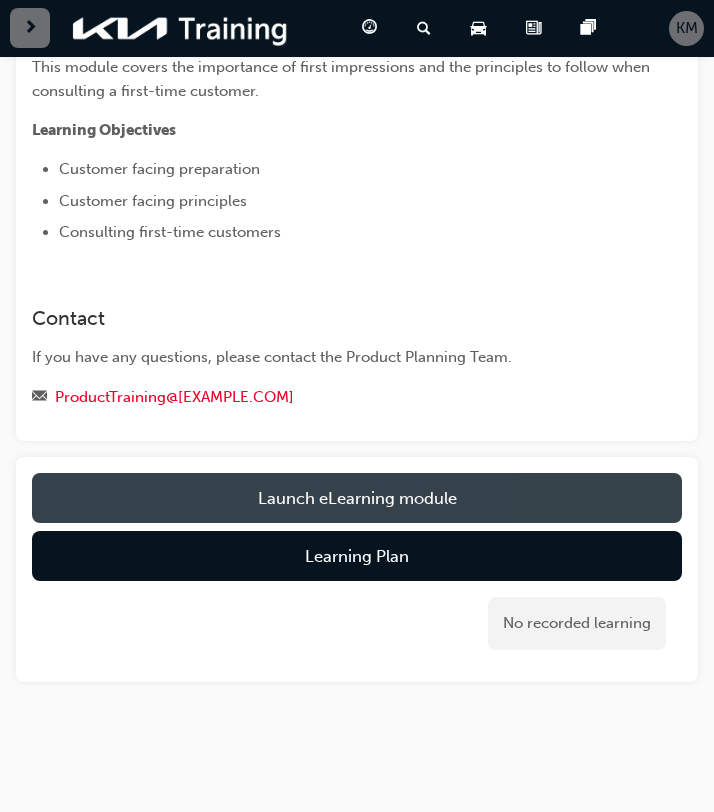 click on "Launch eLearning module" at bounding box center (357, 498) 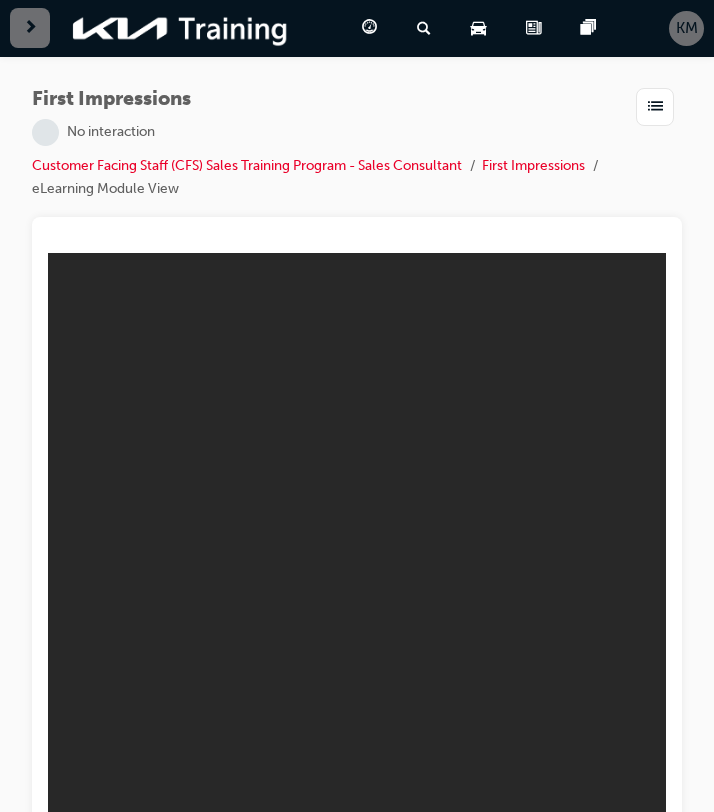 scroll, scrollTop: 0, scrollLeft: 0, axis: both 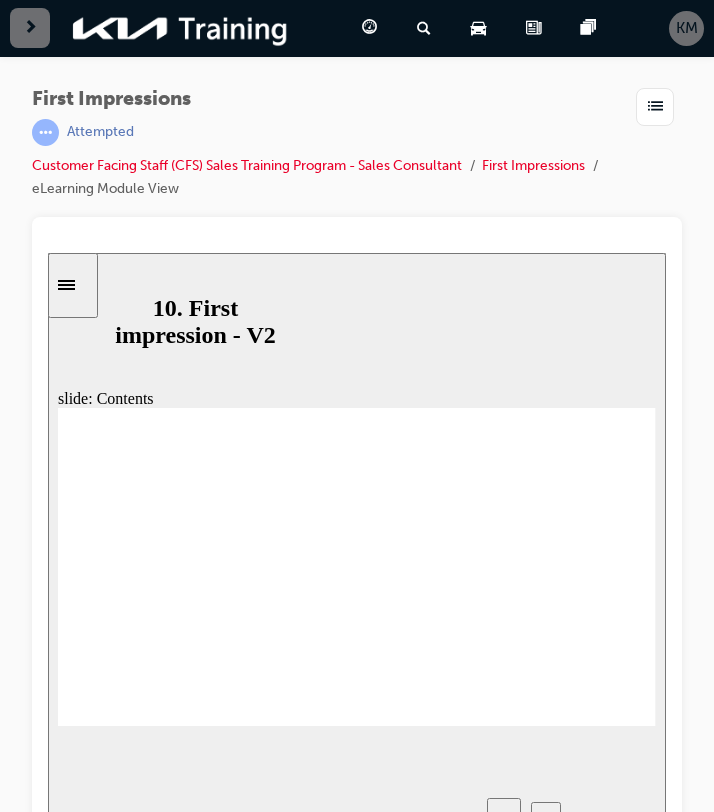 click 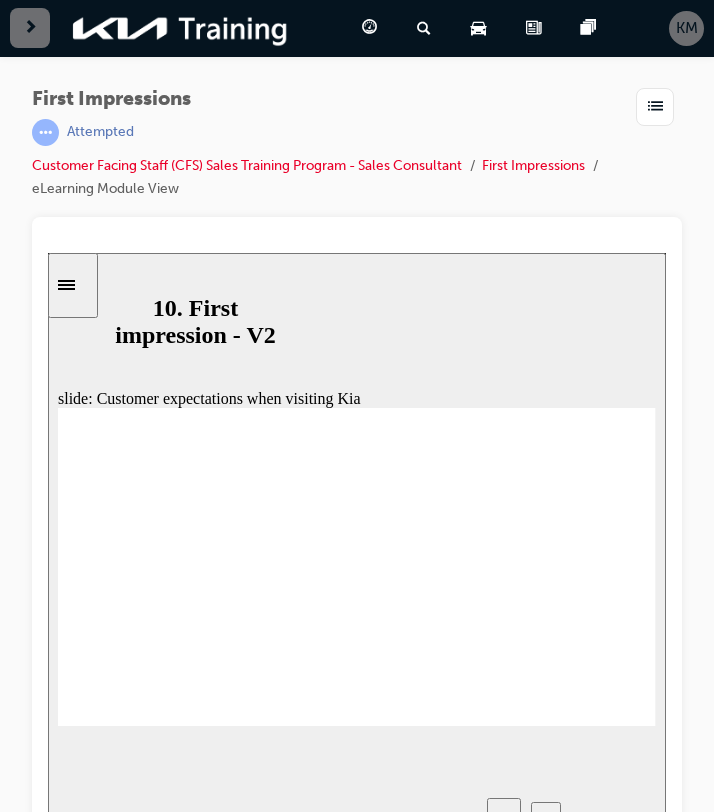 scroll, scrollTop: 49, scrollLeft: 0, axis: vertical 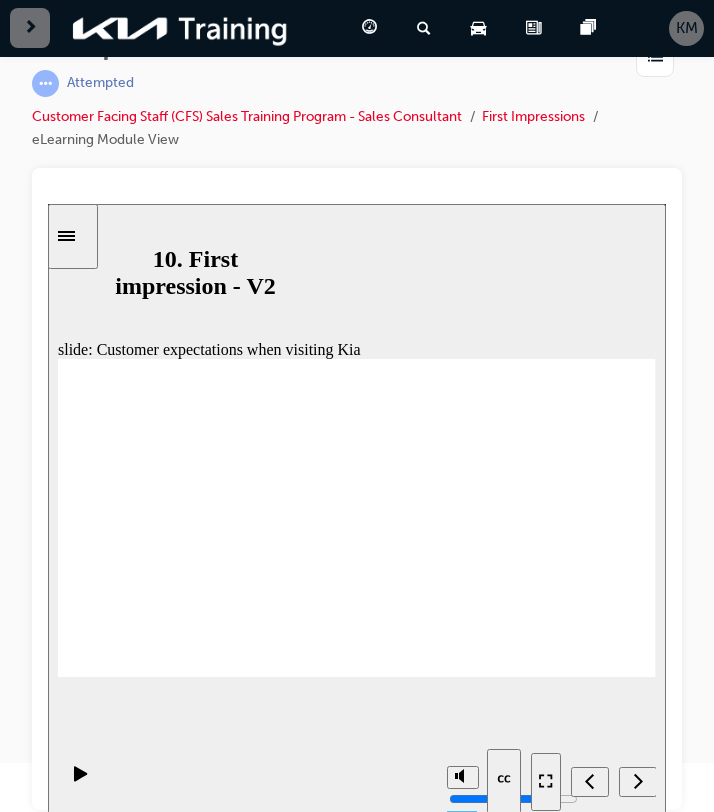 click 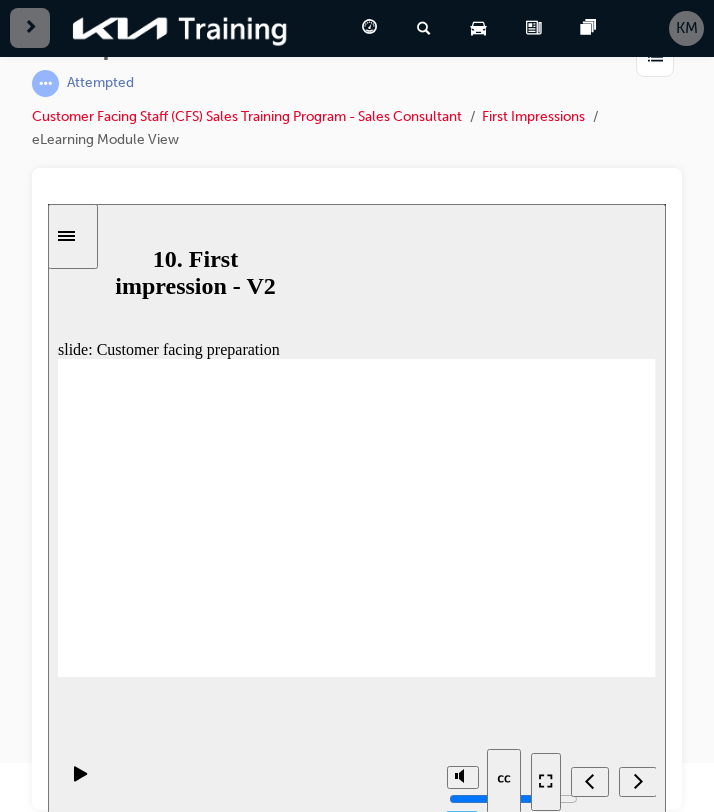 click 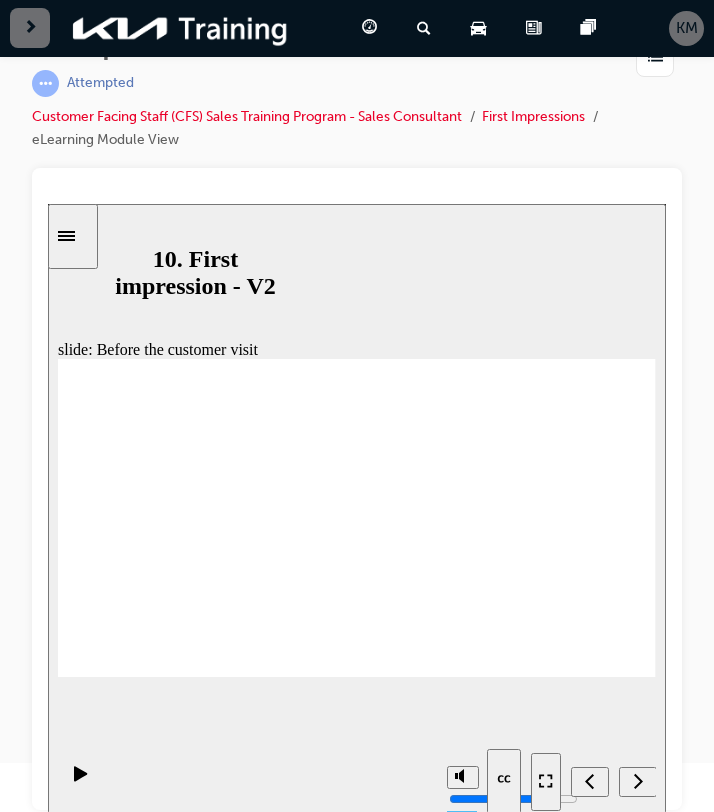 click 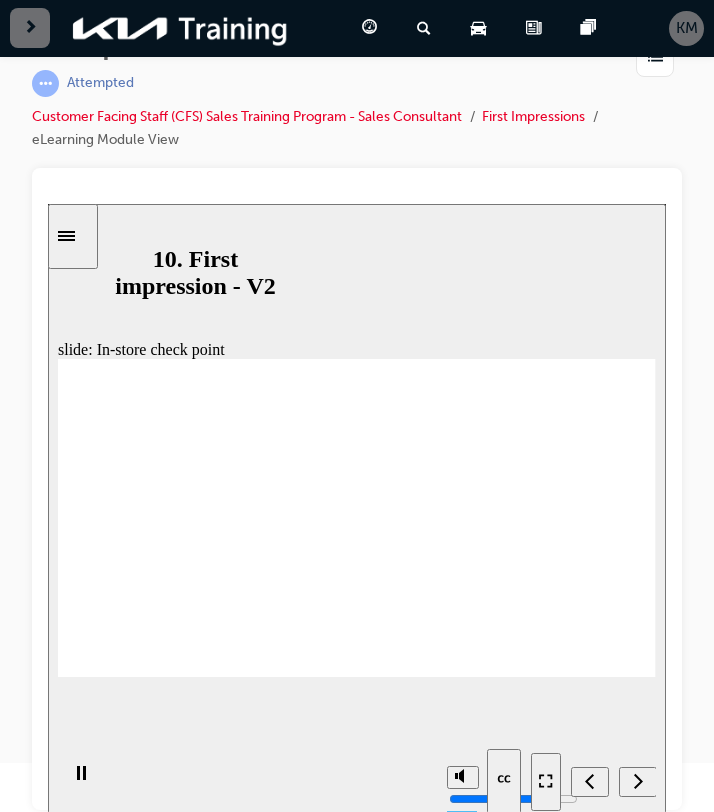 click 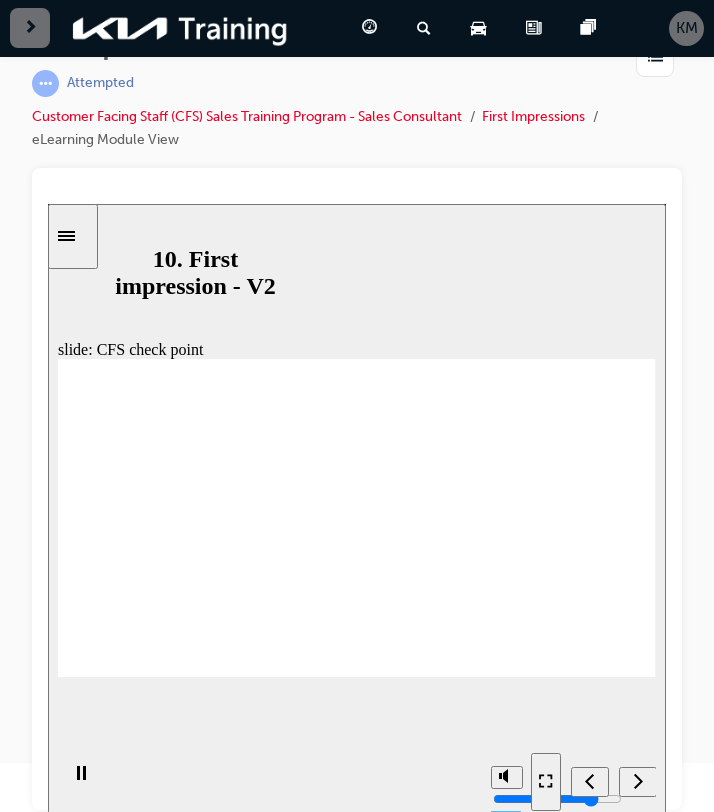 scroll, scrollTop: 0, scrollLeft: 0, axis: both 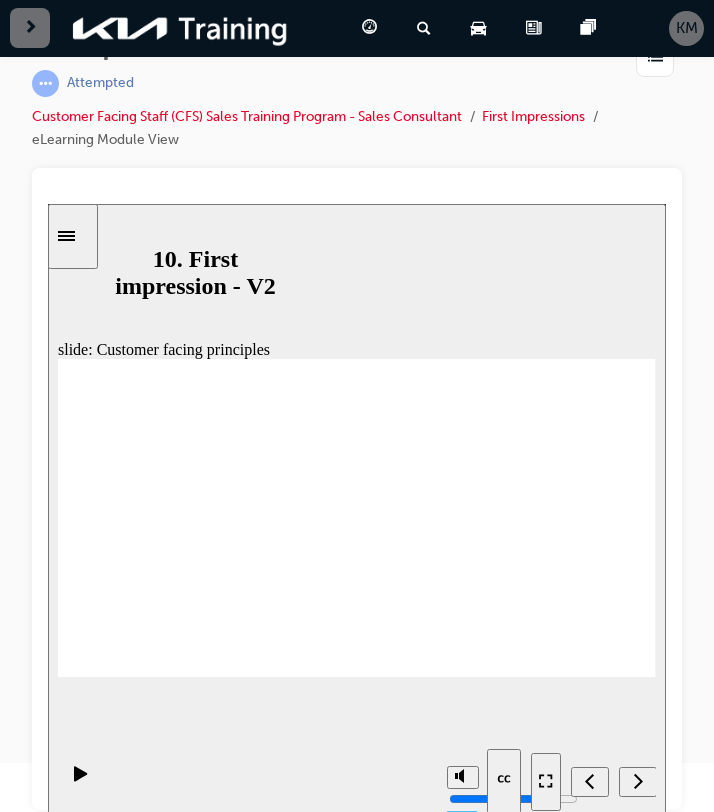click 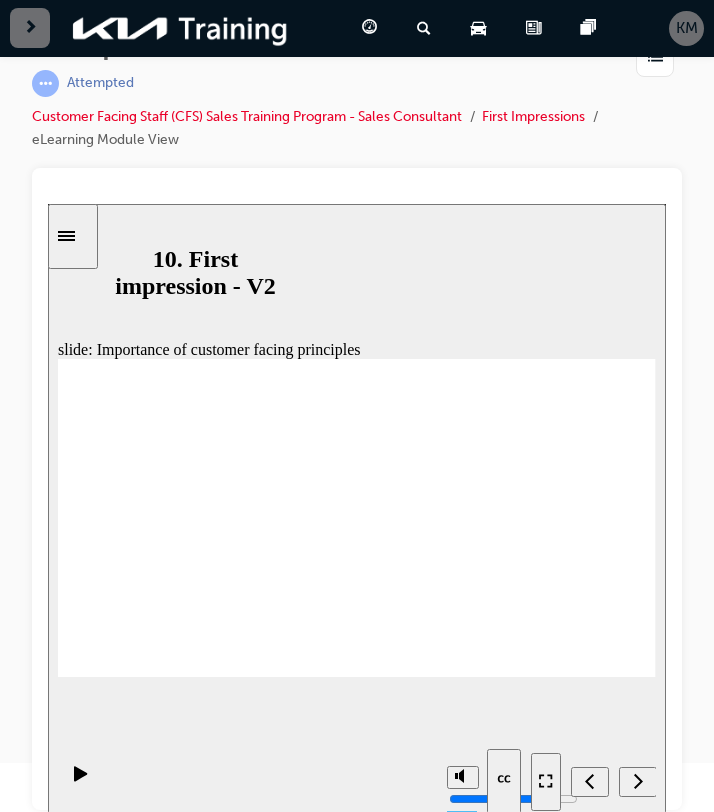click 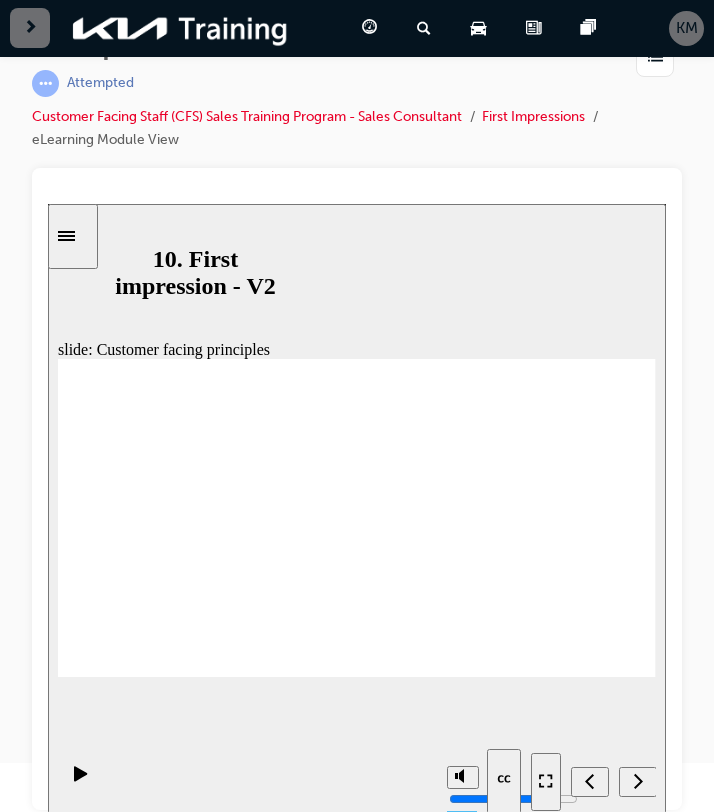 click 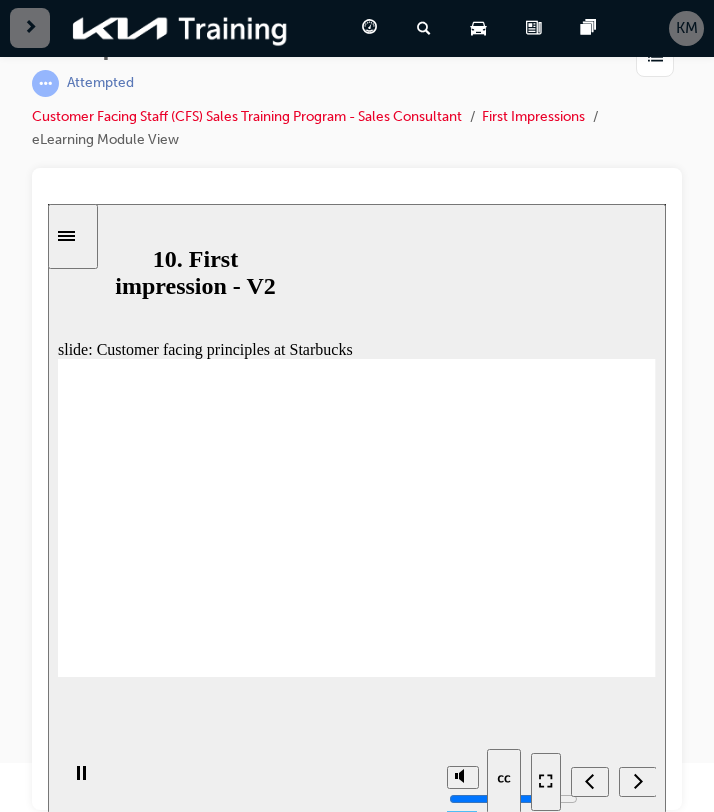 click 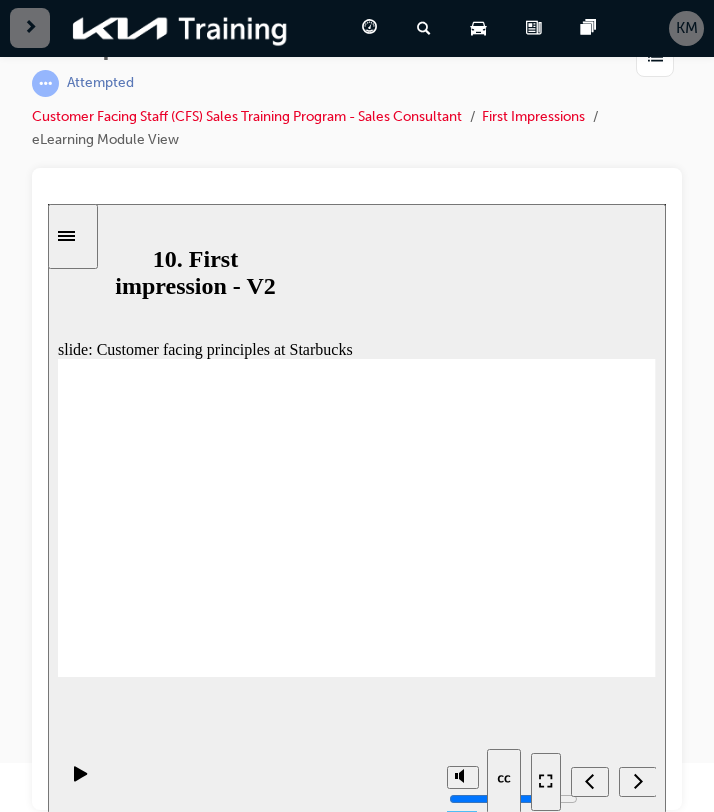 click 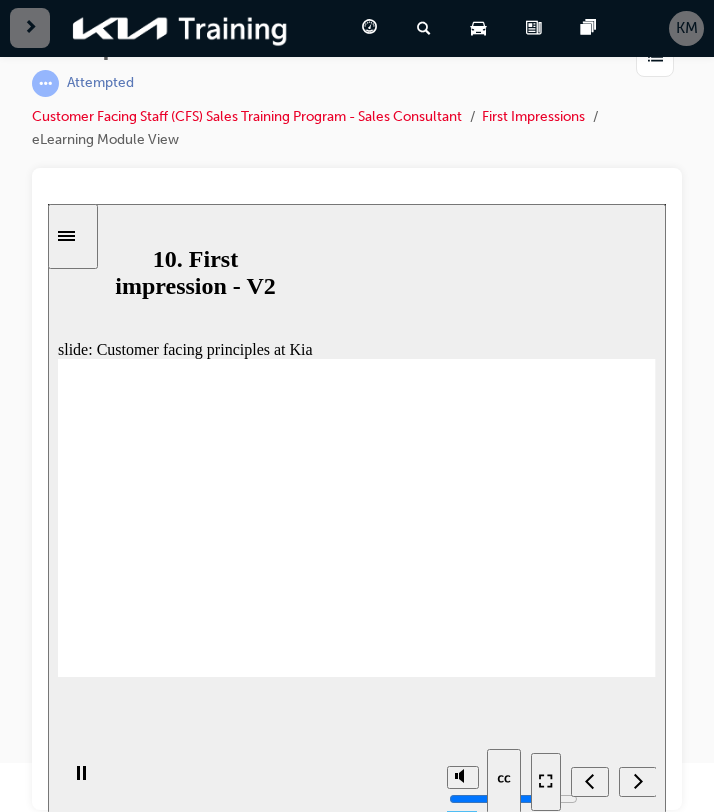 click 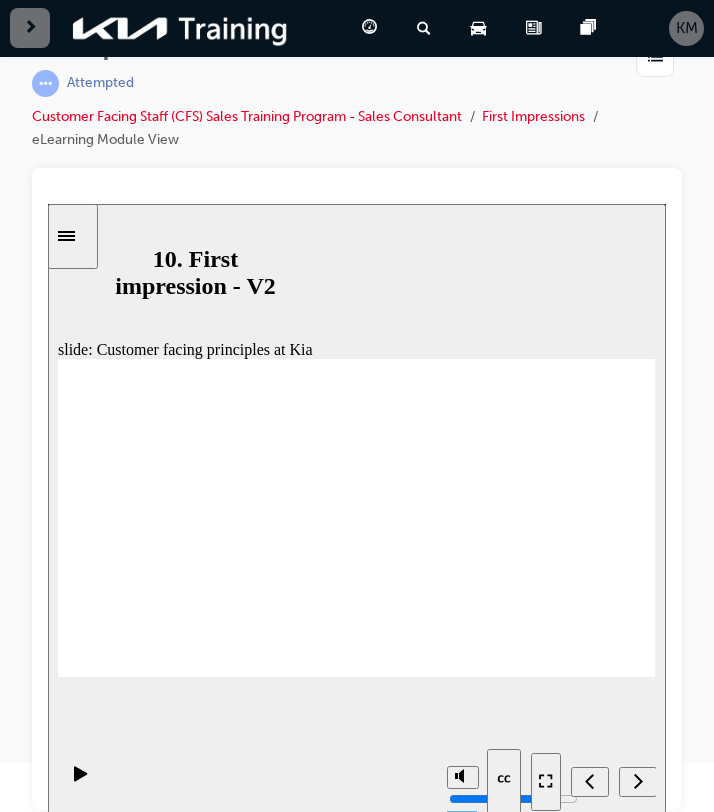 click 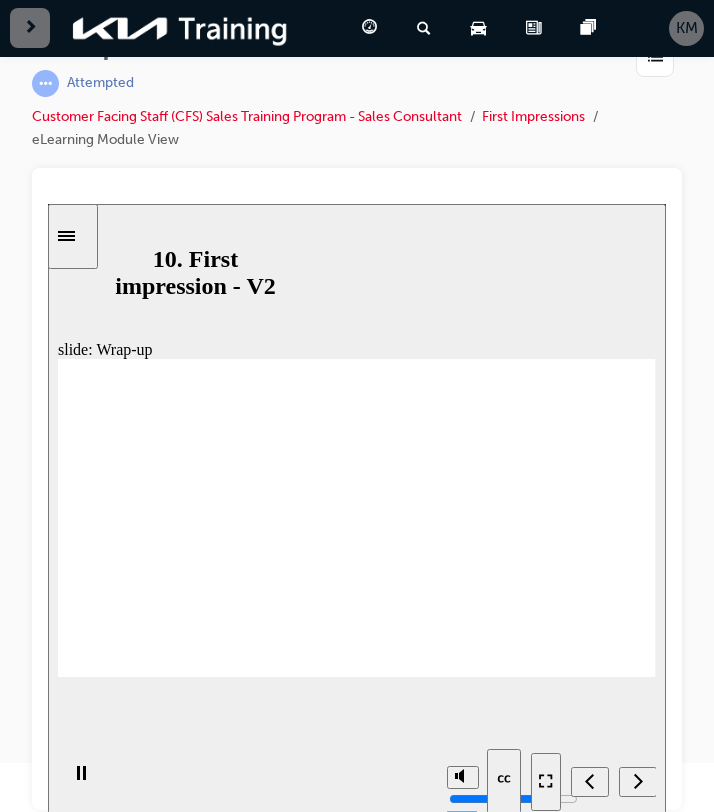 click 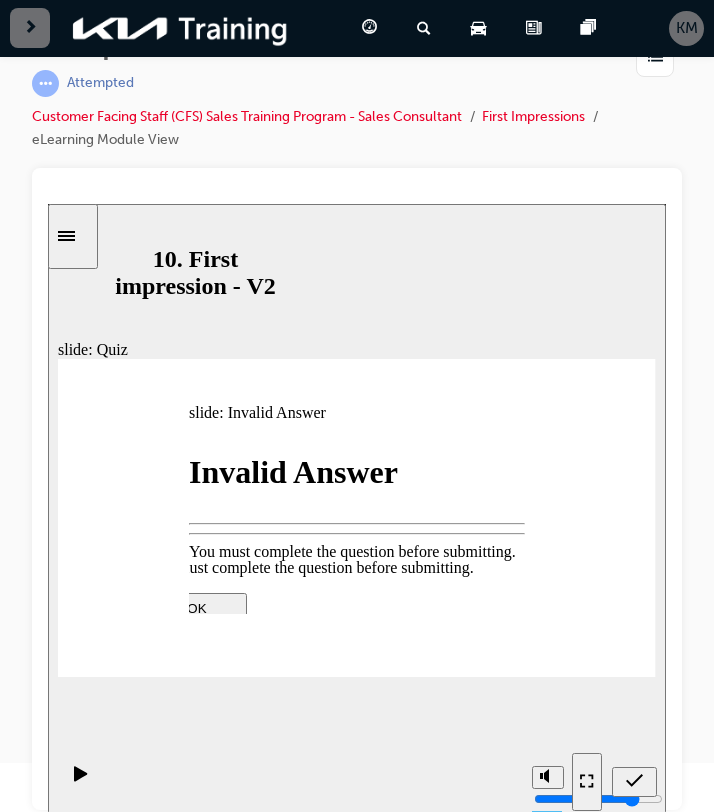 click 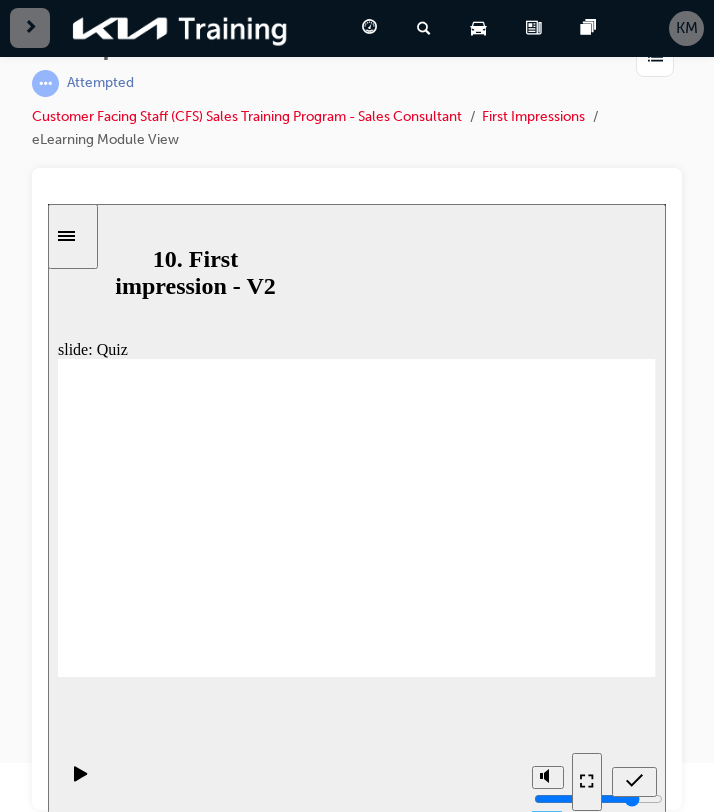 drag, startPoint x: 357, startPoint y: 527, endPoint x: 380, endPoint y: 609, distance: 85.16454 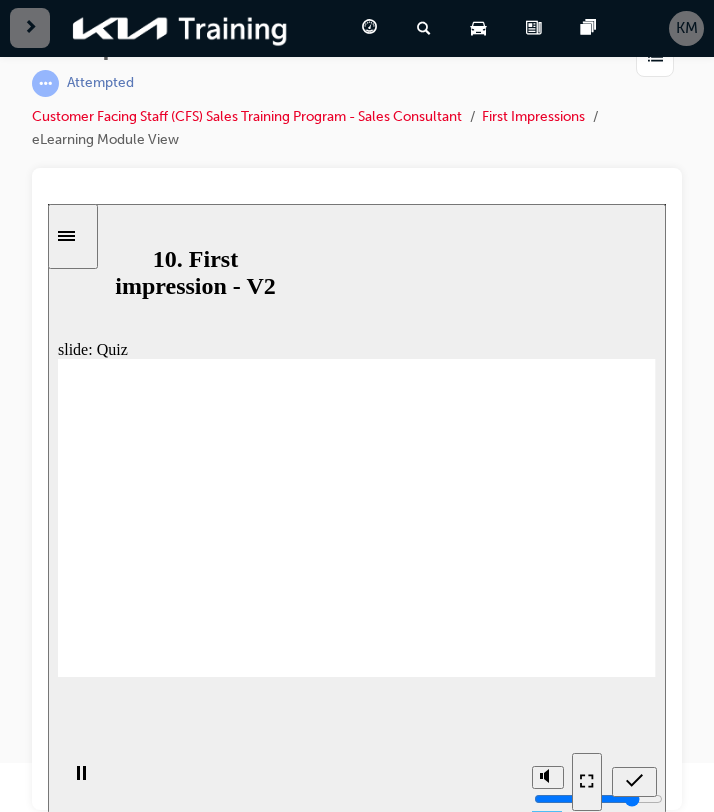 click 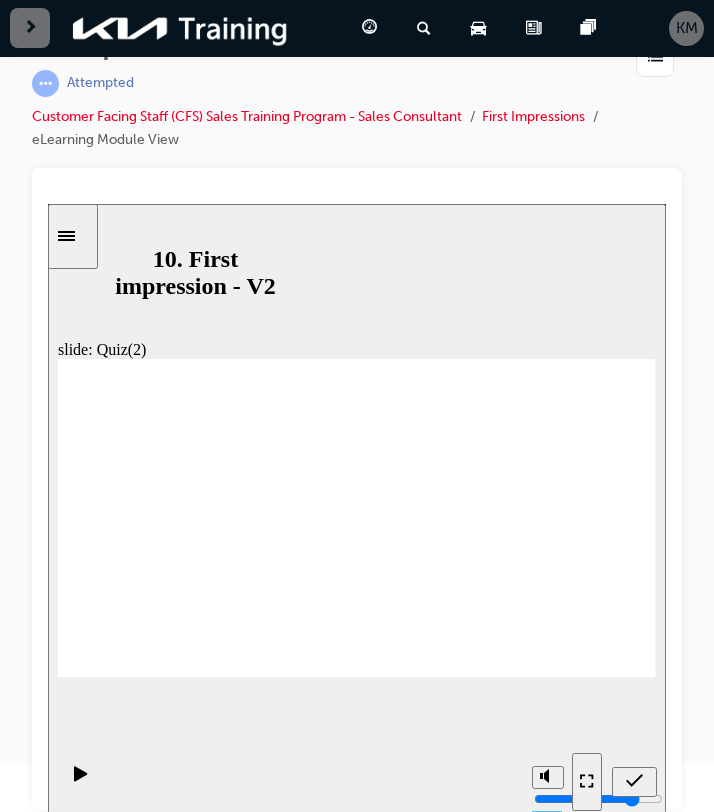 click 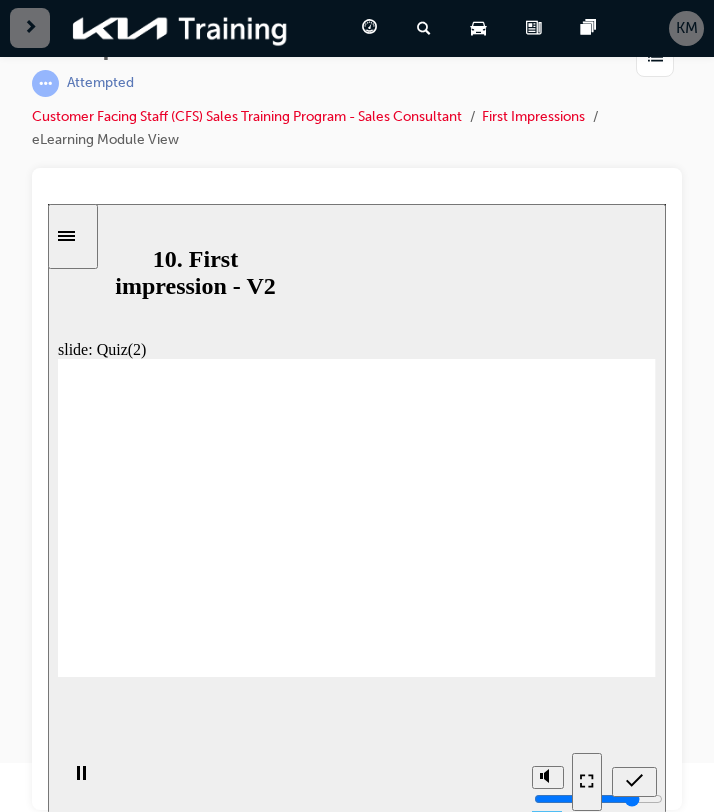 click 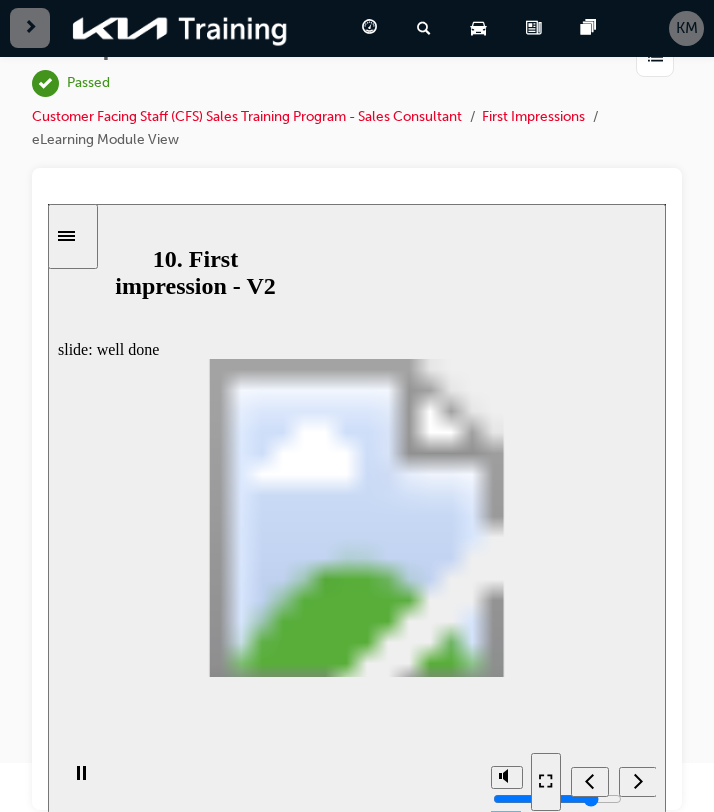 click 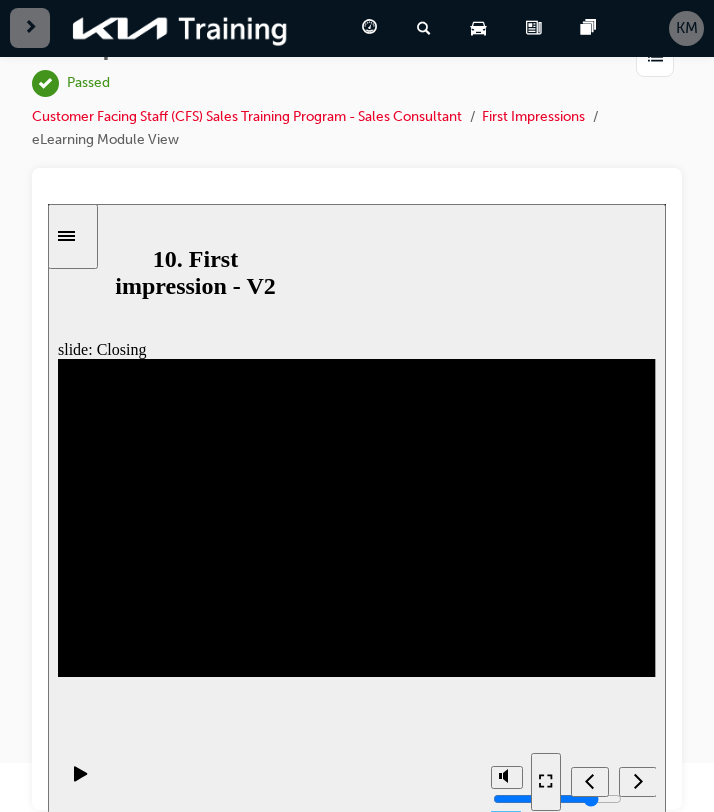 scroll, scrollTop: 0, scrollLeft: 0, axis: both 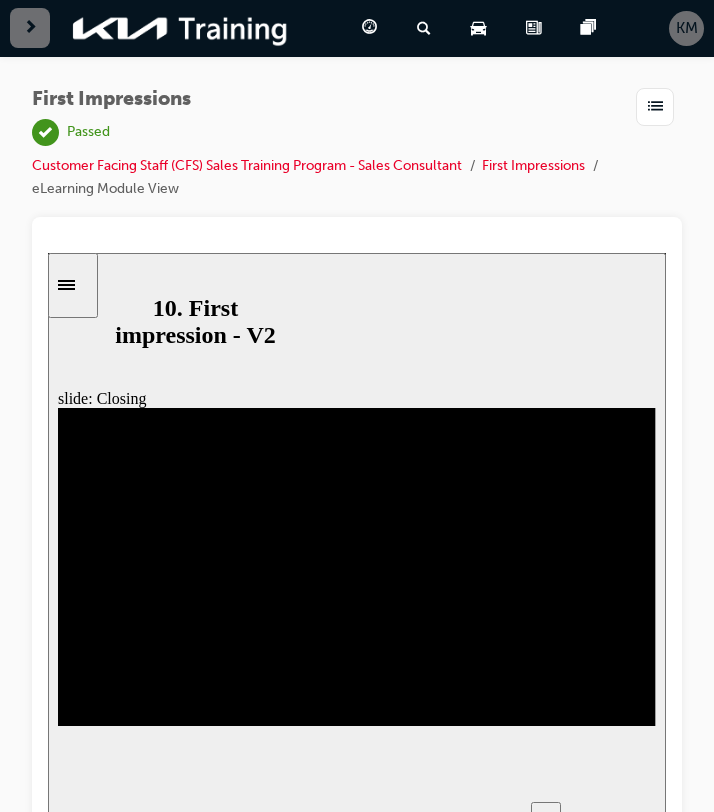 click at bounding box center (655, 107) 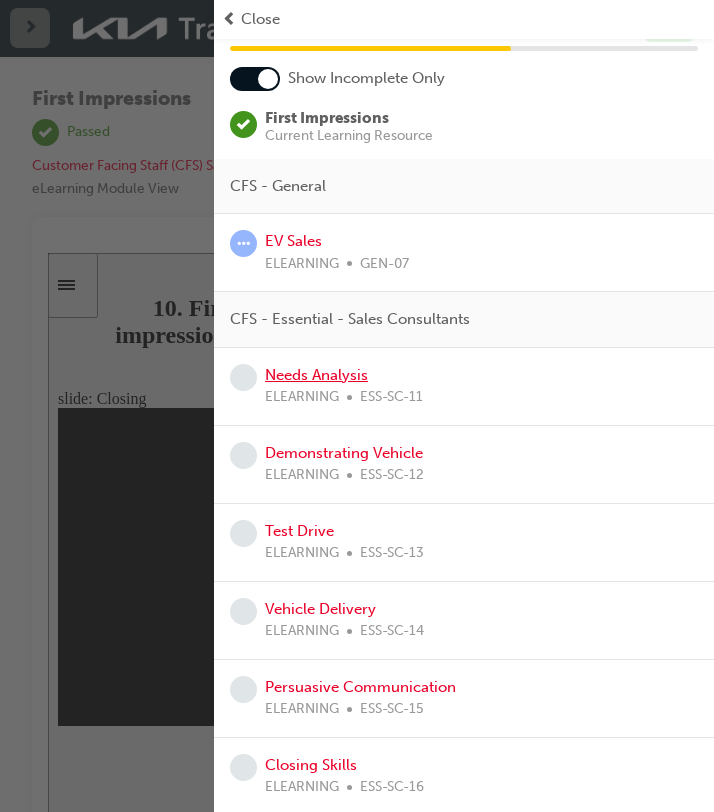 scroll, scrollTop: 198, scrollLeft: 0, axis: vertical 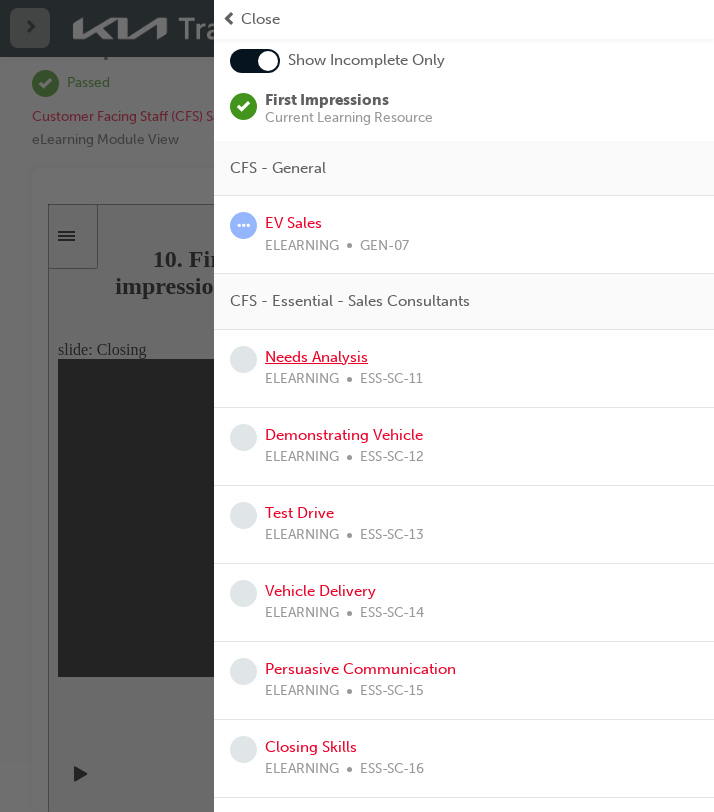 click on "Needs Analysis" at bounding box center [316, 357] 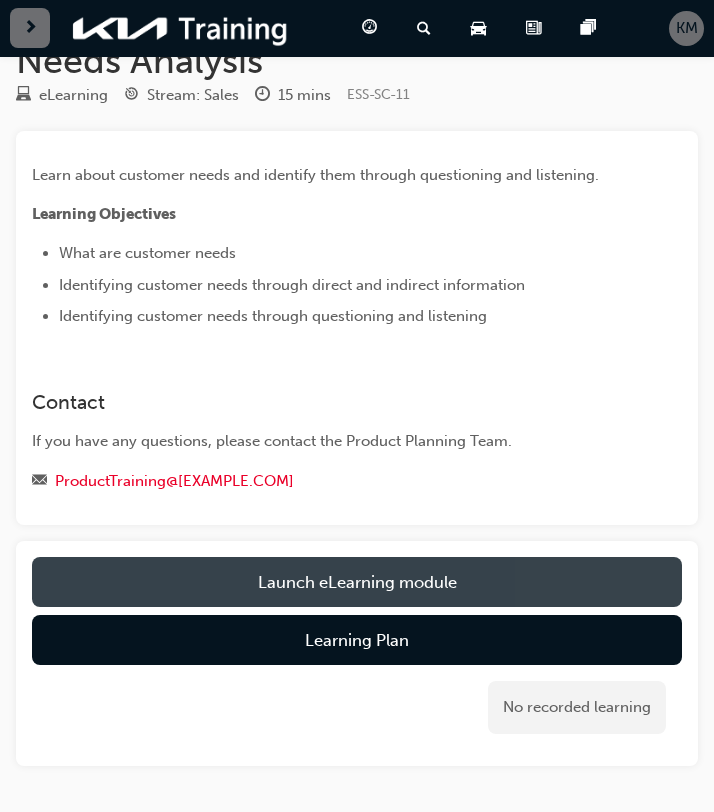 click on "Launch eLearning module" at bounding box center (357, 582) 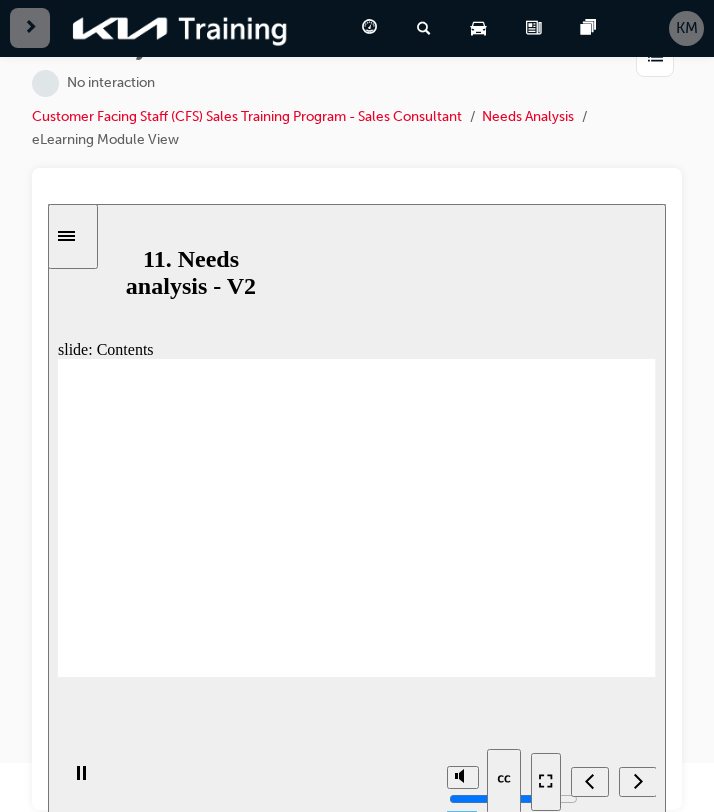 scroll, scrollTop: 0, scrollLeft: 0, axis: both 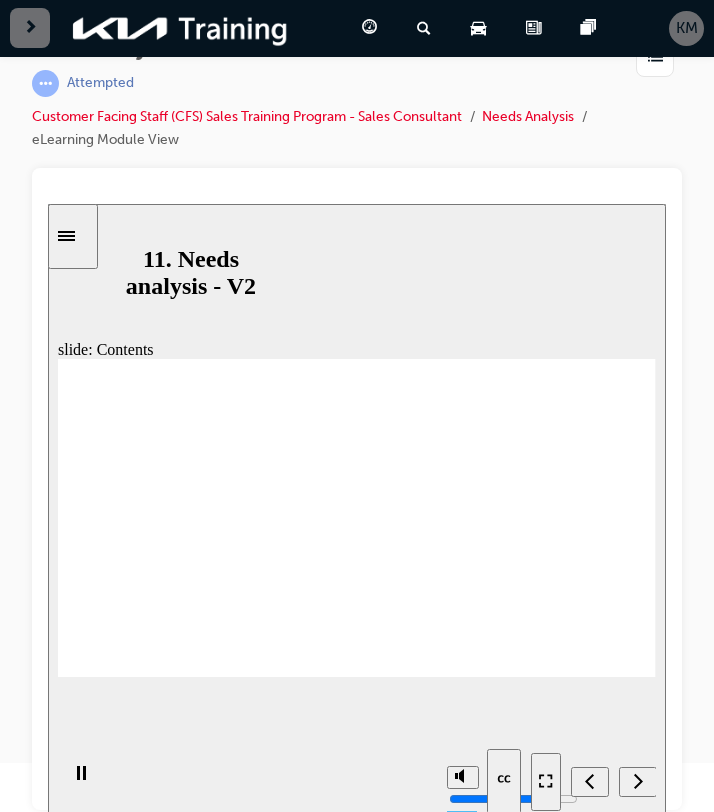 click 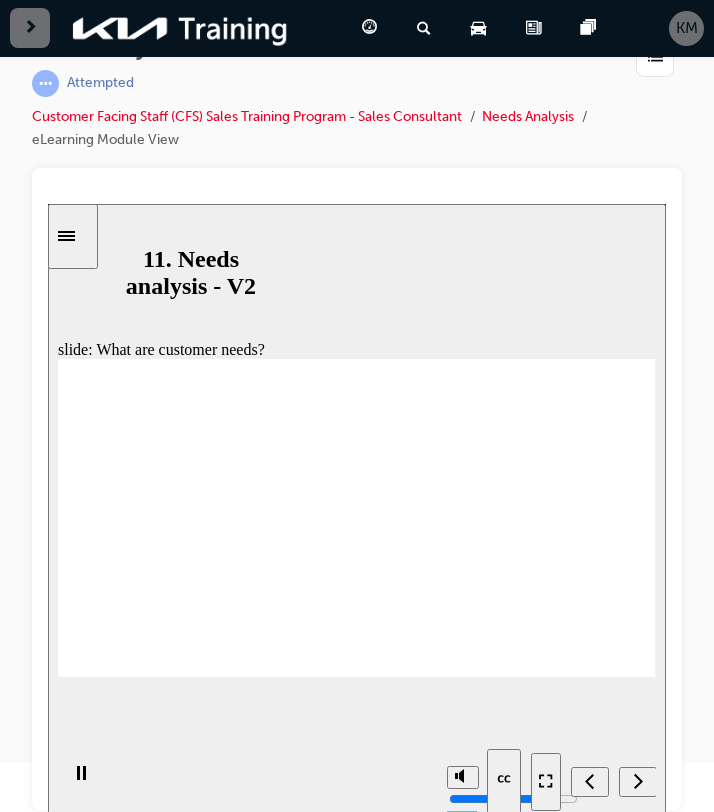 click on "slide: What are customer needs?
01 Rectangle 2 4 What are customer needs? Group
1 Rectangle 1 Click next arrow icon 2 01 What are customer needs? Click next Back to top
Playback Speed
2
1.75" at bounding box center [357, 508] 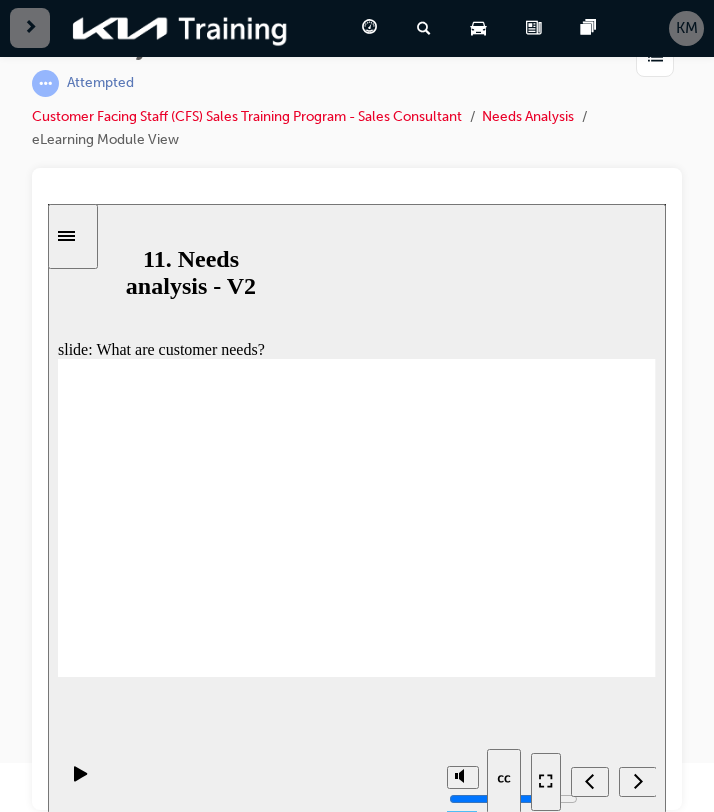 click 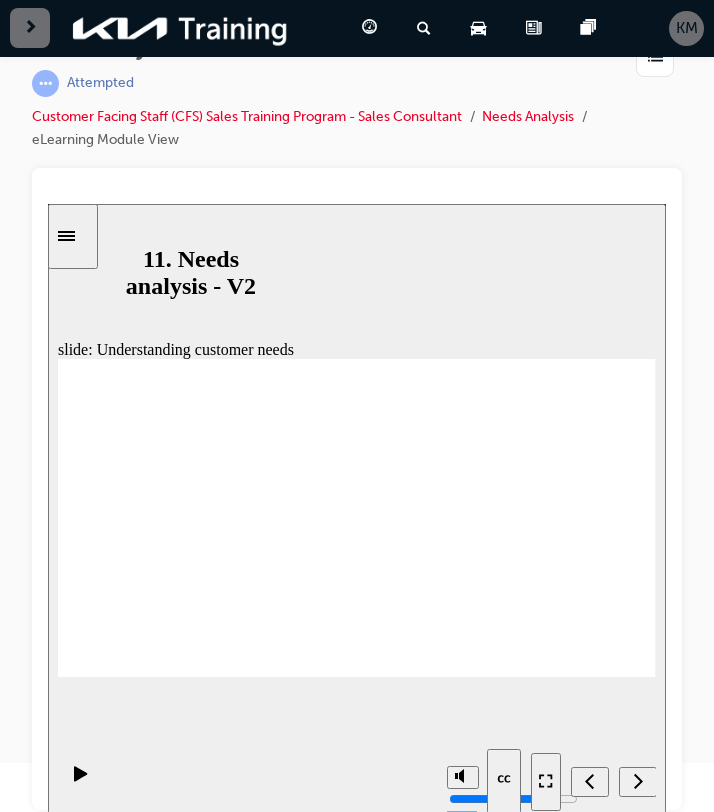 click 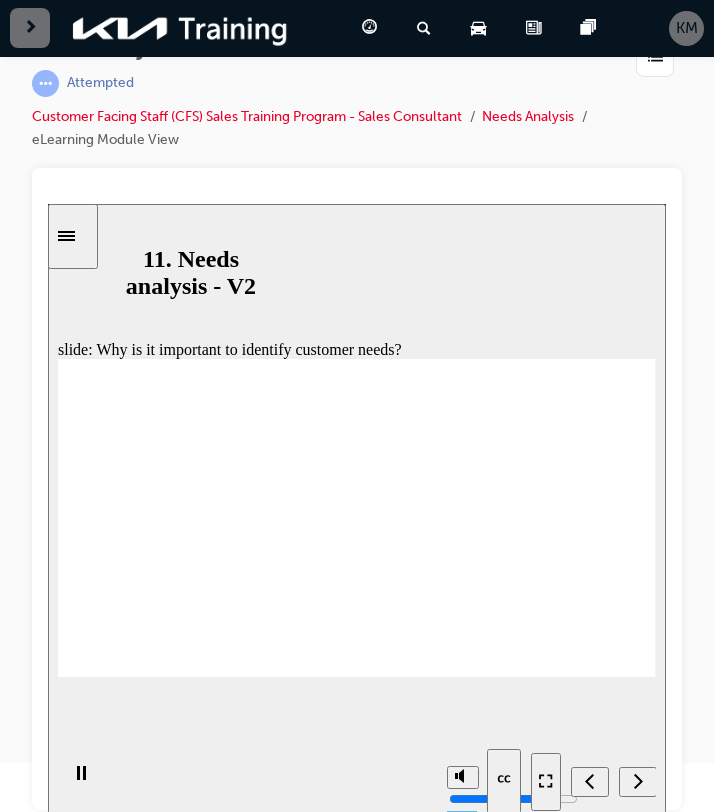 click 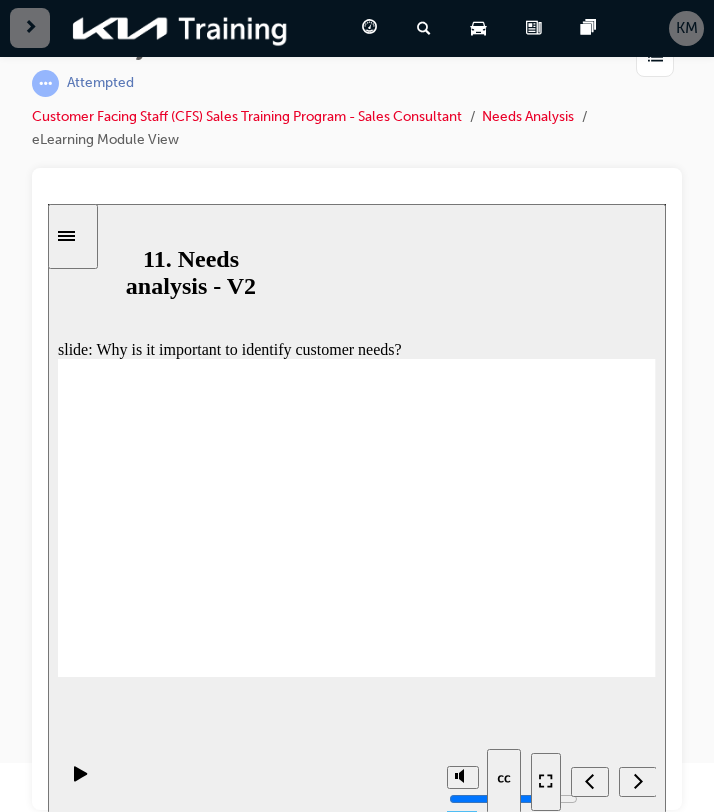 click 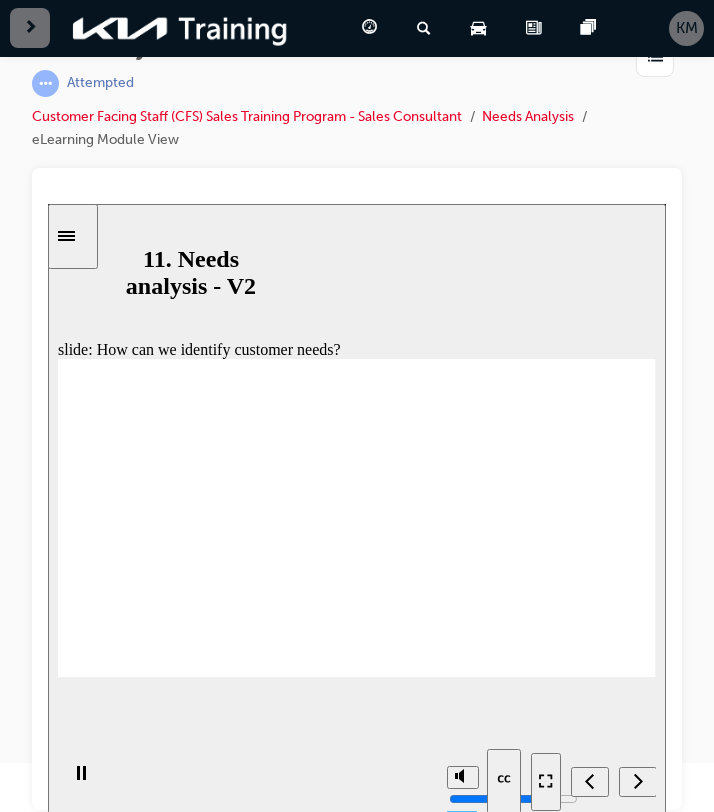 click 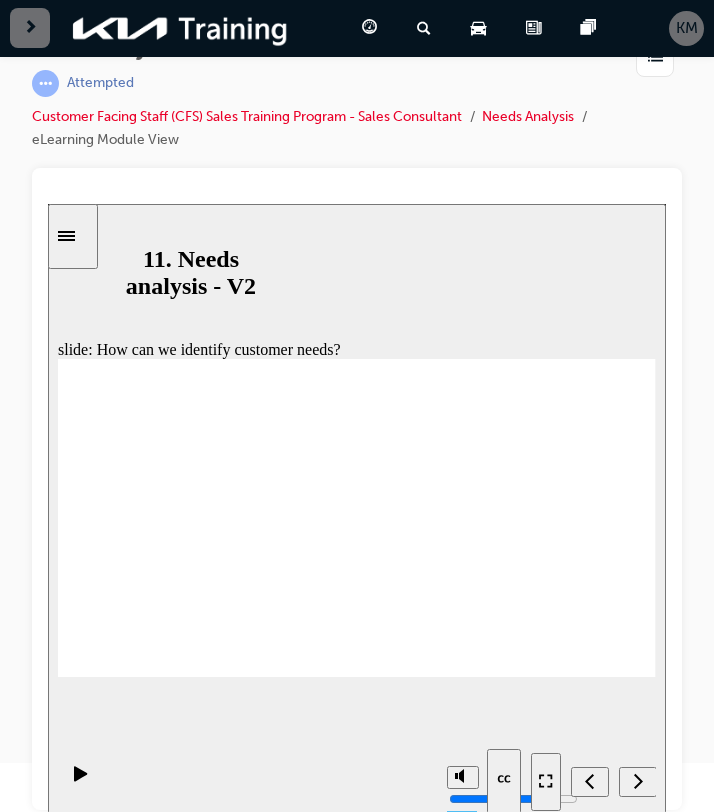 click 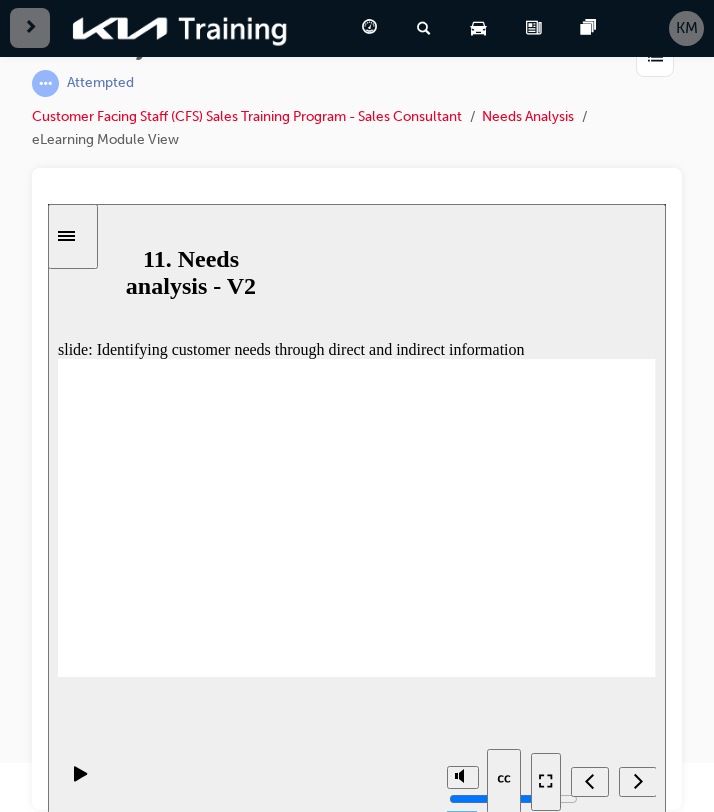 click 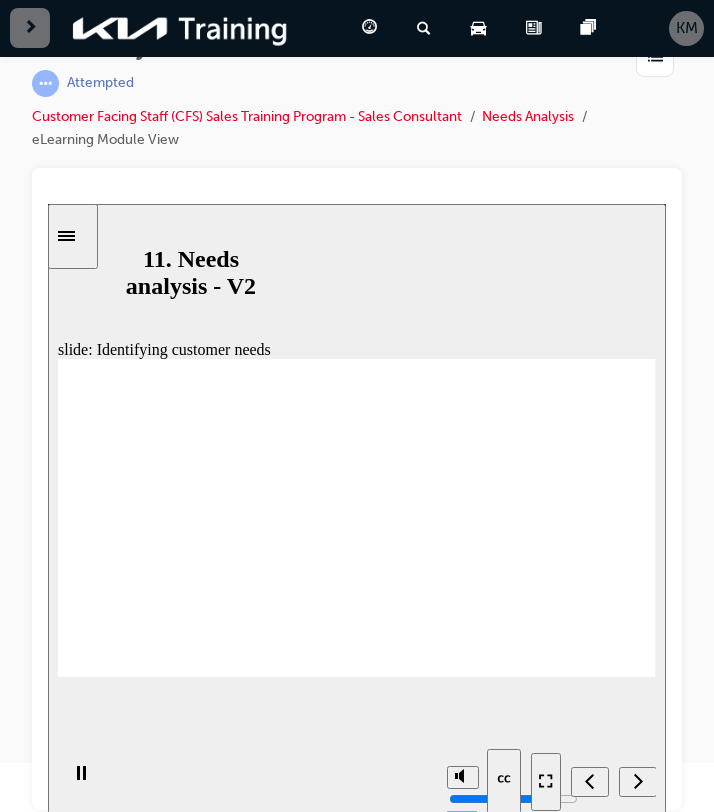 click 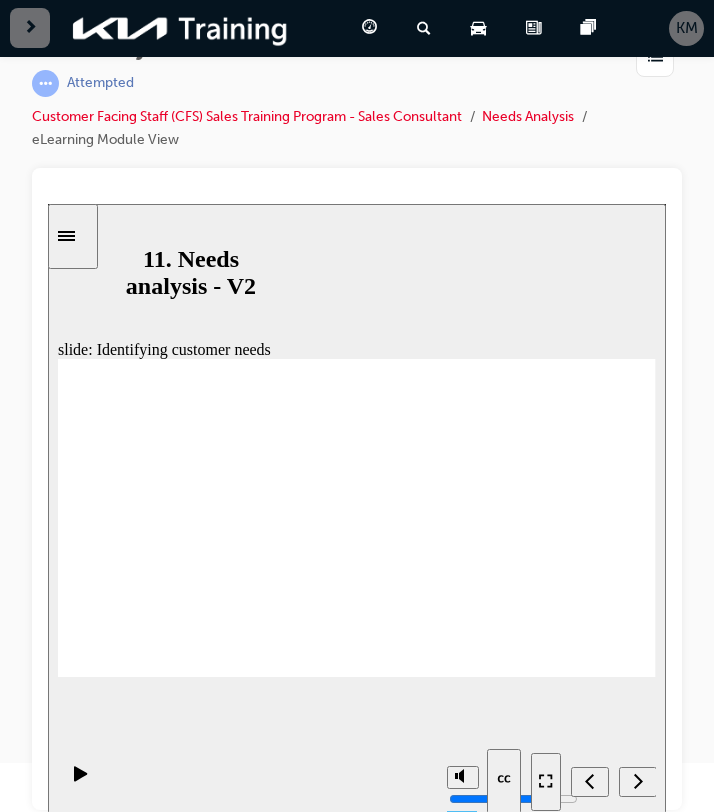 click 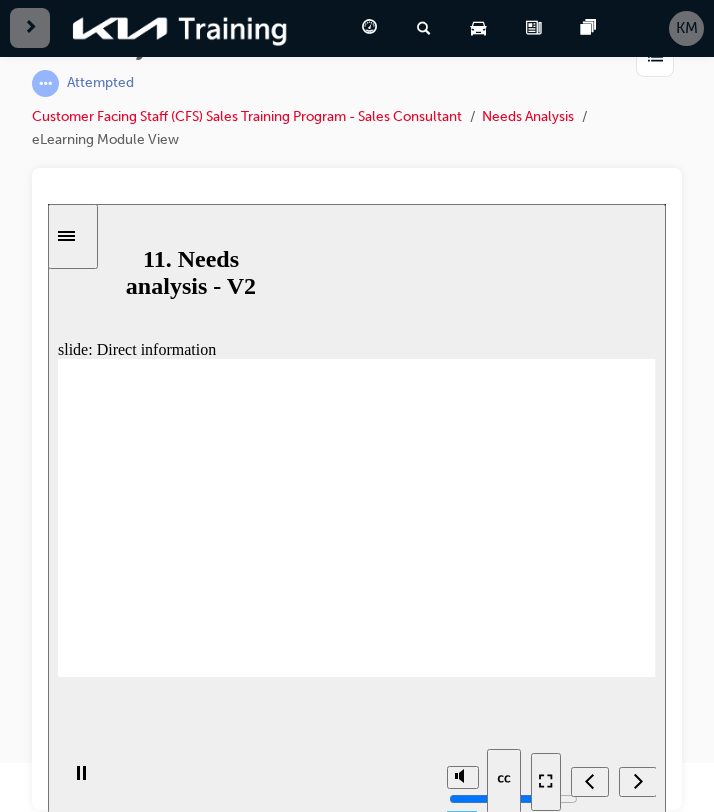 click 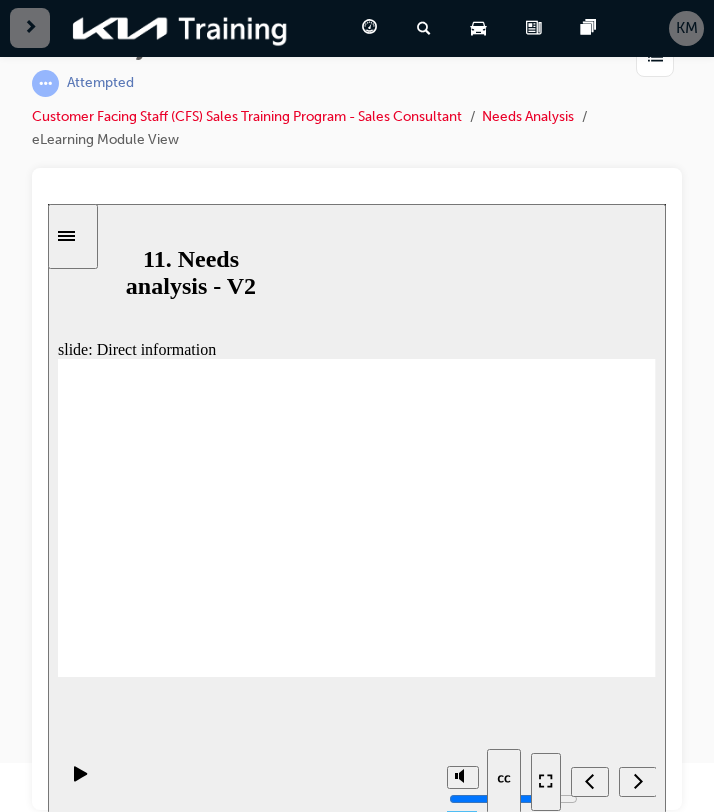 click 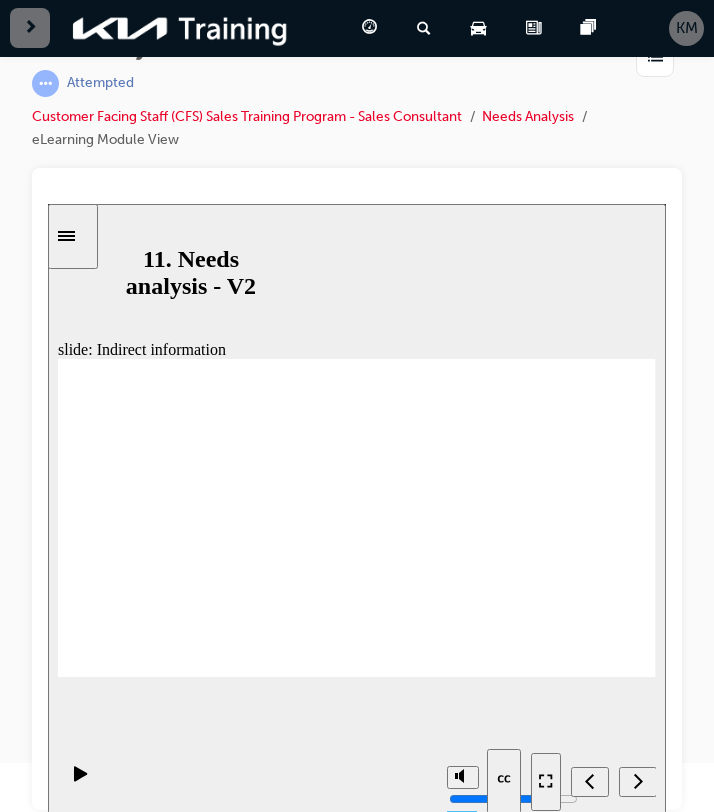 click 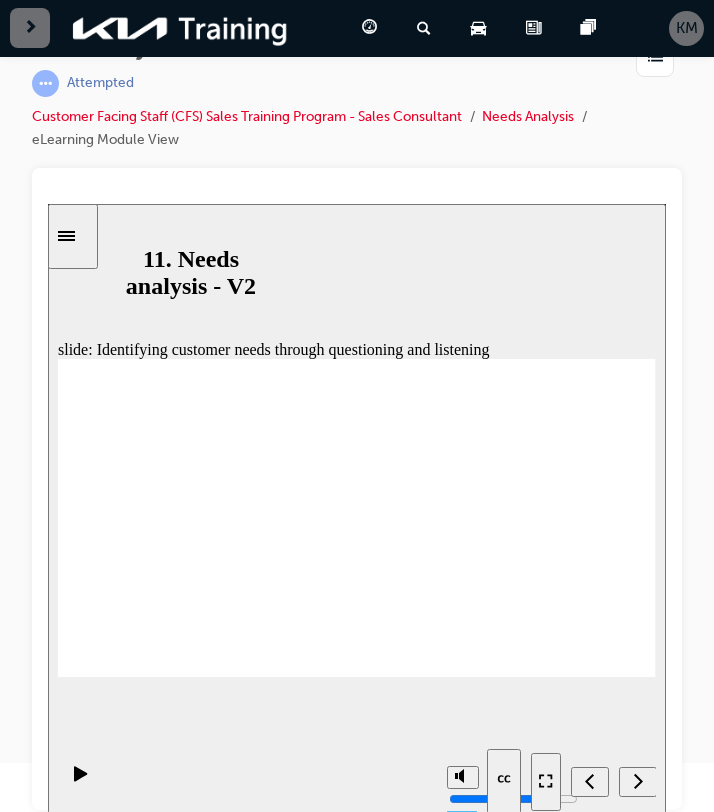 click 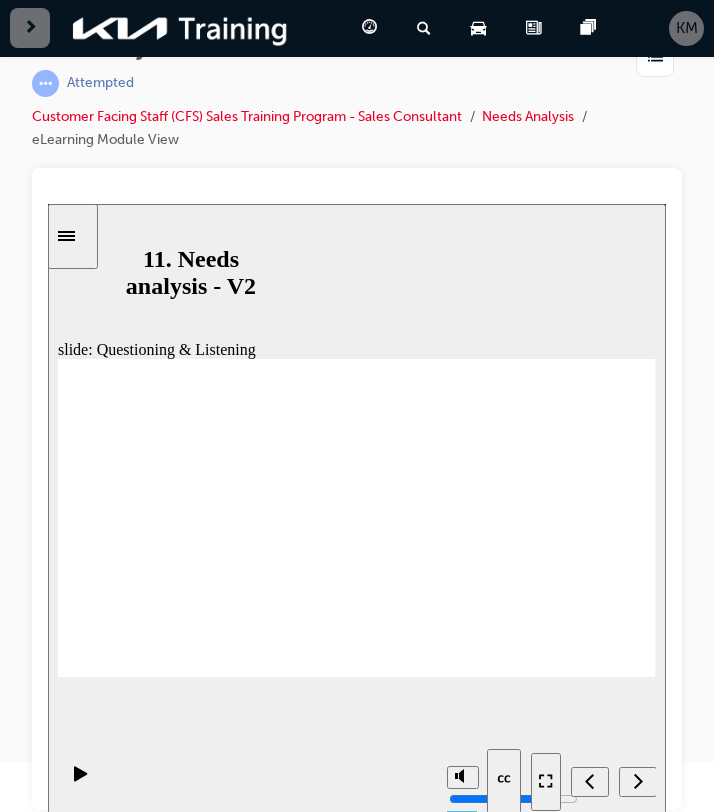 click 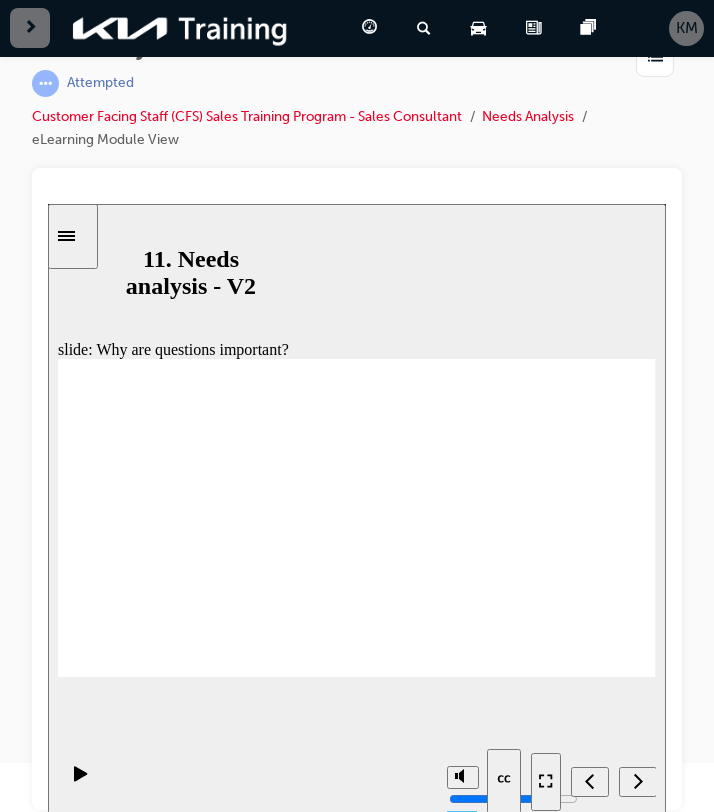 click 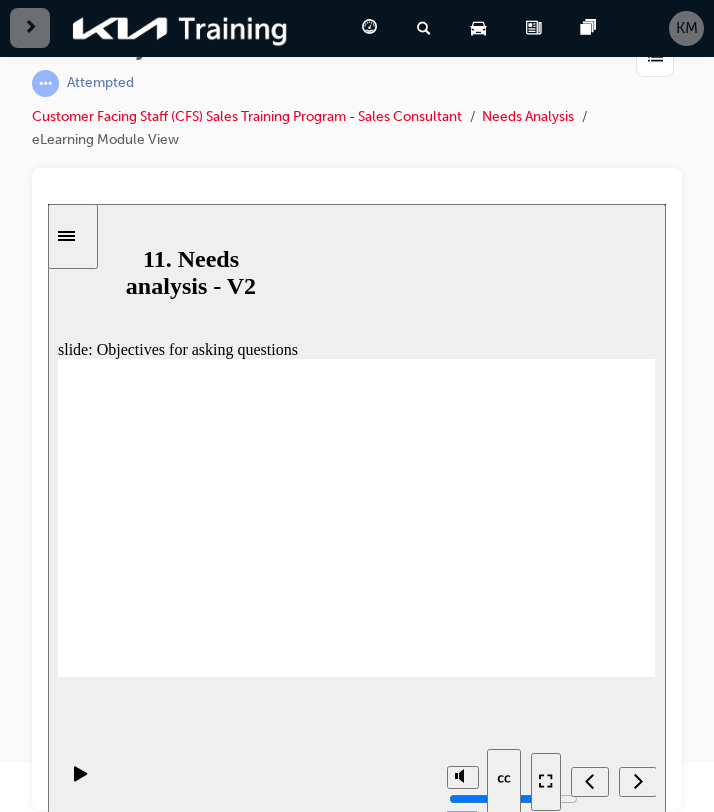 click 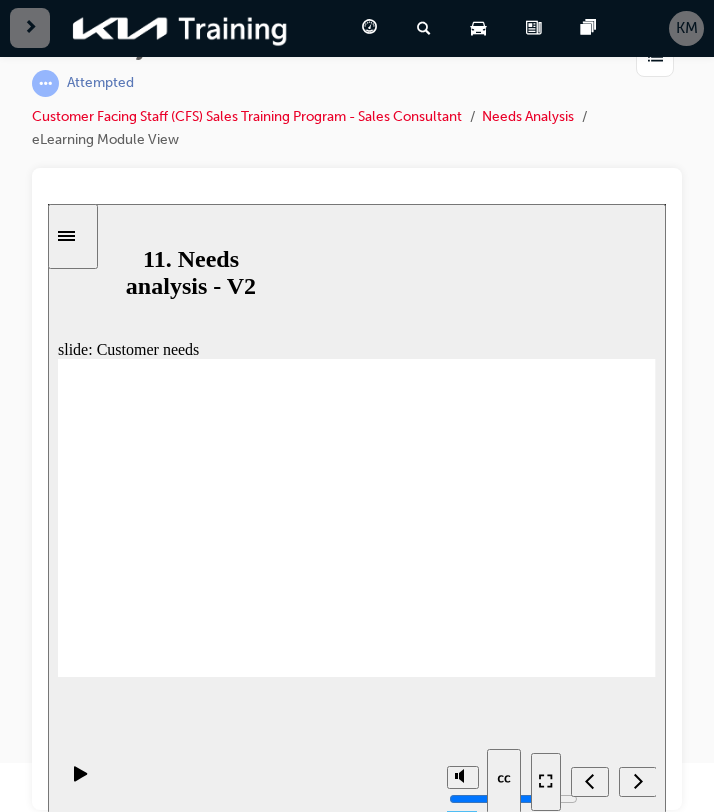 click 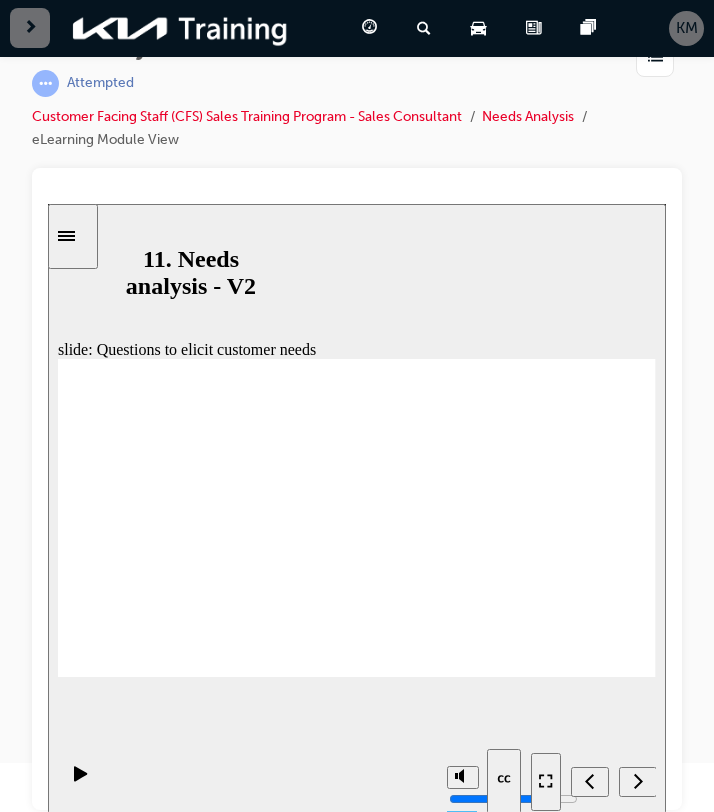 click 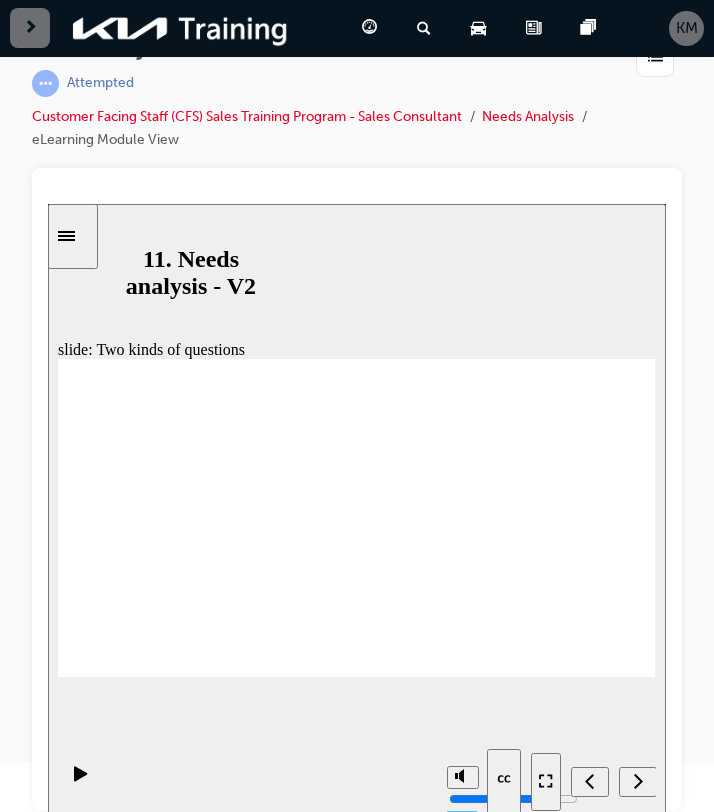 click 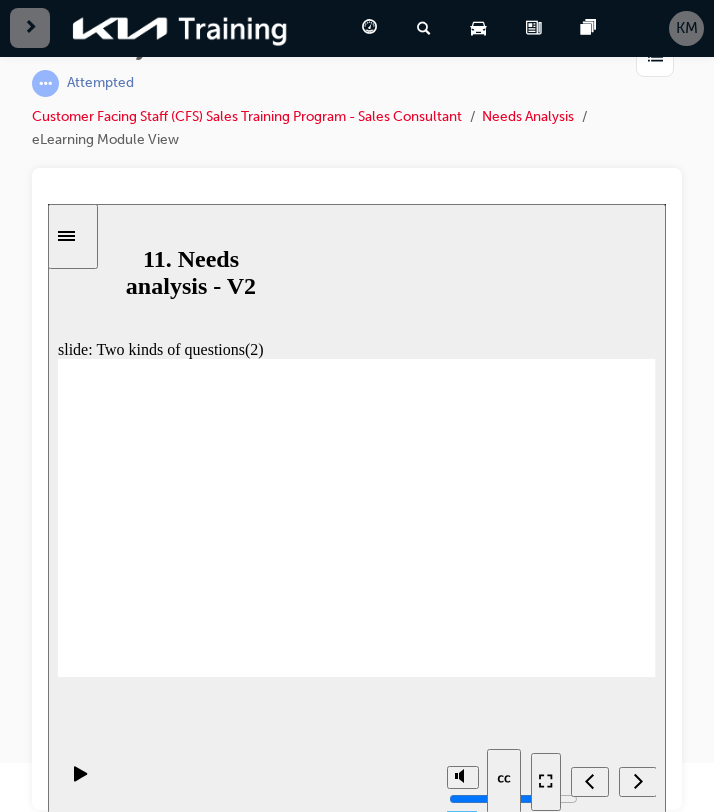 click 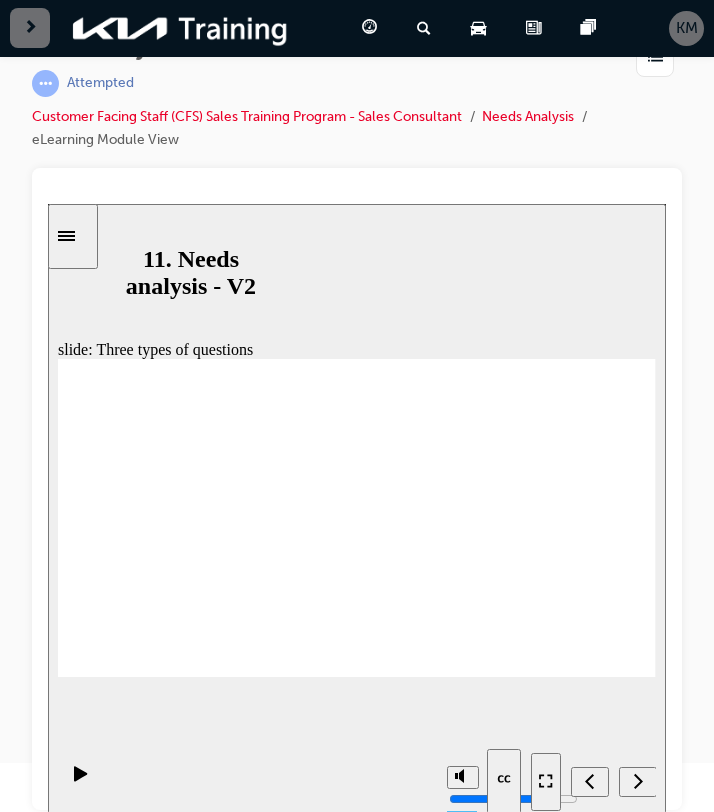 click 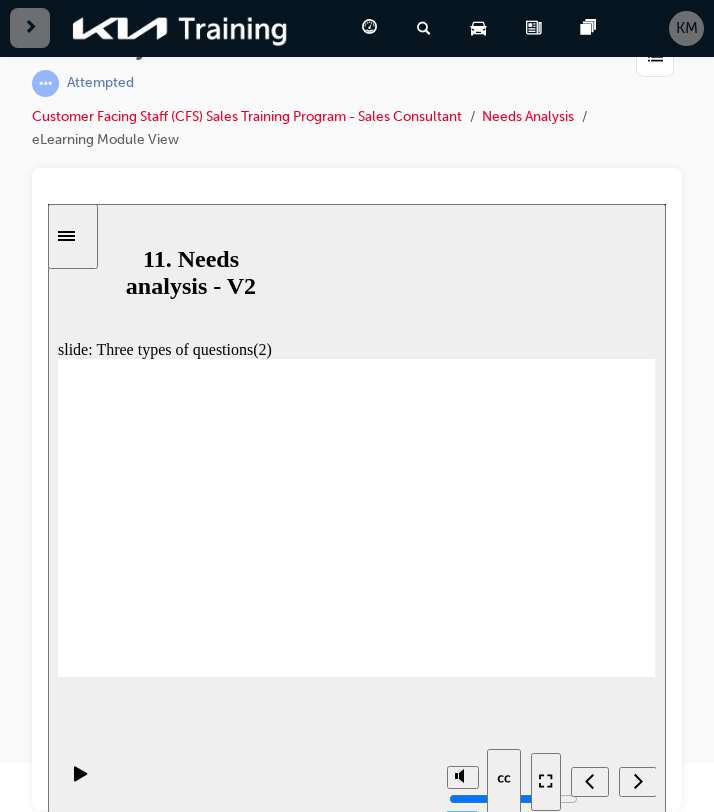 click 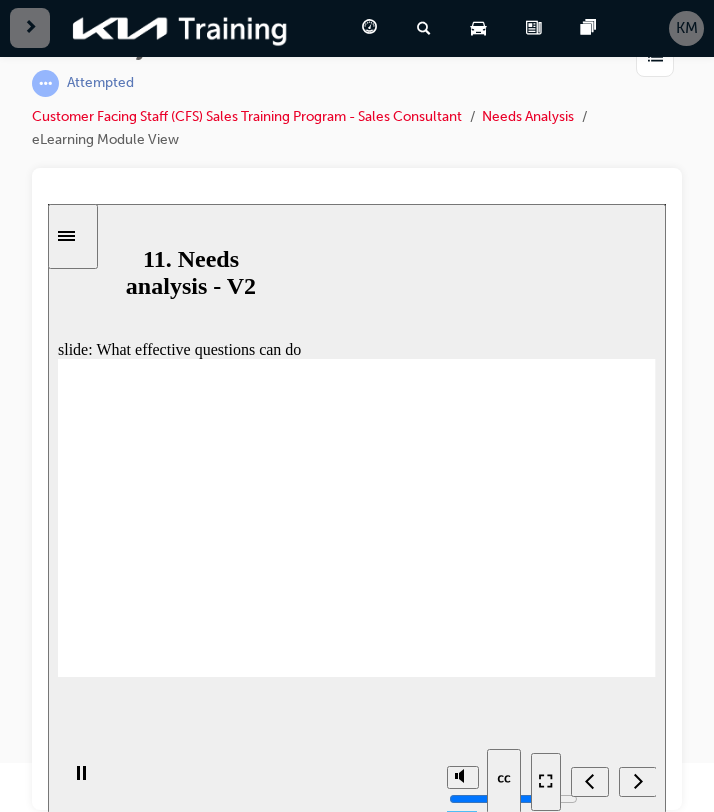 scroll, scrollTop: 0, scrollLeft: 0, axis: both 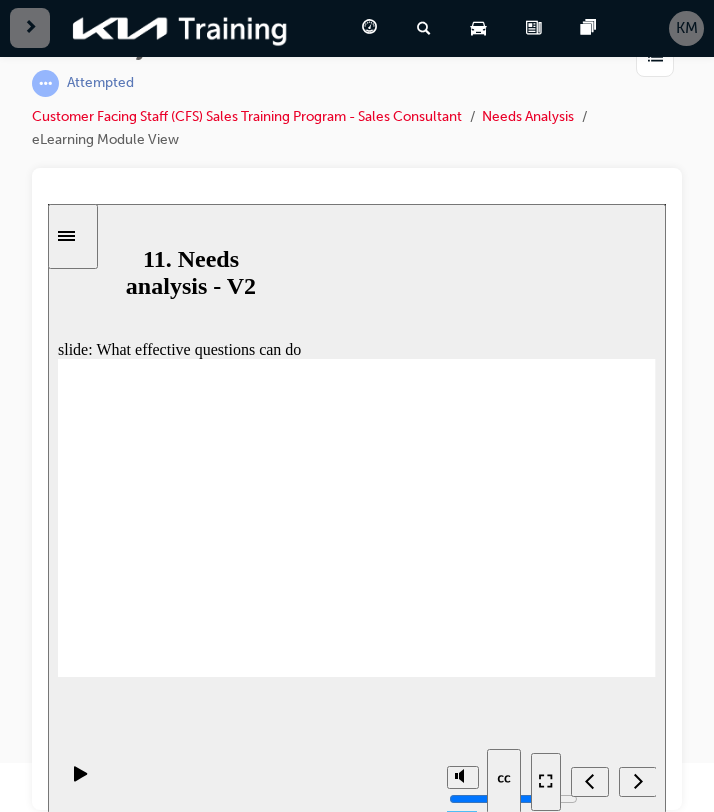 click 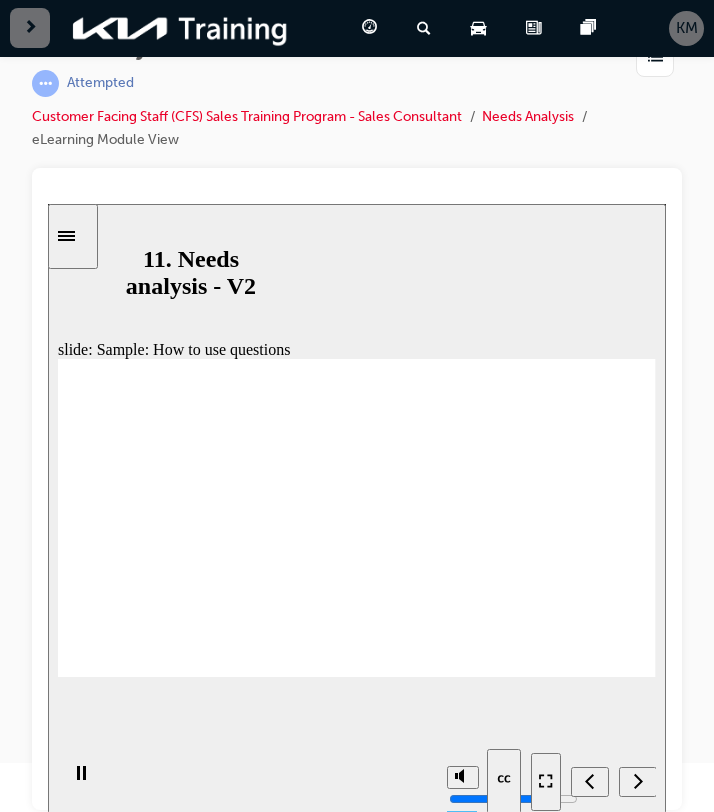 click on "slide: Sample: How to use questions
Sample: how to use questions Rectangle 5 2 Module 3 .     Identifying customer needs through questioning and listening Group
9 Customer profile Rounded Rectangle 50 Group
10 Tyler, male, mid-40s Oval 40 Group
11 Previous/current vehicle: Volkswagen Golf  Oval 46 Group
12 Reason for purchase: replacement Oval 41 Group
13 Visit and consultation routes: walk-in customer Oval 43 Group
14 Primary use: commuting and weekend leisure Oval 47 Group
15 Primary needs: smooth ride, safety, big cargo space Oval 48 Group
8 Rectangle 1 Click next arrow icon 2 Customer profile Tyler, male, mid-40s Previous/current vehicle: Volkswagen Golf   Reason for purchase: replacement Visit and consultation routes: walk-in customer Primary use: commuting and weekend leisure Primary needs: smooth ride, safety, big cargo space Click next Sample: how to use questions Module 3 .     Back to top" at bounding box center [357, 508] 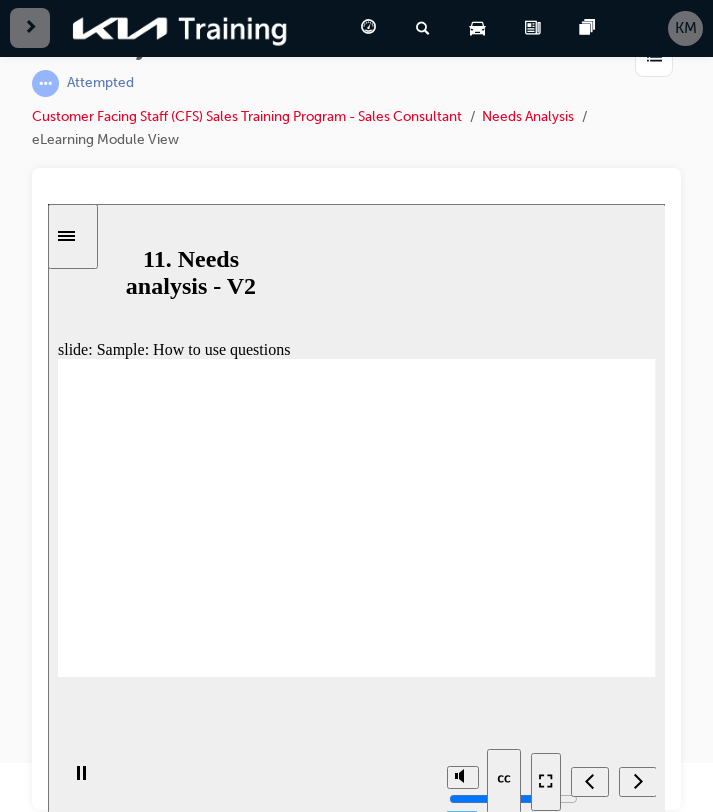scroll, scrollTop: 0, scrollLeft: 0, axis: both 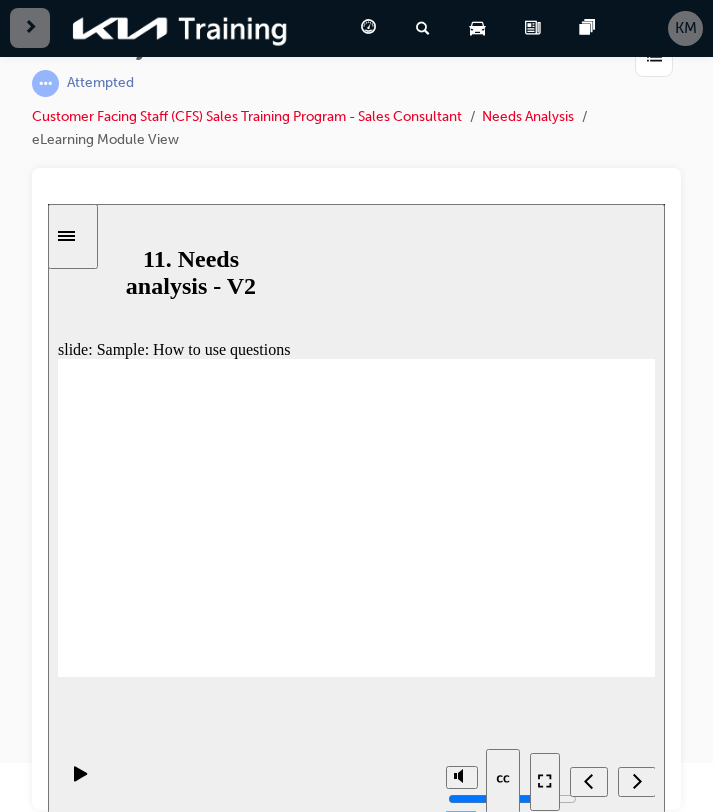 click 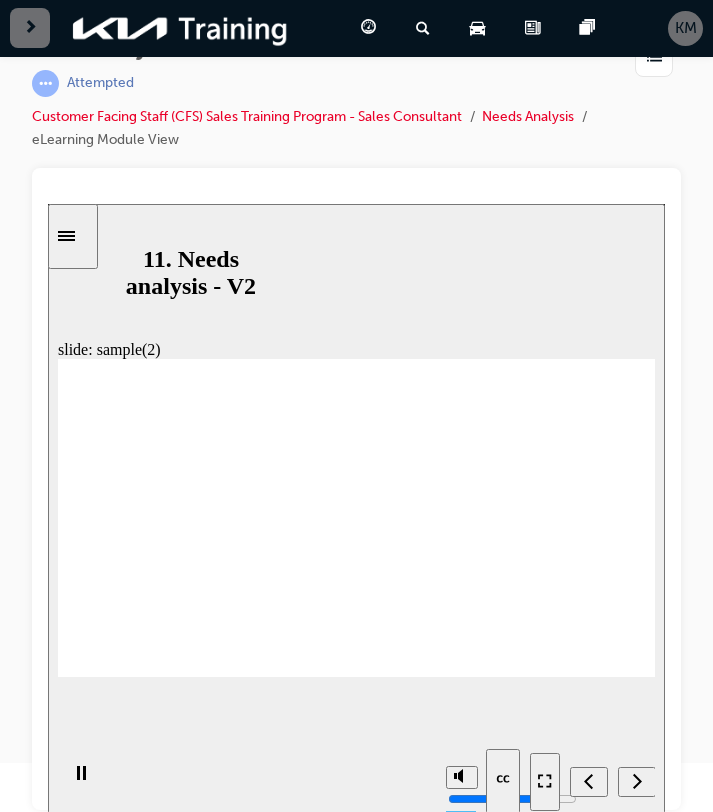 click 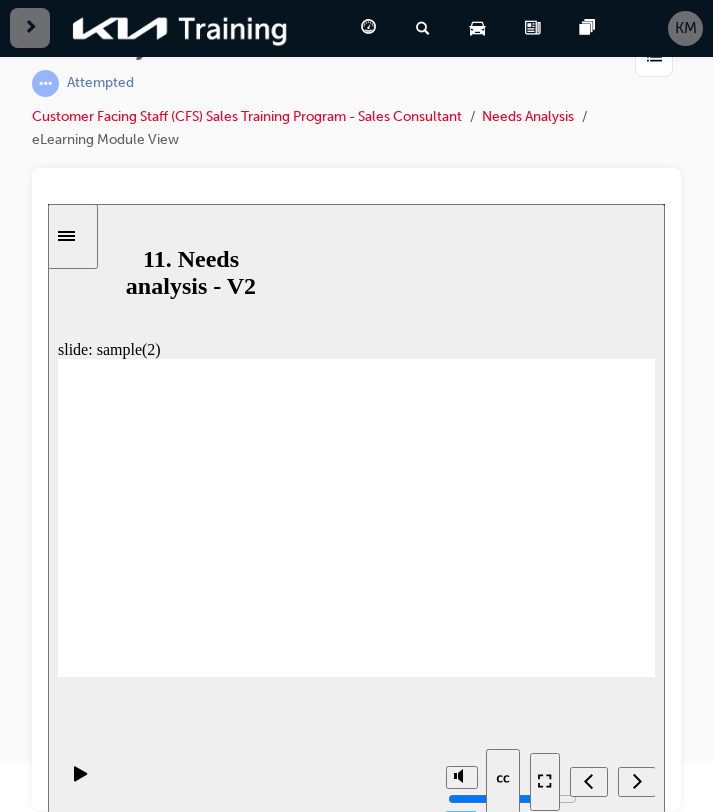 click on "Sample: how to use questions Rectangle 5 2 Module 3 .     Identifying customer needs through questioning and listening Group
Needs identification question Group
Hello, what are you looking for in a vehicle? Group
Hi, I’m here to look at a car for commuting during the week and camping trips with my family on weekends.  Group
Okay, what do you consider the most in a new car?  Group
Since I go on long road trips with my family on weekends, a smooth ride, safety, and big cargo space are important.  Group
2 Rectangle 1 1/2 Triangle 1 Hello, what are you looking for in a vehicle? Hi, I’m here to look at a car for commuting during the week and camping trips with my family on   weekends.  Okay, what do you consider the most  in a new car?  Since I go on long road trips with my family on weekends, a smooth ride, safety, and big cargo space are important.  Needs identification question 1/2 Sample: how to use questions Module 3 ." at bounding box center (356, 526) 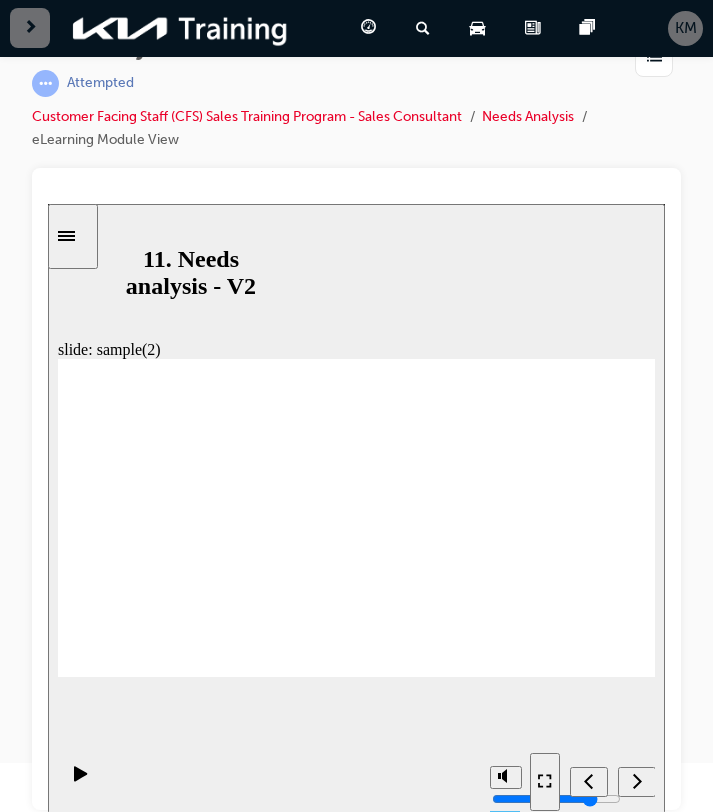 click 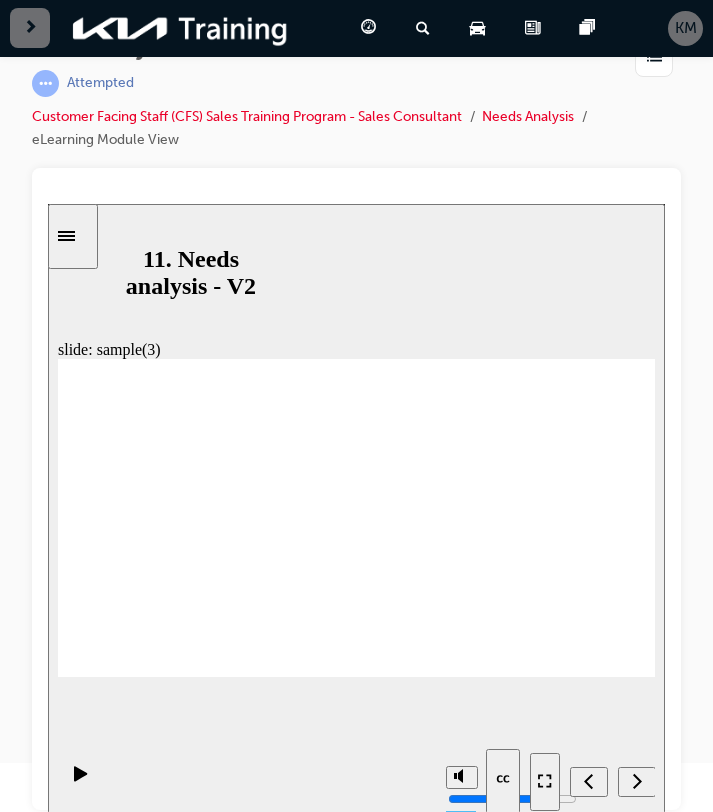 click 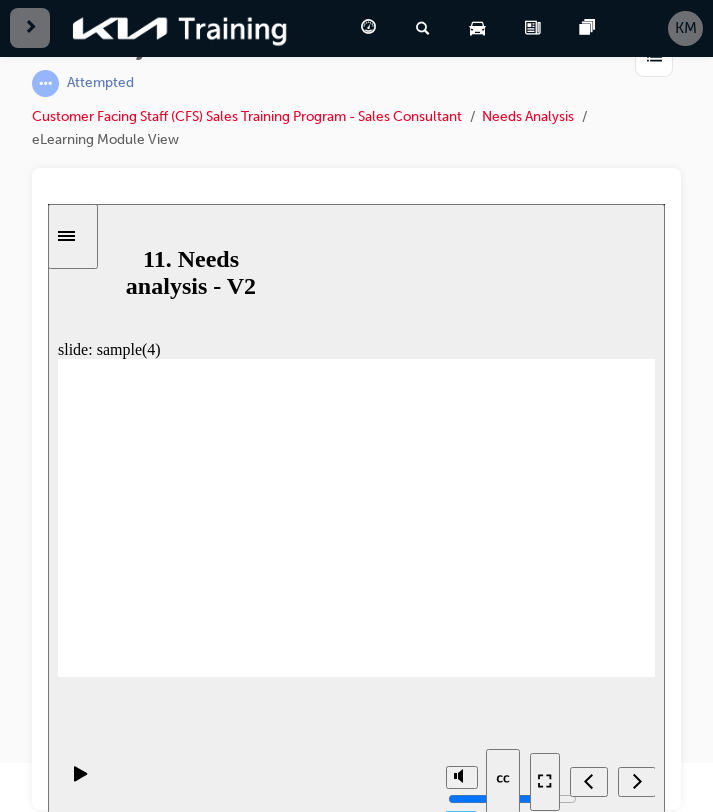 click on "Sample: how to use questions Rectangle 5 2 Module 3 .     Identifying customer needs through questioning and listening Group
1 Needs reminder question Group
You mentioned that you go camping with your family on weekends, so how about an SUV with more cargo space instead of a sedan? Group
As long as it has a smooth ride, an SUV is fine. Group
You said you wanted a safe car, so how about a car with the Advanced Driver Assistance System like lane following assist and highway driving assist? Group
Oh, I can’t wait to see that. Group
3 Rectangle 1 Click next arrow icon 2 You mentioned that you go camping  with your family on weekends, so how  about an SUV with more cargo space  instead of a sedan? As long as it has a smooth ride, an SUV is fine. You said you wanted a safe car, so how about a car with the Advanced   Driver Assistance System like lane   following assist and highway driving assist? Oh, I can’t wait to see that. Click next" at bounding box center [356, 526] 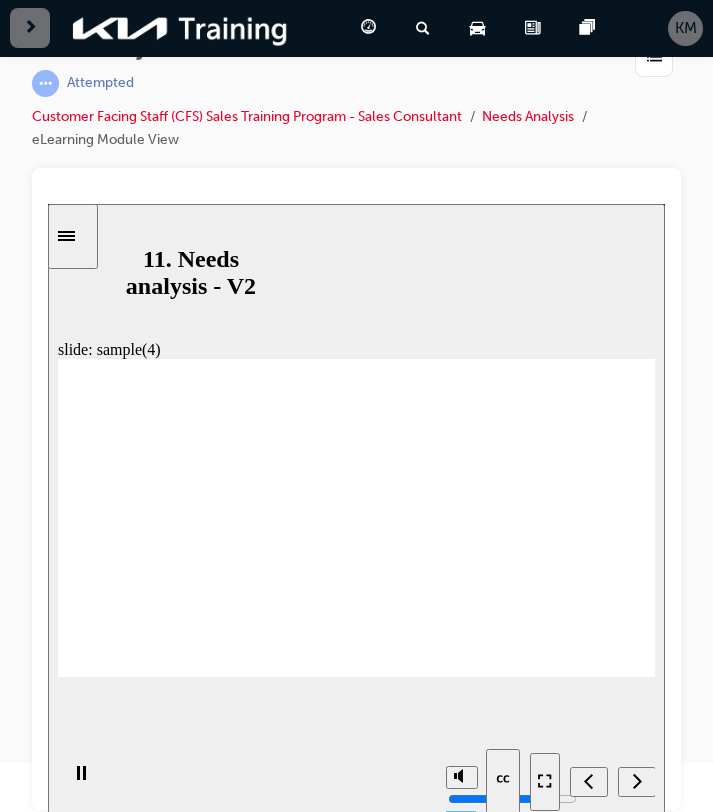 click 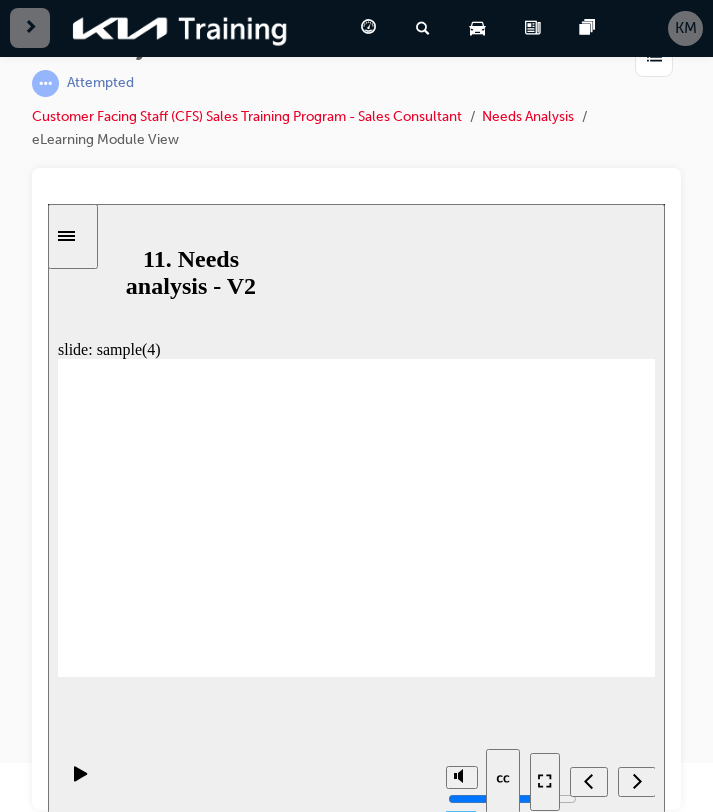 click 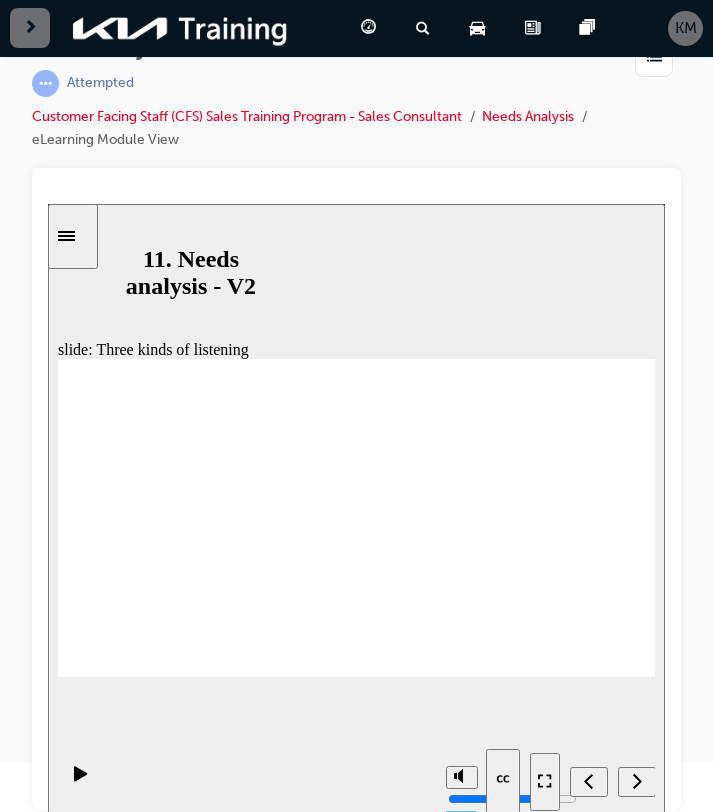 click 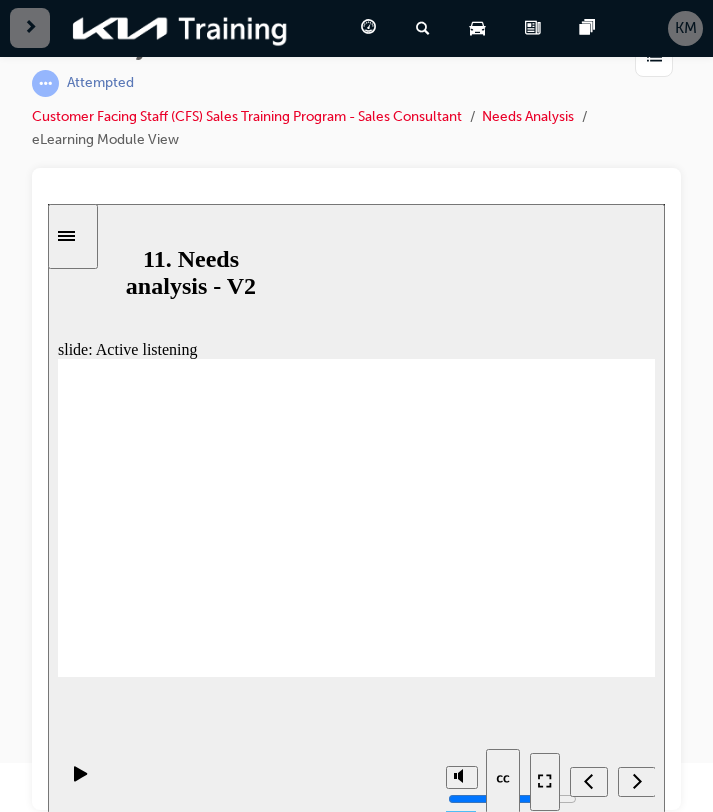 click 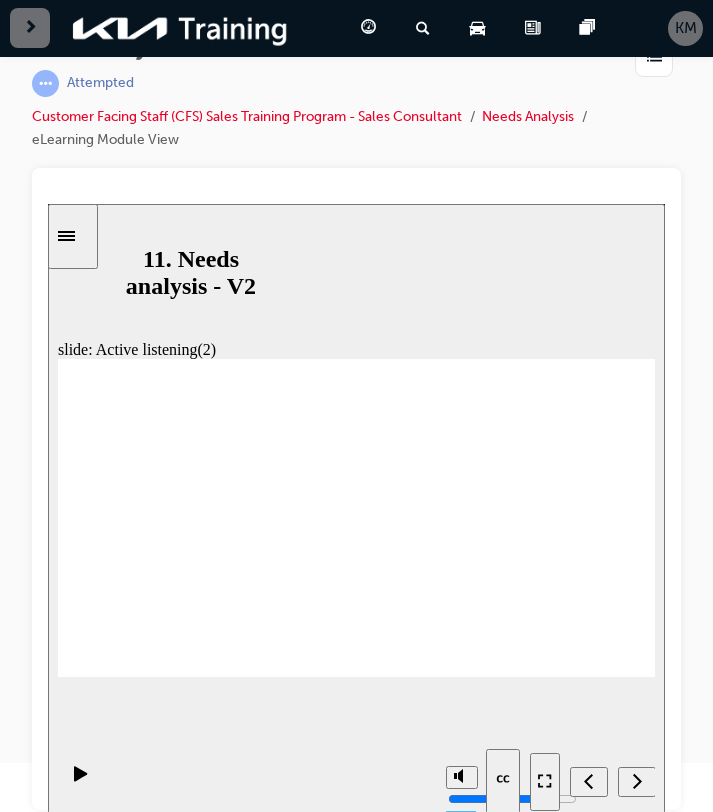 click 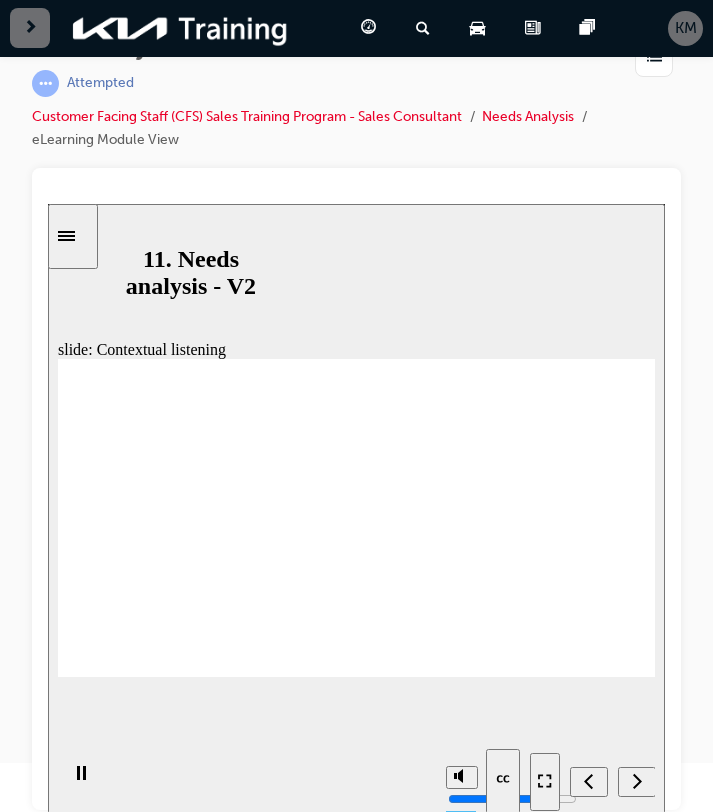click 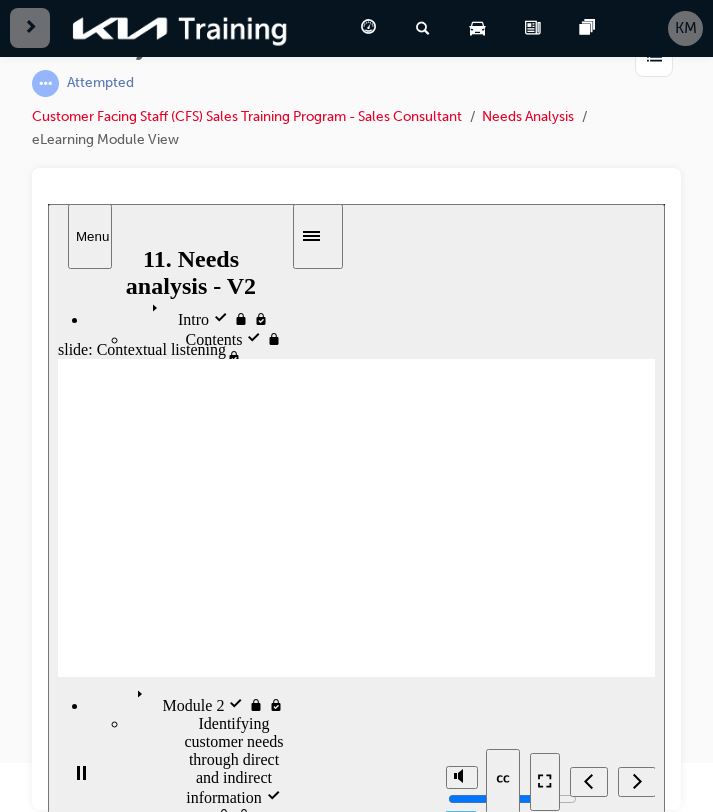 scroll, scrollTop: 284, scrollLeft: 0, axis: vertical 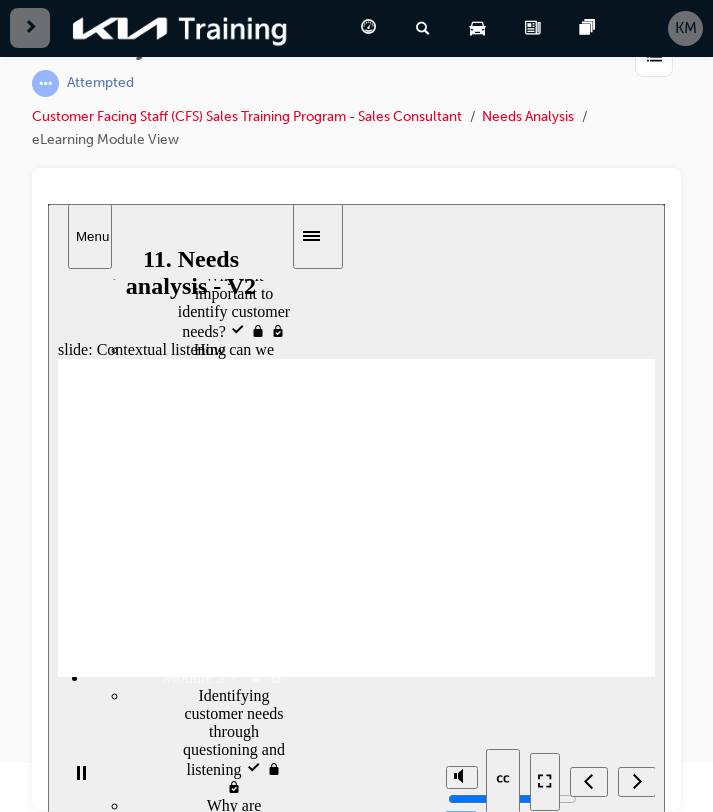 click at bounding box center (318, 235) 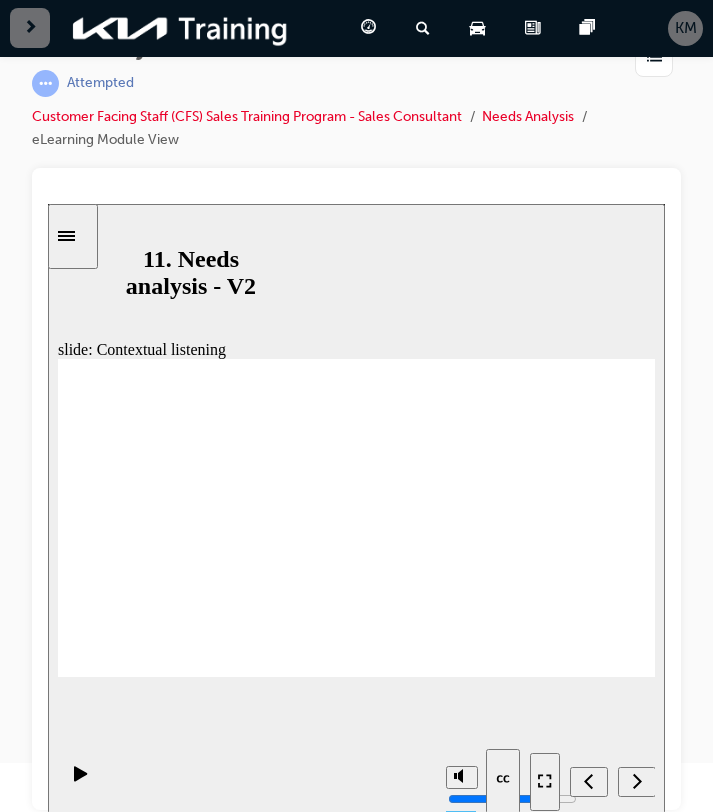 click 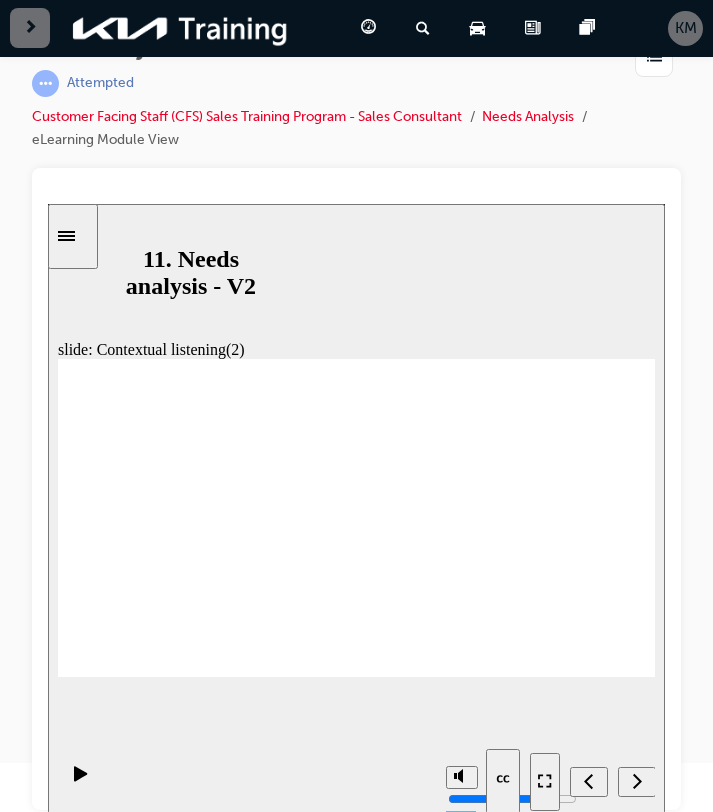 click 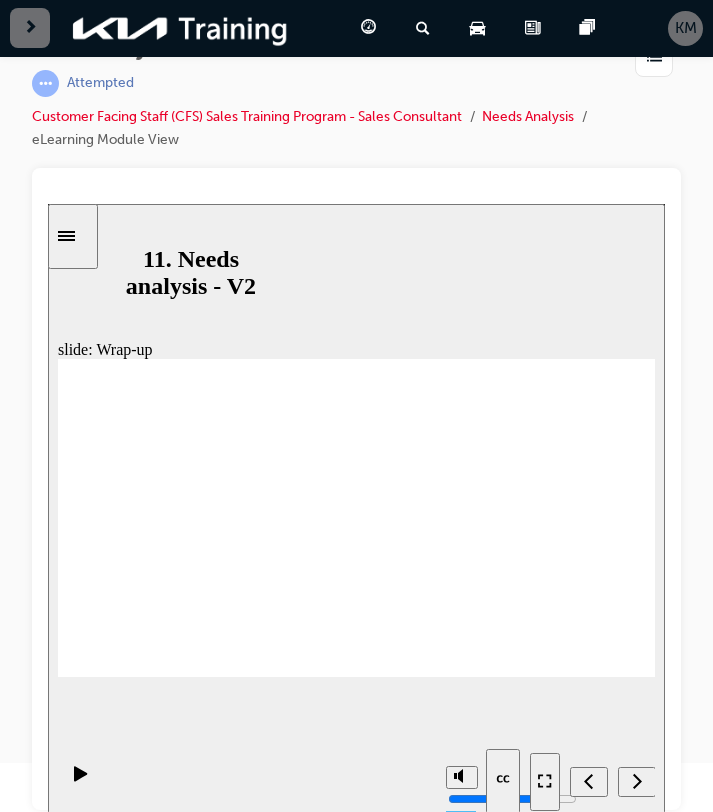 click on "Contextual listening Rectangle 5 2 Module 3 .     Identifying customer needs through questioning and listening Group
7 Pay attention to the speaker. Group
8 Listen to the end without making hasty judgments. Group
9 Avoid deciding what to say in response while the person is still talking. Group
10 Summarize what you heard to ensure you understood the message correctly.  Group
11 Ask questions related to the context.  Group
6 Rectangle 1 Click next arrow icon 2 Pay attention to the speaker. Listen to the end without making hasty judgments. Avoid deciding what to say in response while the person is still talking. Summarize what you heard to ensure you understood the message correctly.  Ask questions related to the context.  Click next Contextual listening Module 3 .     Identifying customer needs through questioning and listening Rectangle 1 Wrap-up Rectangle 5 8 Group
3 A variety of questions to identify customer needs Group
Group
Group
2" at bounding box center [356, 526] 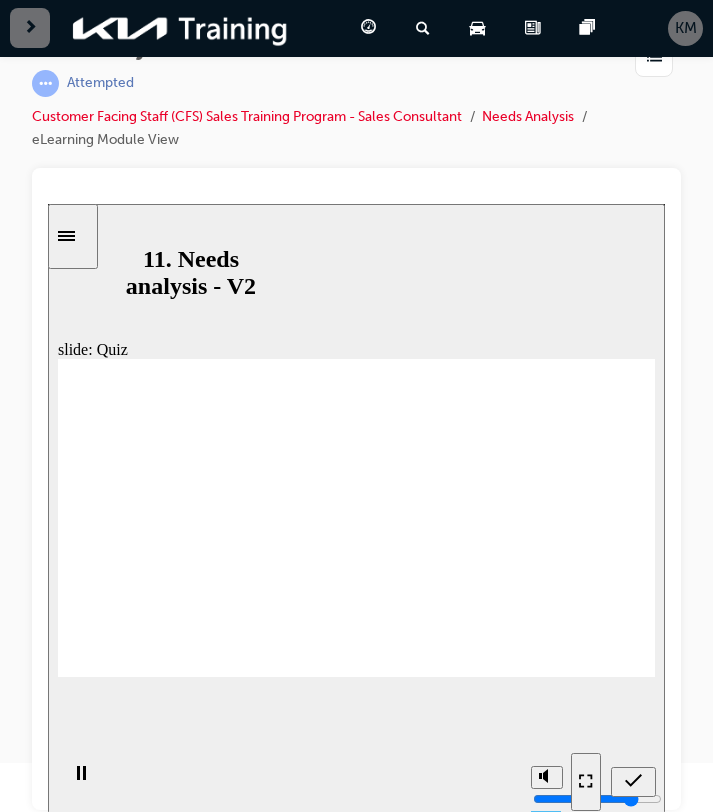 scroll, scrollTop: 49, scrollLeft: 0, axis: vertical 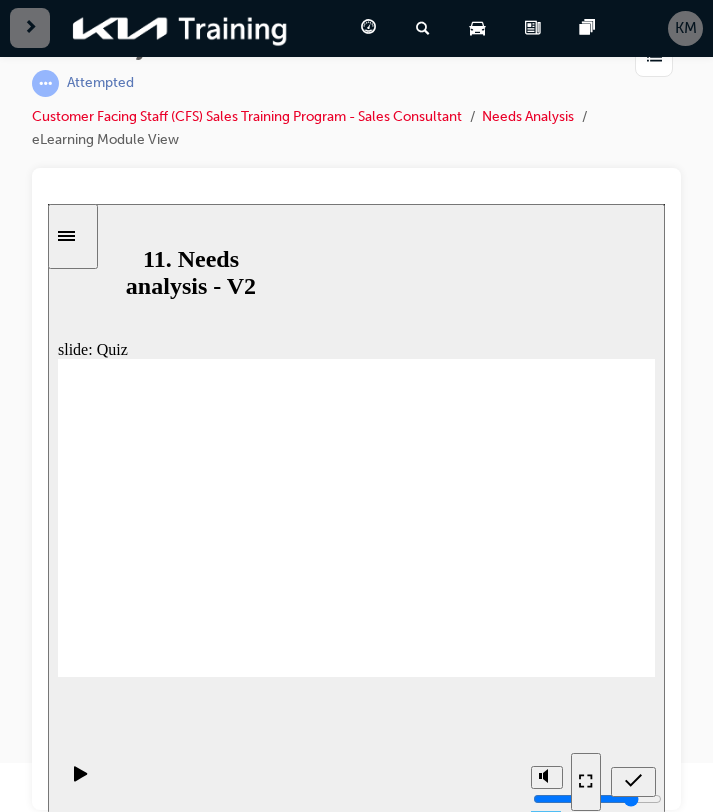 drag, startPoint x: 550, startPoint y: 584, endPoint x: 227, endPoint y: 558, distance: 324.04474 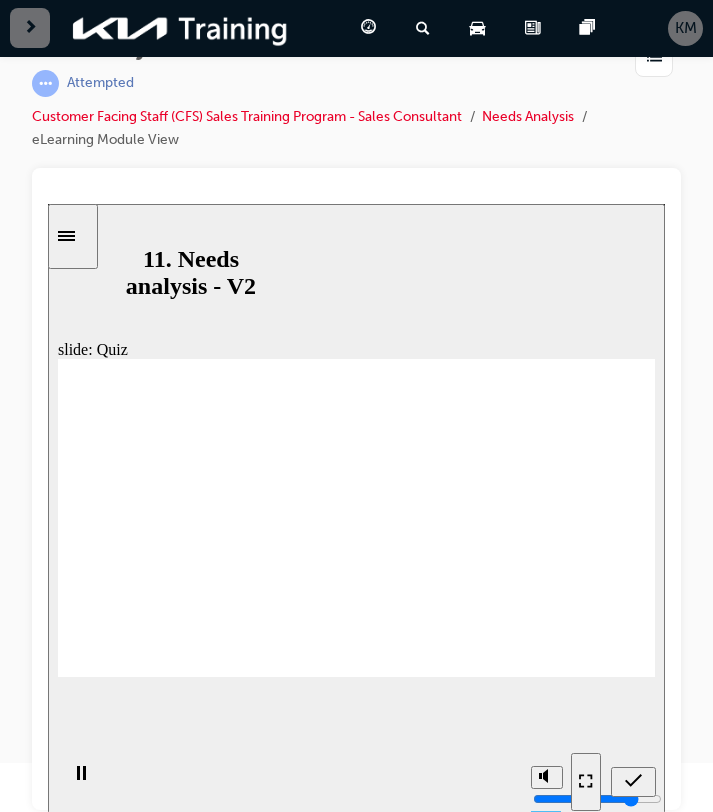 click at bounding box center (356, 2245) 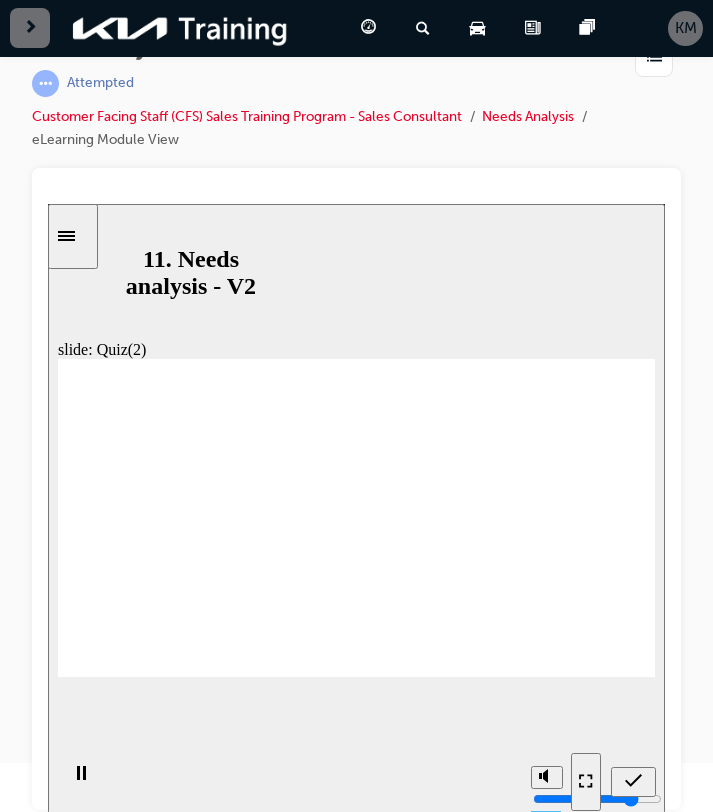 click 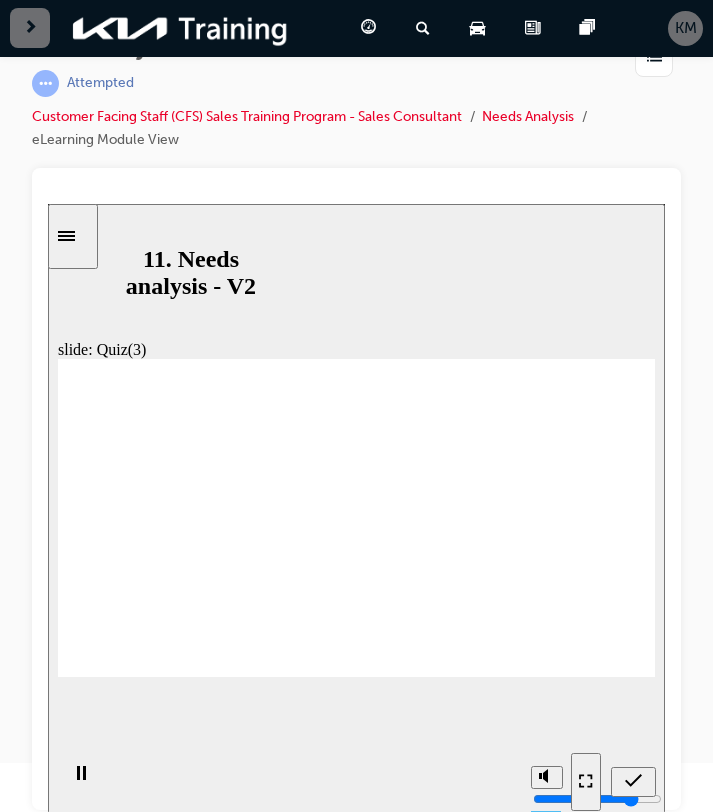 click 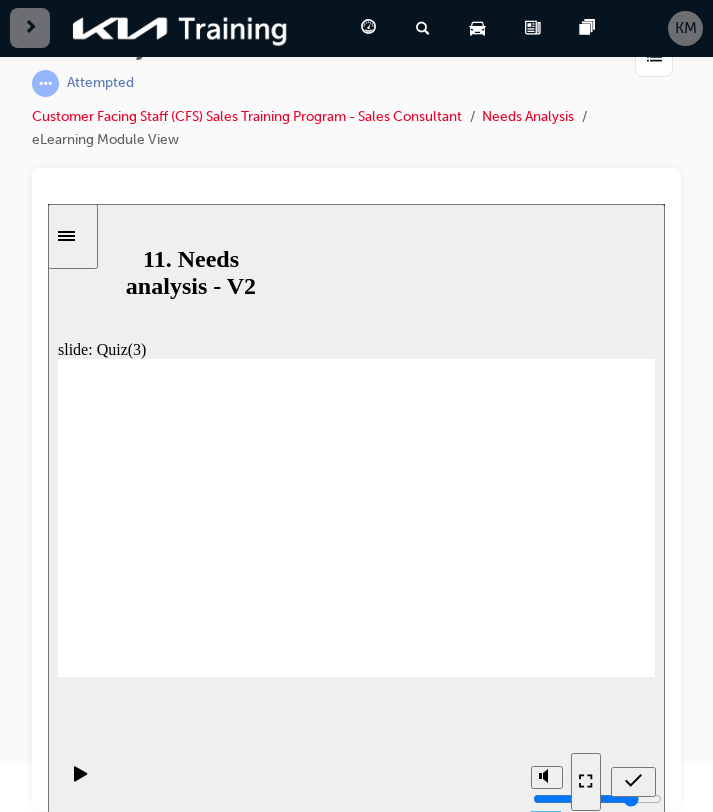 click 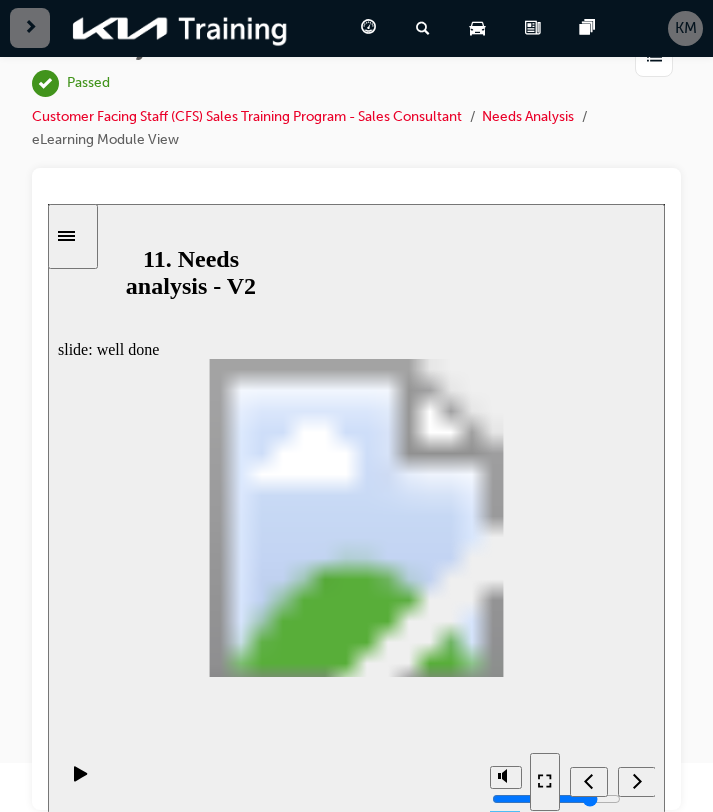 click 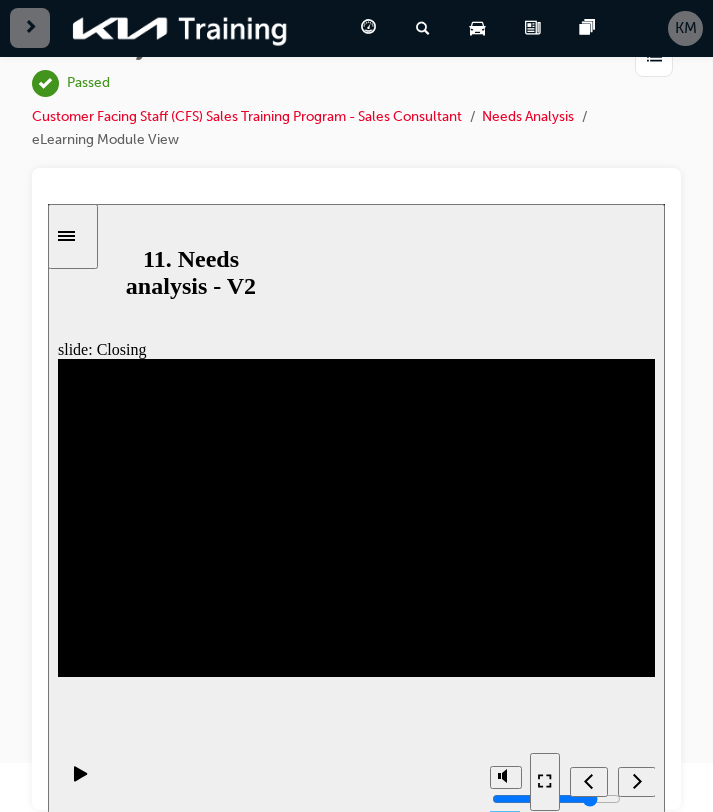 scroll, scrollTop: 0, scrollLeft: 0, axis: both 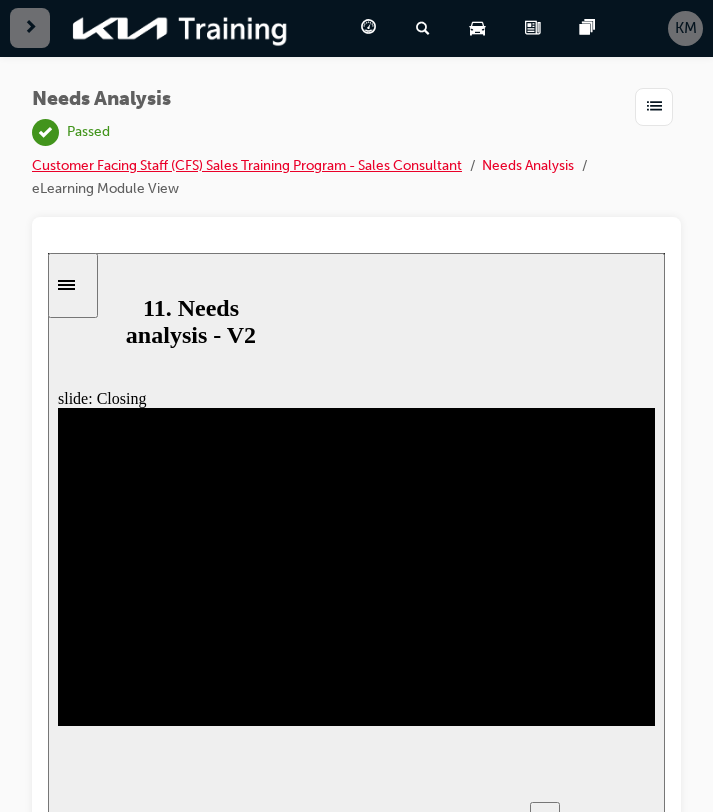 click on "Customer Facing Staff (CFS) Sales Training Program - Sales Consultant" at bounding box center [247, 165] 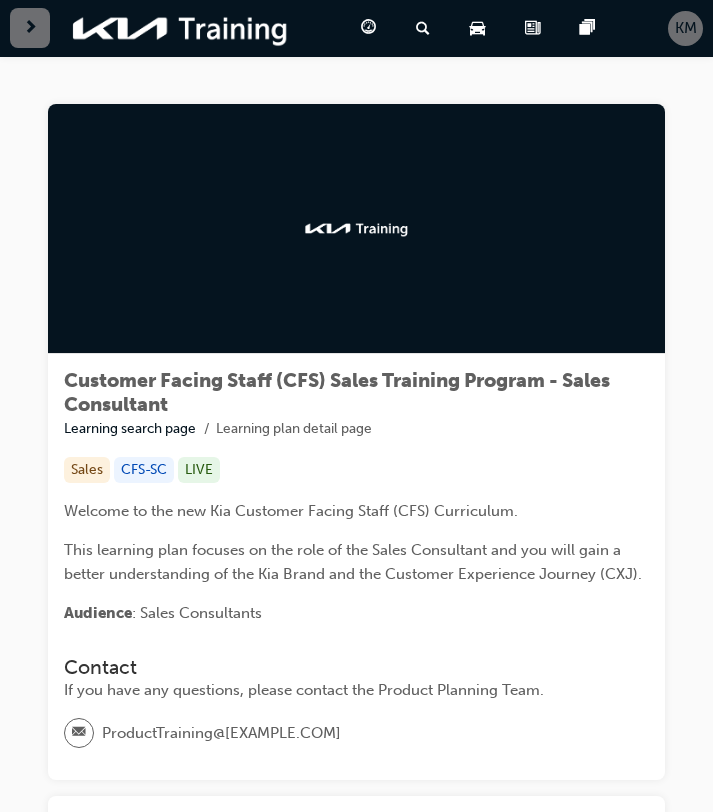 scroll, scrollTop: 245, scrollLeft: 0, axis: vertical 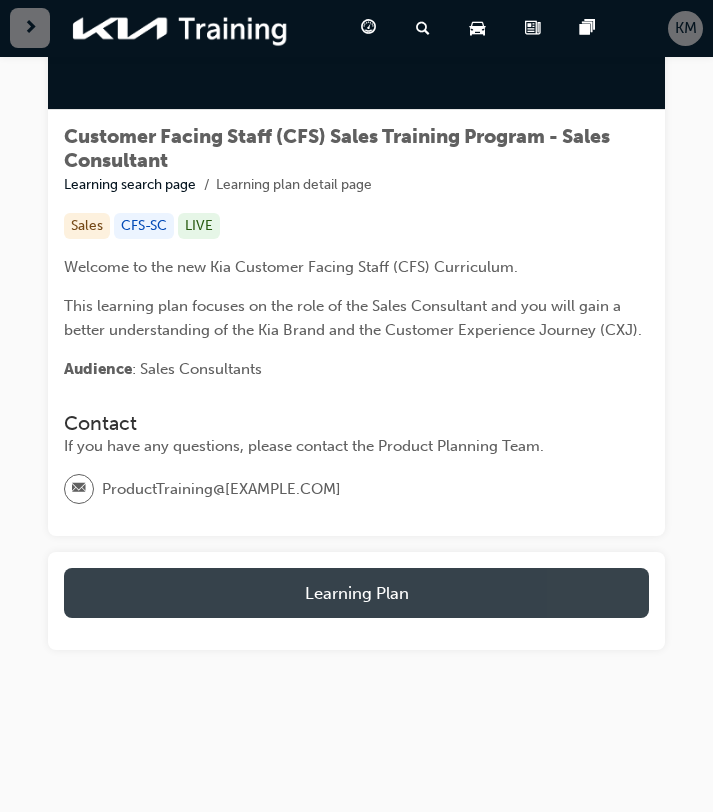 click on "Learning Plan" at bounding box center [356, 593] 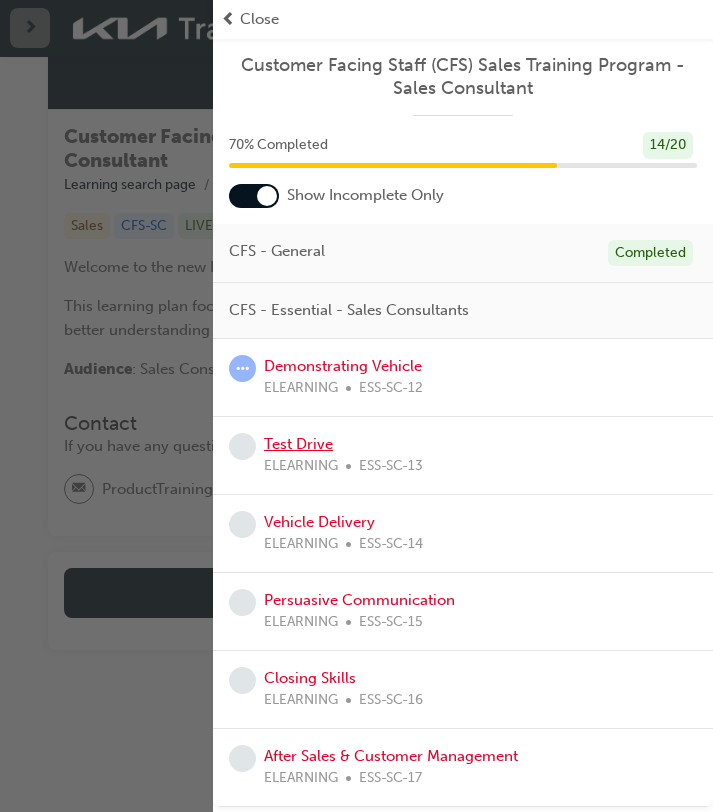 click on "Test Drive" at bounding box center (298, 444) 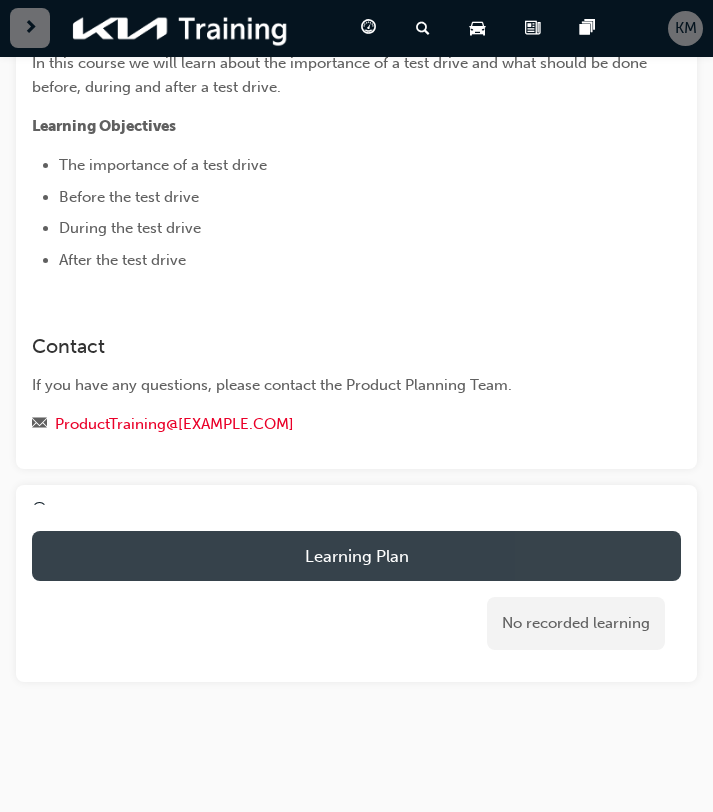 scroll, scrollTop: 189, scrollLeft: 0, axis: vertical 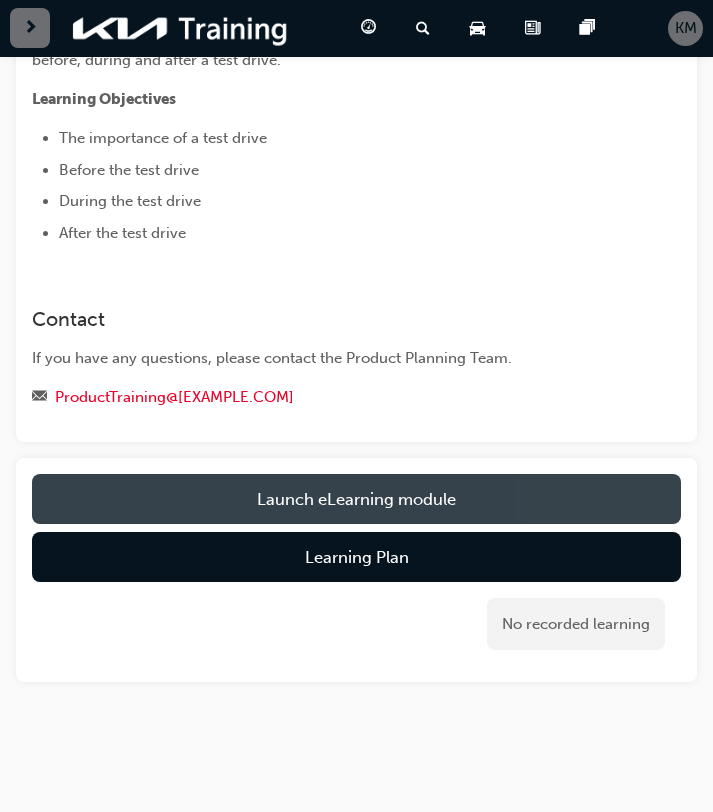 click on "Launch eLearning module" at bounding box center [356, 499] 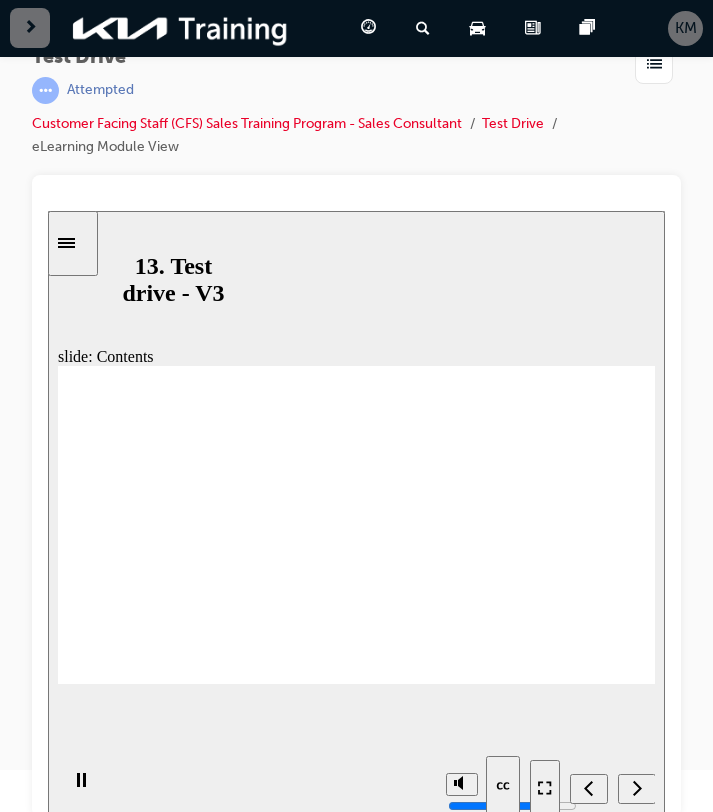 scroll, scrollTop: 49, scrollLeft: 0, axis: vertical 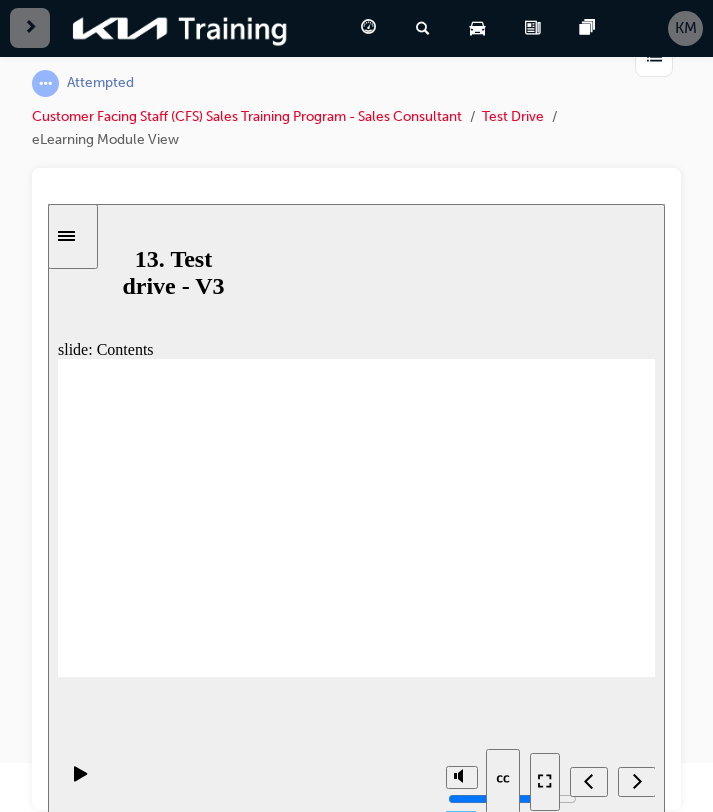 click 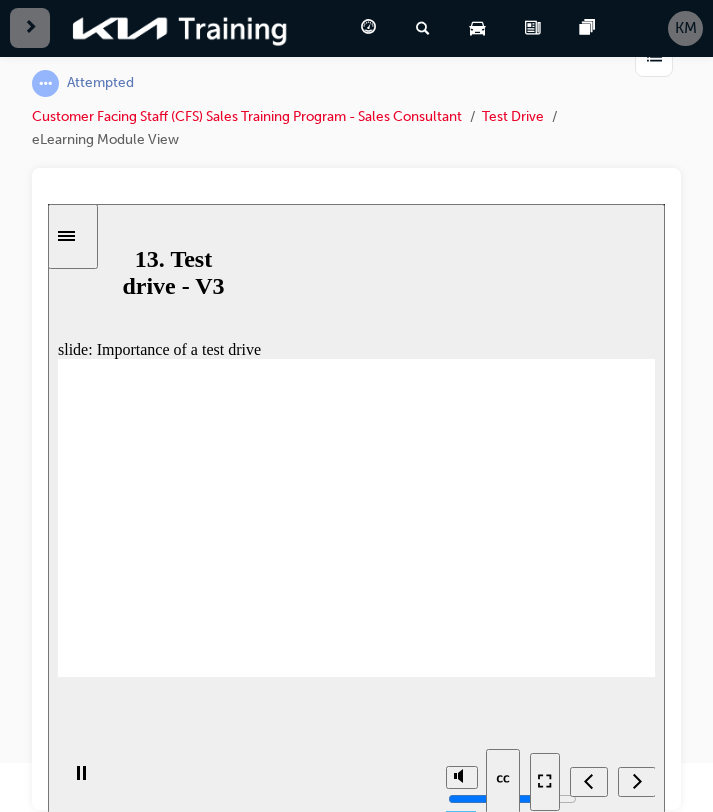 click 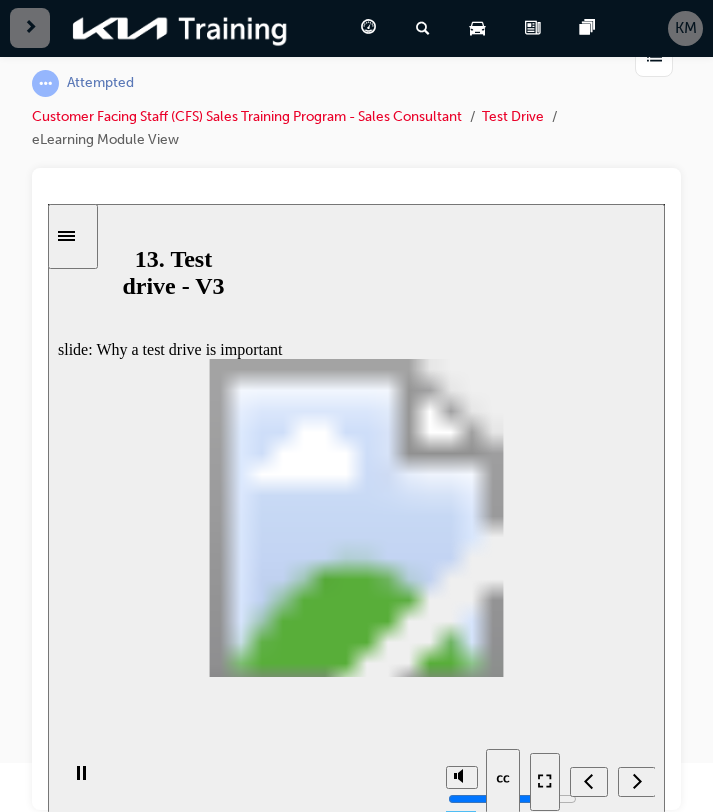 click 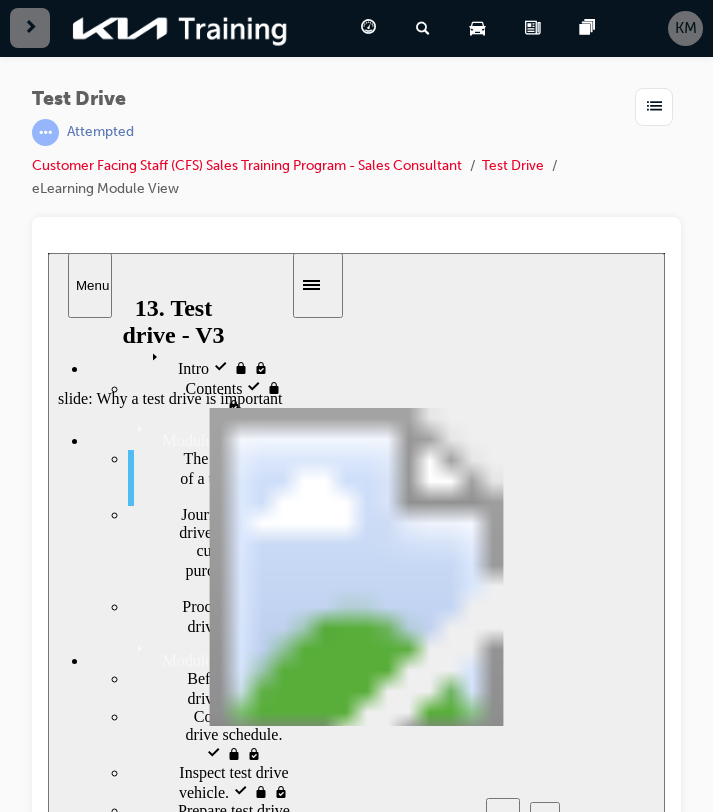 scroll, scrollTop: 49, scrollLeft: 0, axis: vertical 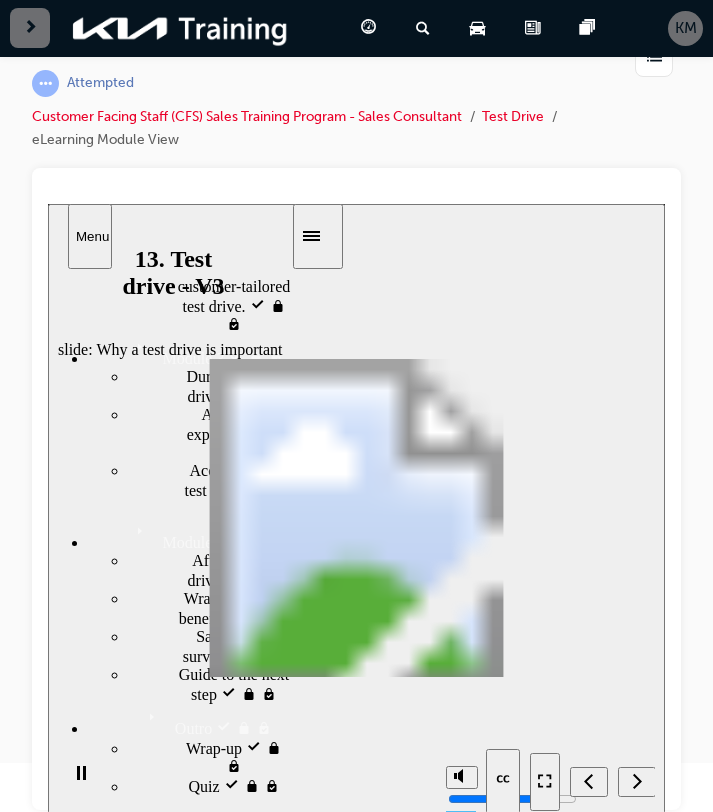 click at bounding box center (356, 508) 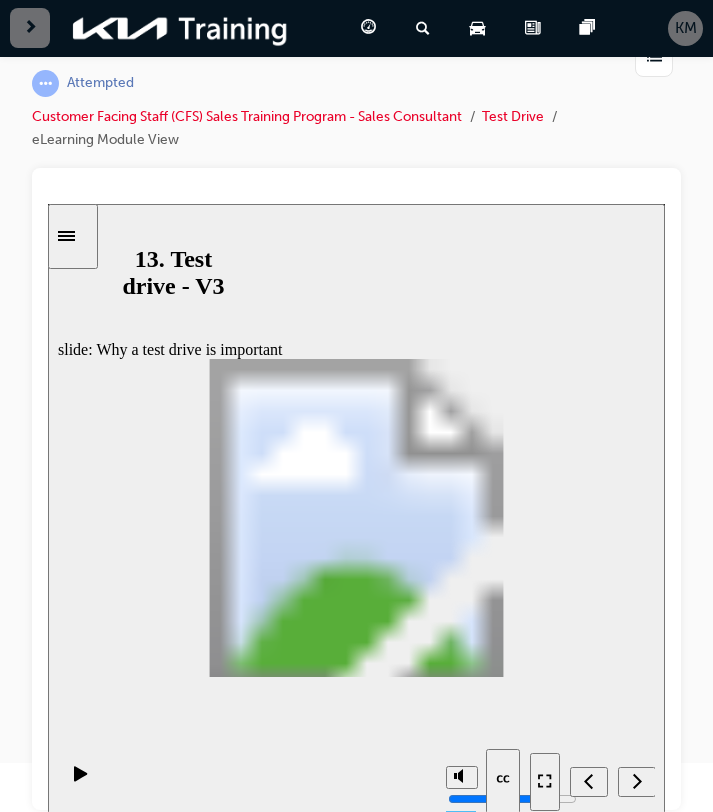 click 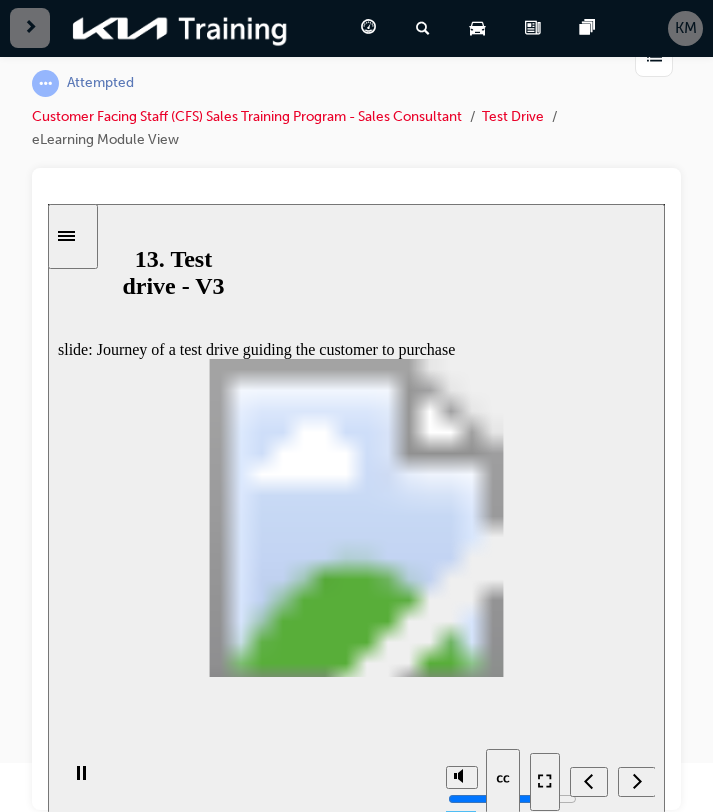 click 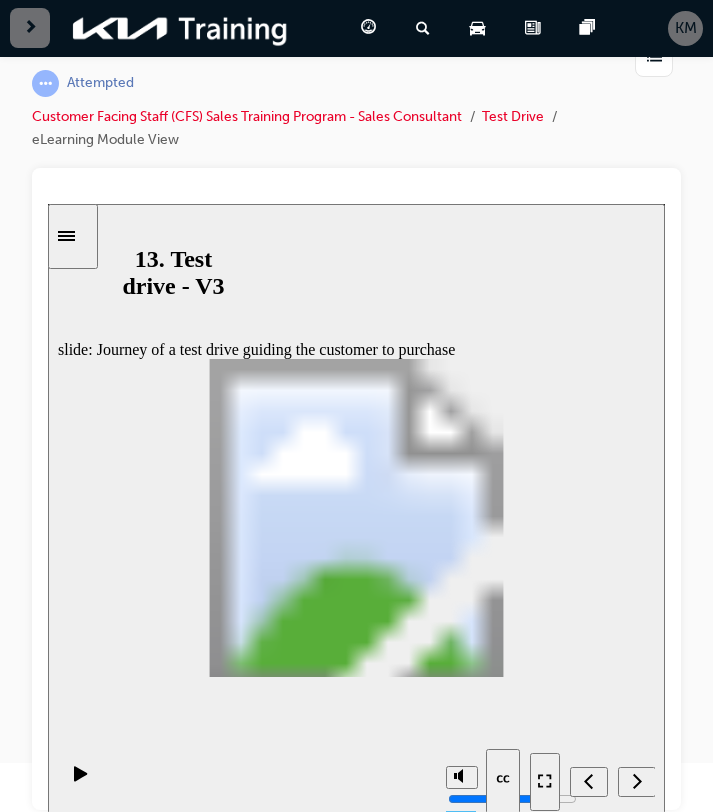 click 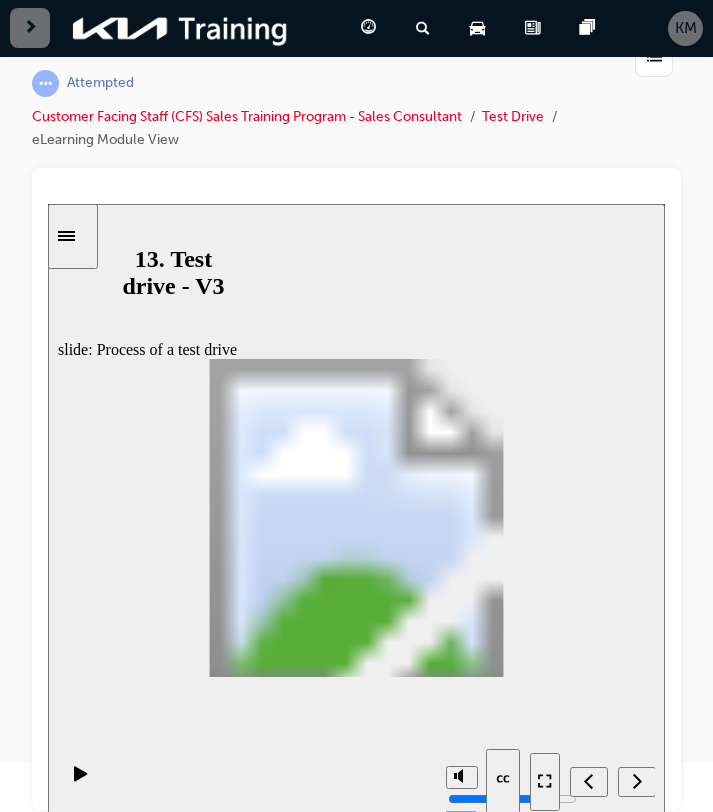 click 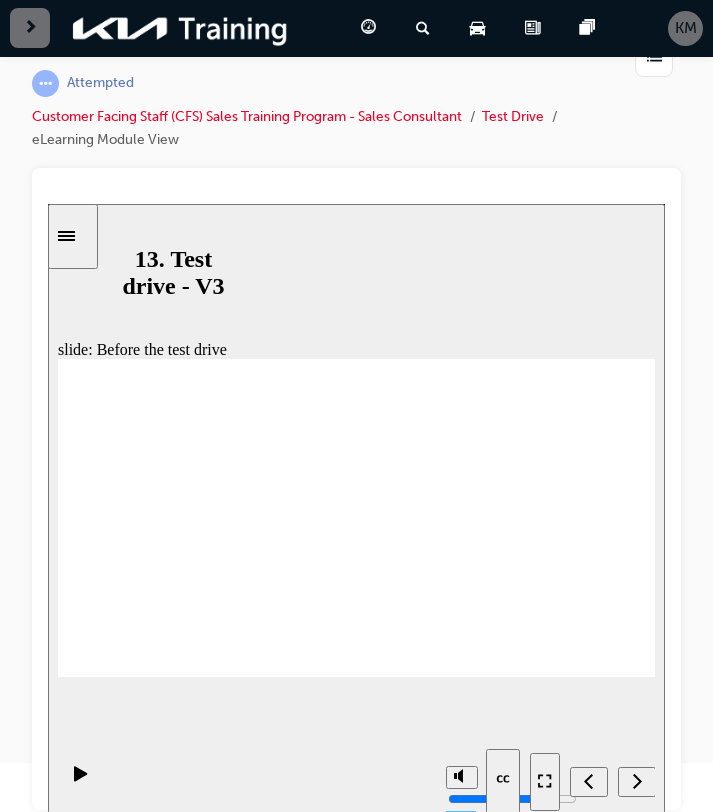 click 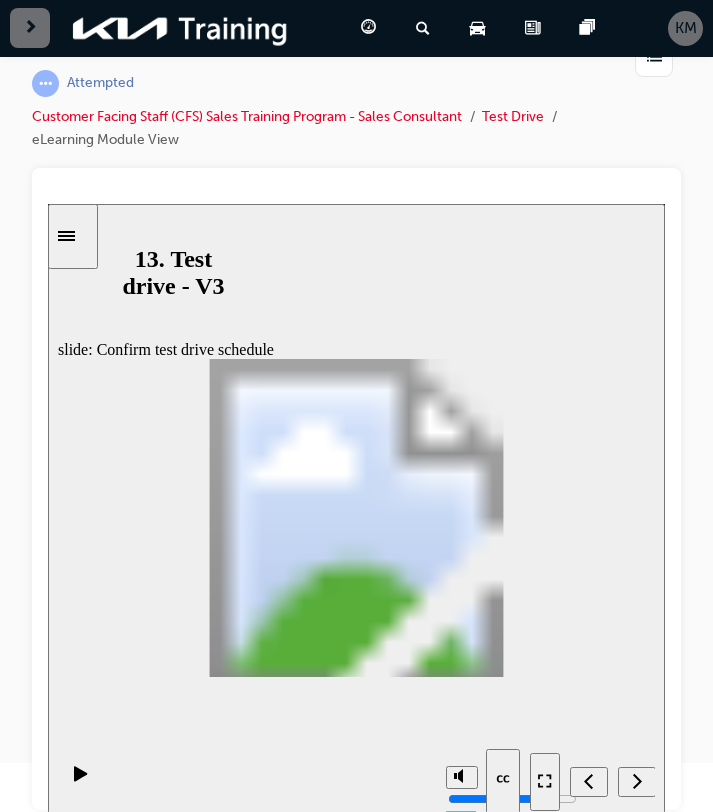 click 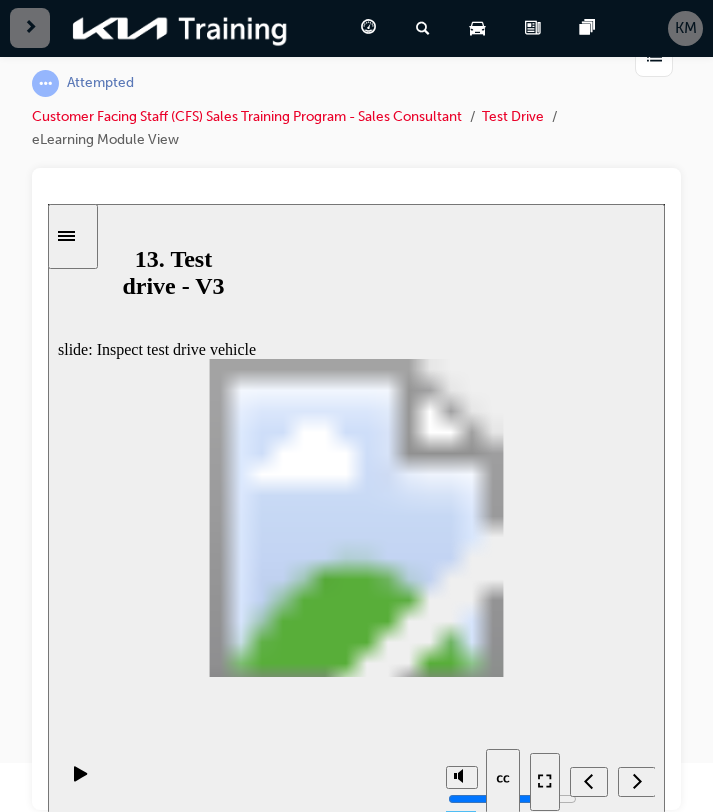 click 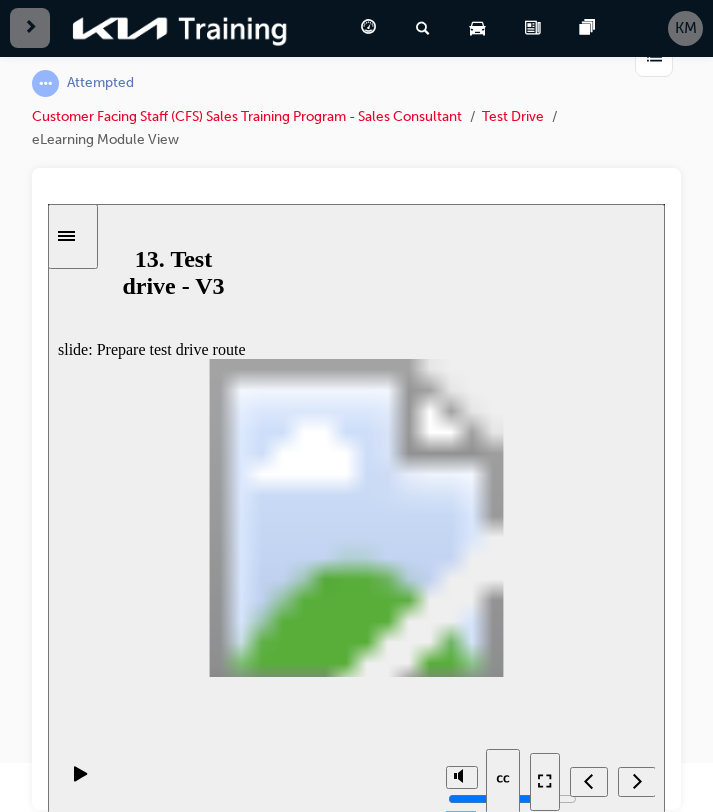 click 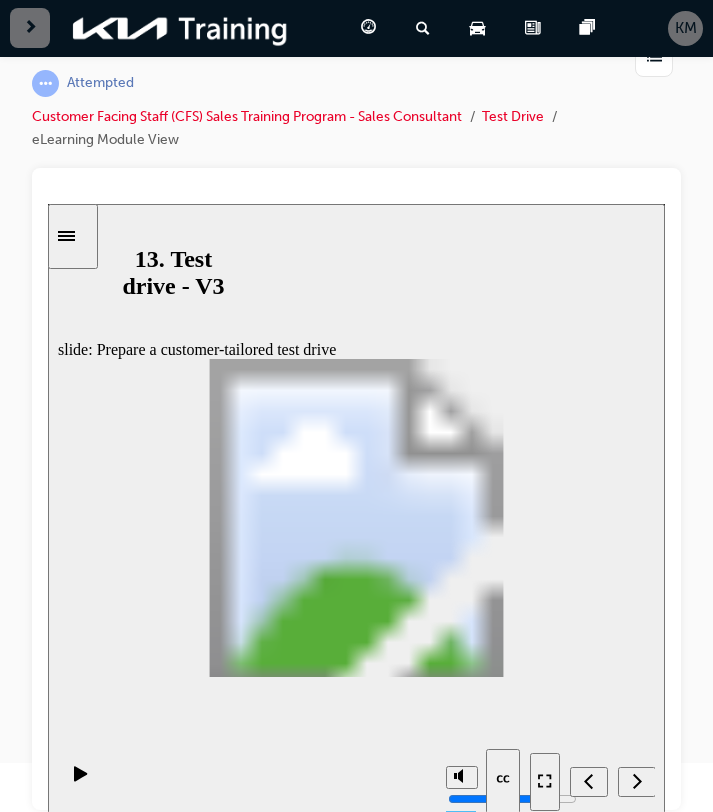 click 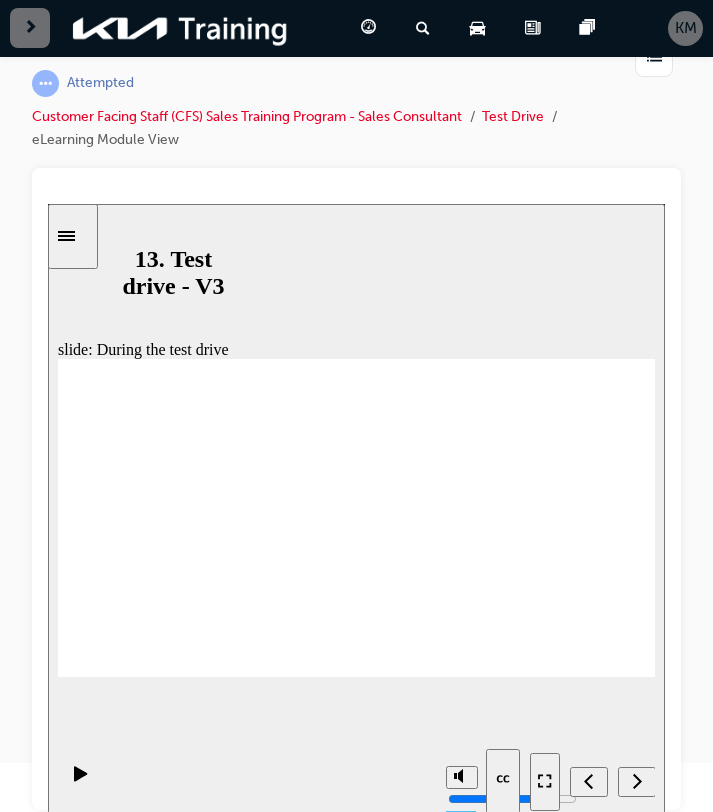 click 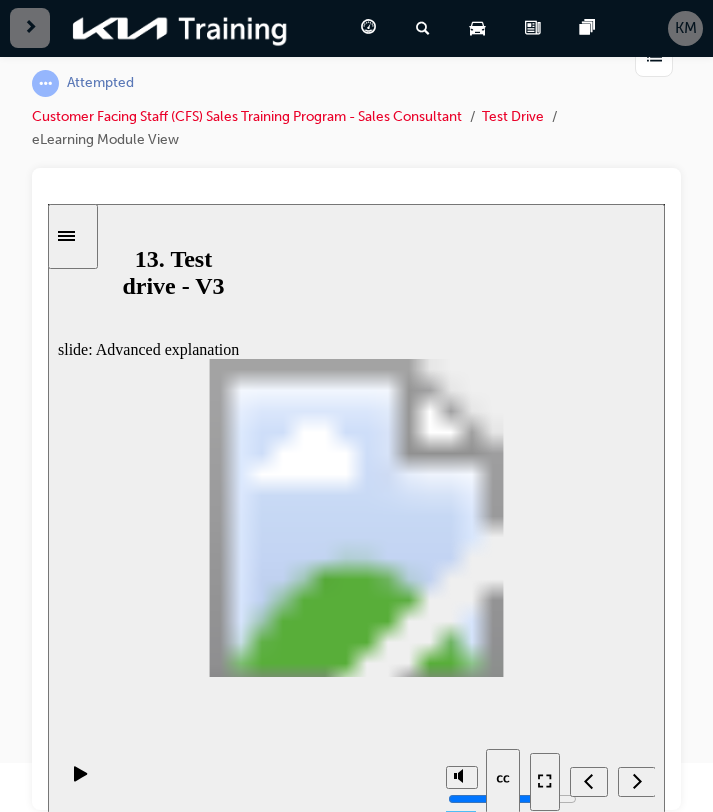 click 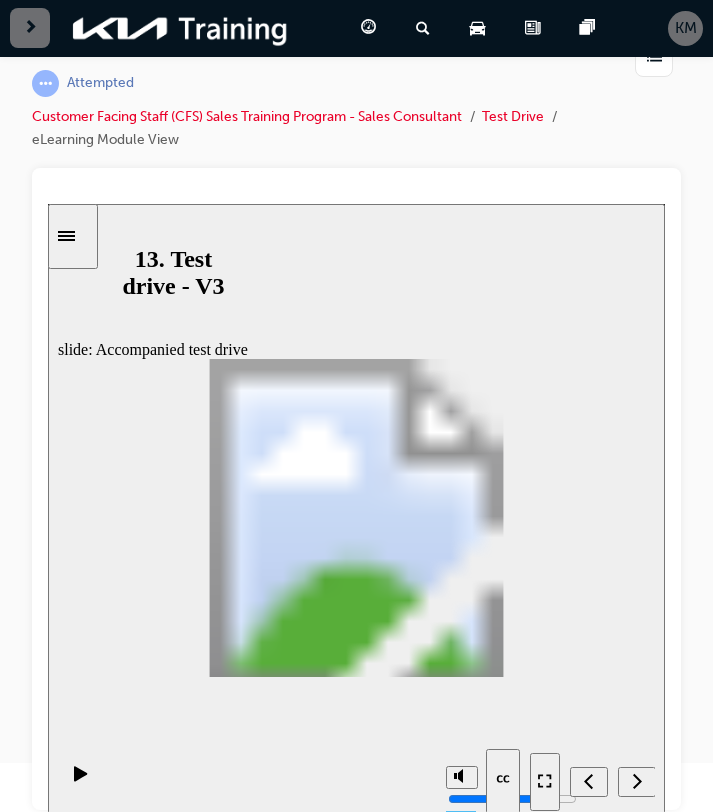 click 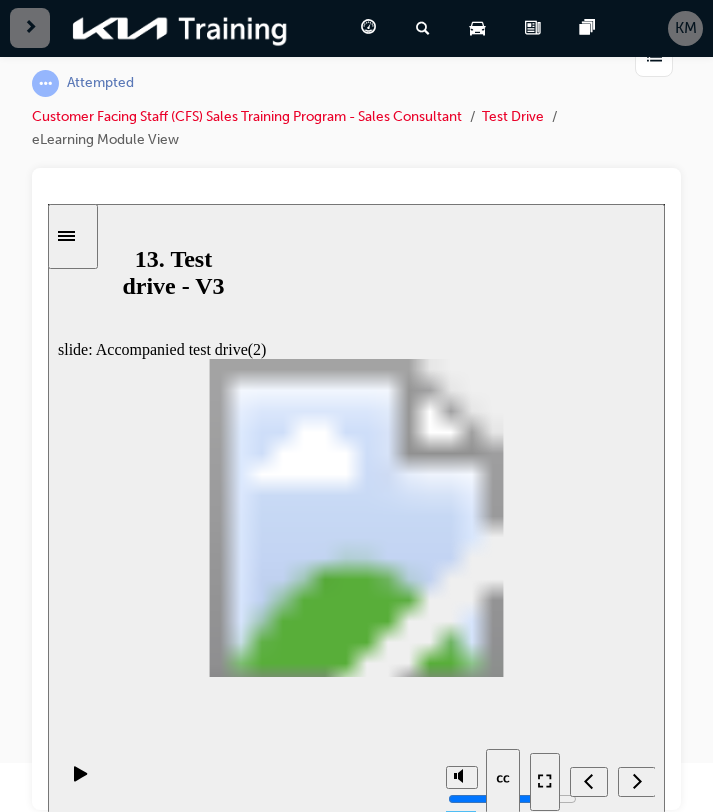 click 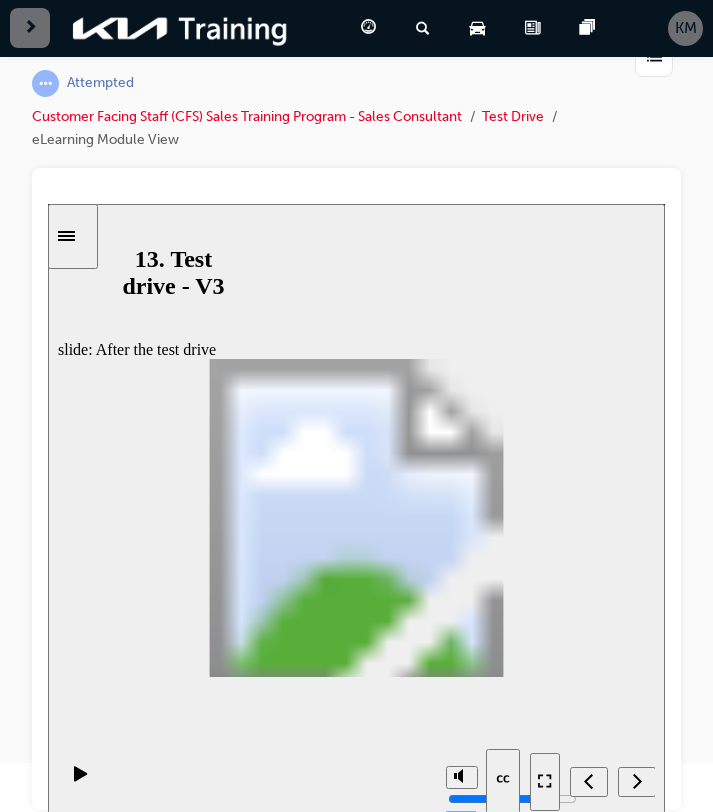 scroll, scrollTop: 28, scrollLeft: 0, axis: vertical 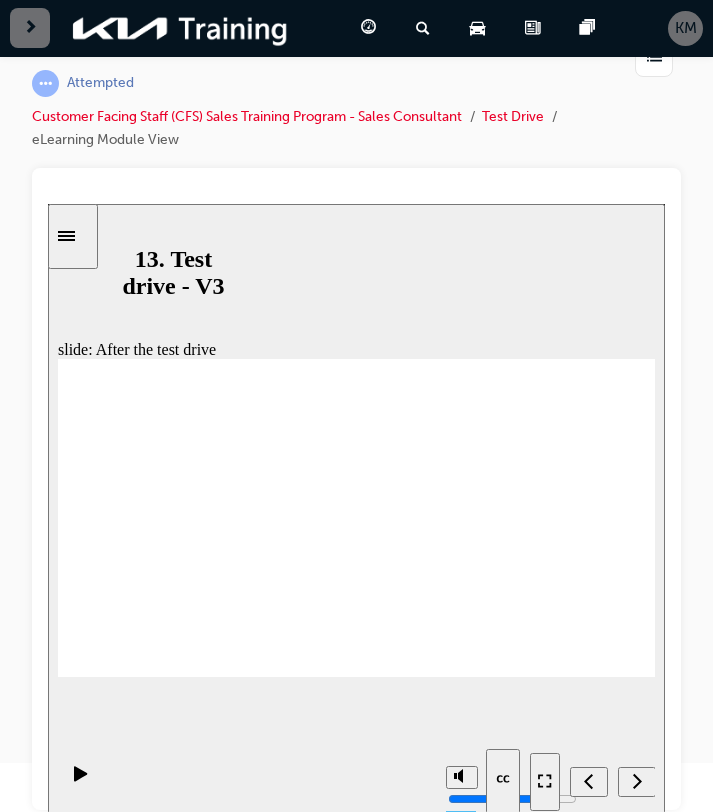 click 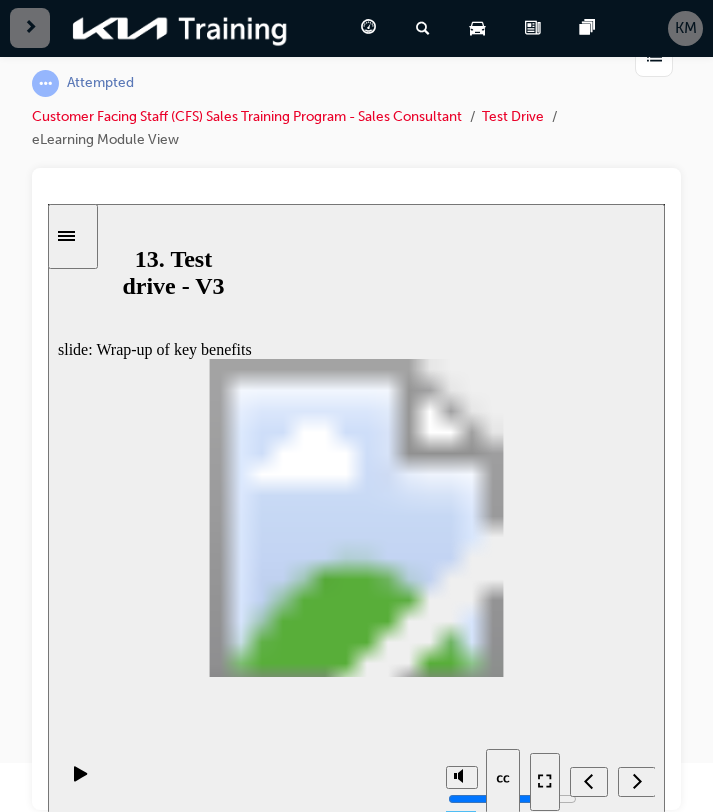 click 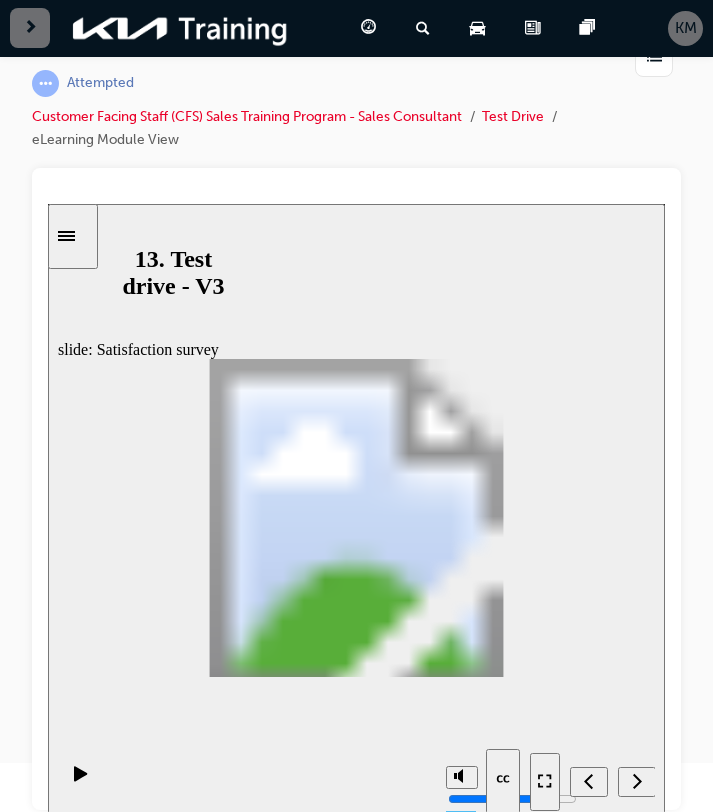 click 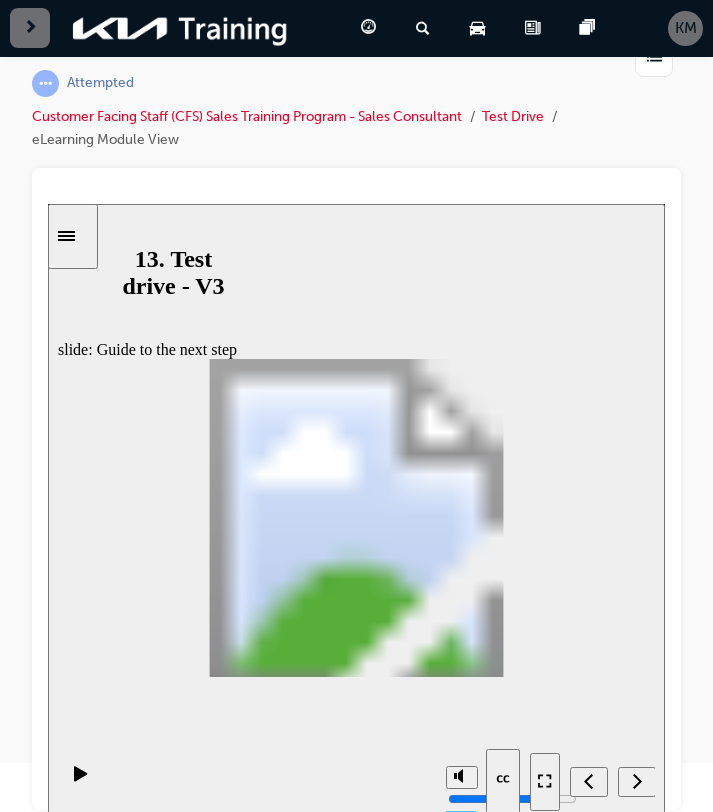 click 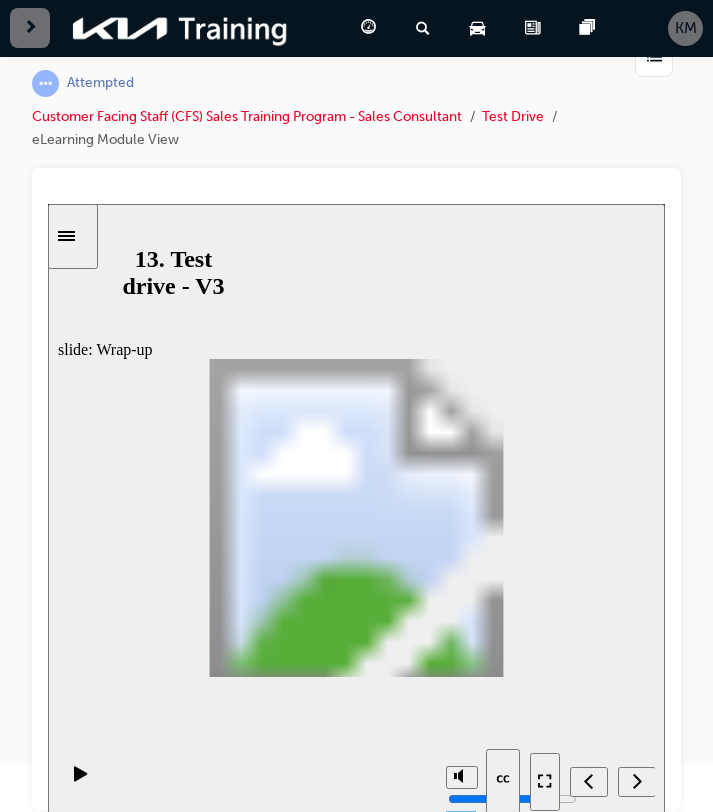 scroll, scrollTop: 0, scrollLeft: 0, axis: both 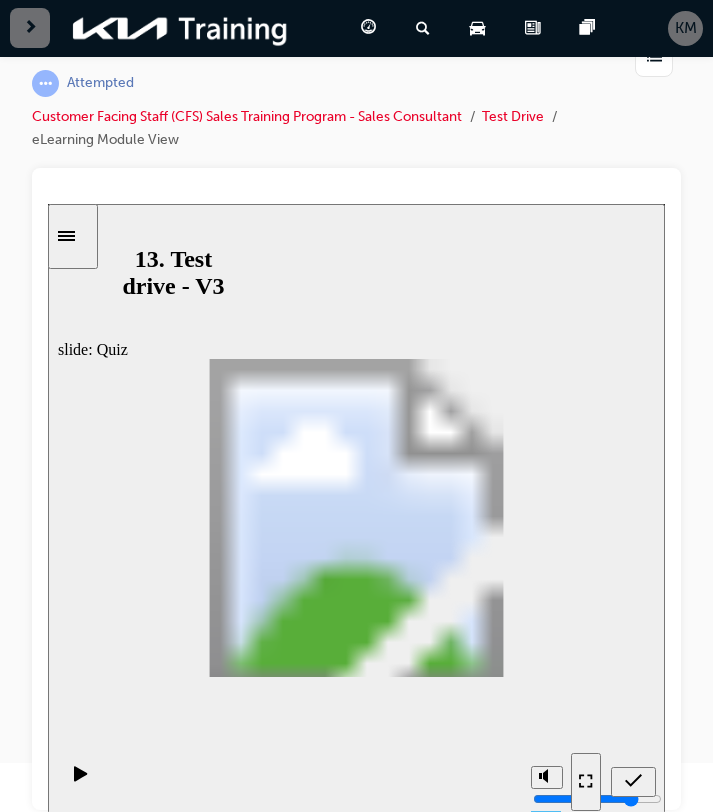 click 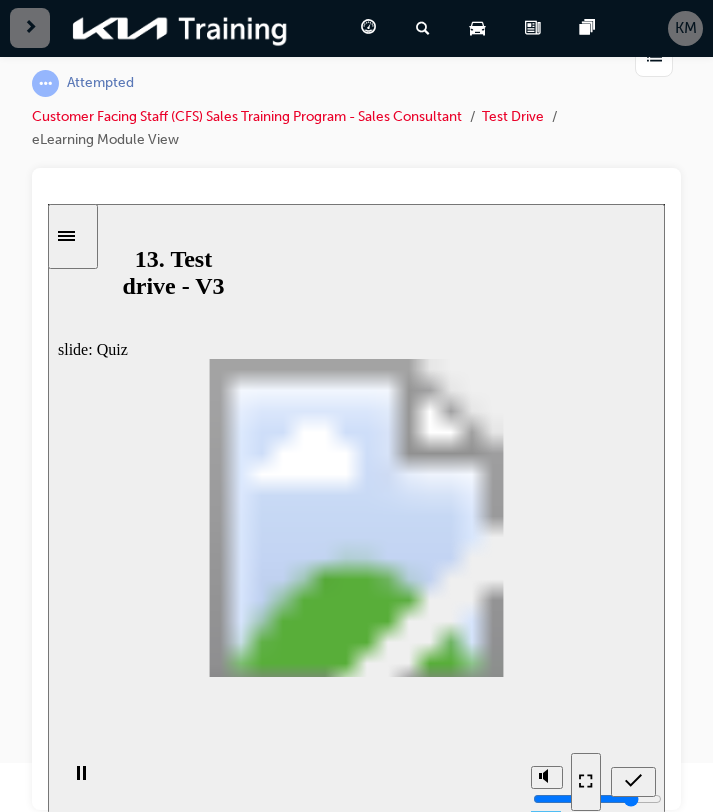 click 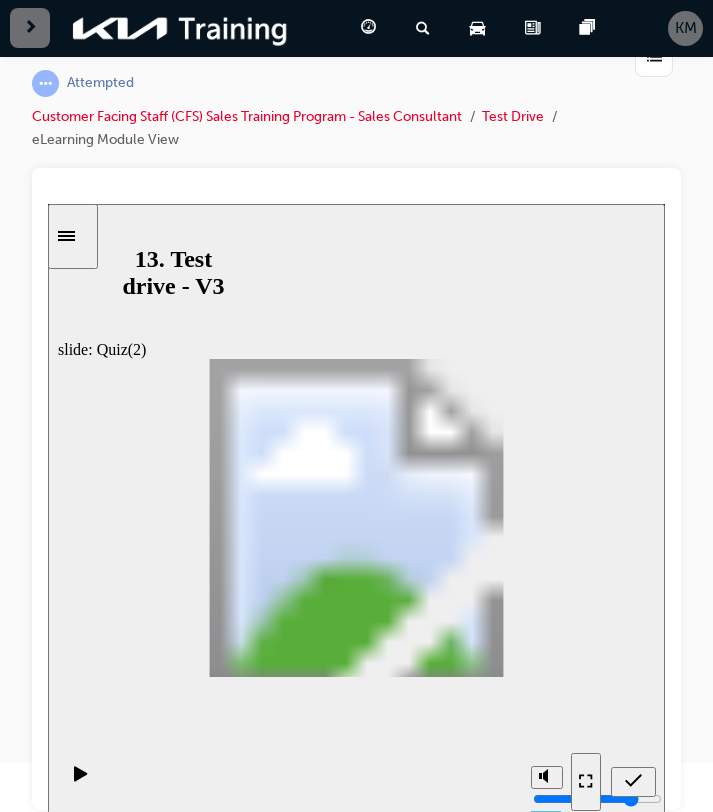 drag, startPoint x: 552, startPoint y: 561, endPoint x: 217, endPoint y: 505, distance: 339.64835 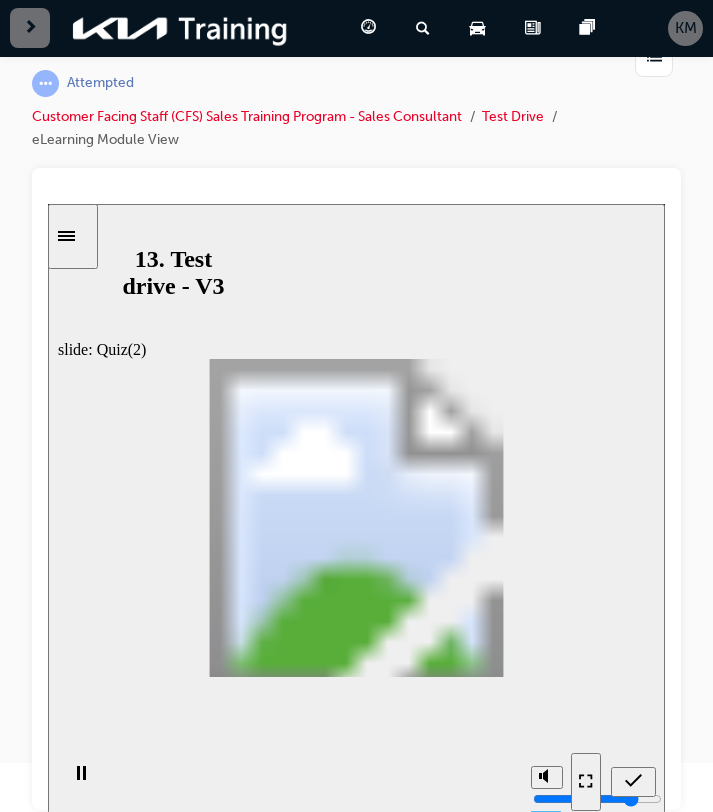 click 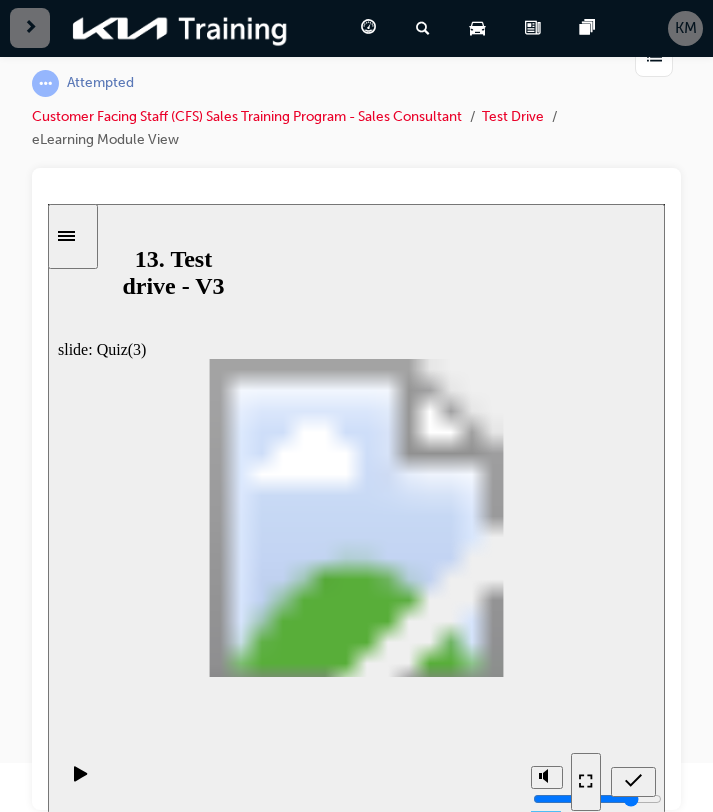 click 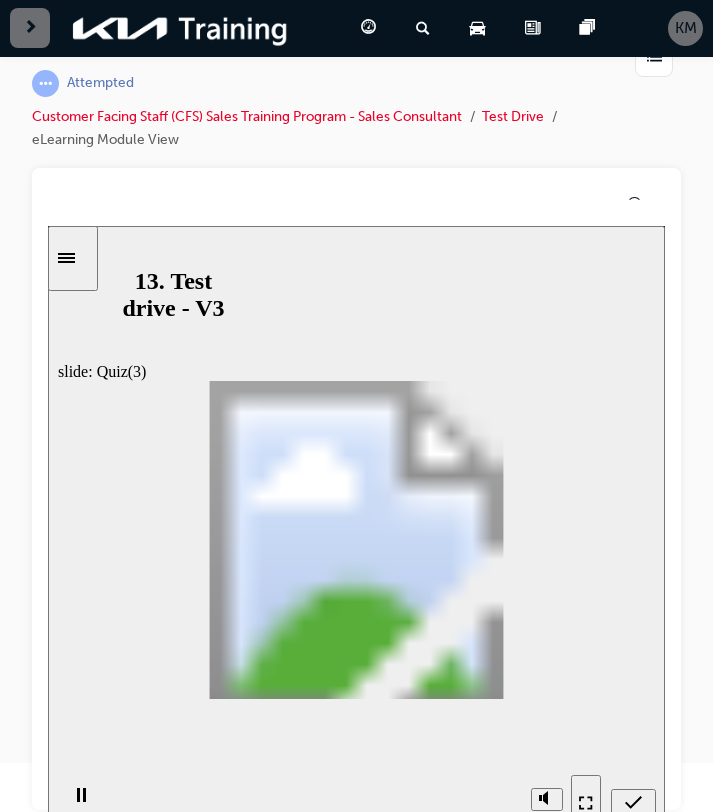 click 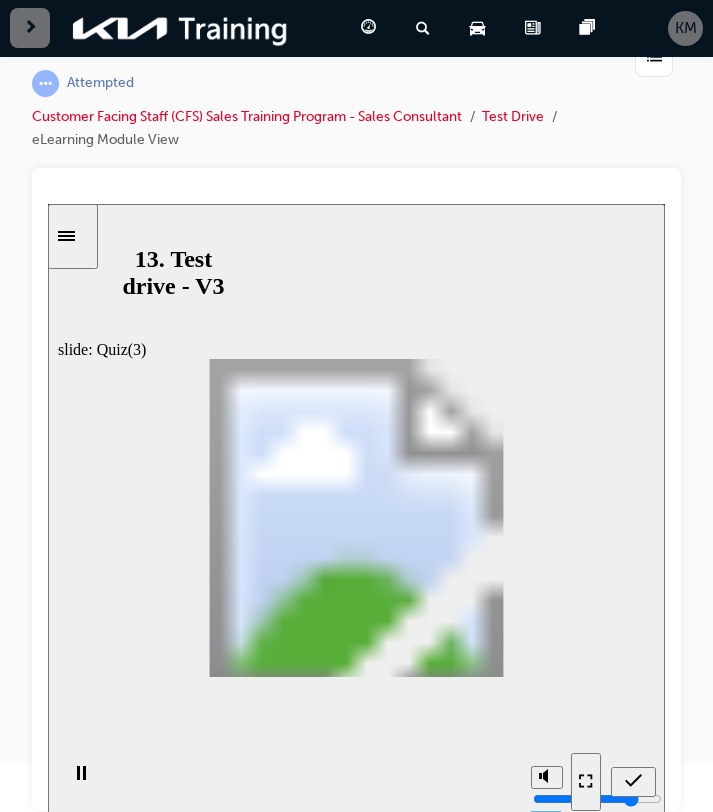 click 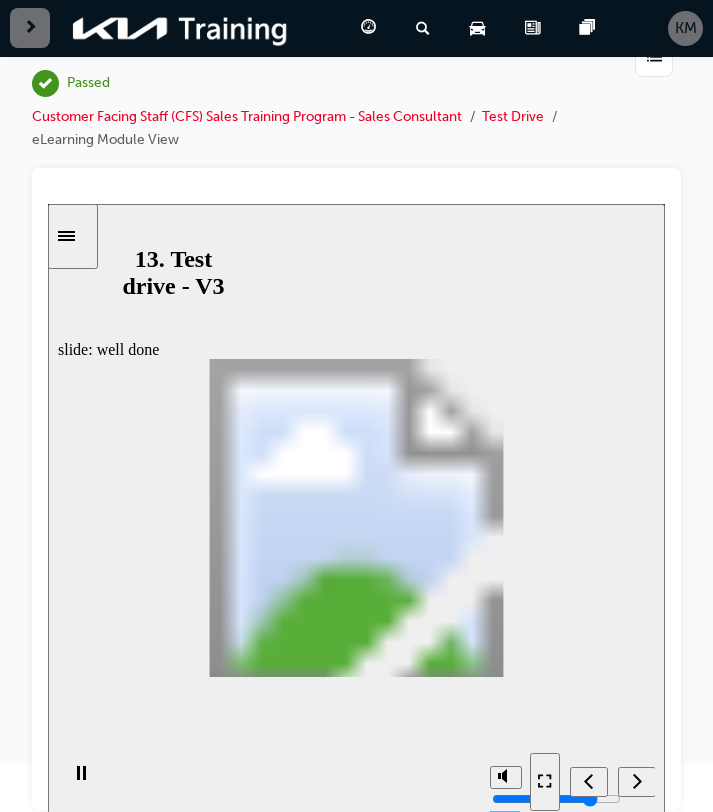 click 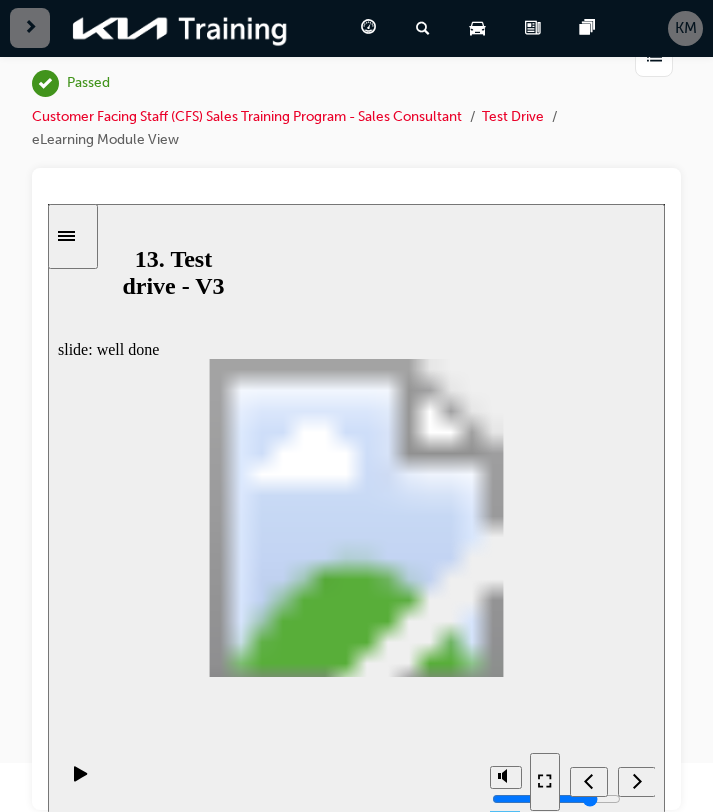 click 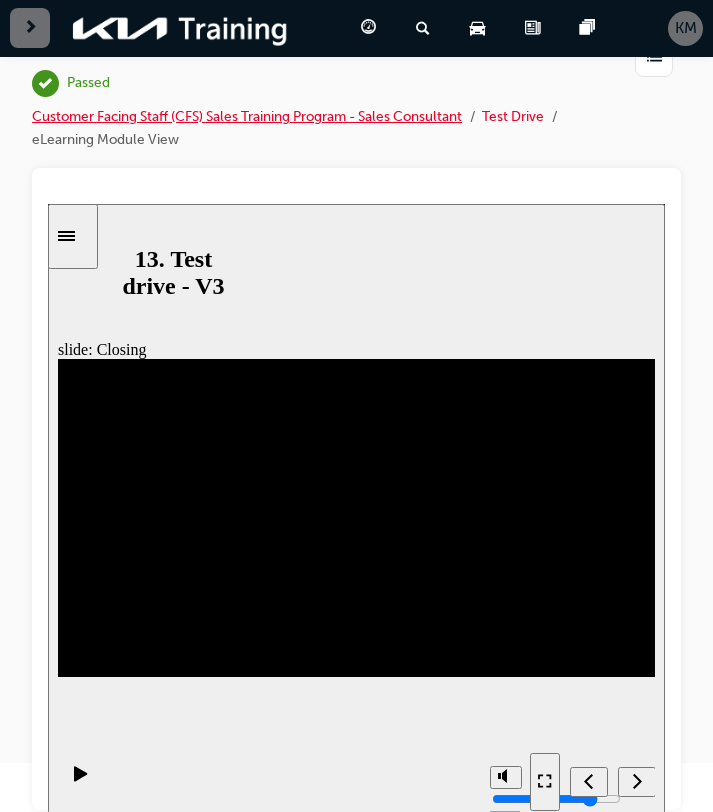 click on "Customer Facing Staff (CFS) Sales Training Program - Sales Consultant" at bounding box center (247, 116) 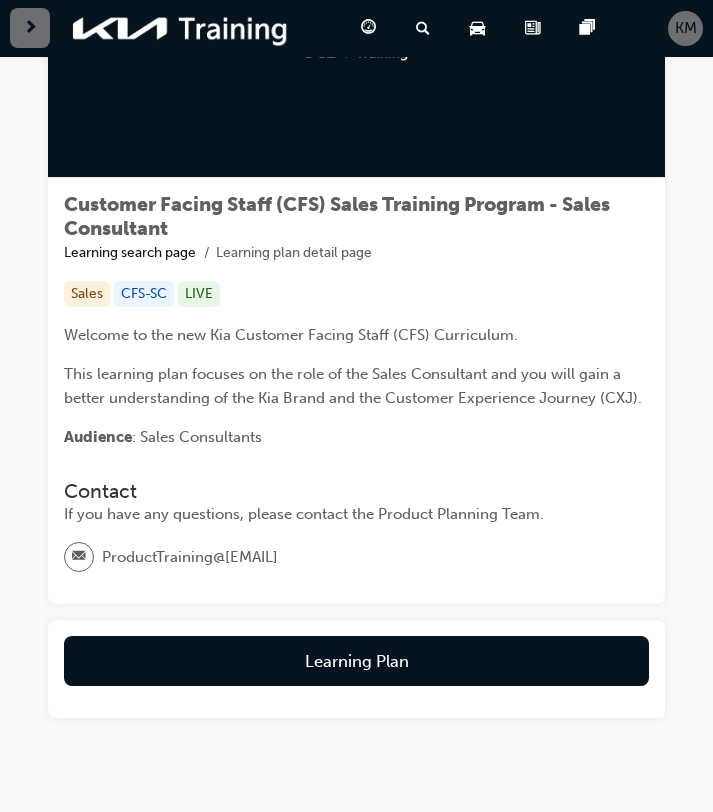 scroll, scrollTop: 245, scrollLeft: 0, axis: vertical 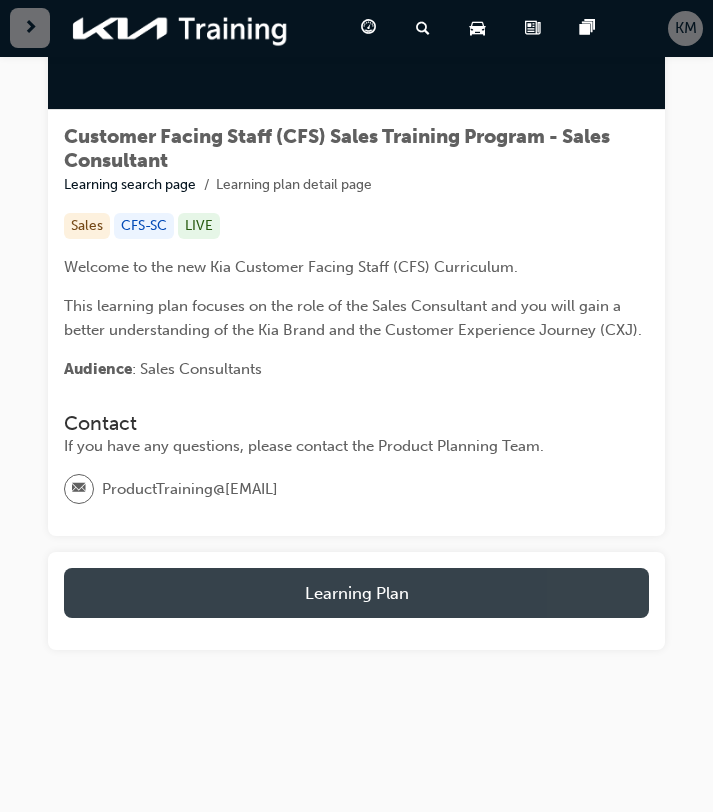 click on "Learning Plan" at bounding box center [356, 593] 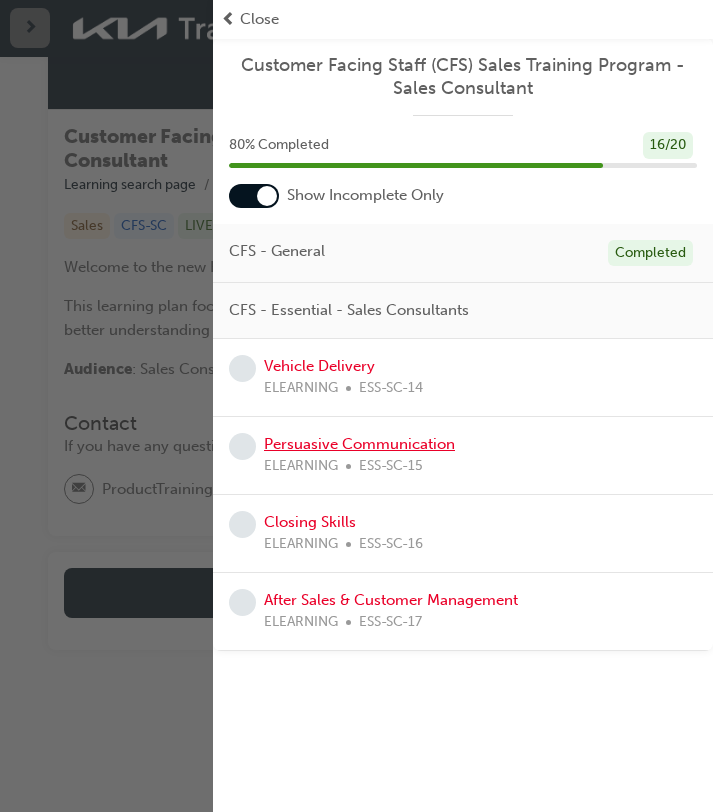 click on "Persuasive Communication" at bounding box center (359, 444) 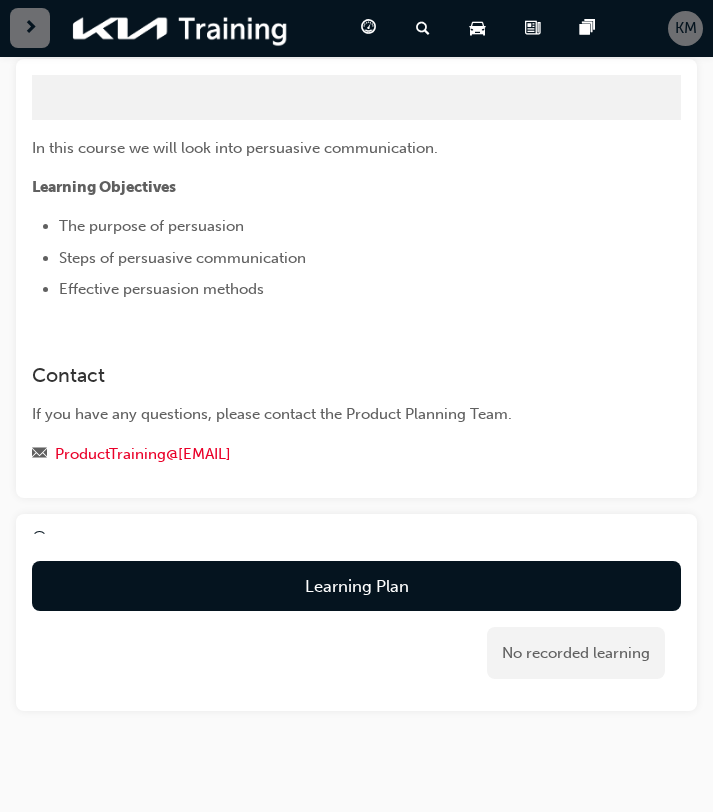 scroll, scrollTop: 151, scrollLeft: 0, axis: vertical 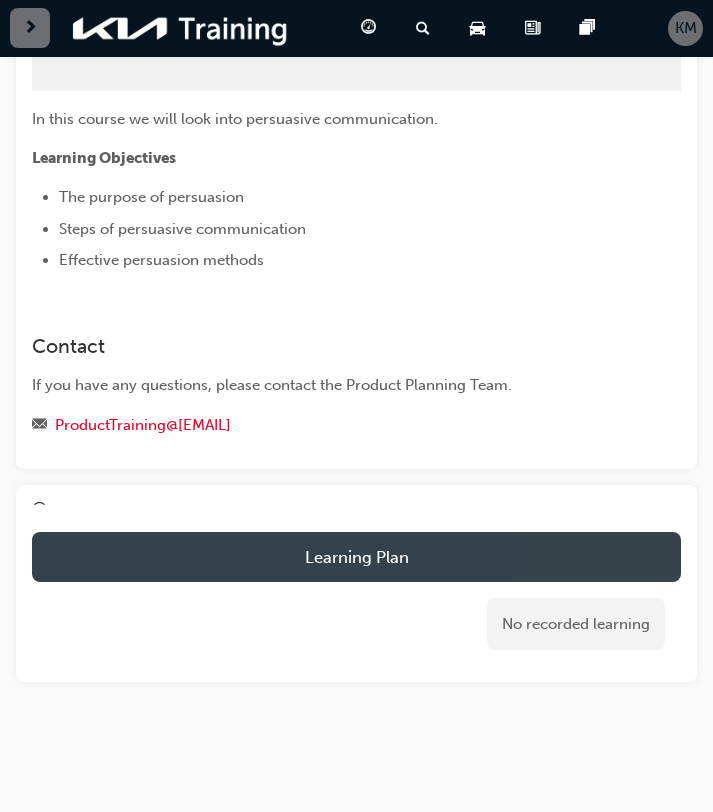 click on "Learning Plan" at bounding box center (356, 557) 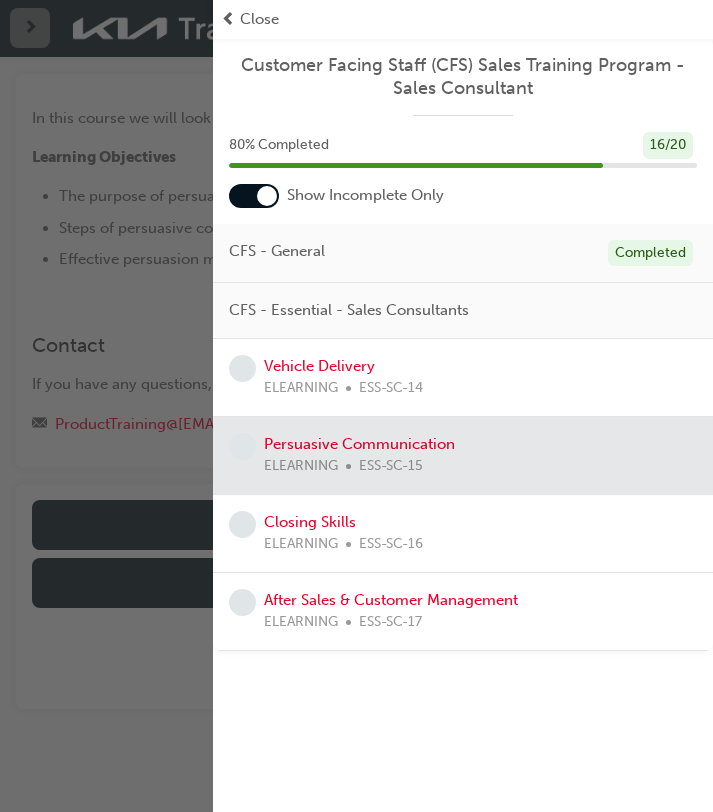 scroll, scrollTop: 134, scrollLeft: 0, axis: vertical 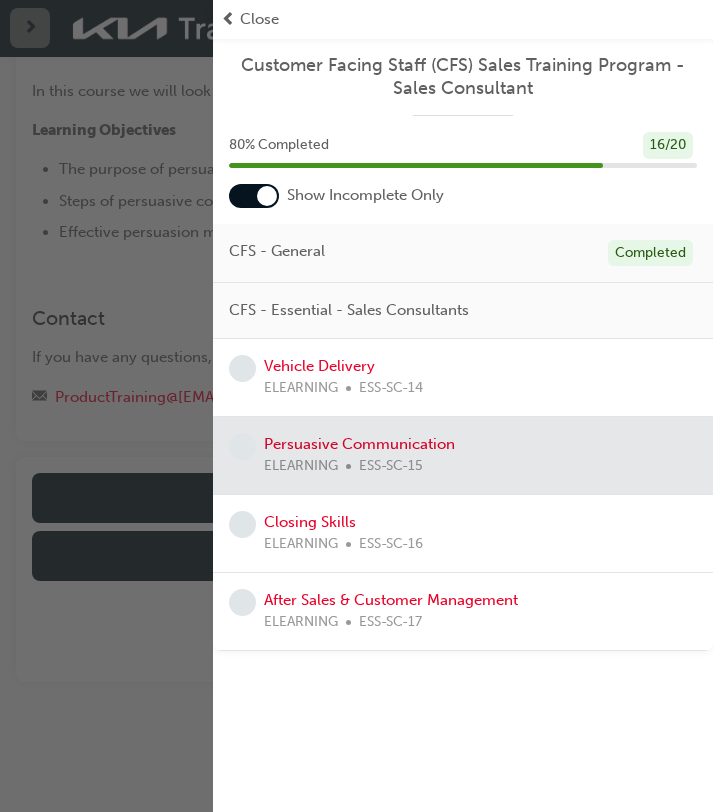 click on "Close" at bounding box center (259, 19) 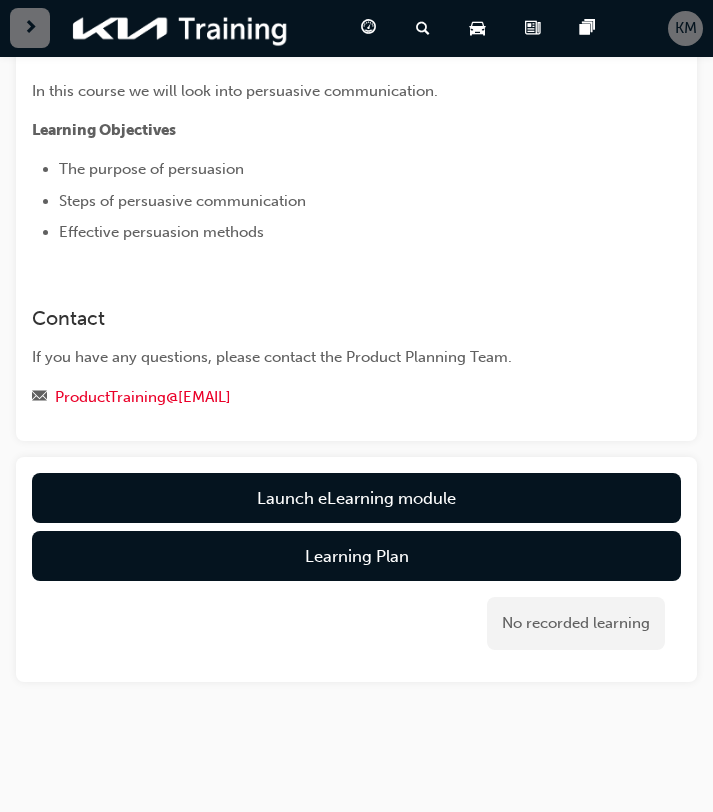 scroll, scrollTop: 0, scrollLeft: 0, axis: both 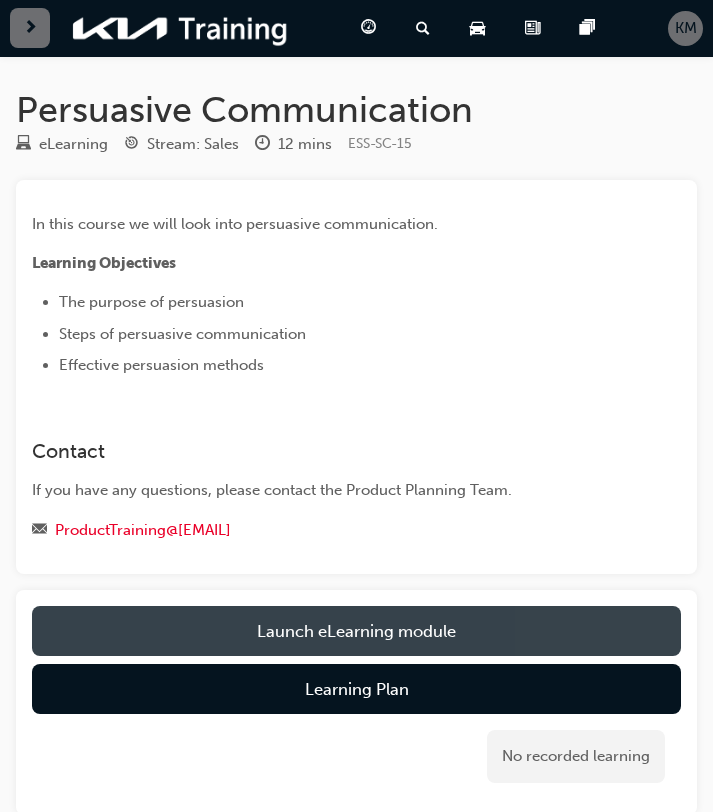 click on "Launch eLearning module" at bounding box center (356, 631) 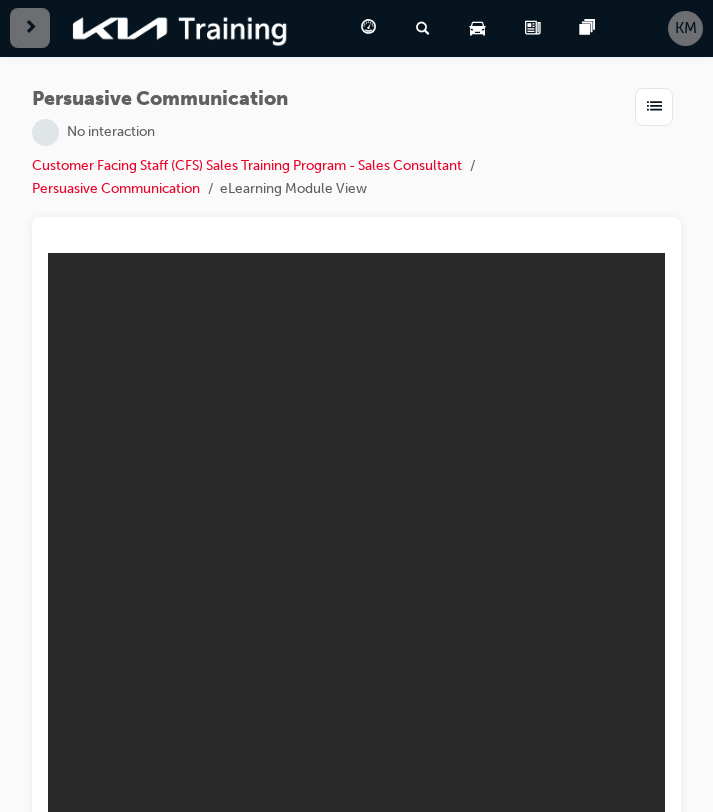 scroll, scrollTop: 0, scrollLeft: 0, axis: both 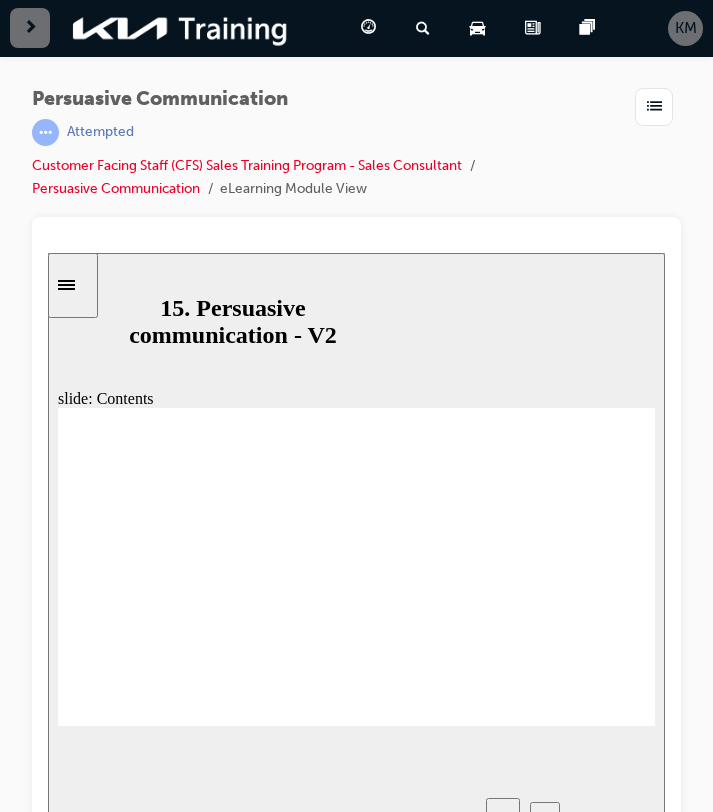 click 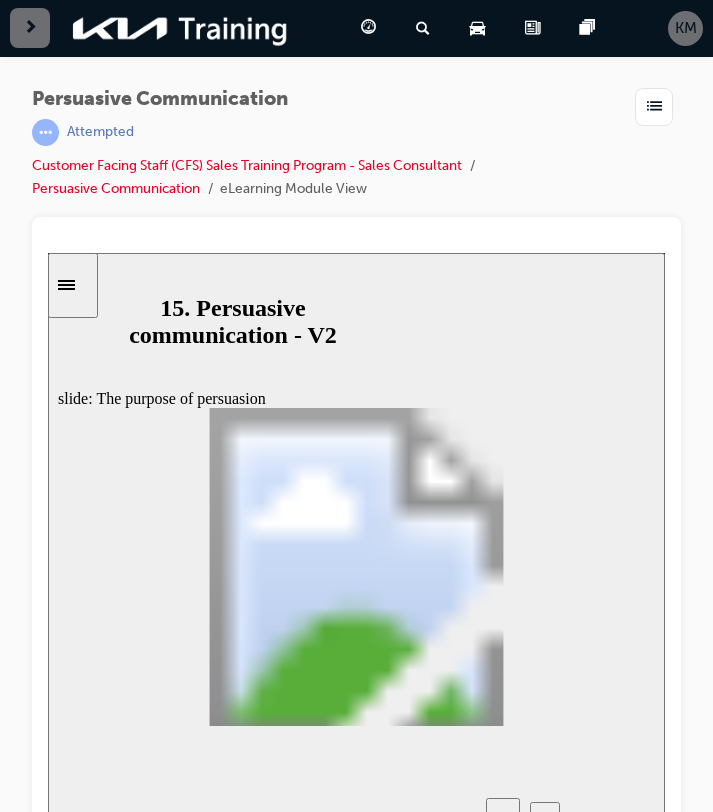 click 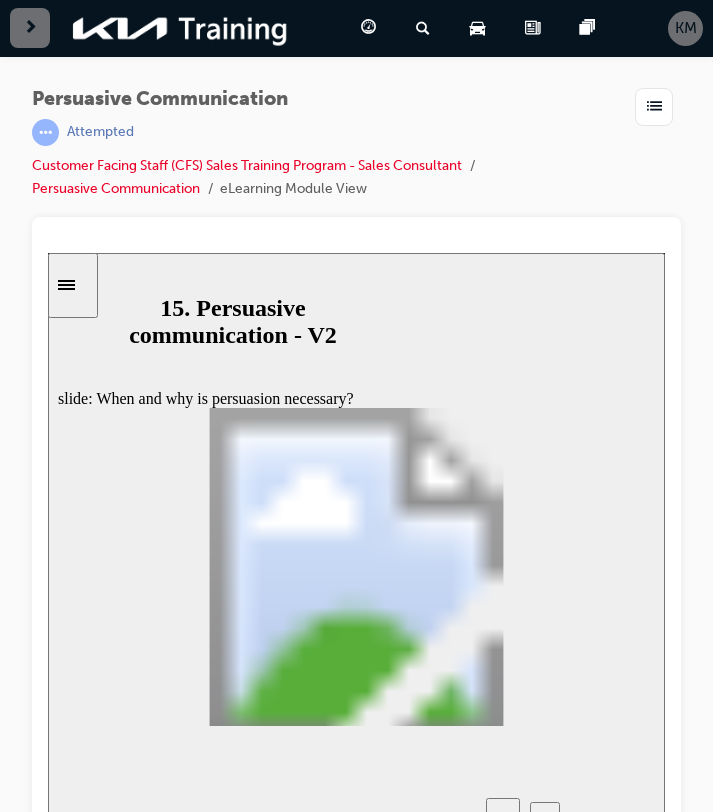 click 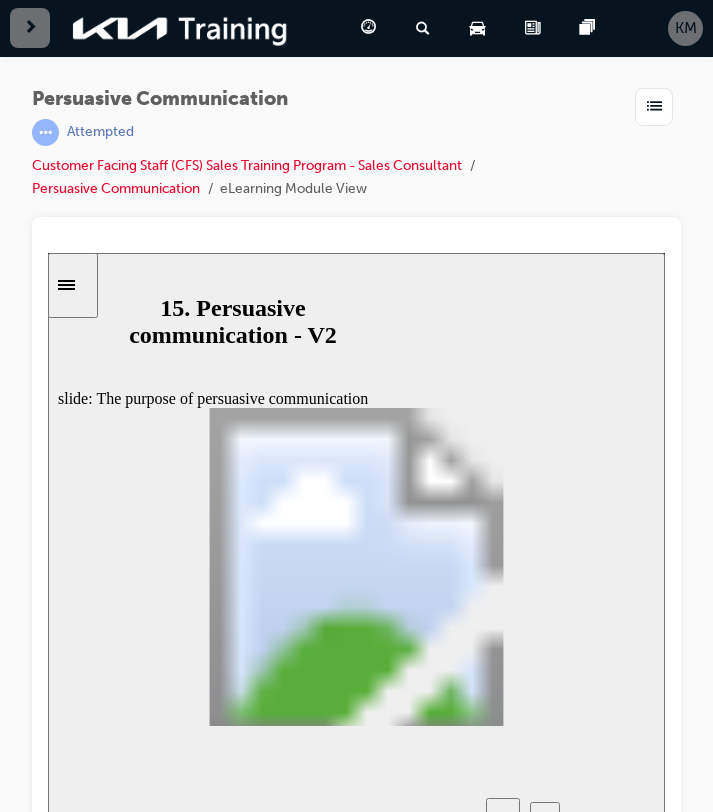 click 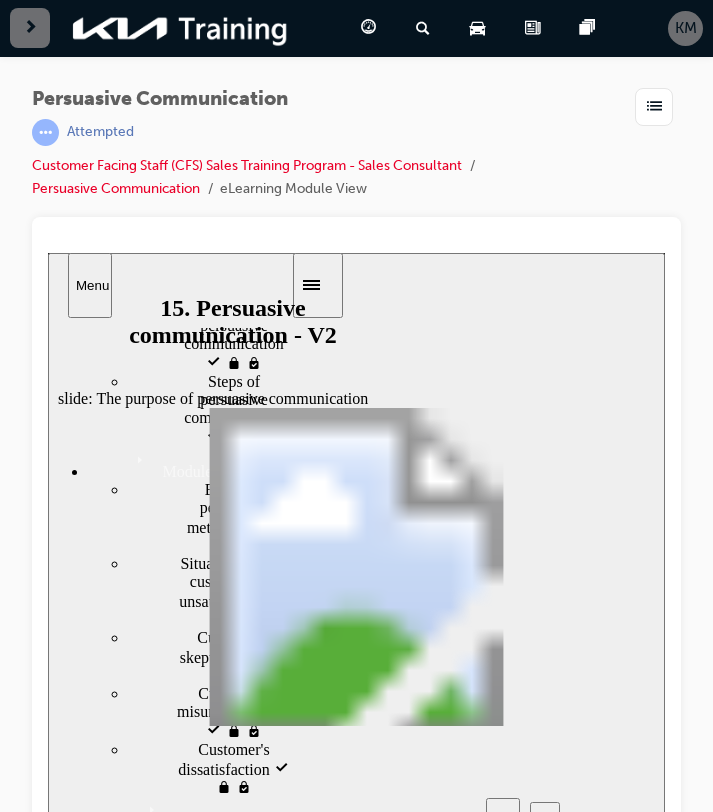 scroll, scrollTop: 0, scrollLeft: 0, axis: both 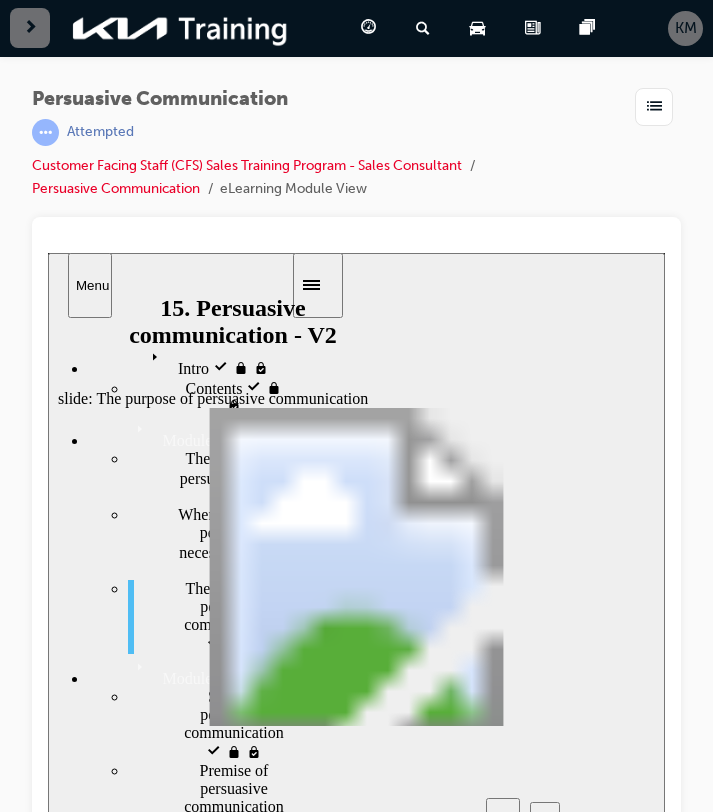click on "Menu" at bounding box center [90, 284] 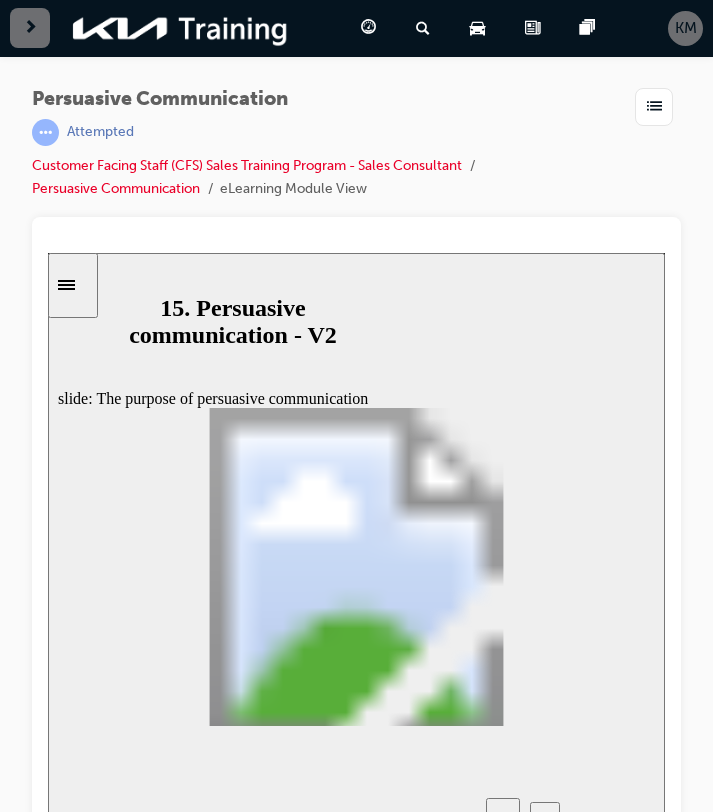 click 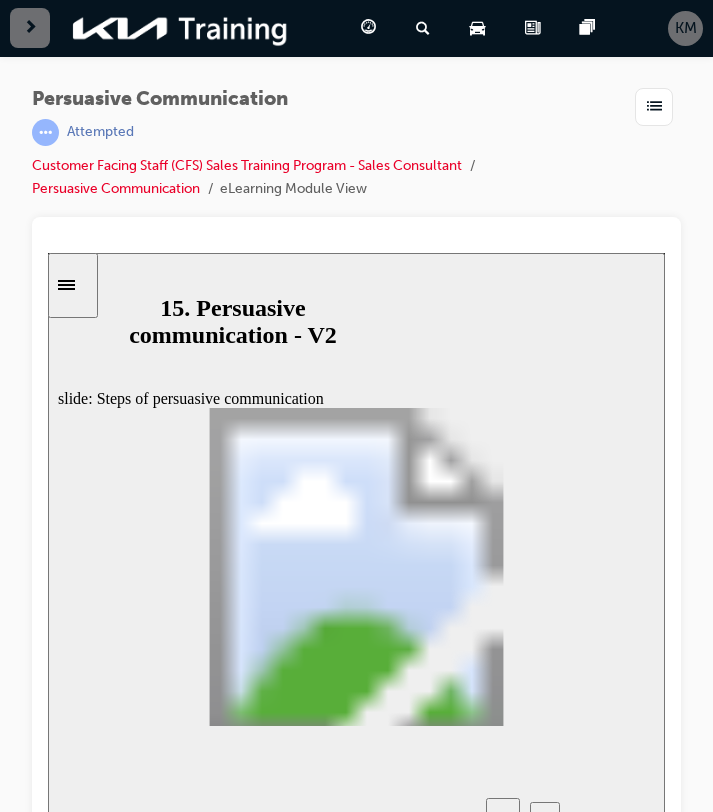 click 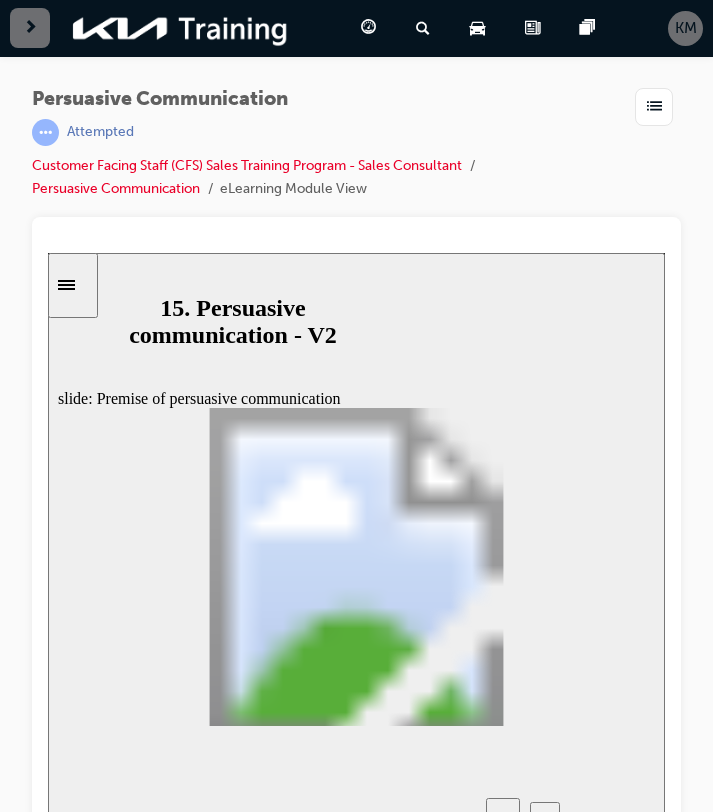 click on "70 Rectangle 20 Rectangle 19 Premise of persuasive communication Rectangle 5 1 Module 2 .      Steps of persuasive communication Group
2 Rounded Rectangle 17 Oval 8 Gaining customer trust Group
1 Rounded Rectangle 21 Oval 7 Clearly understanding the wants and needs Clearly understanding the wants and needs Gaining customer trust Group
3 Click next Rectangle 2 arrow icon 2 70 Gaining customer trust Gaining customer trust Clearly understanding  the wants and needs Clearly understanding  the wants and needs Premise of persuasive communication Module 2 .      Steps of persuasive communication Click next" at bounding box center [356, 911] 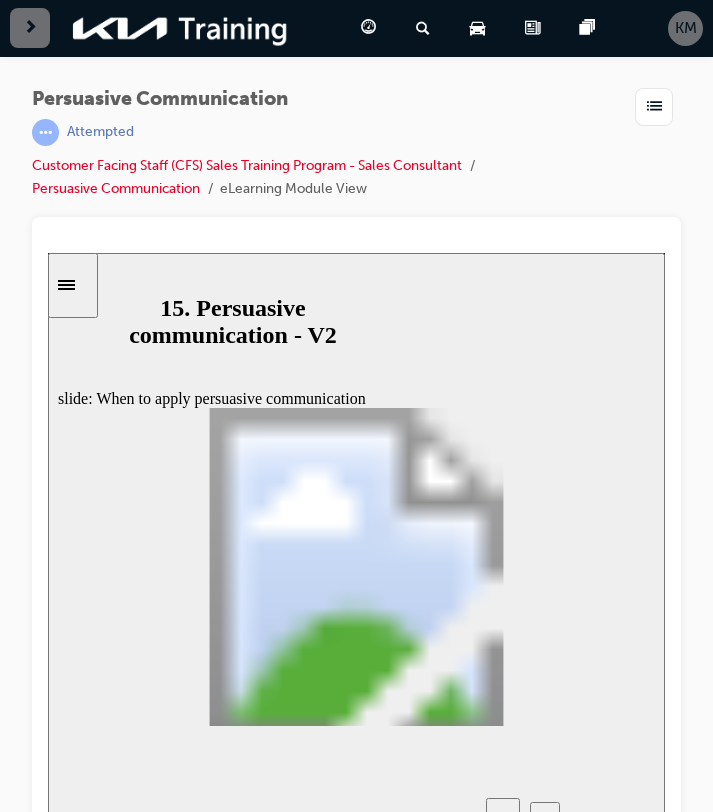 click 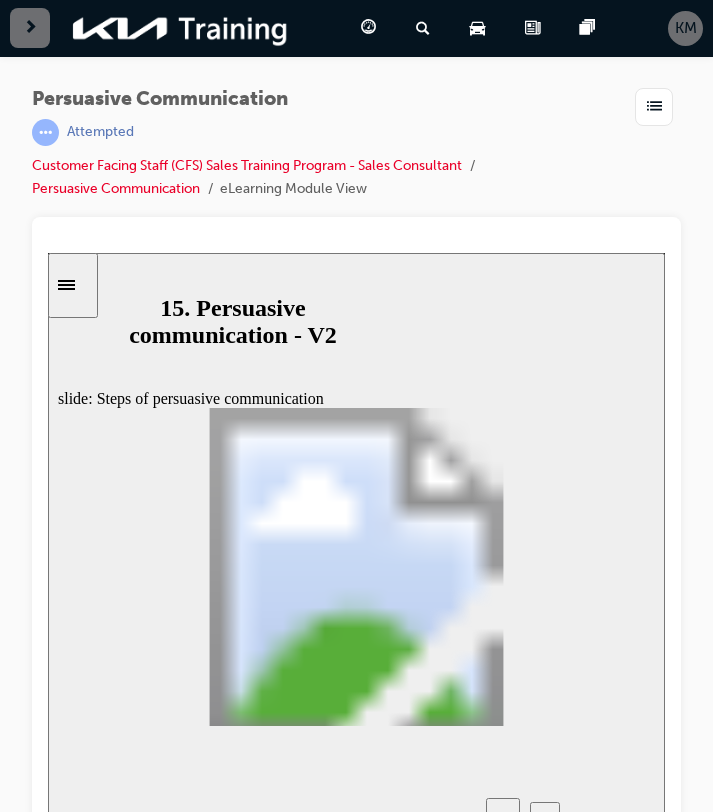 click 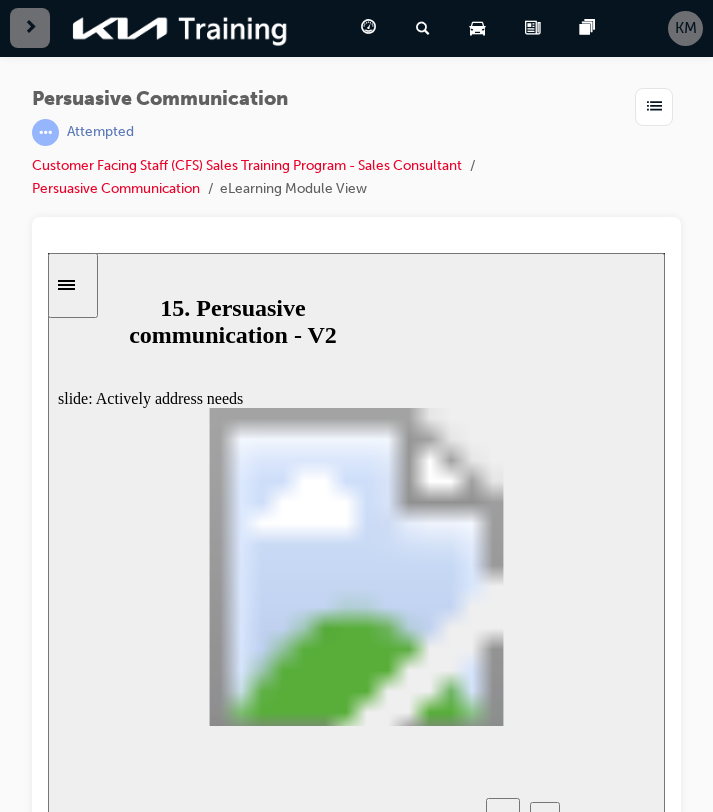 click 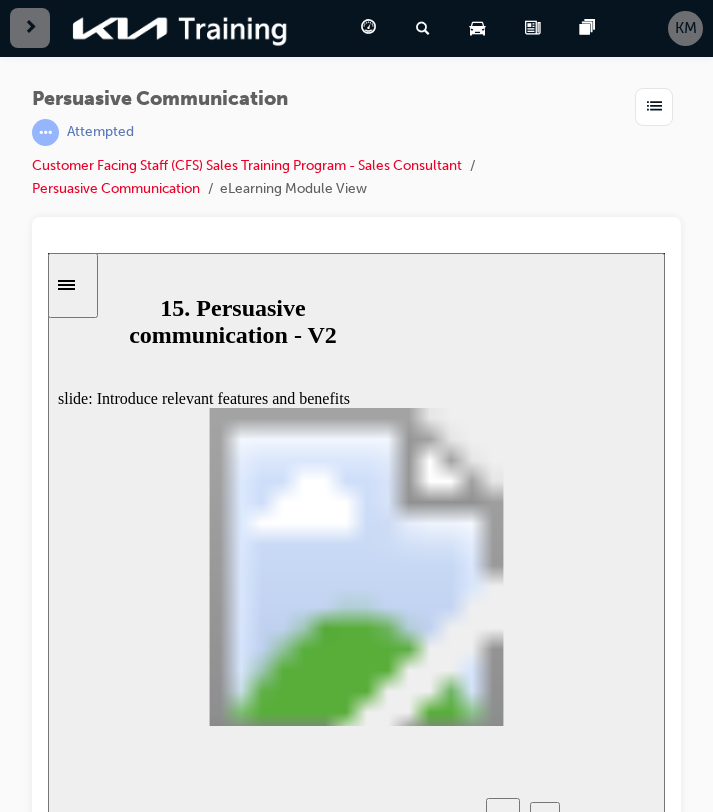 click 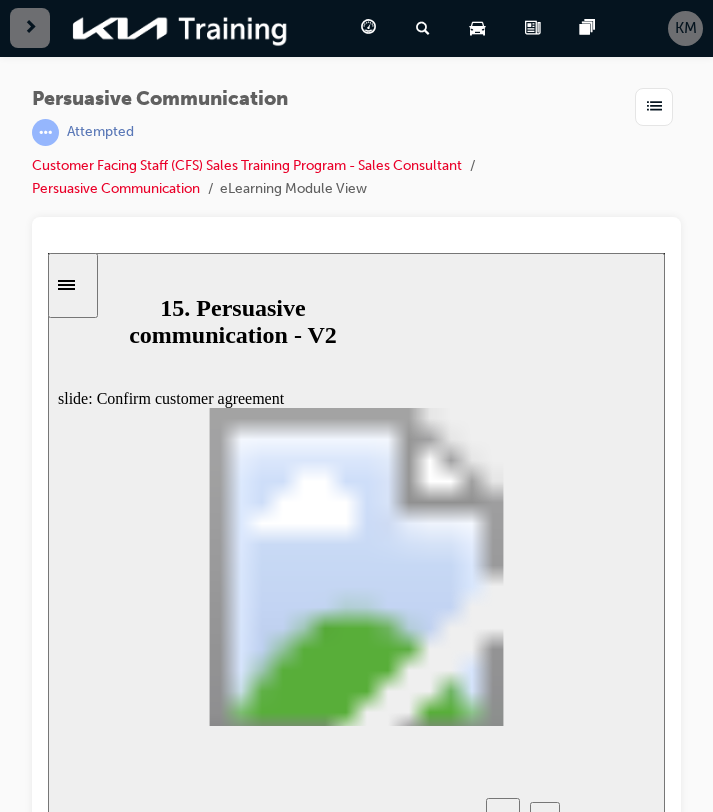 click 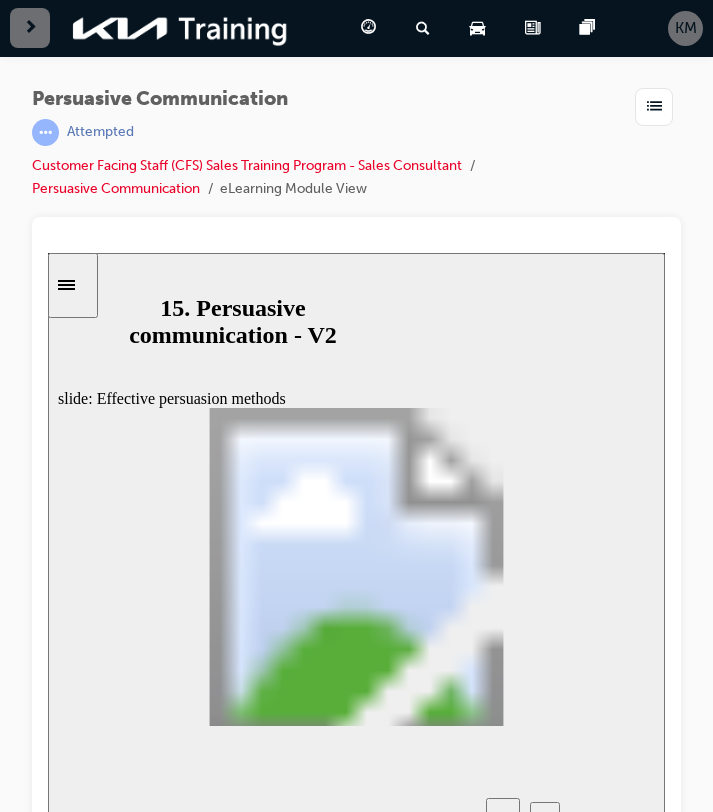 click 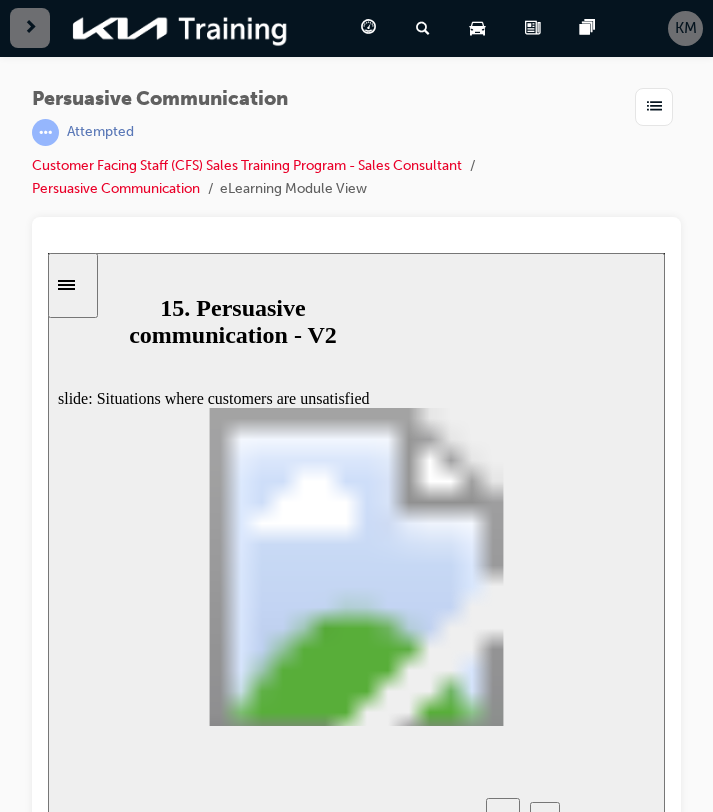 click 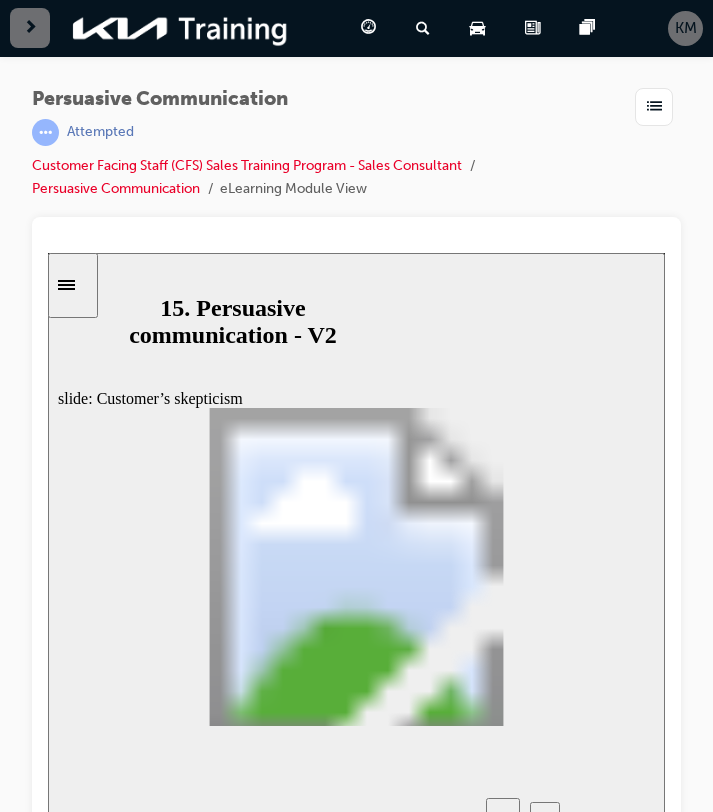 click 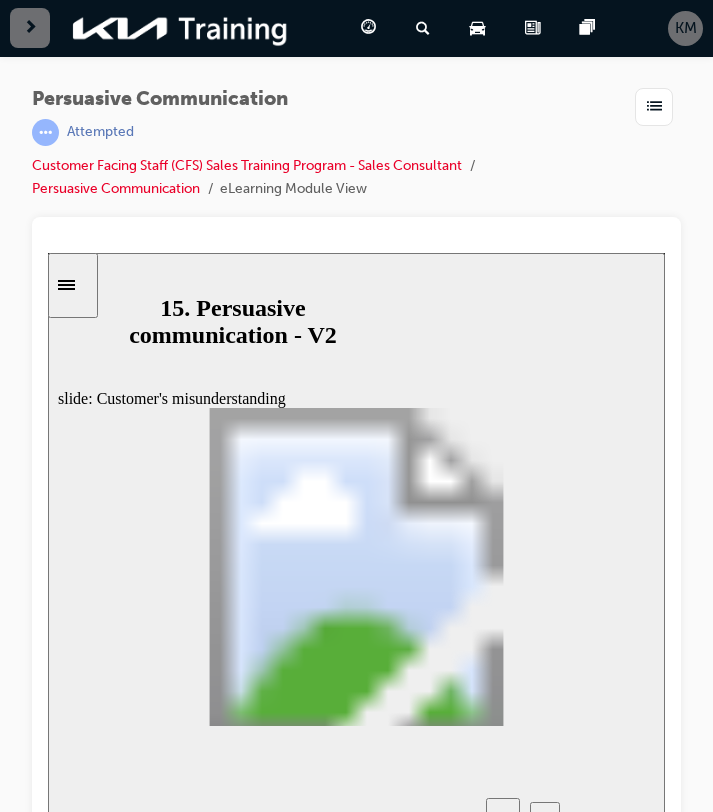 click 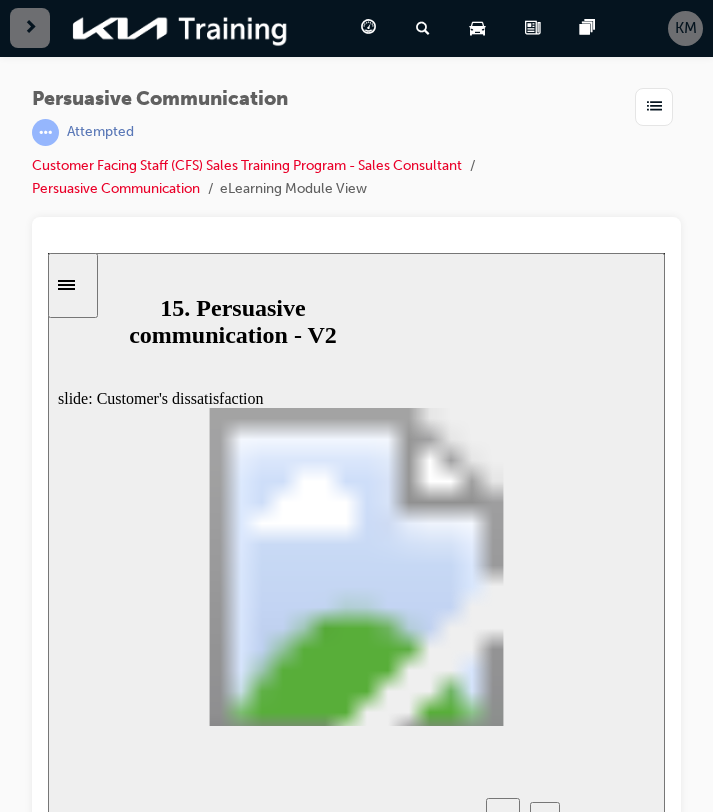 click 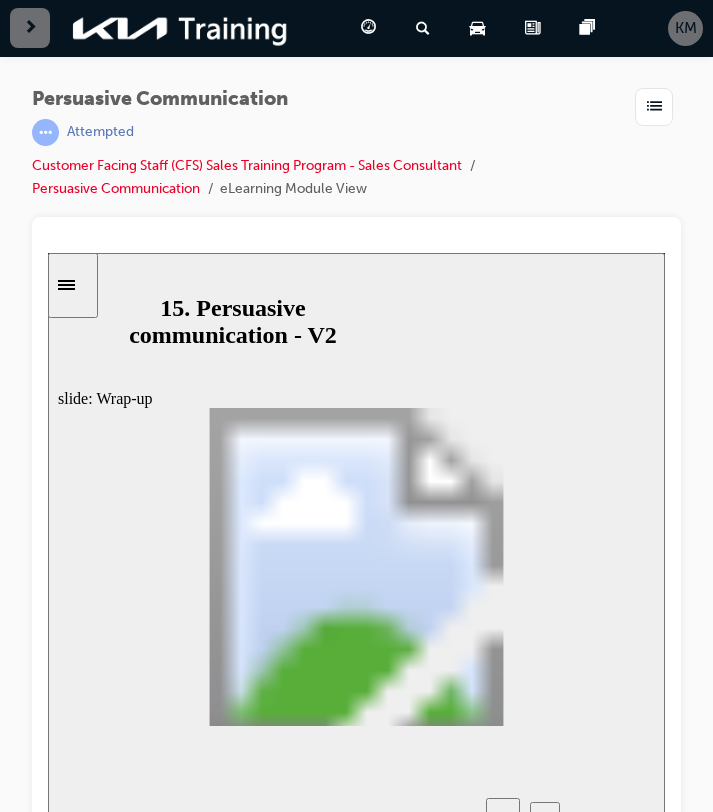 click 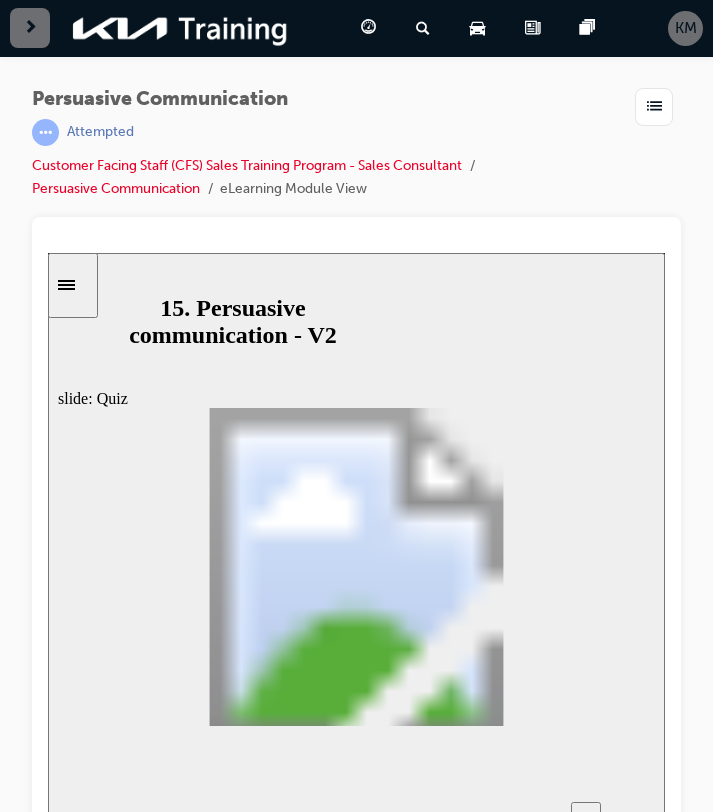 drag, startPoint x: 226, startPoint y: 639, endPoint x: 205, endPoint y: 525, distance: 115.918076 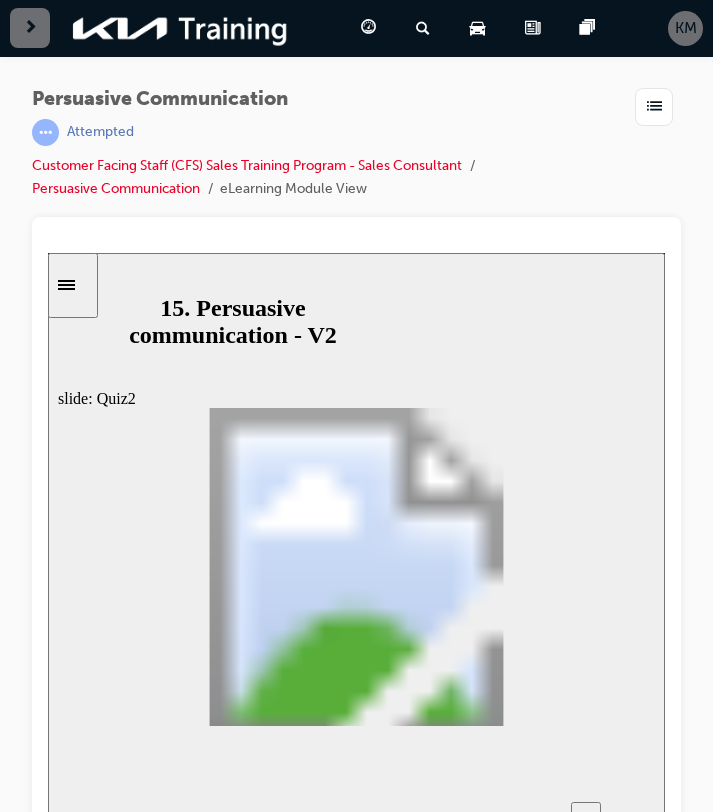 click at bounding box center [356, 1303] 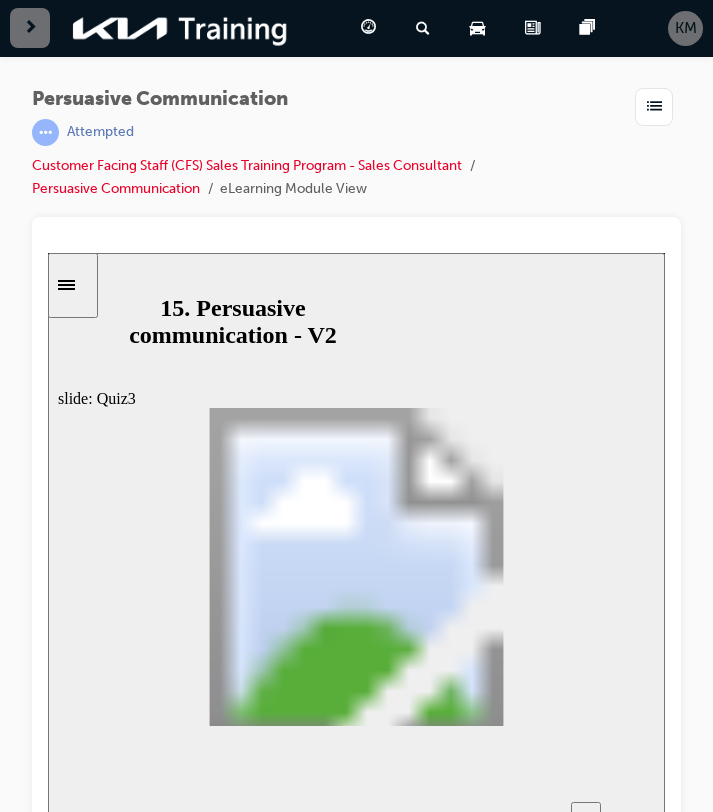 click 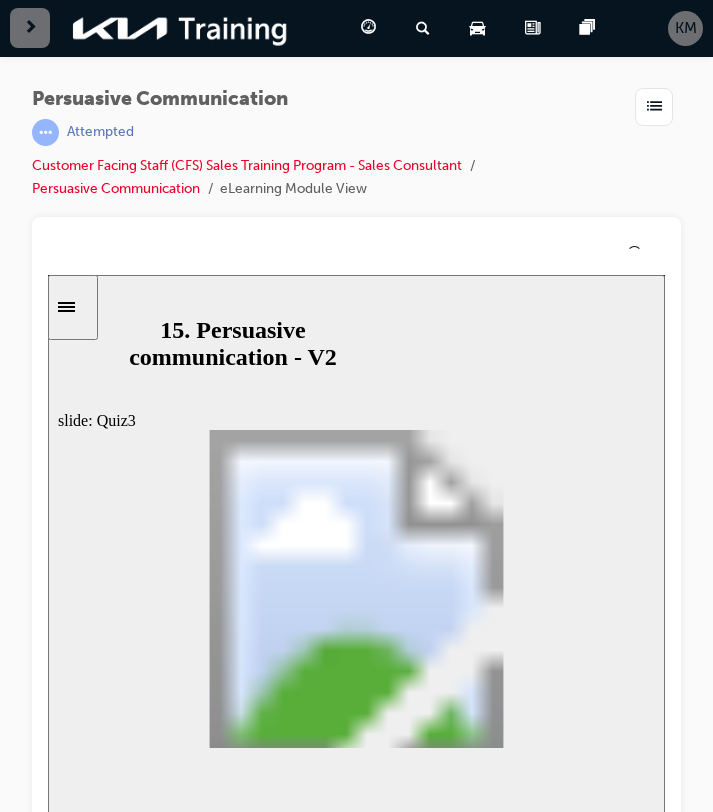 click 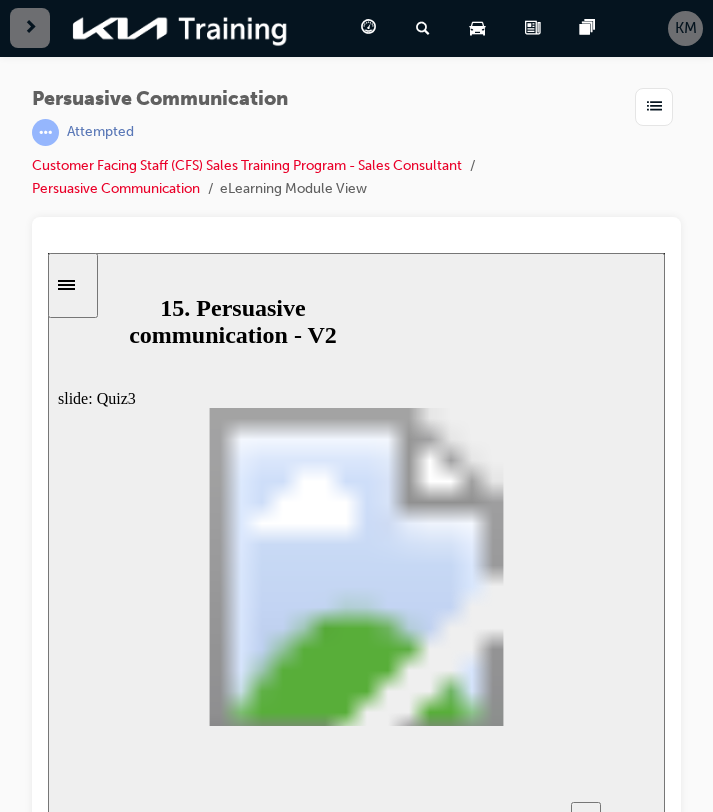 click 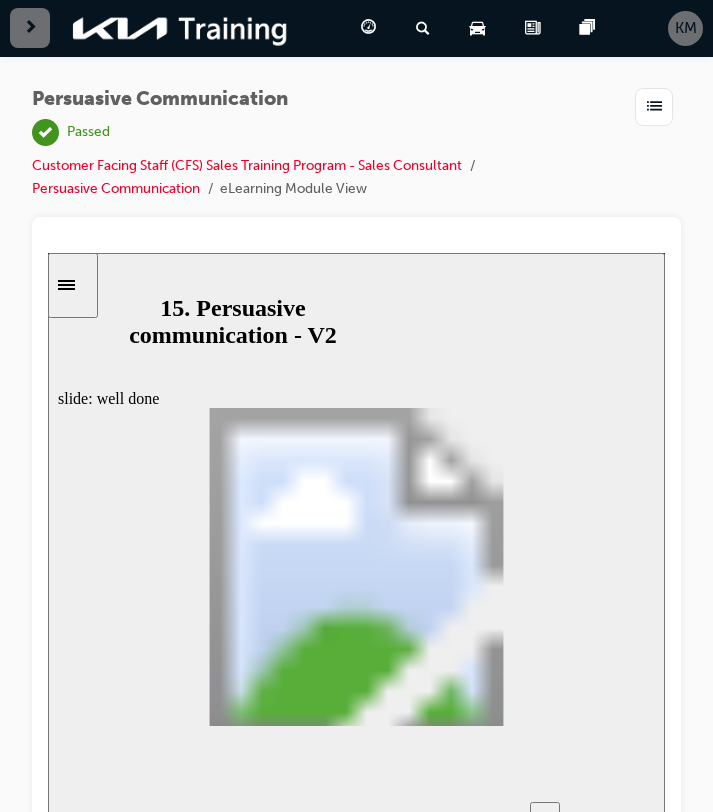 click 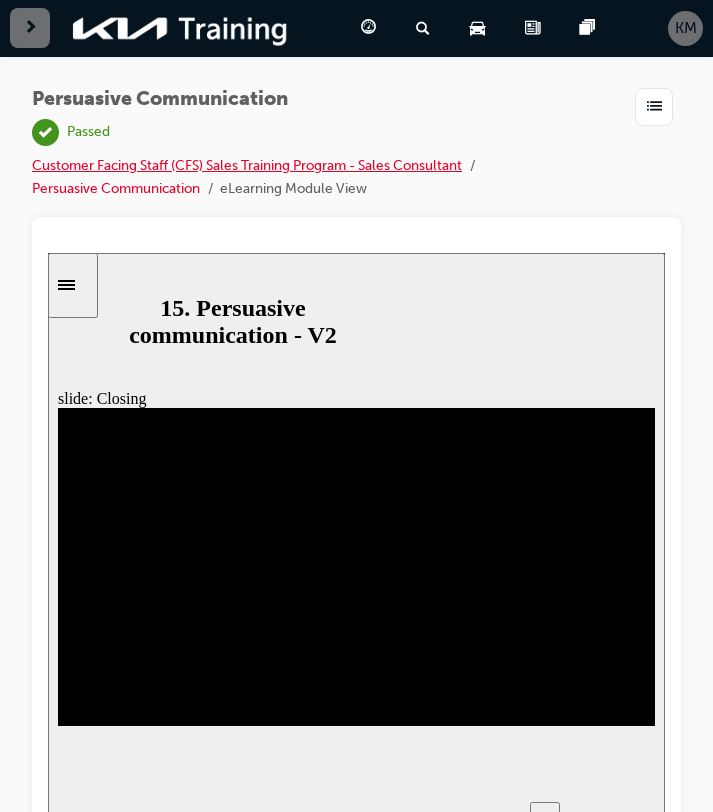 click on "Customer Facing Staff (CFS) Sales Training Program - Sales Consultant" at bounding box center [247, 165] 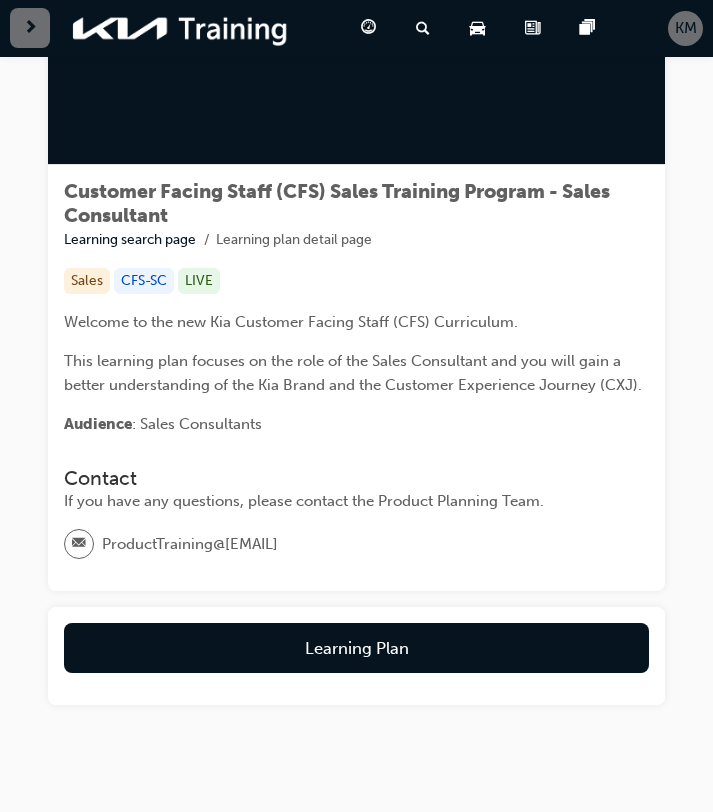 scroll, scrollTop: 245, scrollLeft: 0, axis: vertical 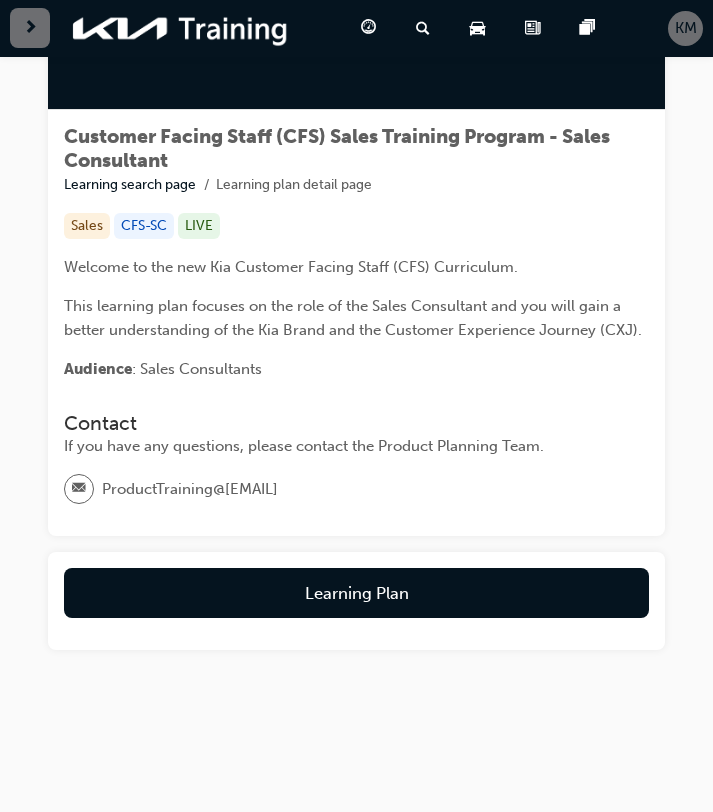 click on "Learning Plan" at bounding box center (356, 601) 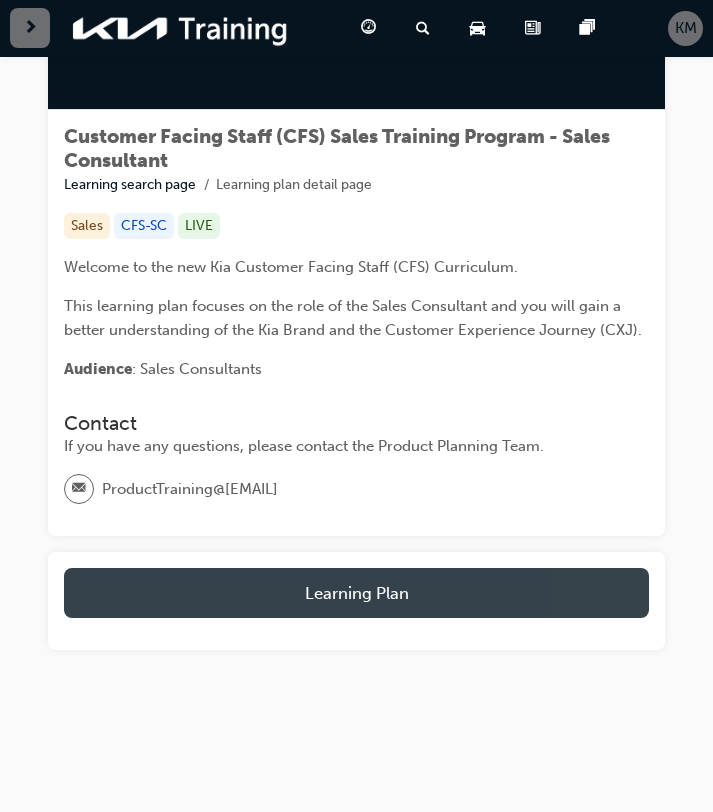 click on "Learning Plan" at bounding box center [356, 593] 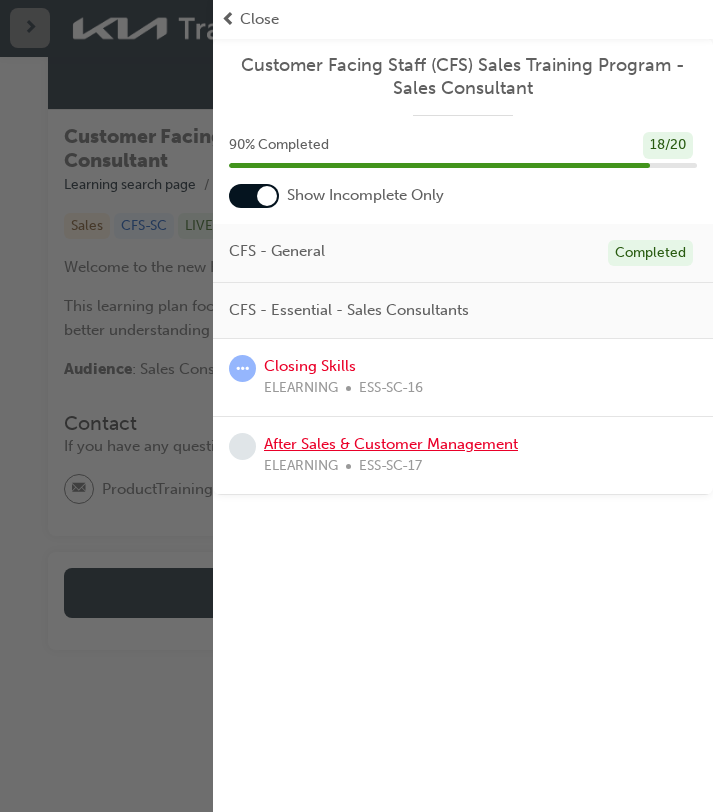click on "After Sales & Customer Management" at bounding box center [391, 444] 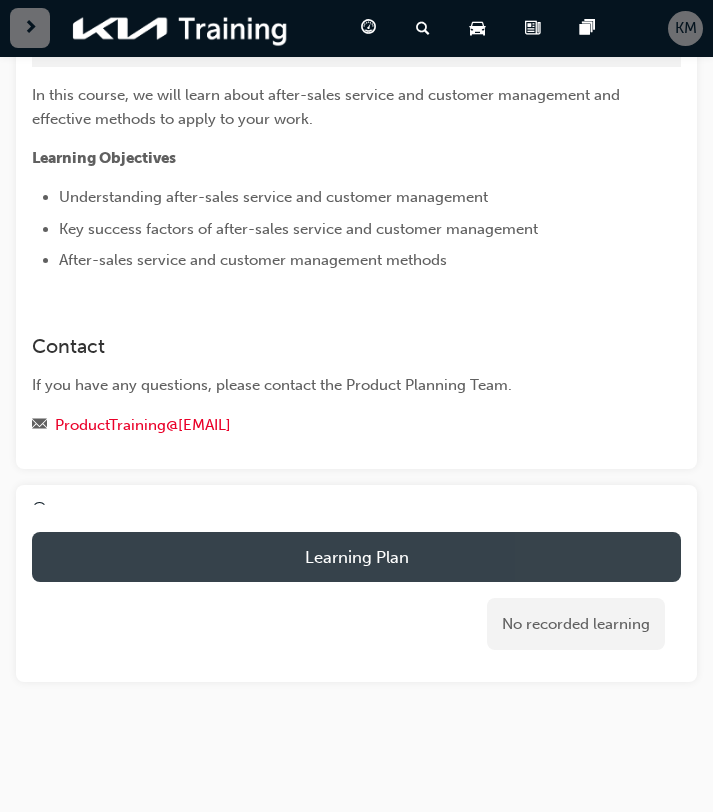 scroll, scrollTop: 158, scrollLeft: 0, axis: vertical 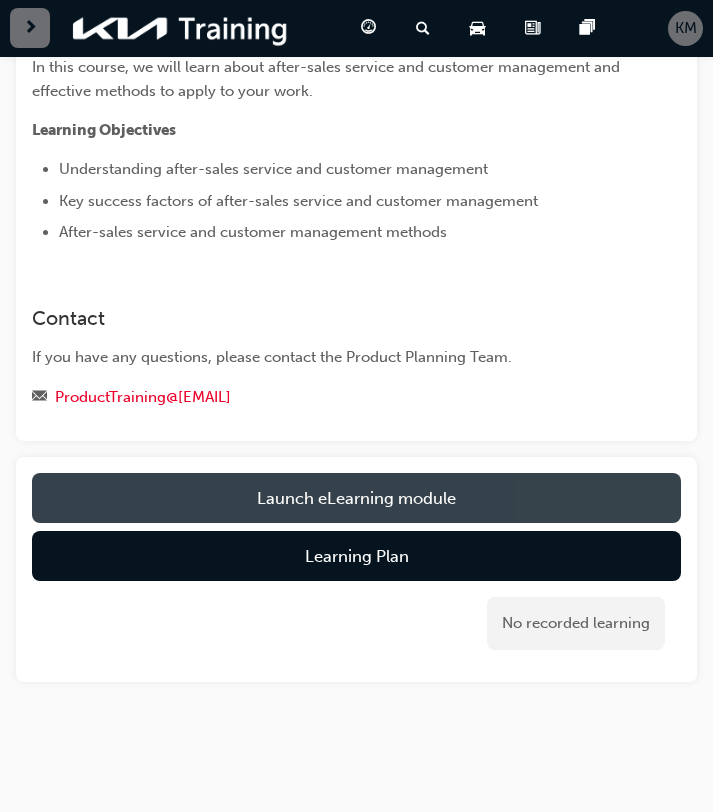click on "Launch eLearning module" at bounding box center [356, 498] 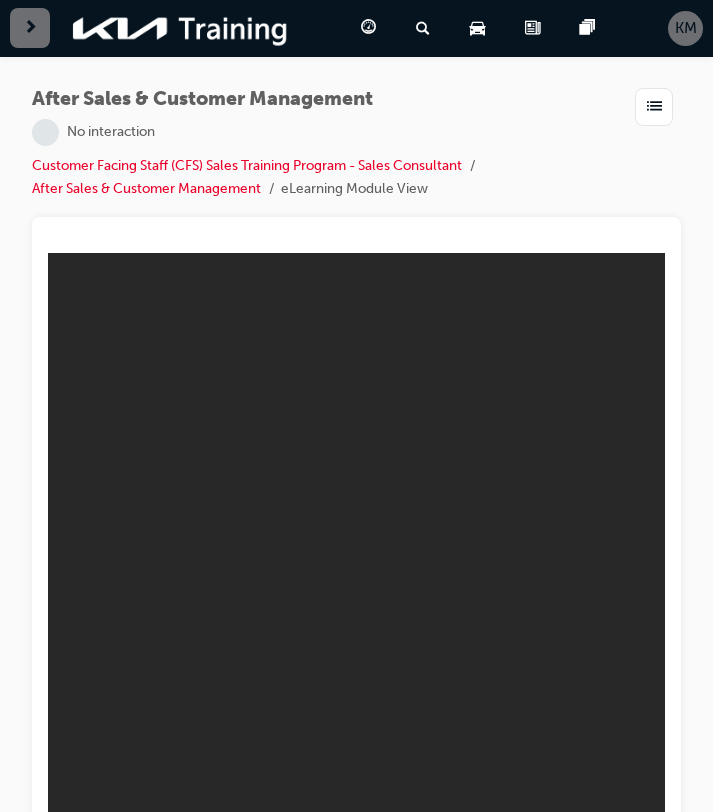 scroll, scrollTop: 0, scrollLeft: 0, axis: both 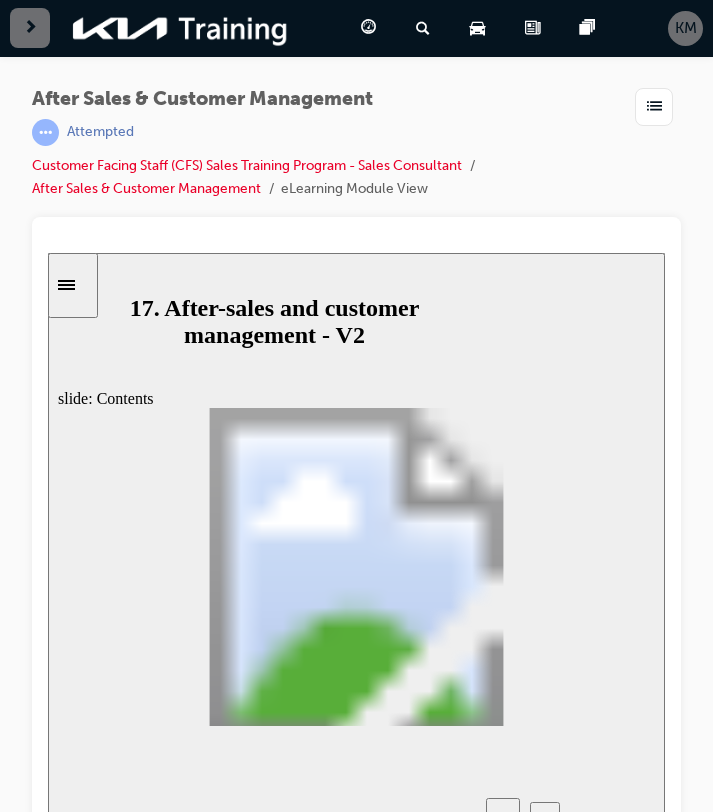 click 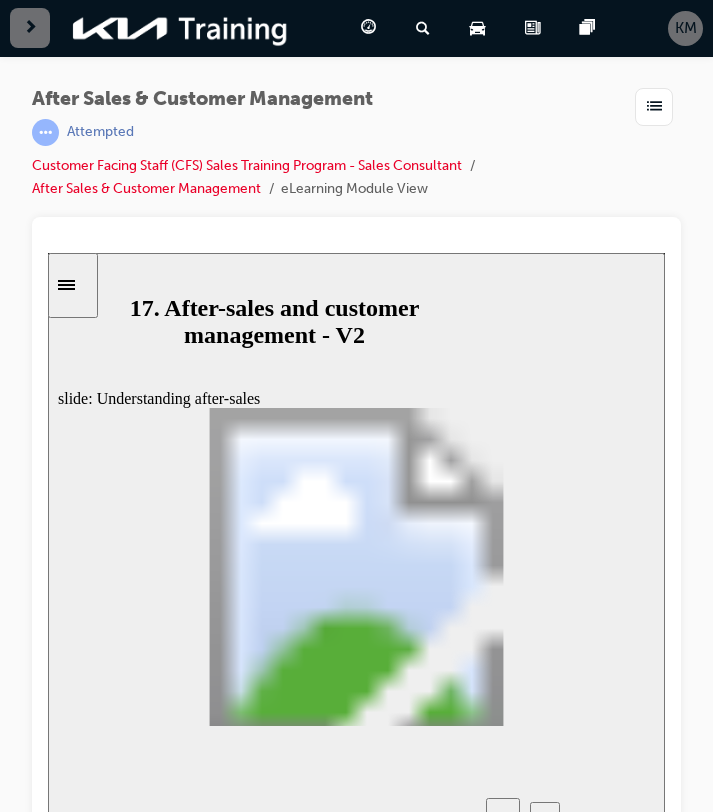 click 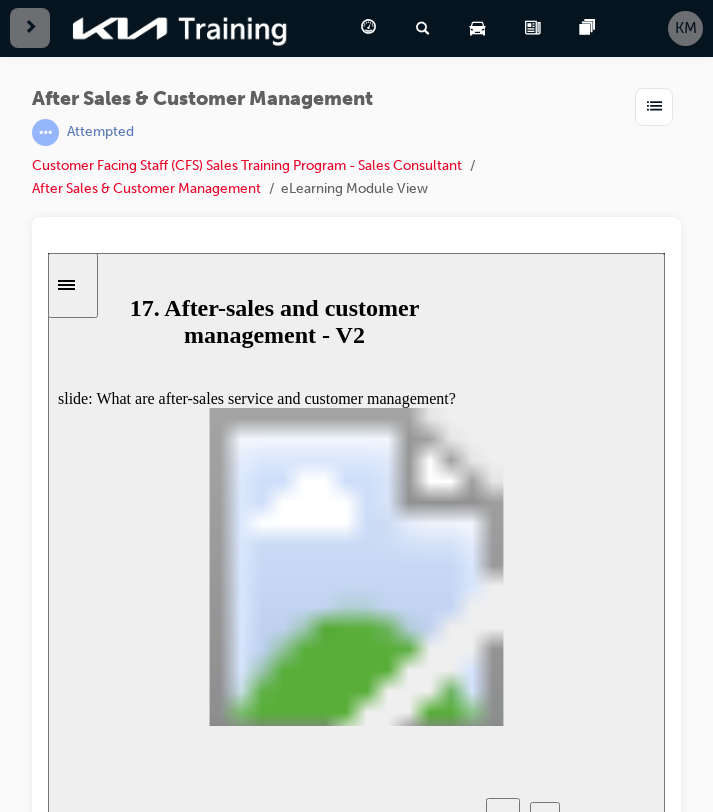 click on "01 Rectangle 2 1 Understanding after-sales service and customer management Group
1 Rectangle 2 Click next arrow icon 2 01 Understanding after-sales service and customer management Click next What is the common need across these situations? Rectangle 5 Module 1 .     Understanding after-sales service and customer management Group
Tailored customer services Group
Strengthening customer loyalty Group
Finding potential customers Group 9 Oval 11 Group 14 Oval 16 Group 6 Oval 7 Car sales are increasing, but customer loyalty is declining.     The customer warranty period was missed due to forgetting the regular maintenance schedule. The latest model has been released, but recruiting customers to reserve test drives is difficult. Group
Rectangle 1 Click next arrow icon 2 Car sales are increasing, but customer loyalty is declining. Strengthening customer loyalty The customer warranty period was  missed due to forgetting the regular  maintenance schedule. Tailored customer services" at bounding box center [356, 575] 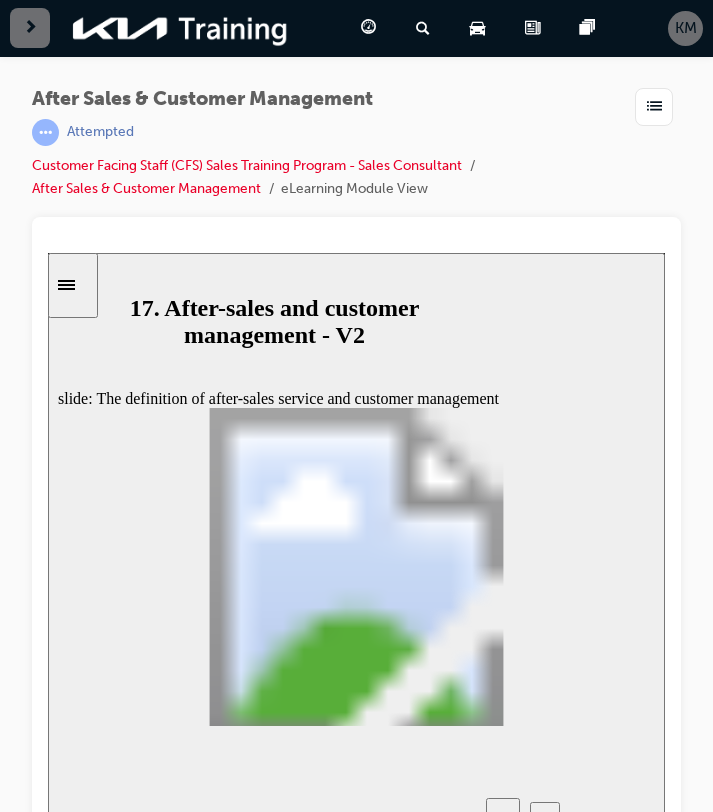 click 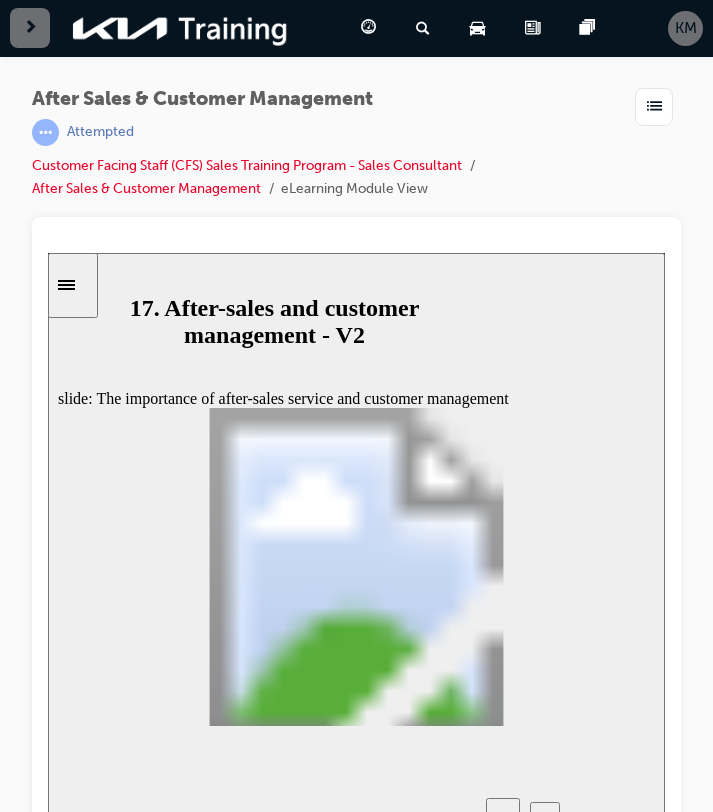 click 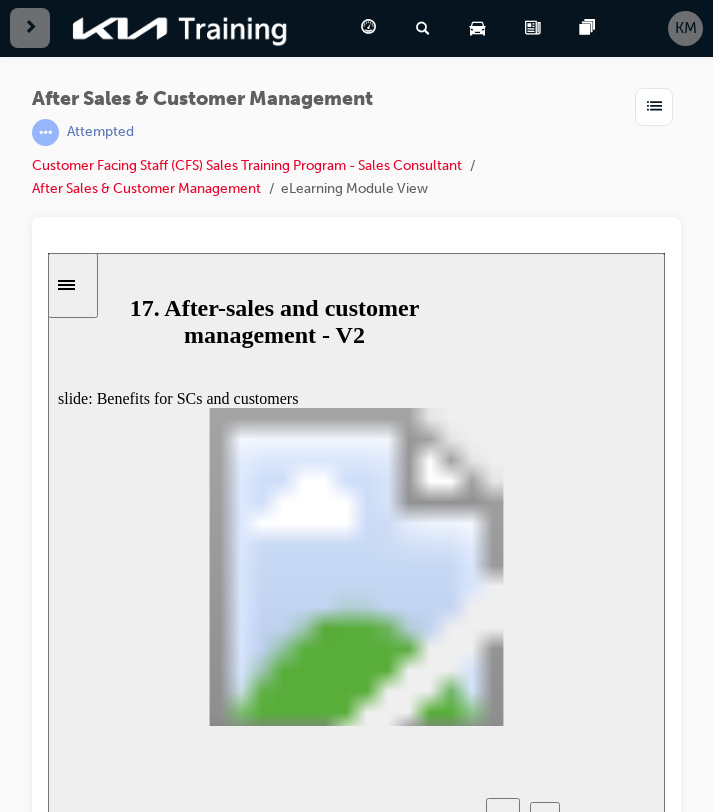 scroll, scrollTop: 49, scrollLeft: 0, axis: vertical 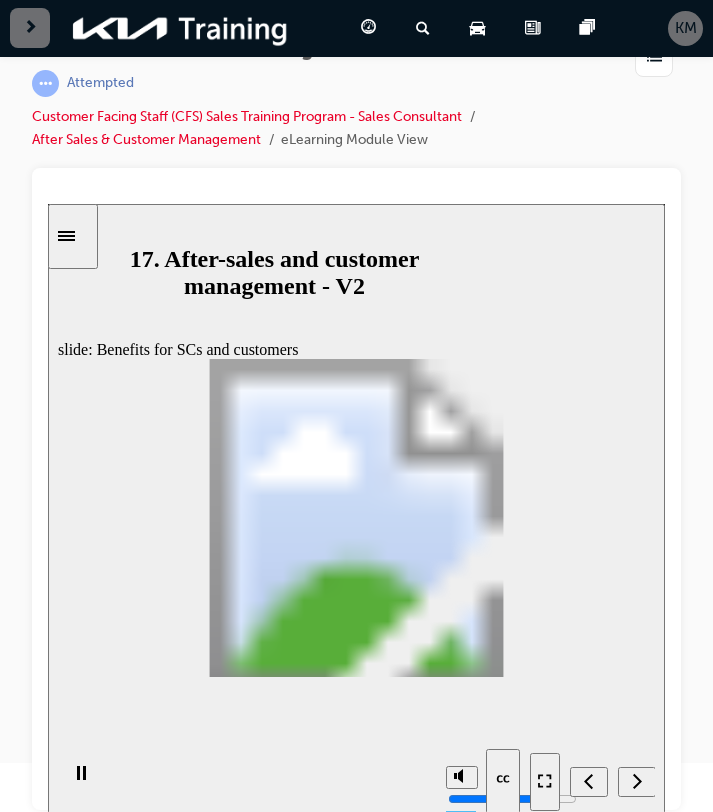 click at bounding box center (73, 235) 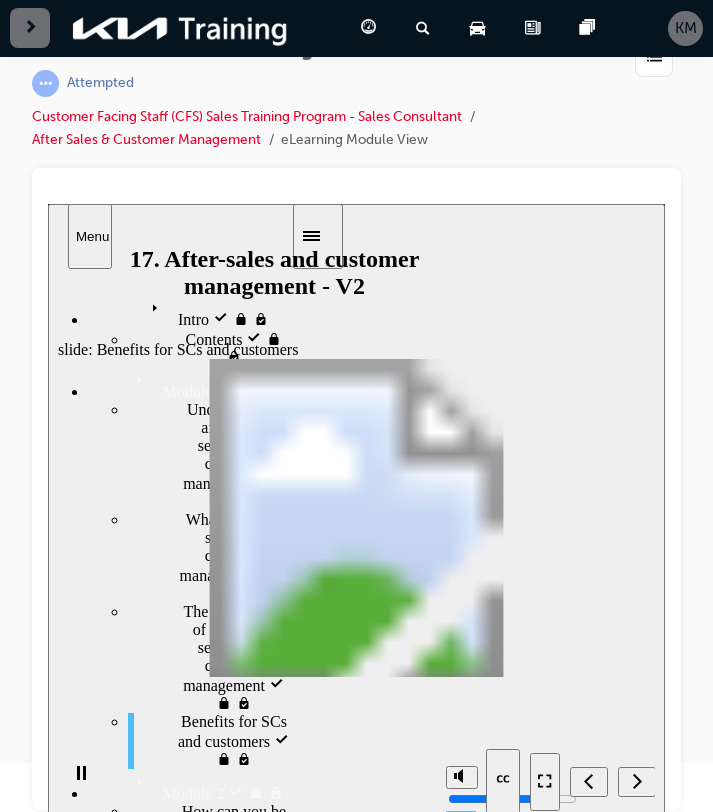 drag, startPoint x: 288, startPoint y: 593, endPoint x: 203, endPoint y: 712, distance: 146.23953 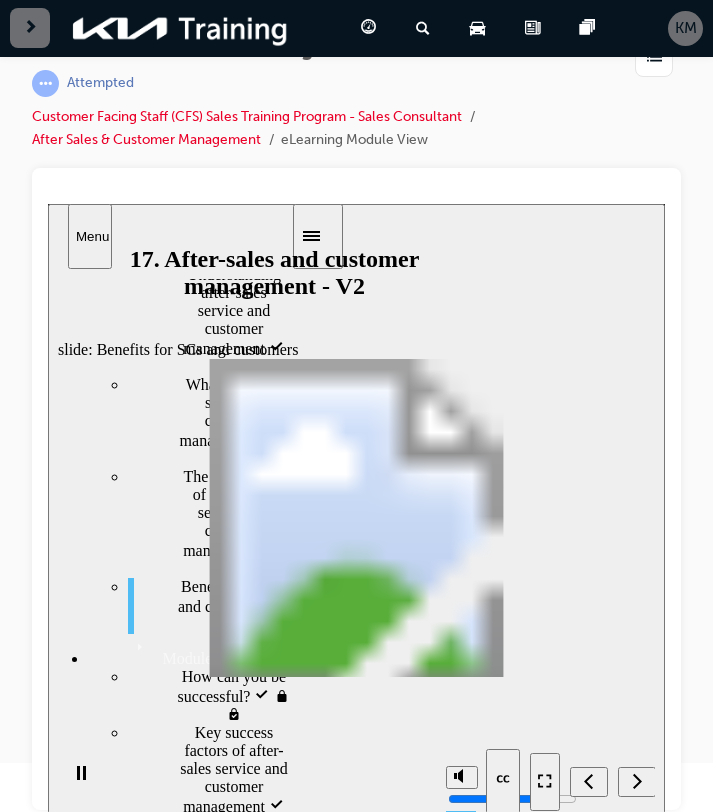 scroll, scrollTop: 288, scrollLeft: 0, axis: vertical 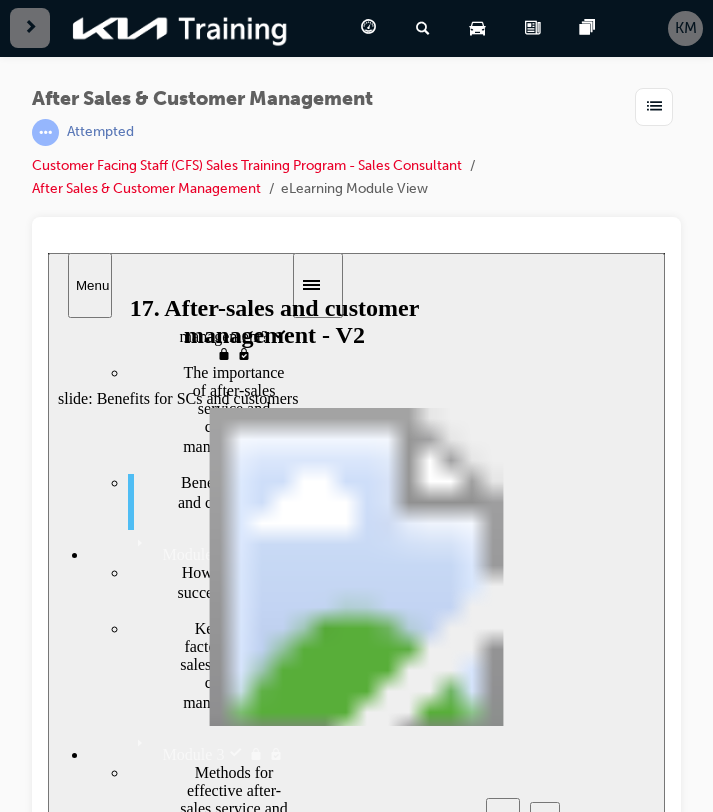 click at bounding box center (318, 284) 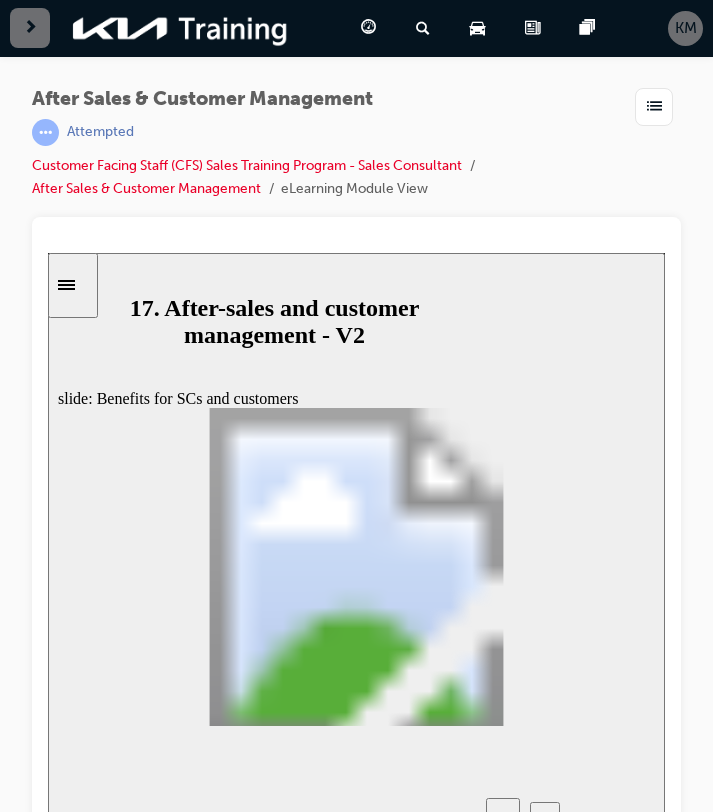 click 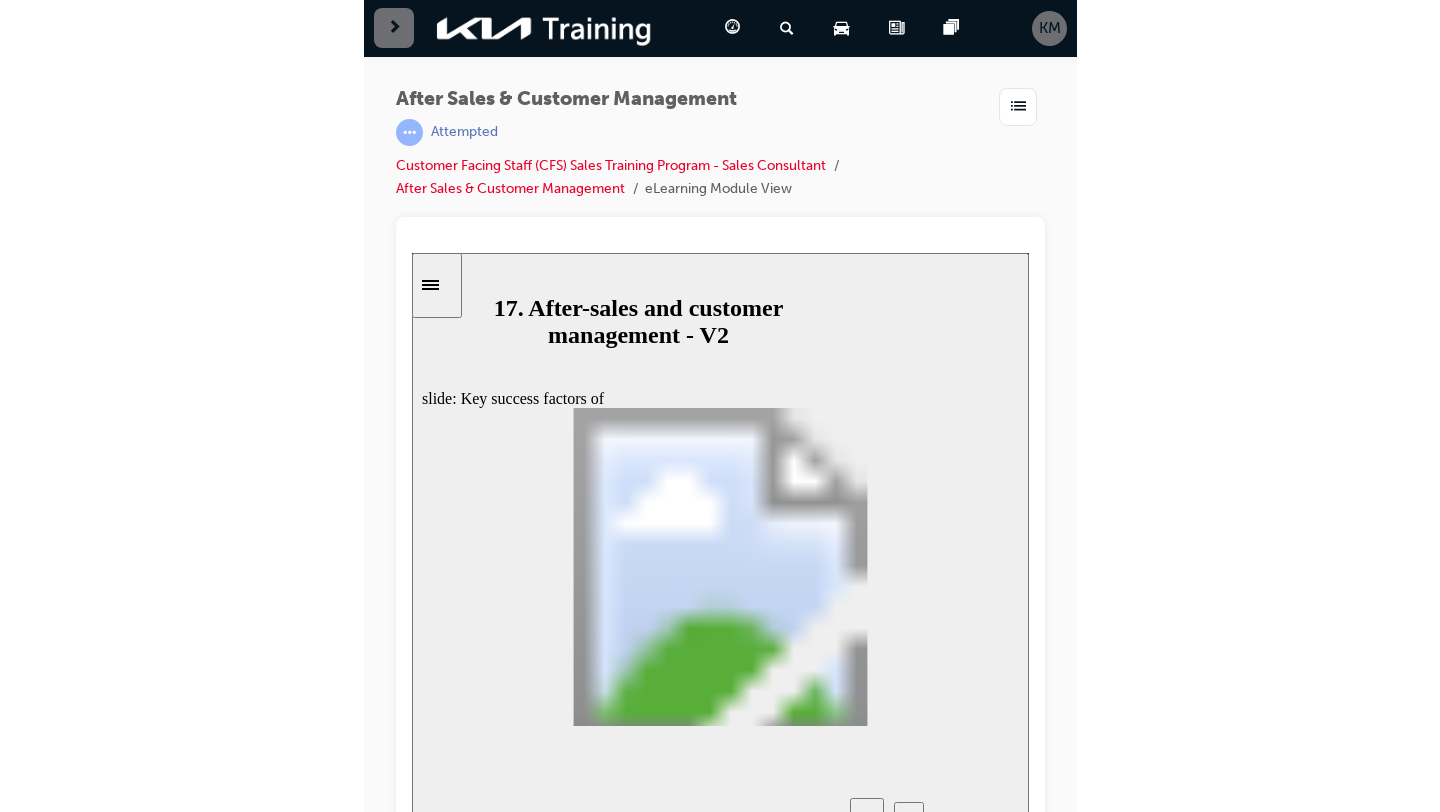scroll, scrollTop: 172, scrollLeft: 0, axis: vertical 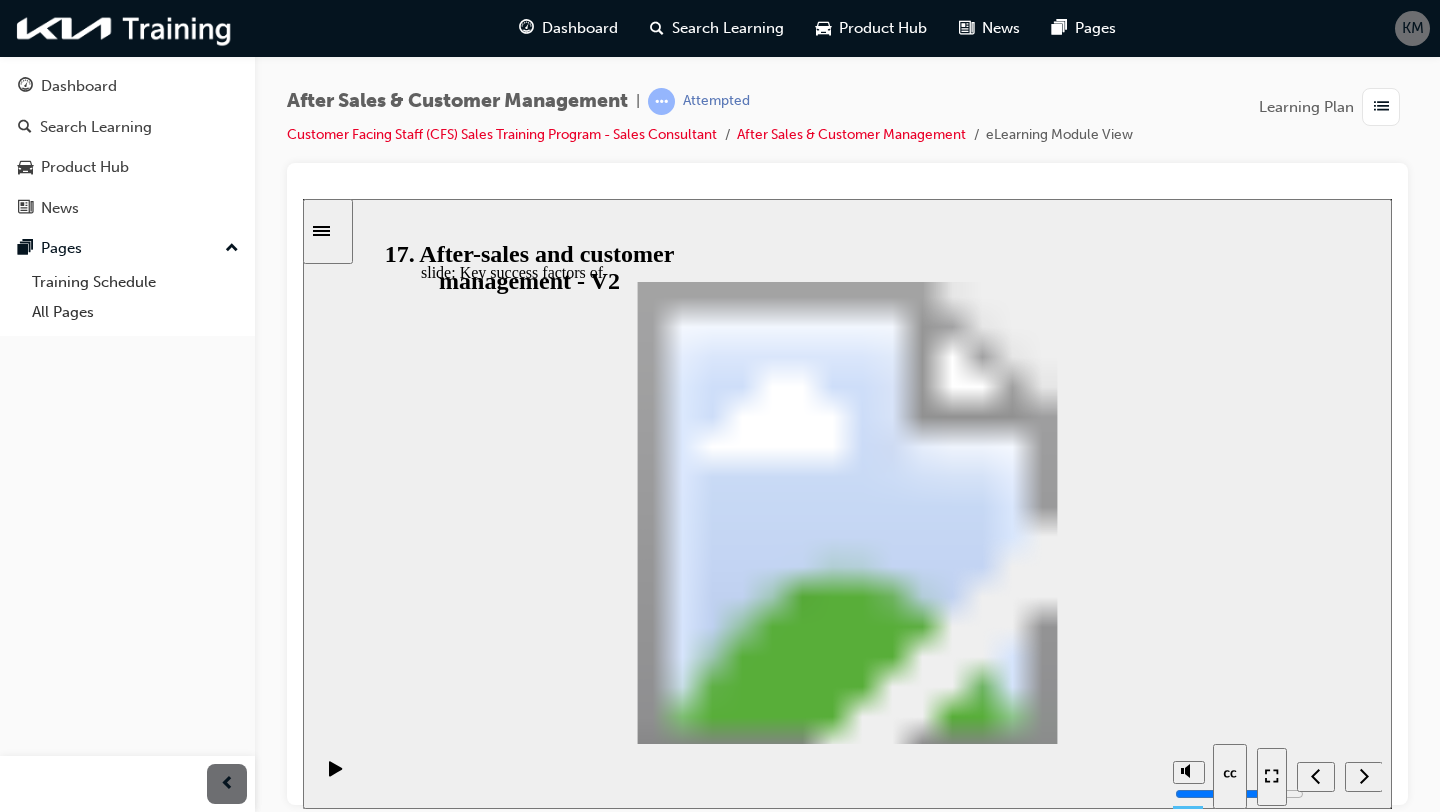 click 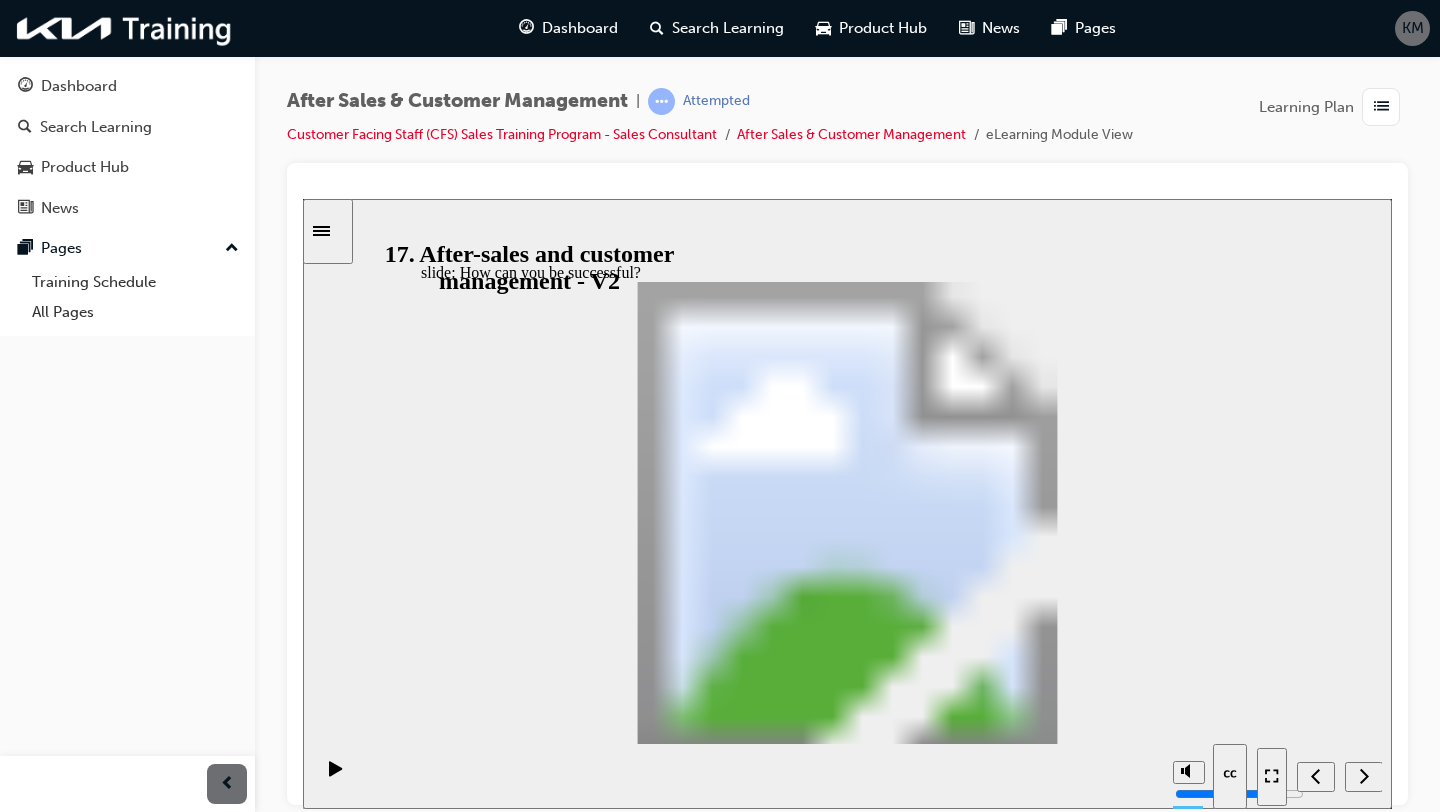 scroll, scrollTop: 0, scrollLeft: 0, axis: both 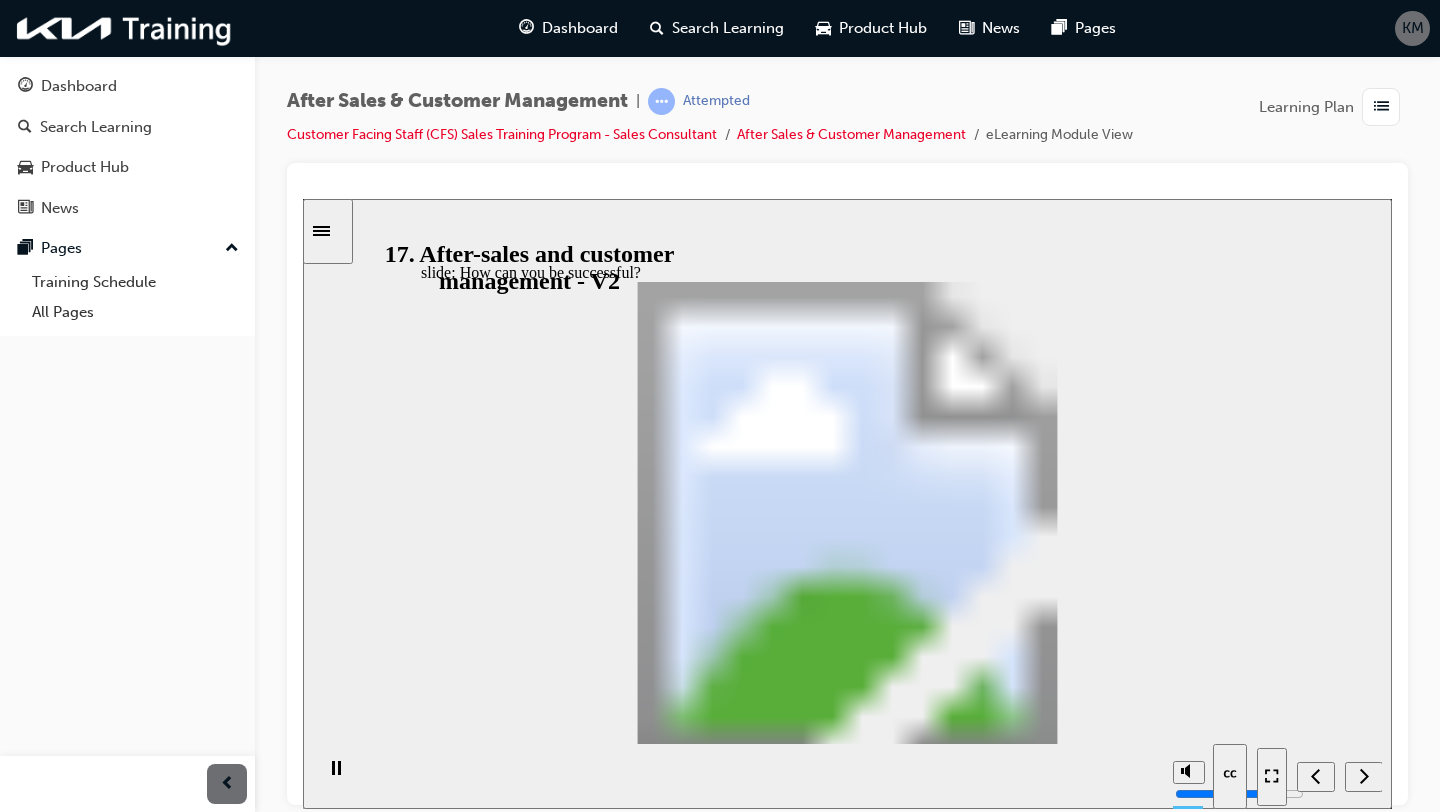 click 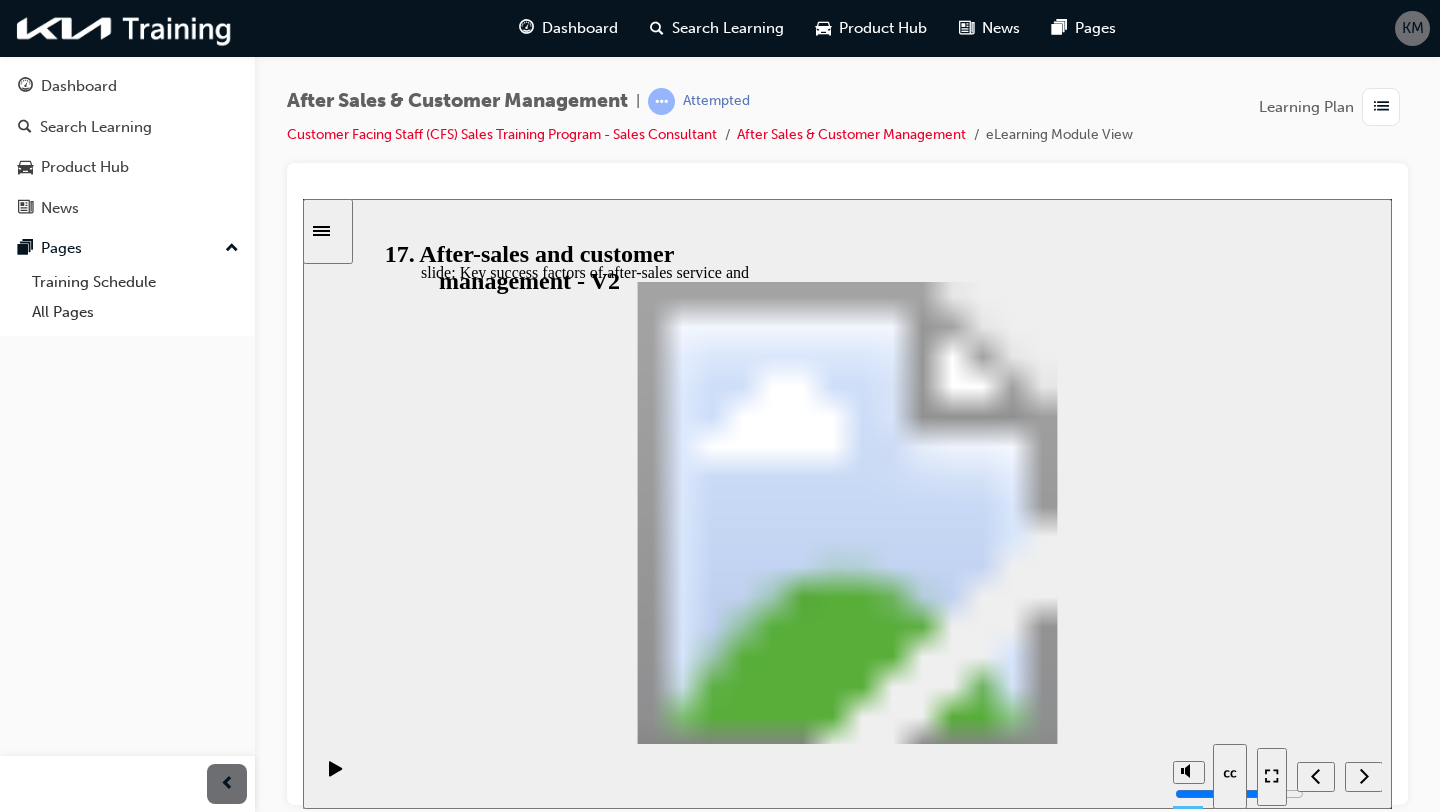 click 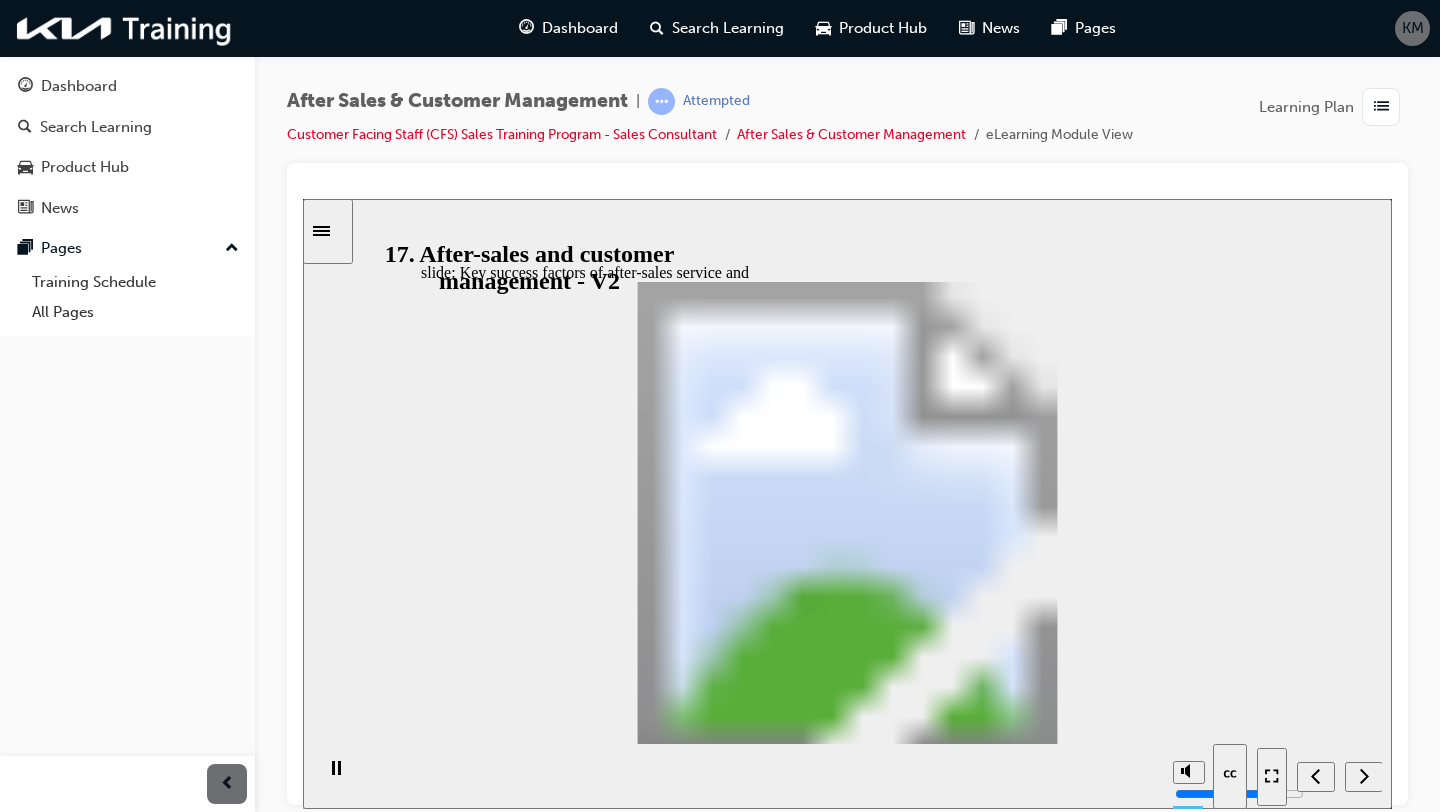 click 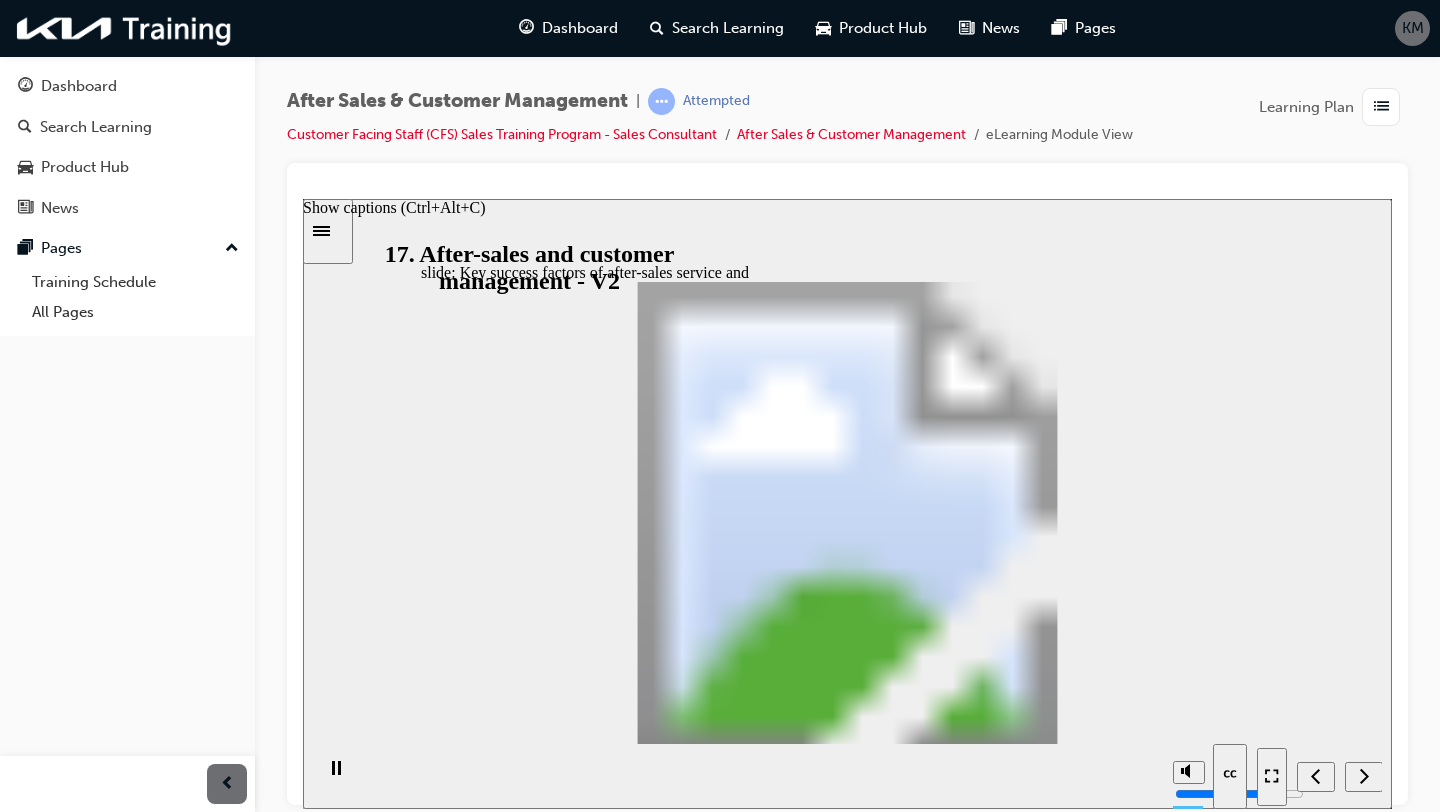 click on "Show captions (Ctrl+Alt+C)" at bounding box center [394, 207] 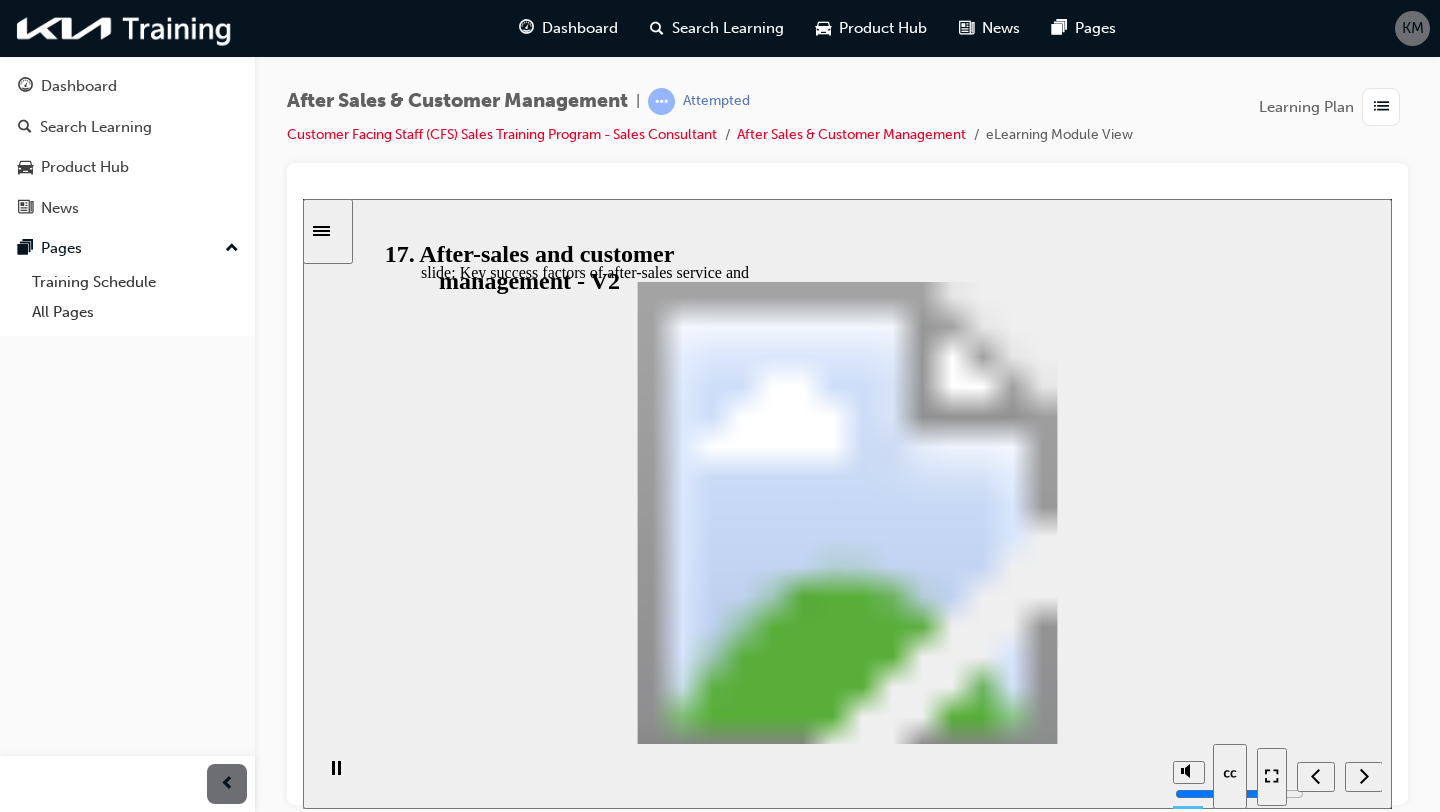 click at bounding box center (847, 1305) 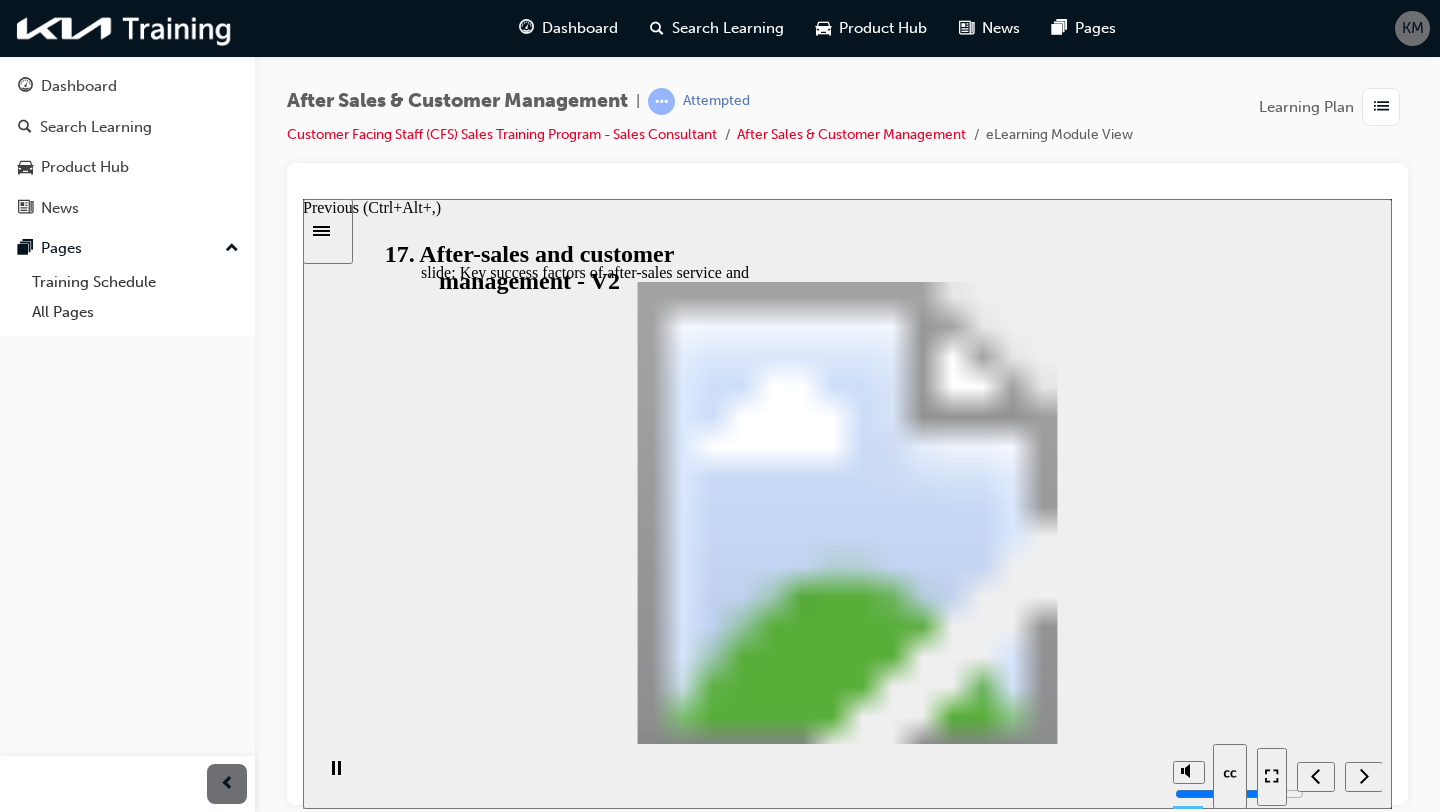click on "Previous (Ctrl+Alt+,)" at bounding box center [372, 207] 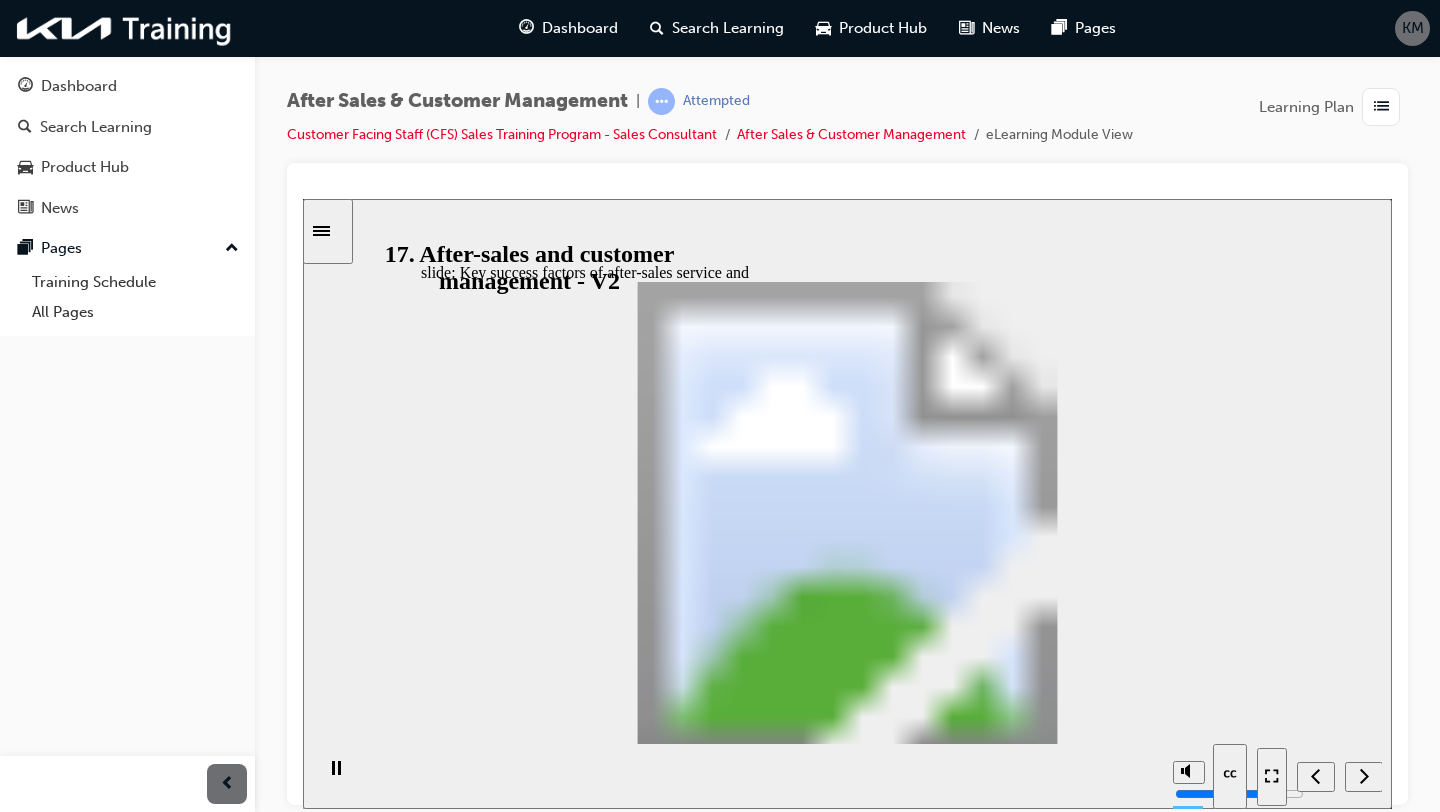 click 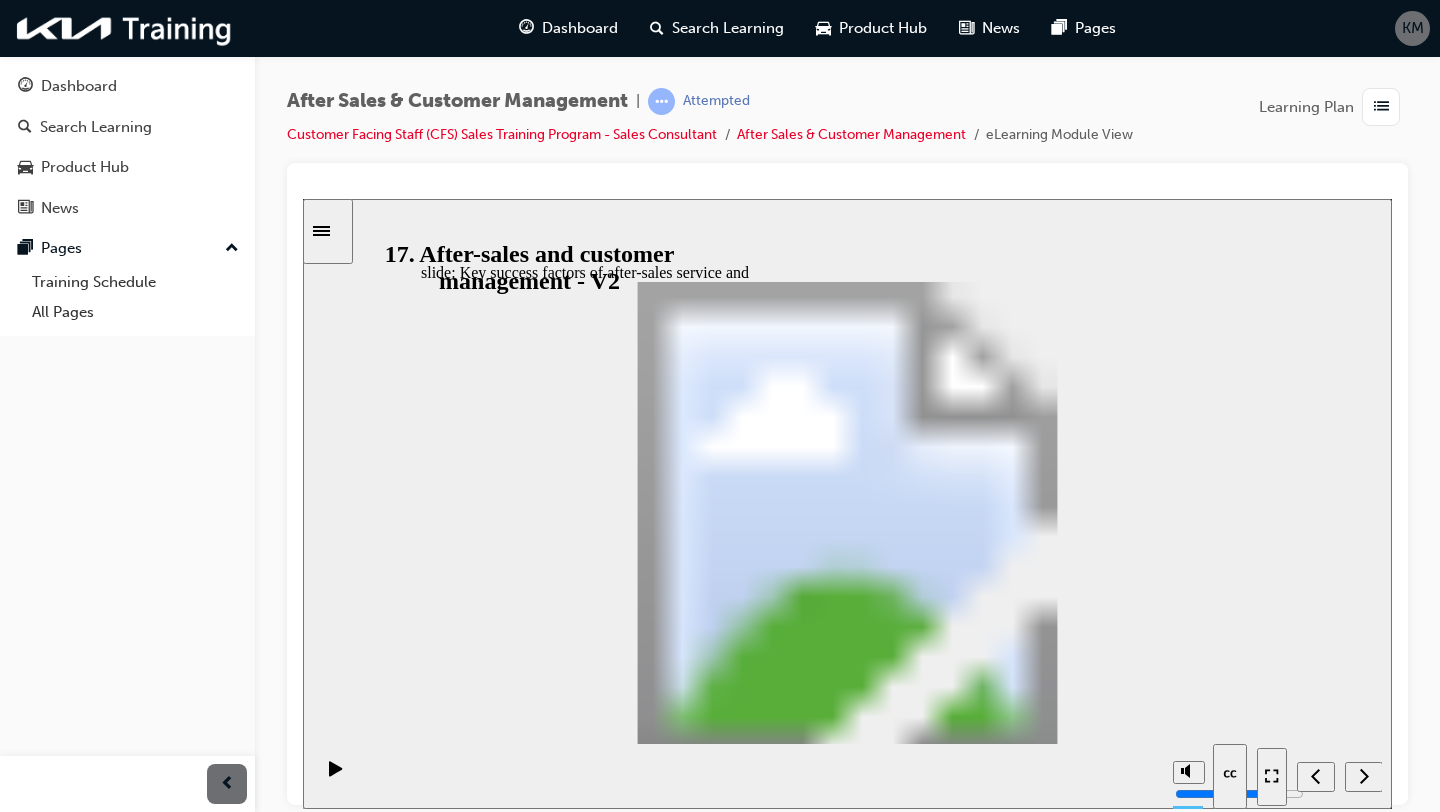 click 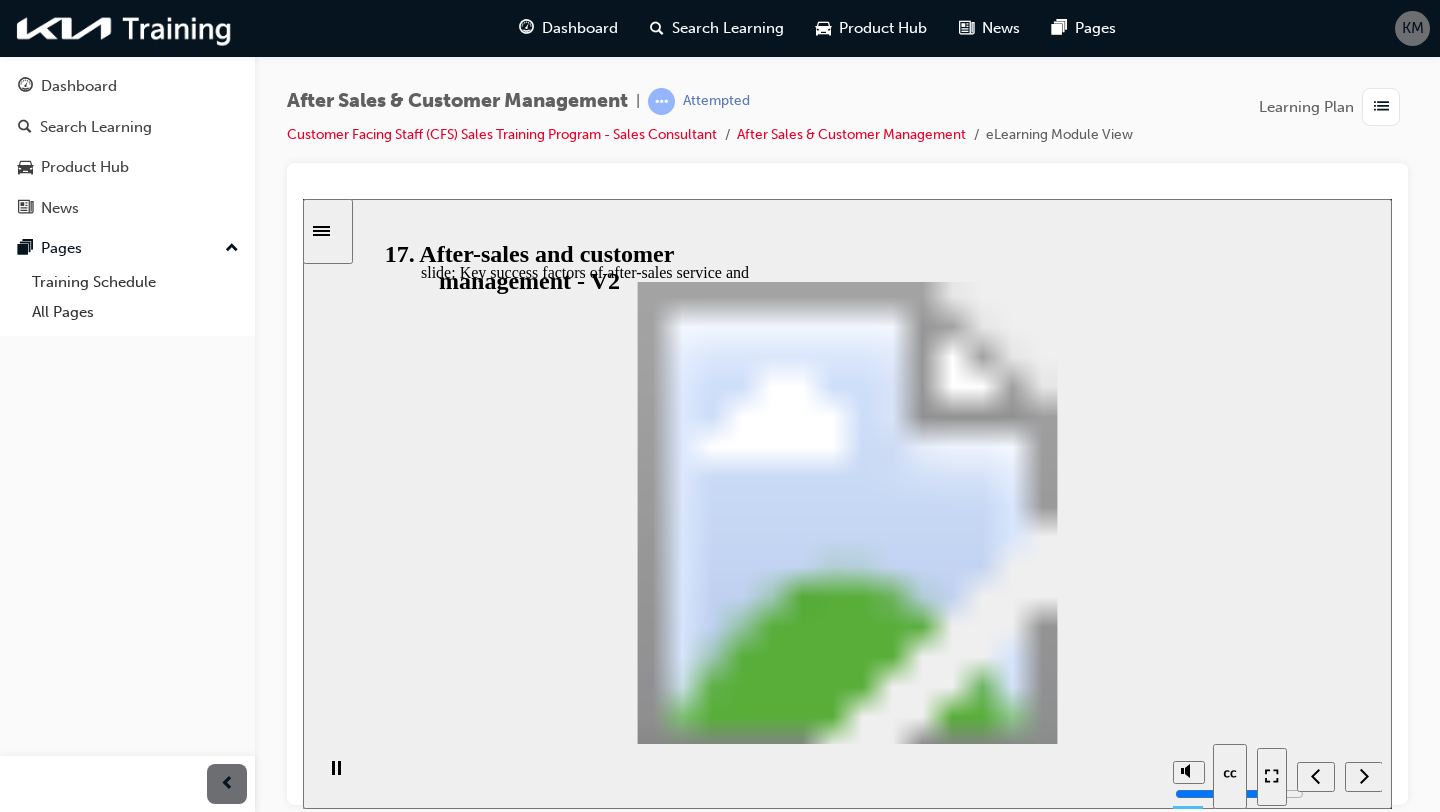 click at bounding box center [847, 1305] 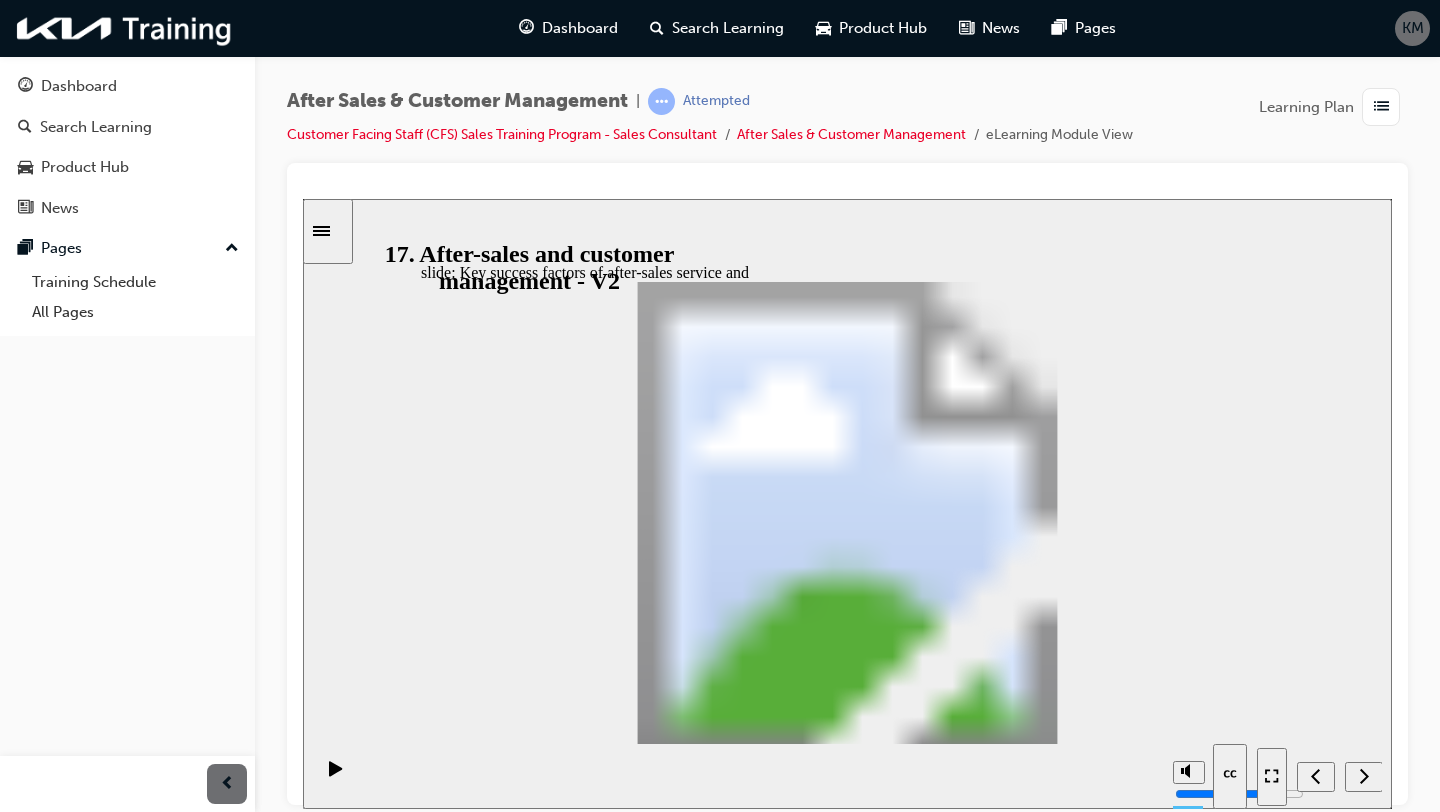 click 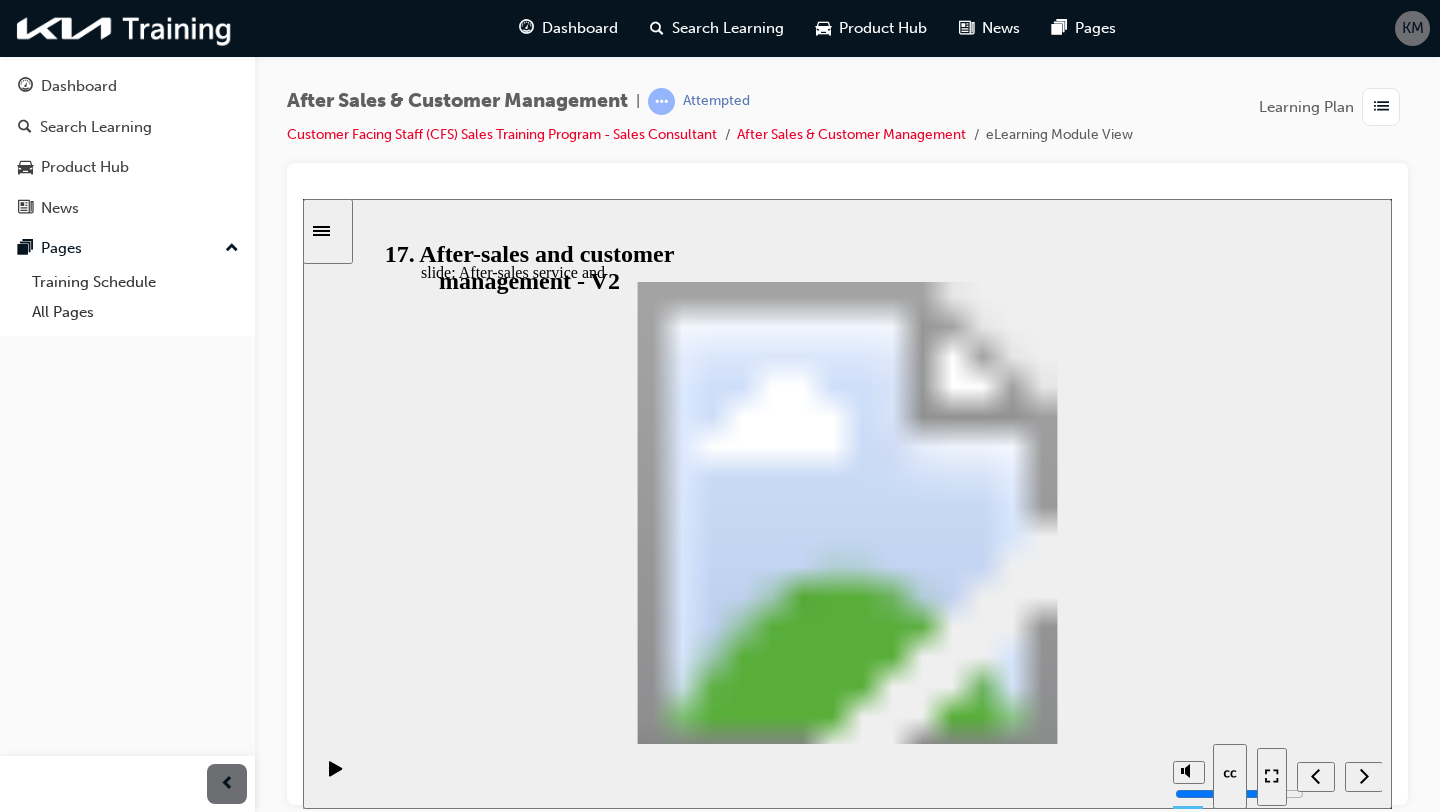 click on "slide: After-sales service and
03 Rectangle 2 1 After-sales service and customer management methods Group
1 Rectangle 2 Click next arrow icon 2 03 After-sales service and customer management methods Click next Back to top
Playback Speed
2
1.75 1.5 1.25" at bounding box center (847, 503) 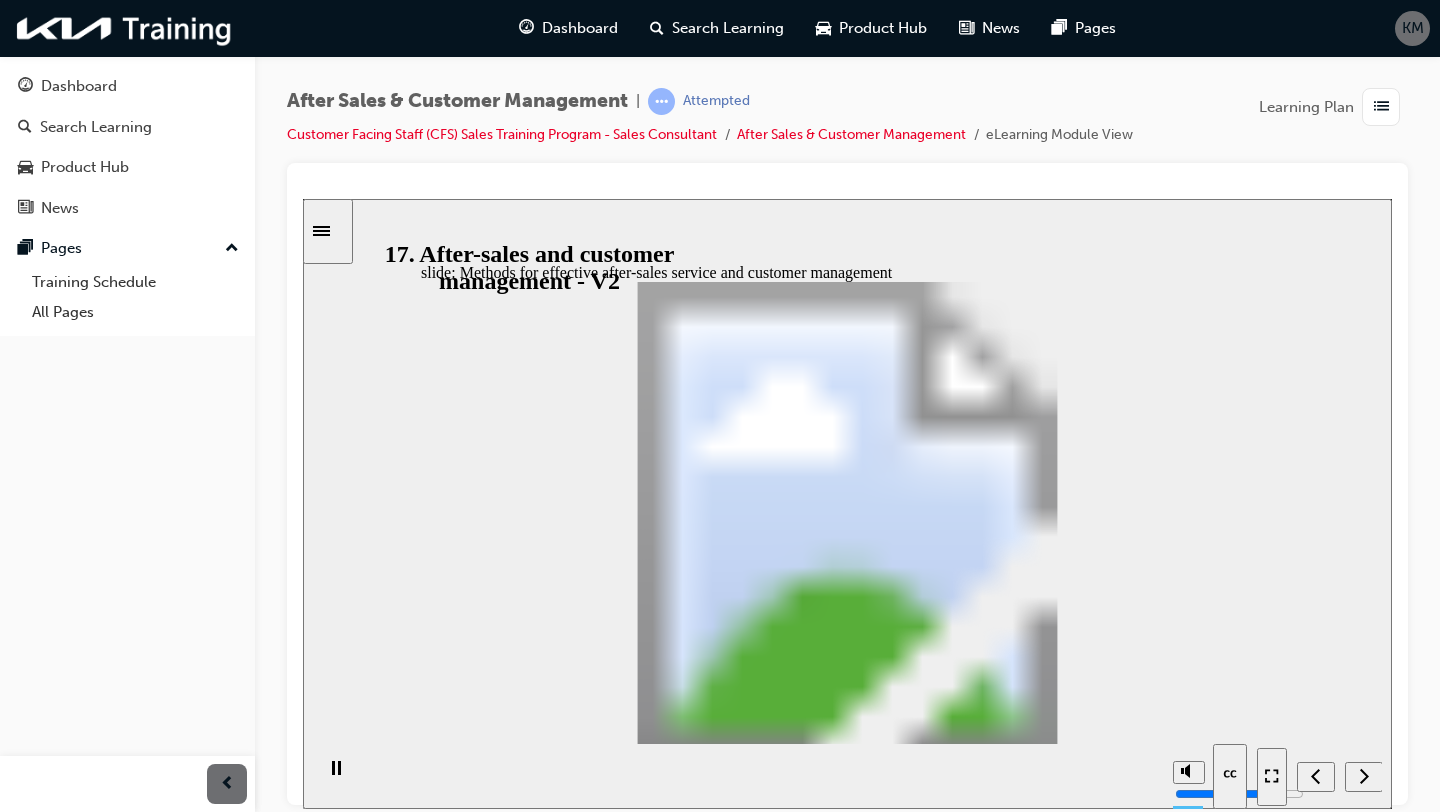 click 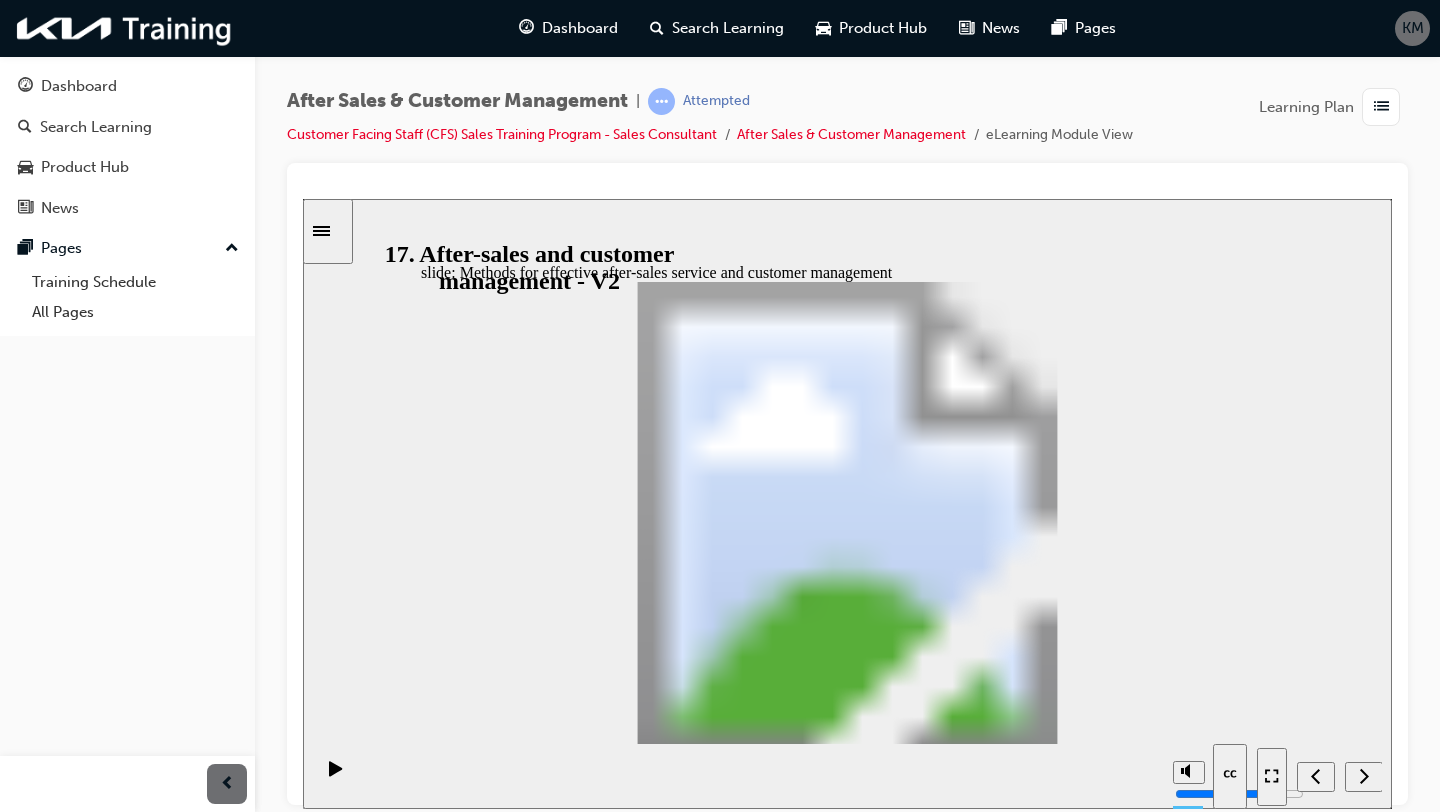 click 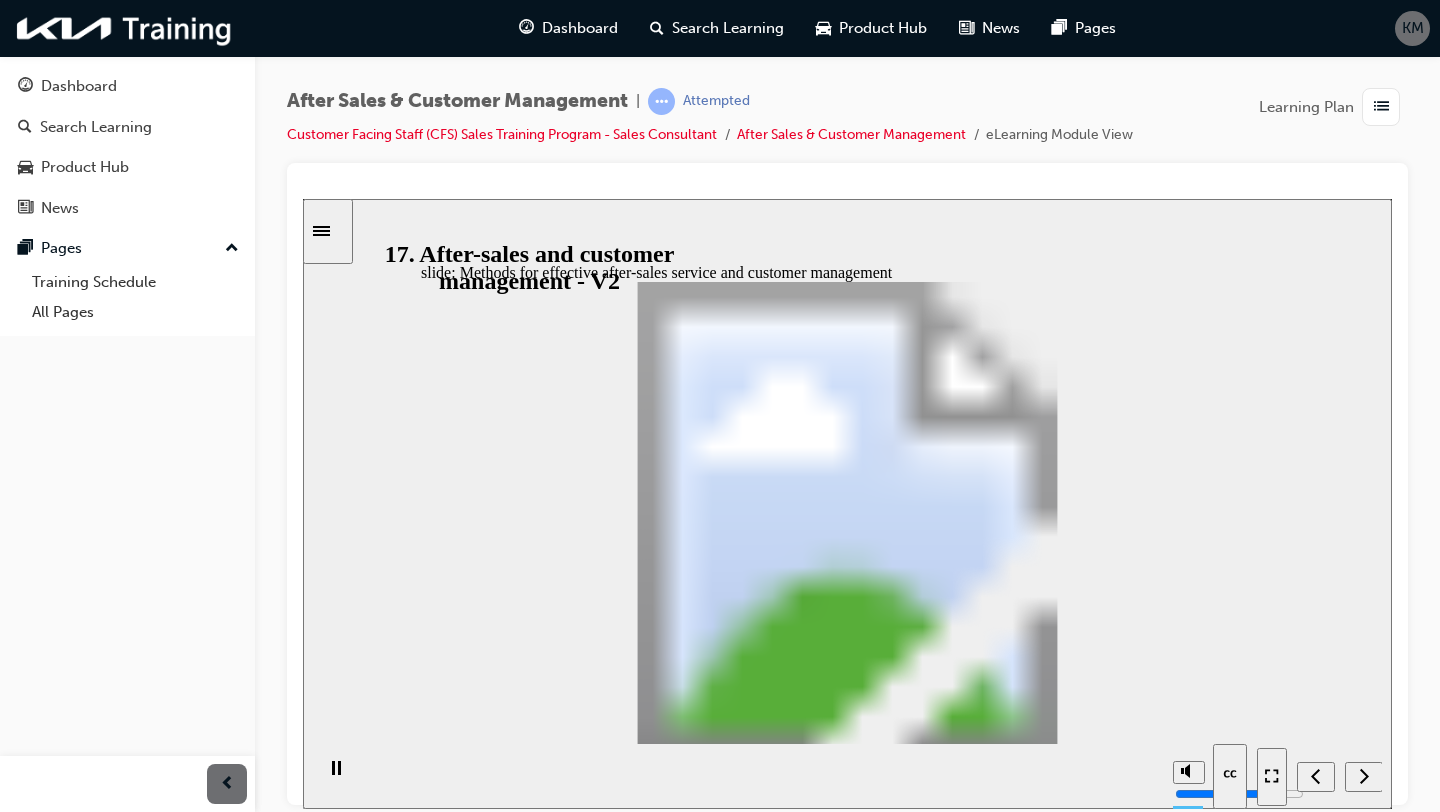 click 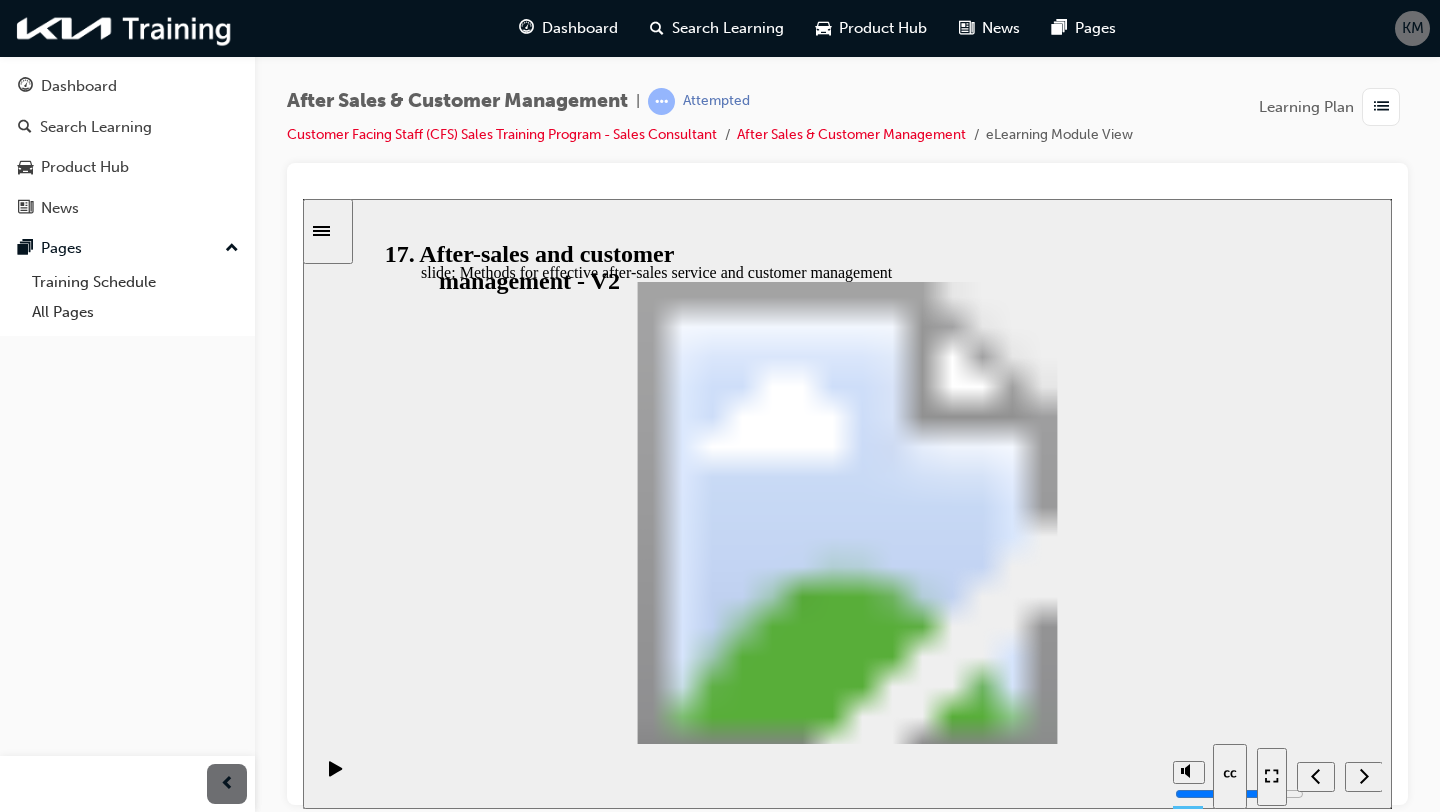click 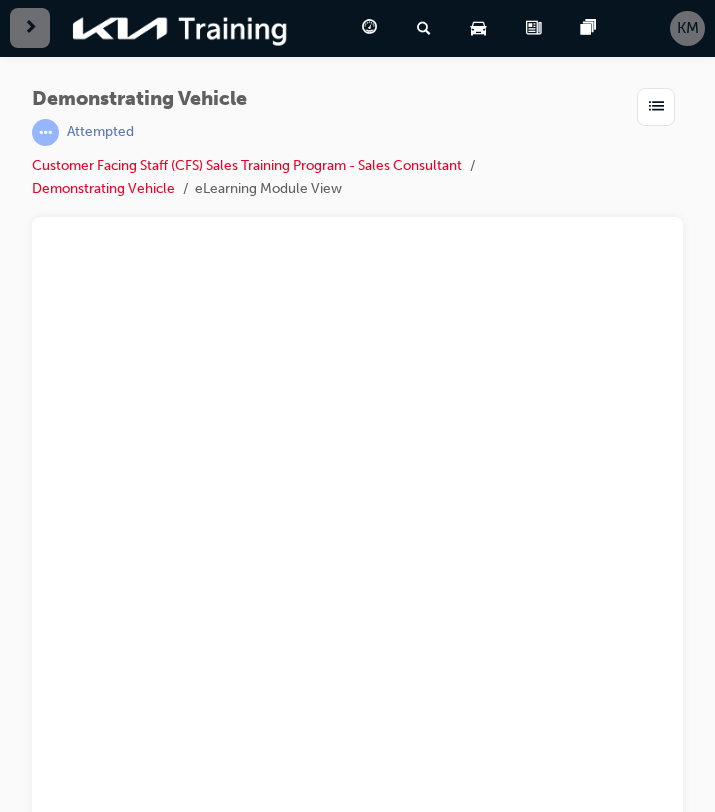 scroll, scrollTop: 49, scrollLeft: 0, axis: vertical 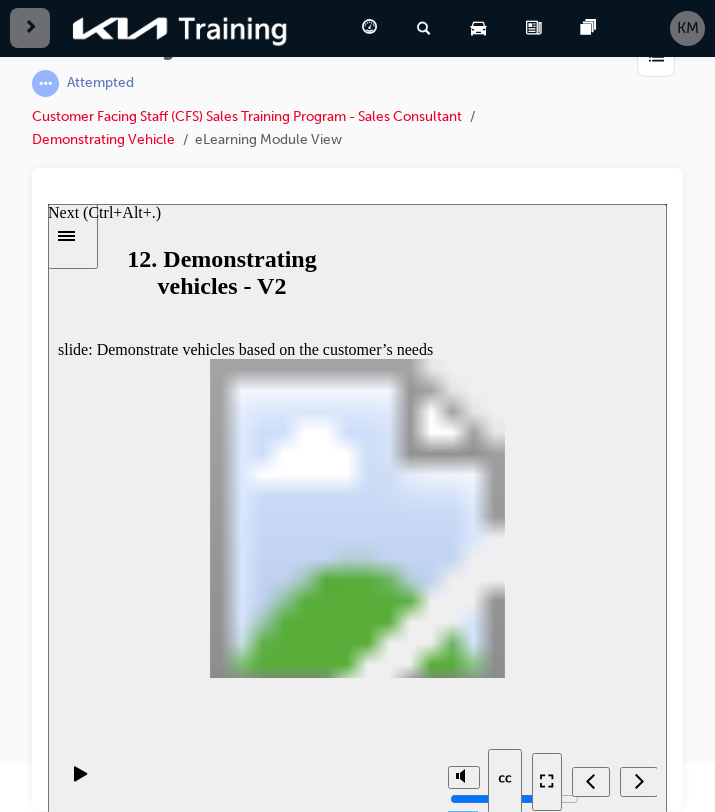drag, startPoint x: 48, startPoint y: 203, endPoint x: 596, endPoint y: 735, distance: 763.7591 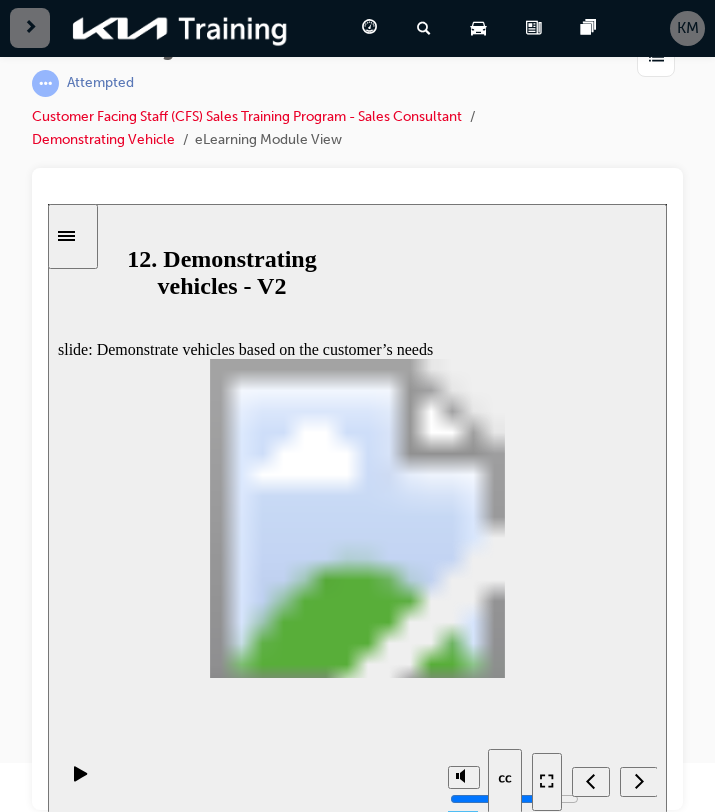 click 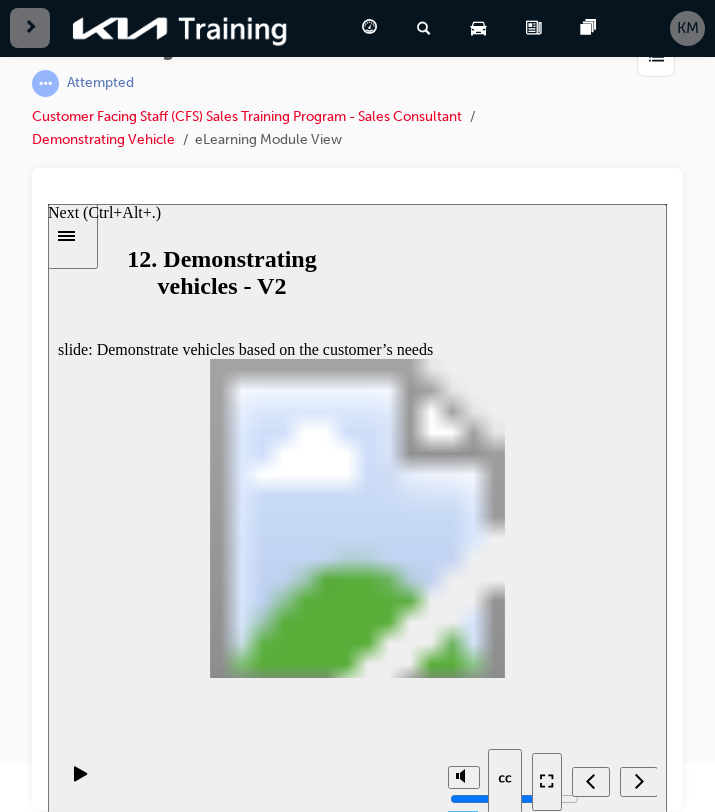 click on "Next (Ctrl+Alt+.)" at bounding box center [104, 212] 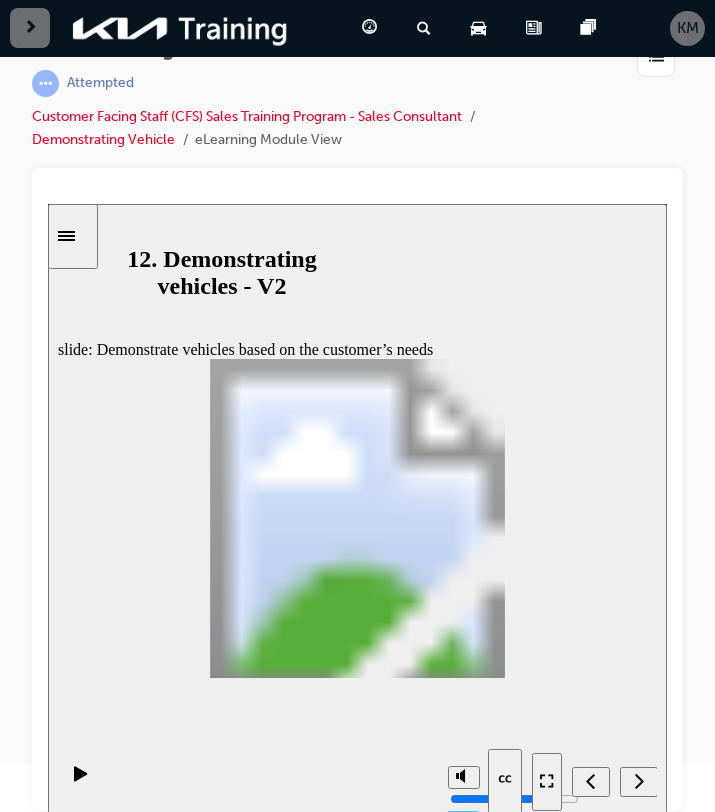 click 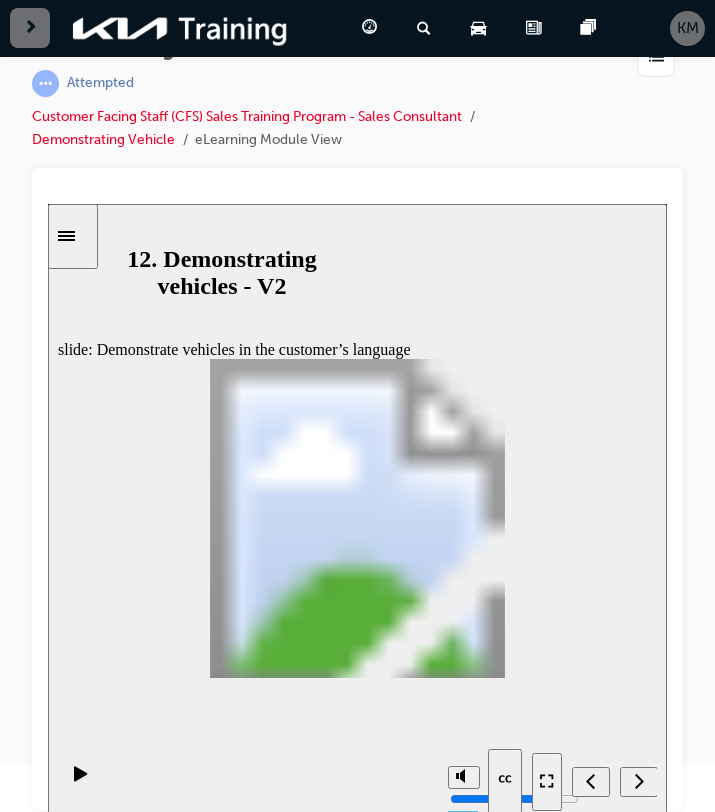 click 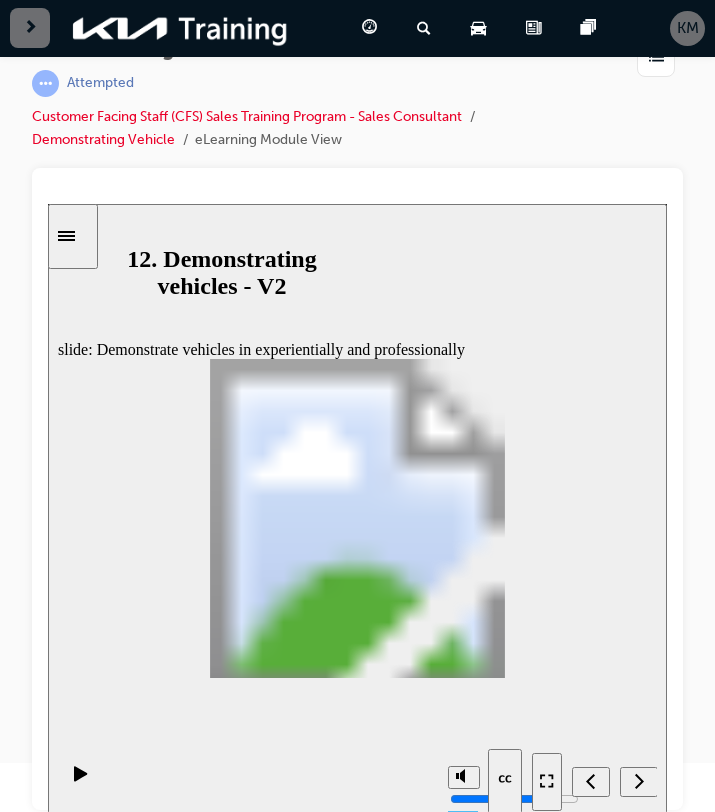 click 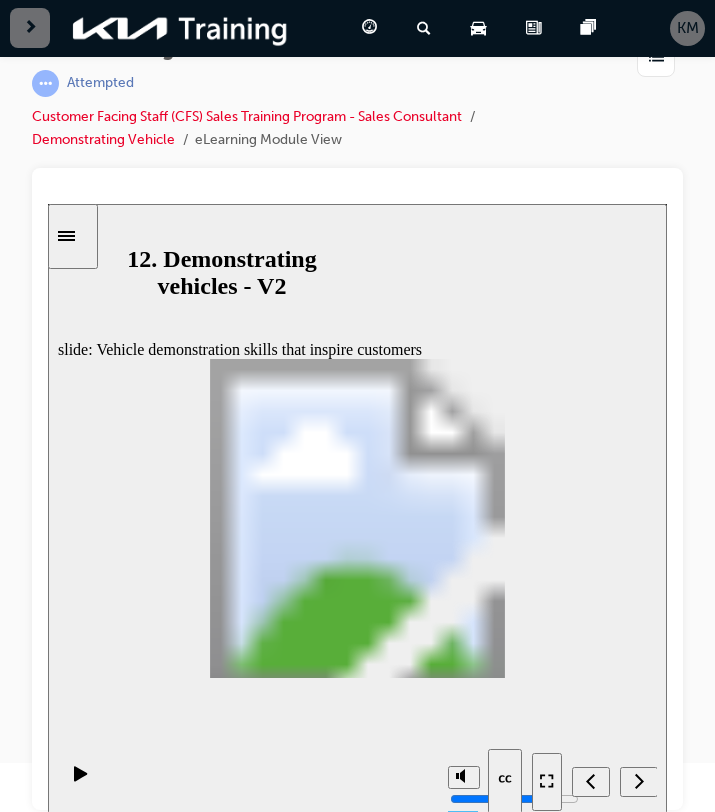 scroll, scrollTop: 2, scrollLeft: 0, axis: vertical 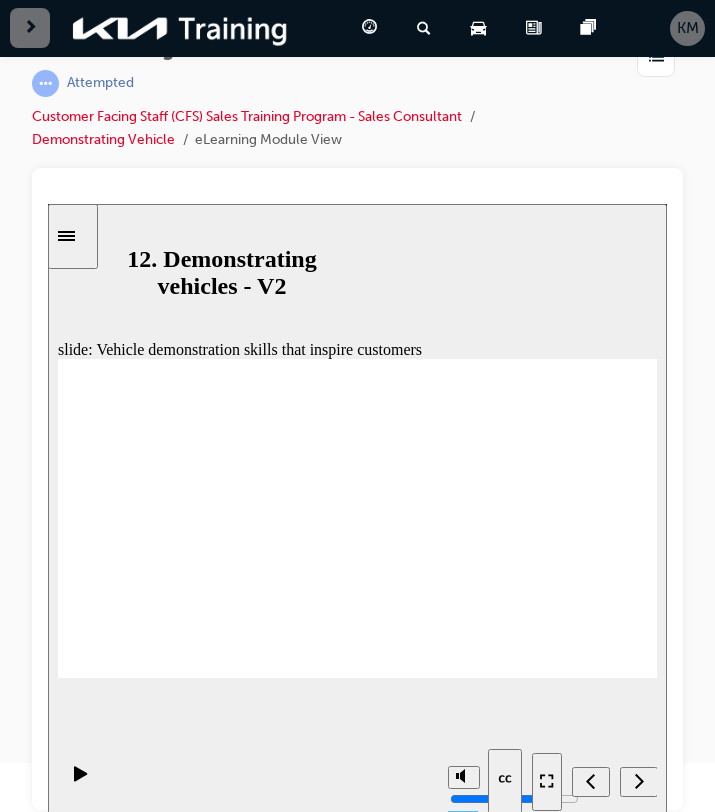 click 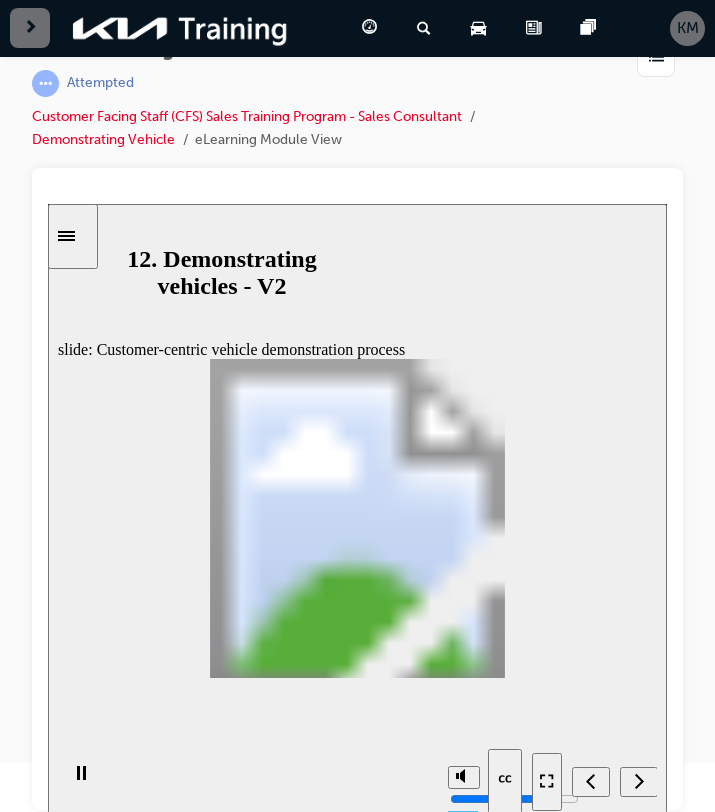 click at bounding box center (357, 1239) 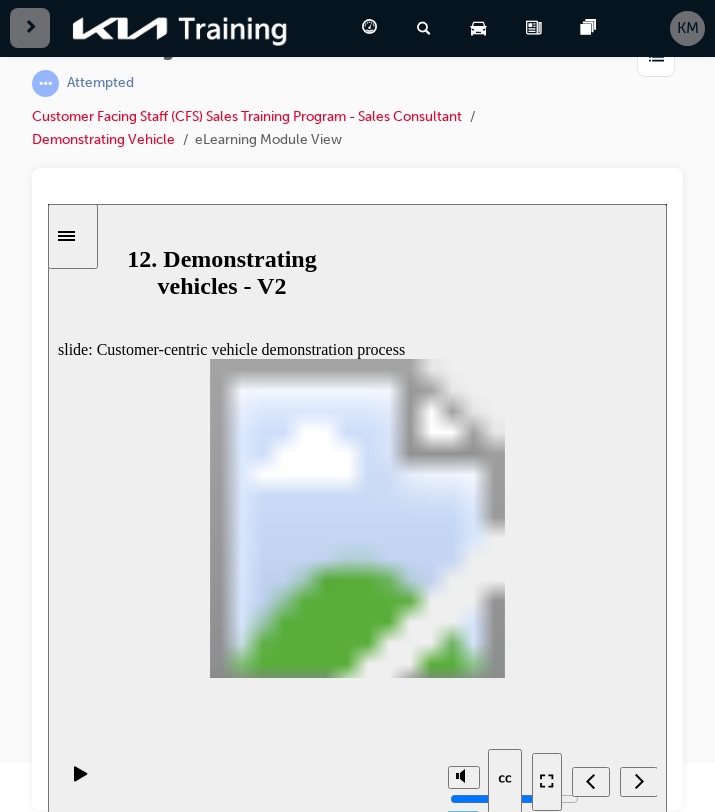 click 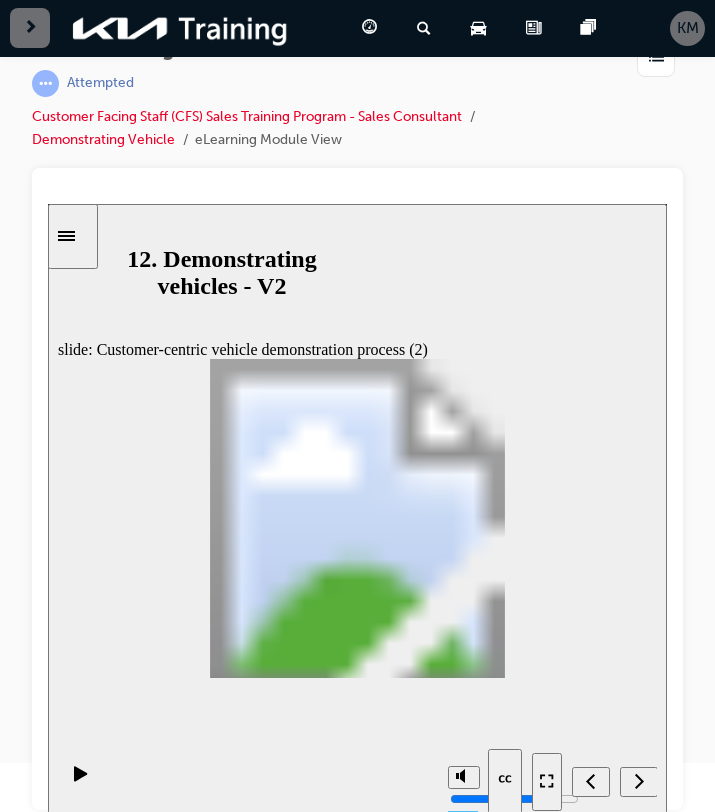 click at bounding box center (357, 1239) 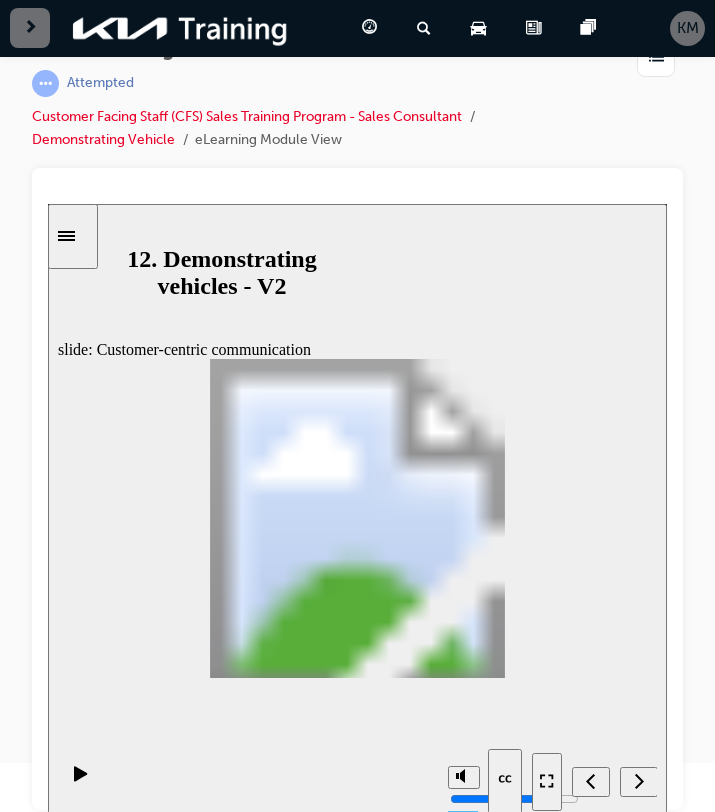 click 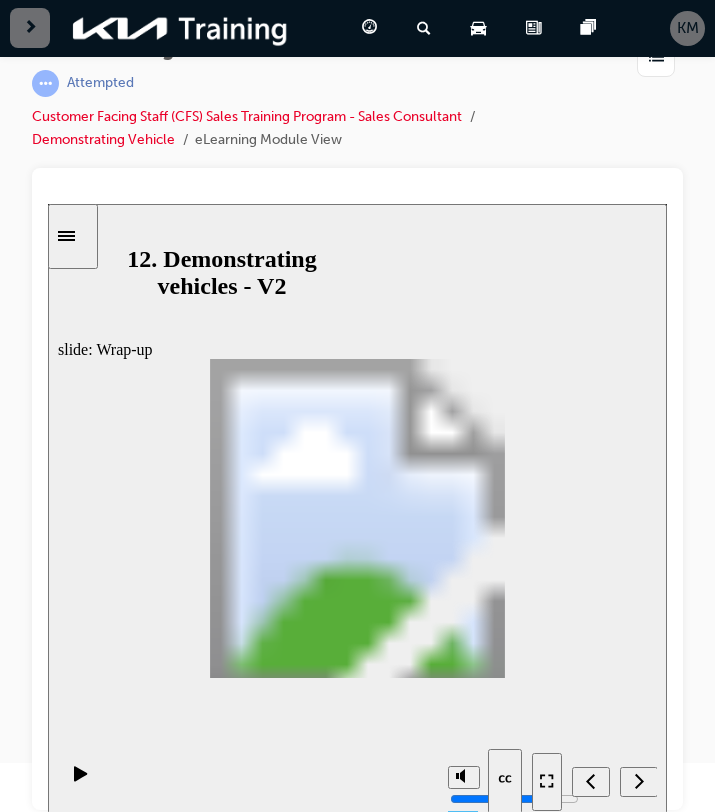 scroll, scrollTop: 0, scrollLeft: 0, axis: both 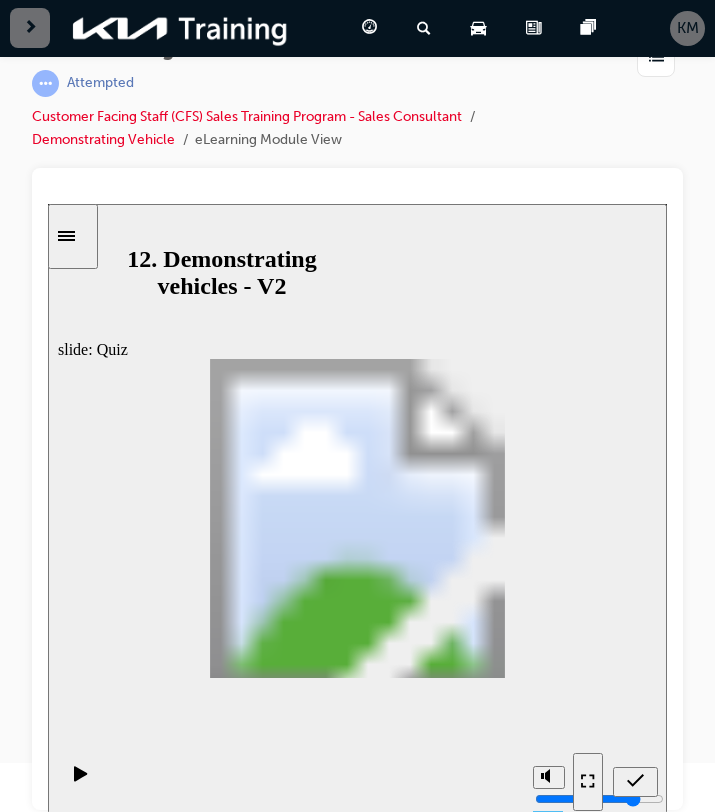 drag, startPoint x: 563, startPoint y: 500, endPoint x: 421, endPoint y: 553, distance: 151.56847 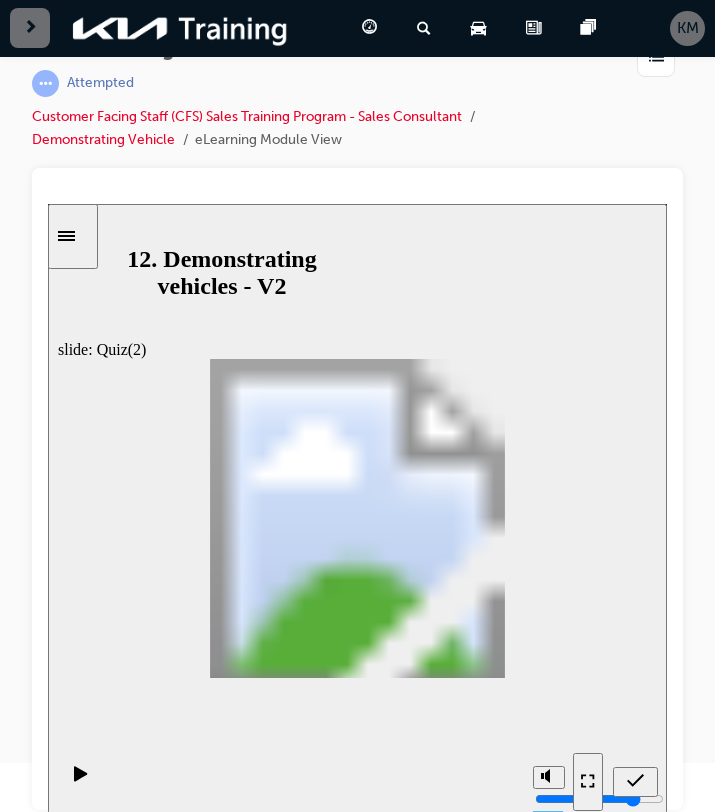 click 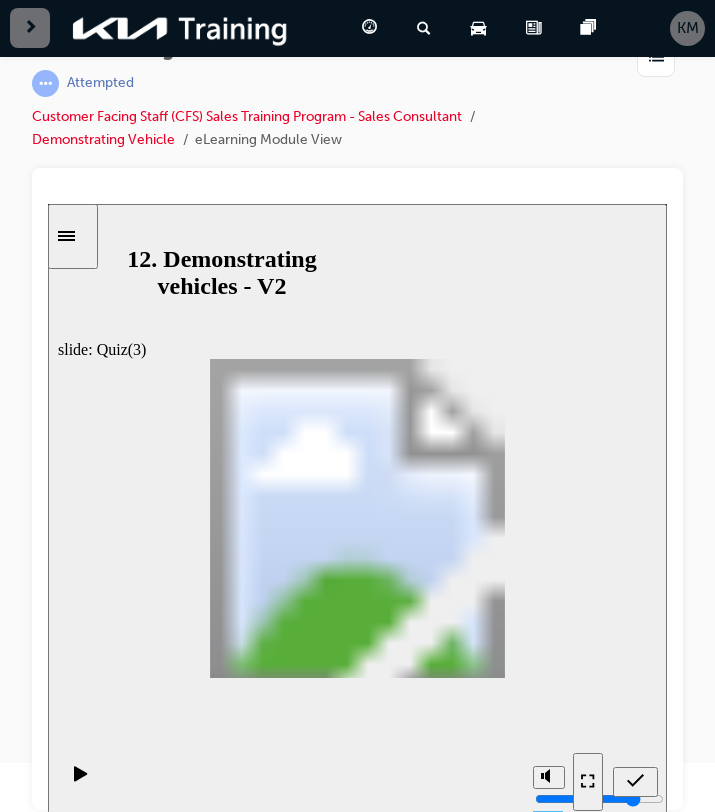 drag, startPoint x: 585, startPoint y: 556, endPoint x: 303, endPoint y: 555, distance: 282.00177 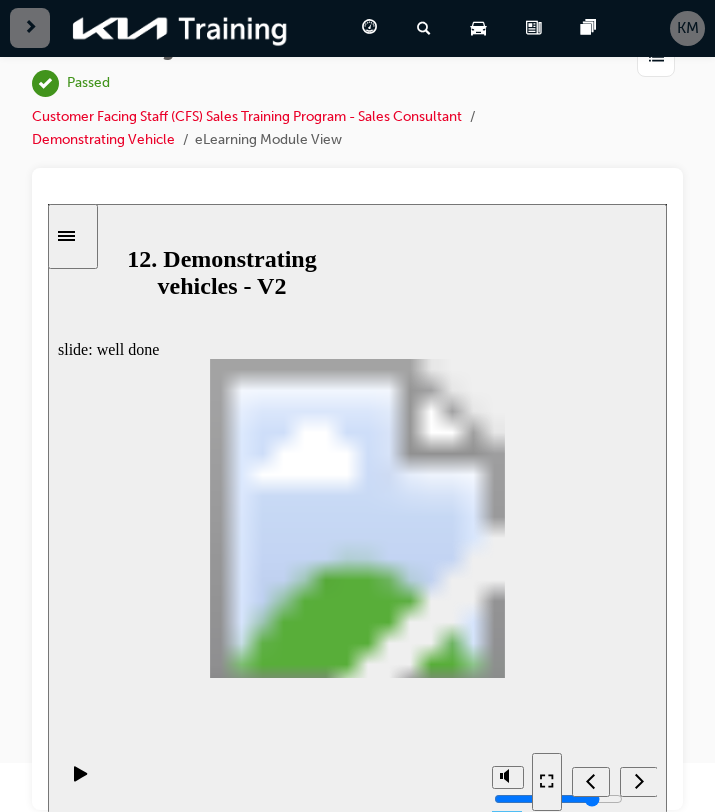 click 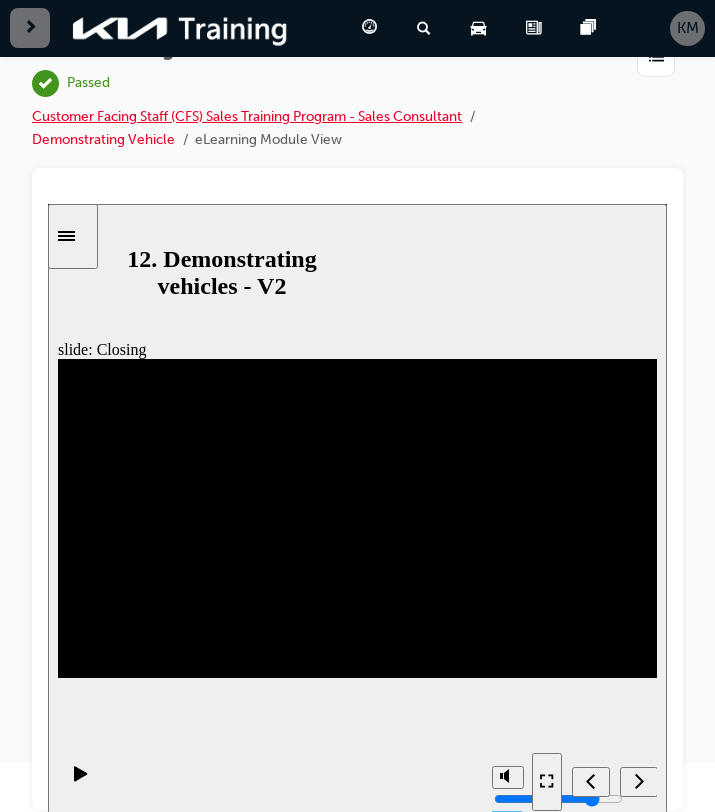 click on "Customer Facing Staff (CFS) Sales Training Program - Sales Consultant" at bounding box center (247, 116) 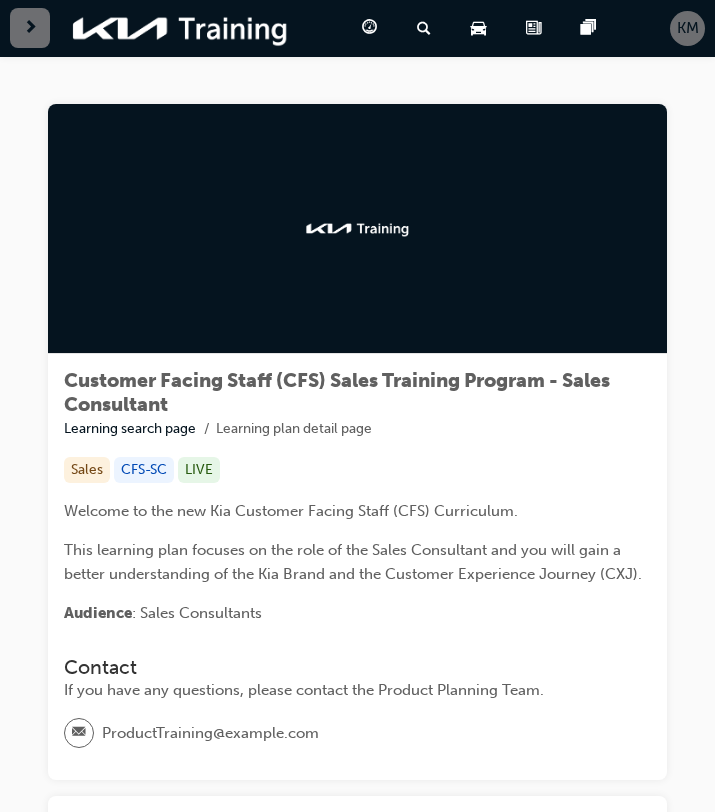 scroll, scrollTop: 245, scrollLeft: 0, axis: vertical 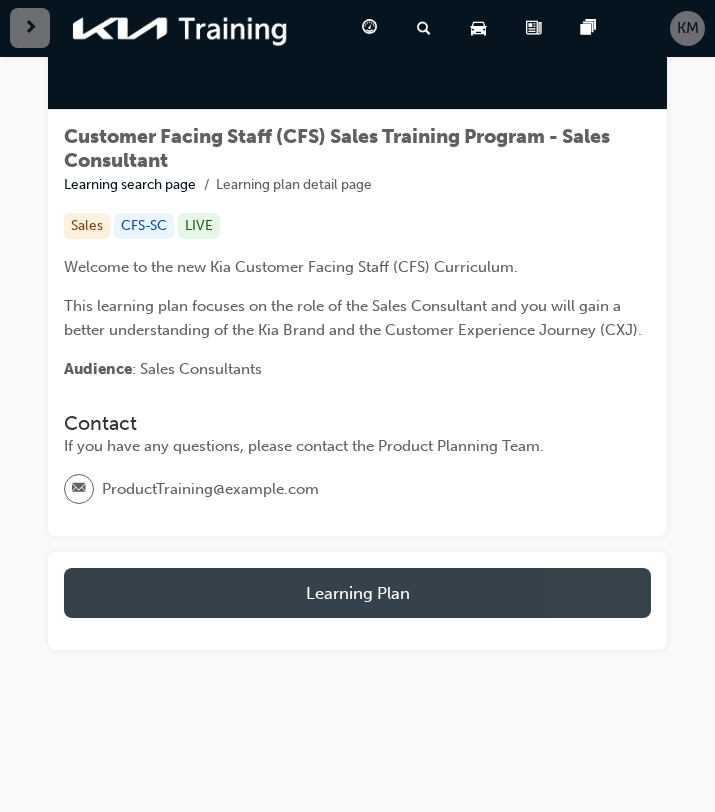 click on "Learning Plan" at bounding box center (357, 593) 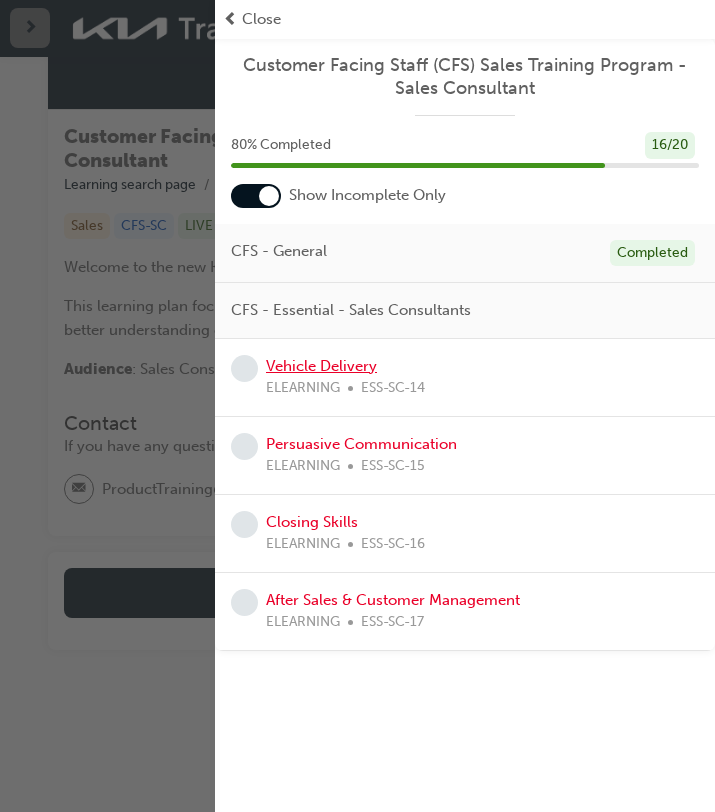 click on "Vehicle Delivery" at bounding box center [321, 366] 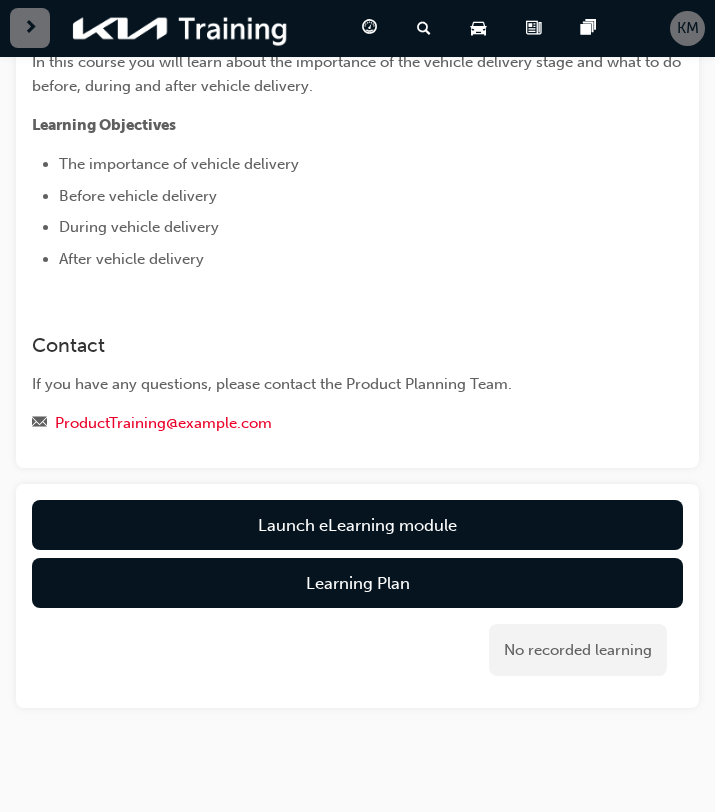 scroll, scrollTop: 189, scrollLeft: 0, axis: vertical 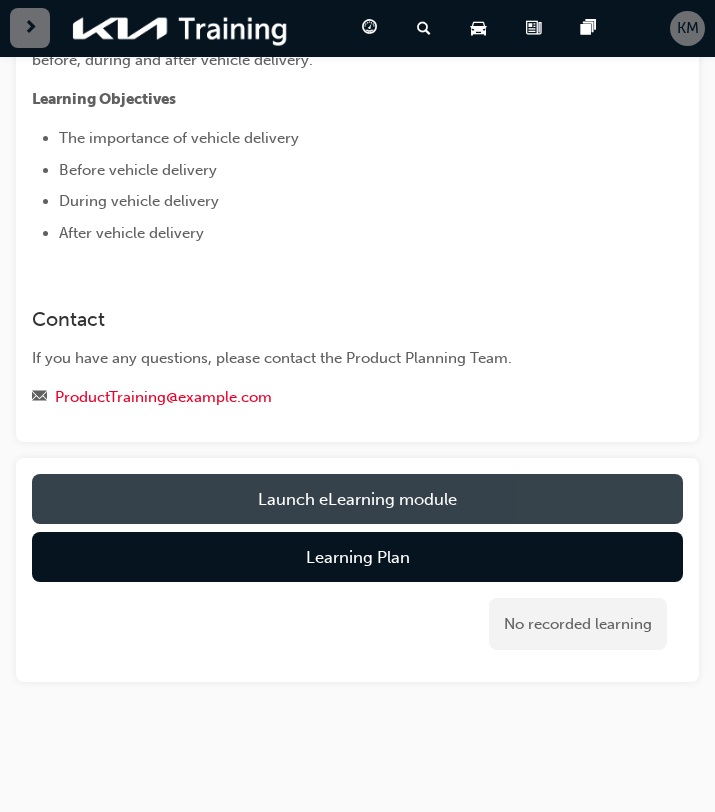 click on "Launch eLearning module" at bounding box center (357, 499) 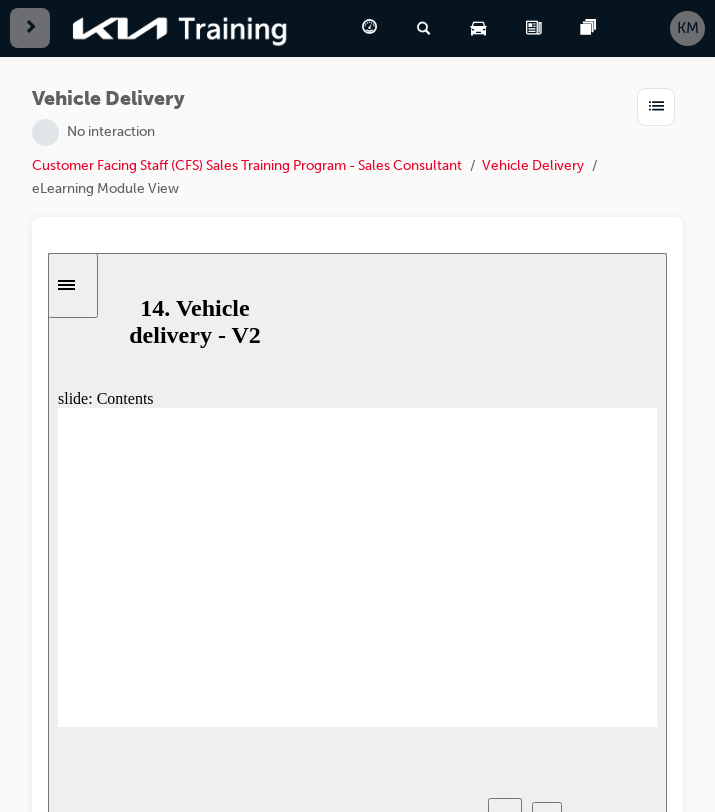 scroll, scrollTop: 0, scrollLeft: 0, axis: both 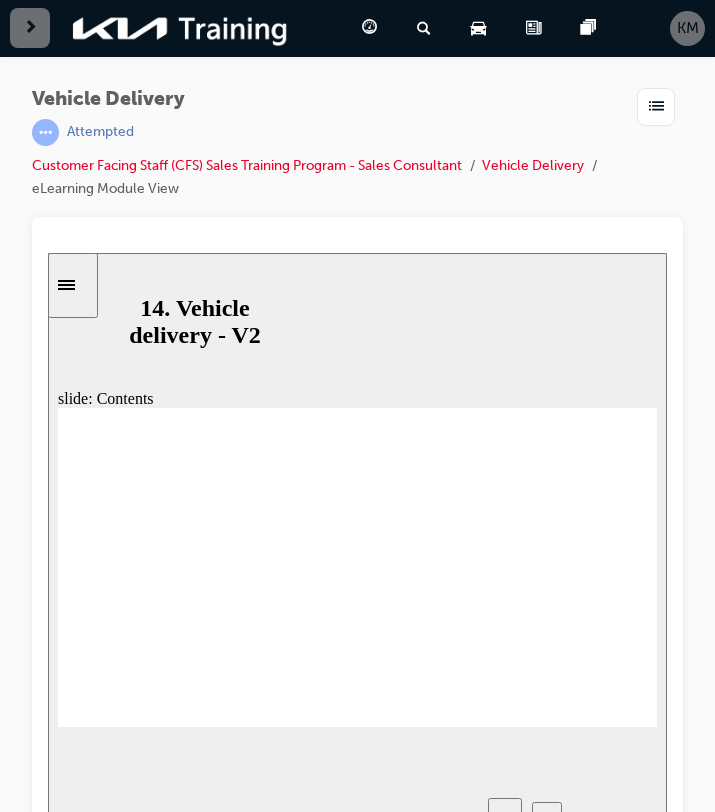 click 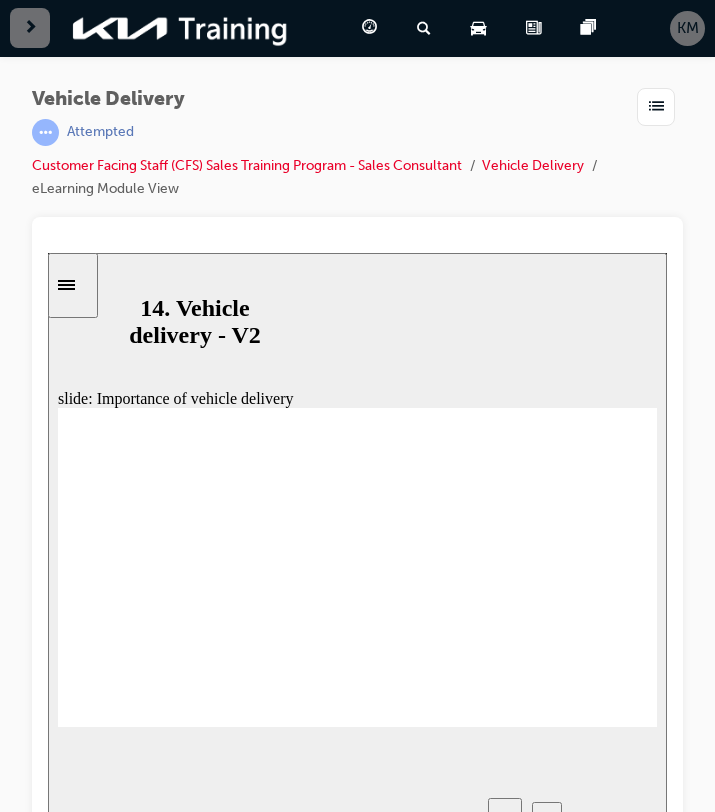 click 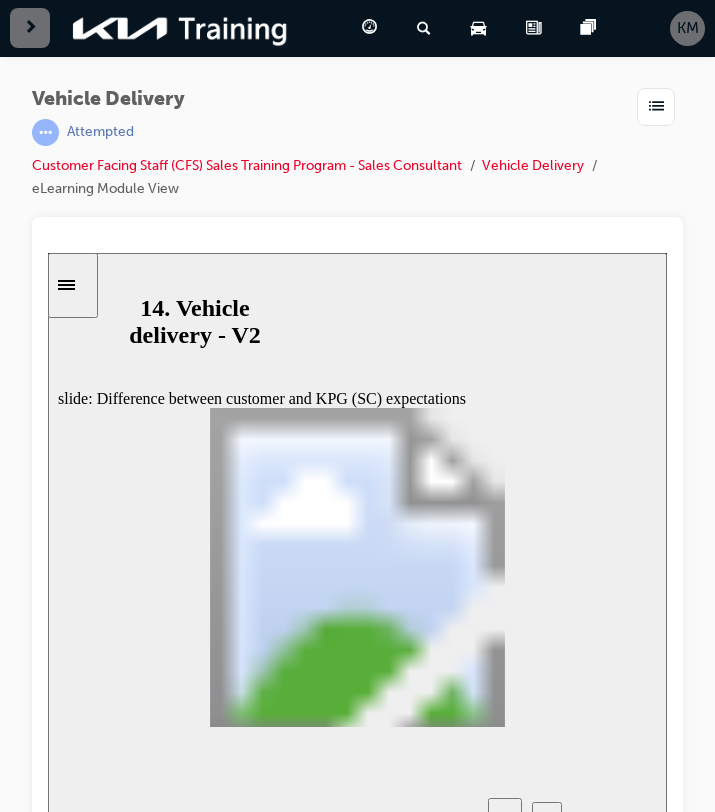 click 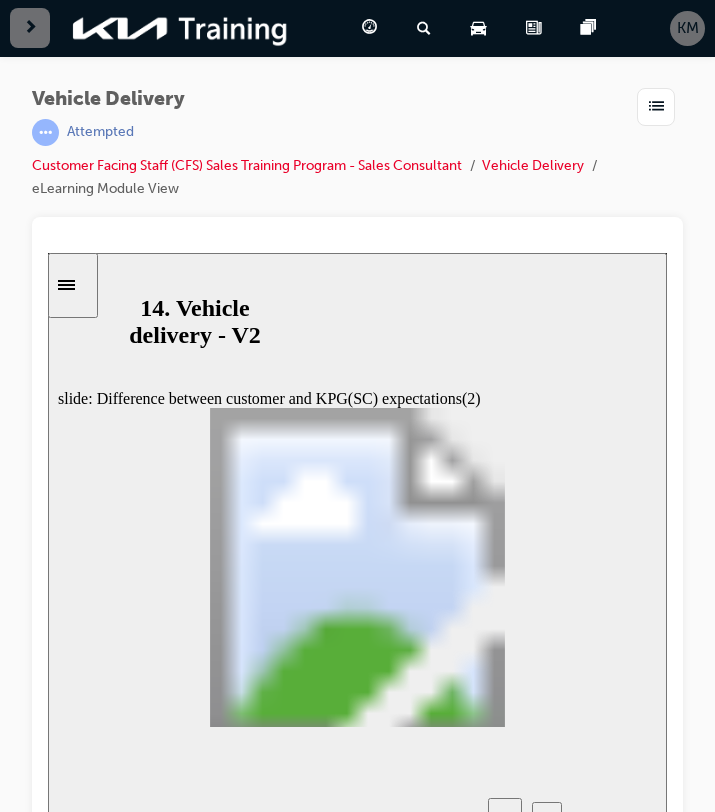 click 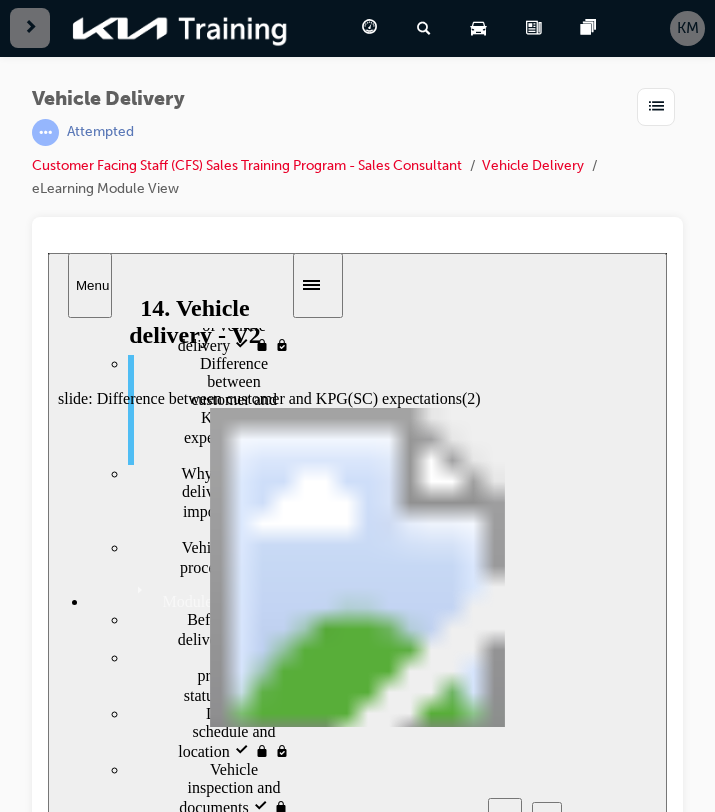 scroll, scrollTop: 0, scrollLeft: 0, axis: both 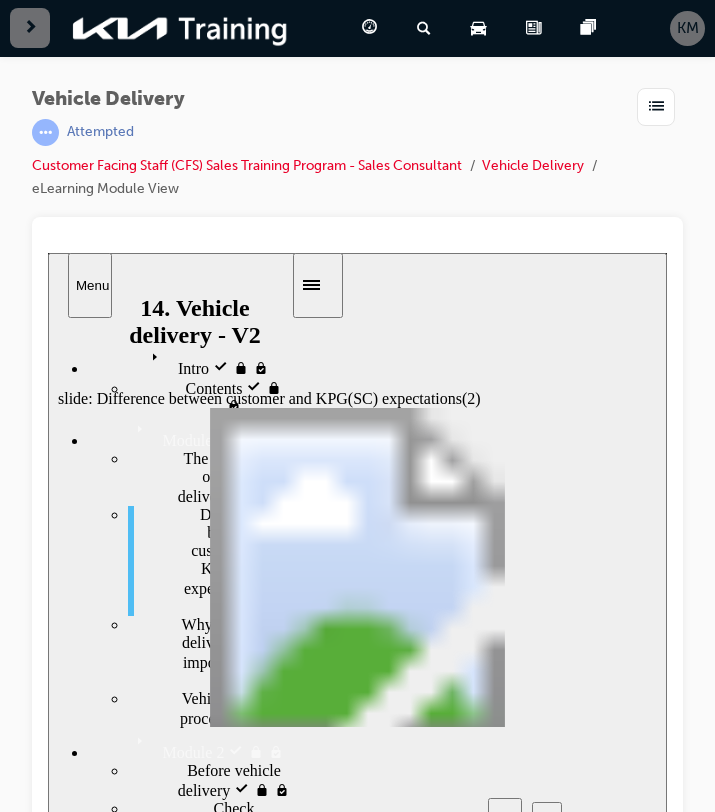 click 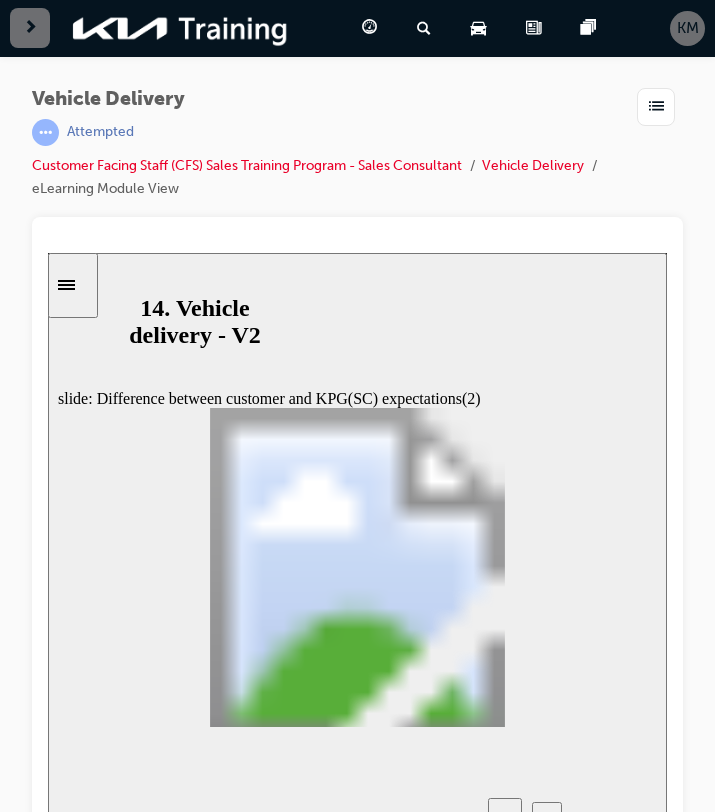 click 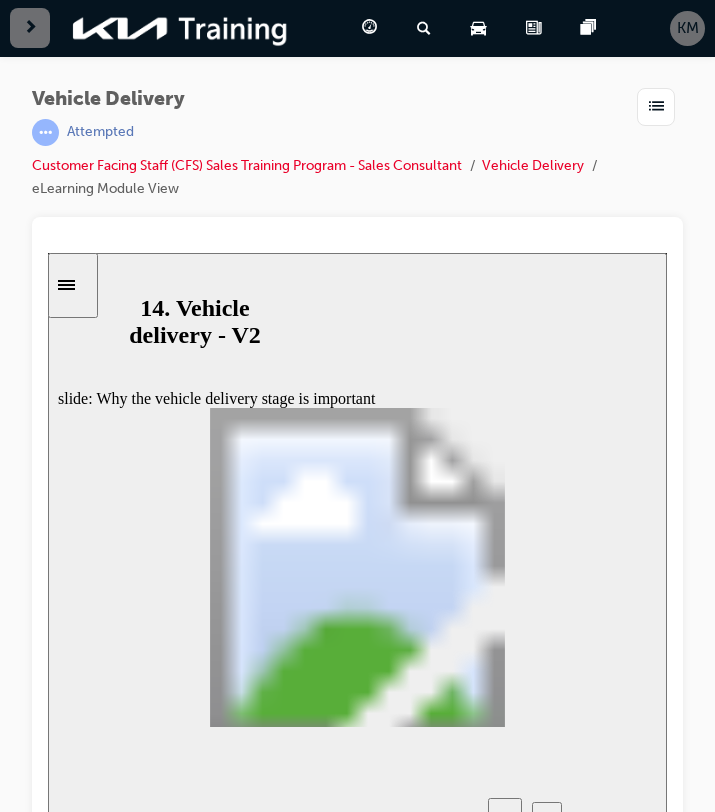 click 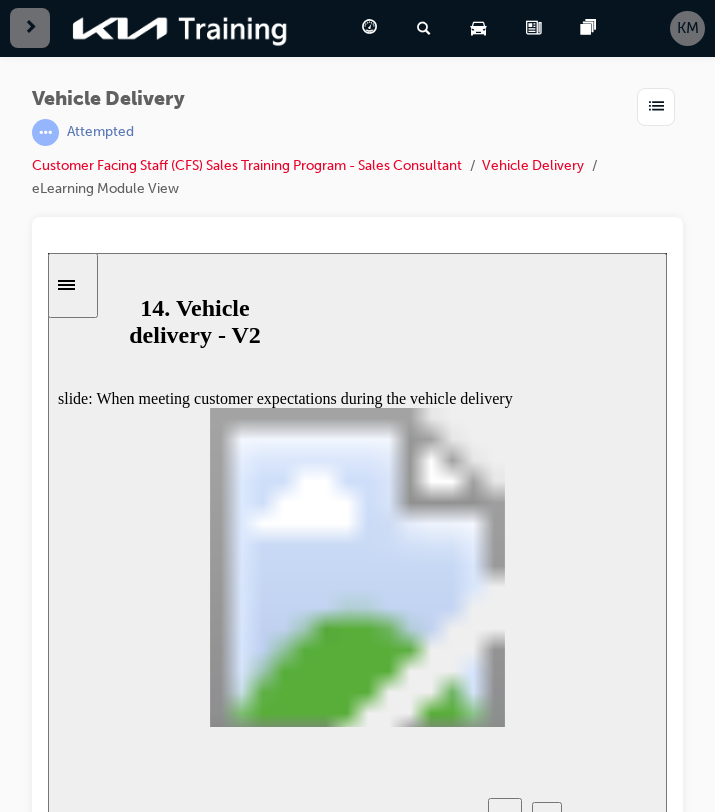 click 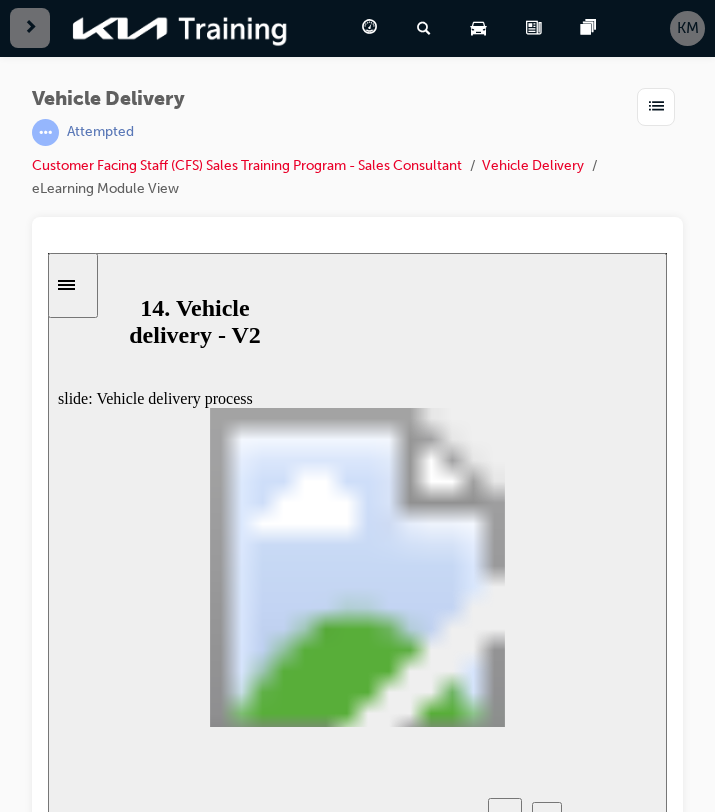 click 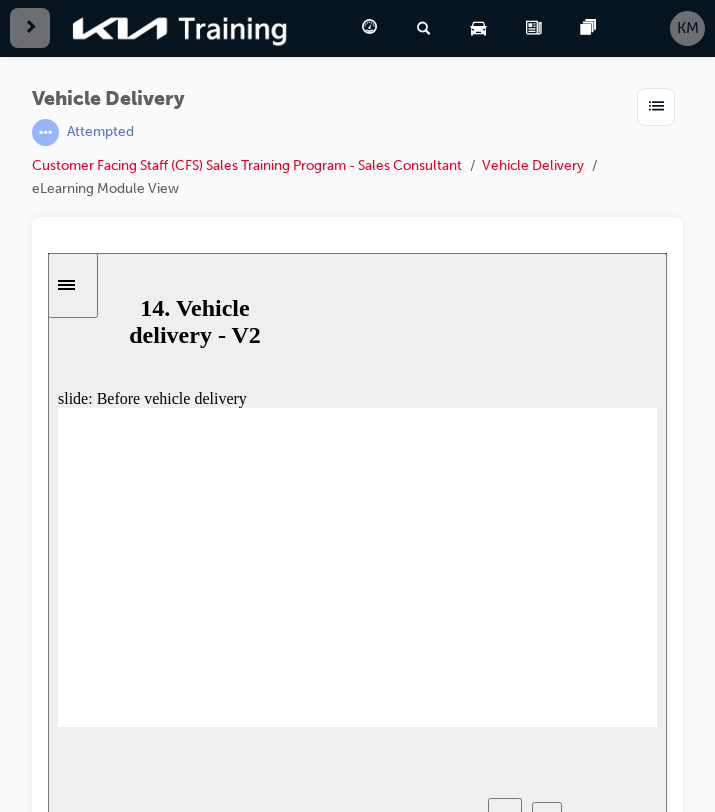 click 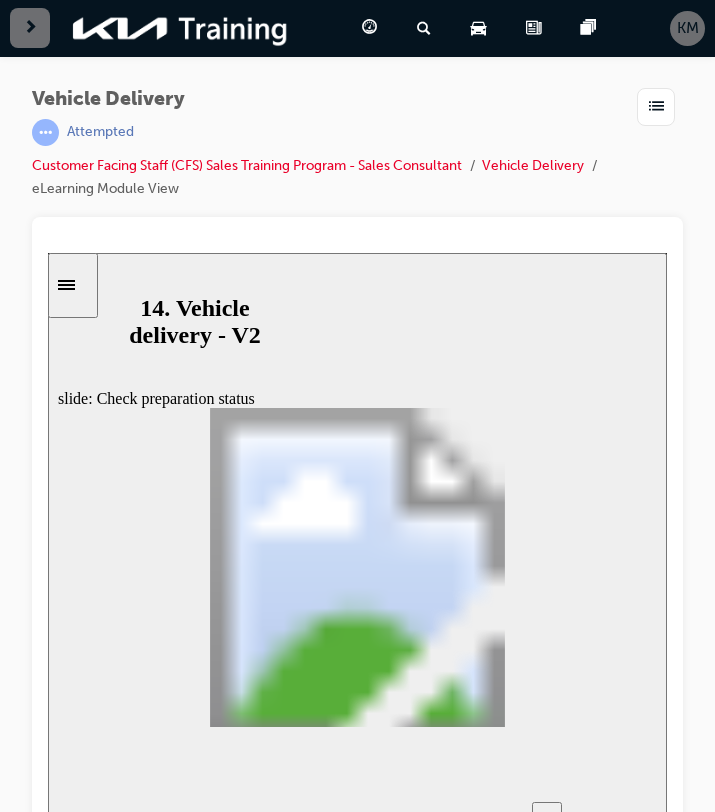 click 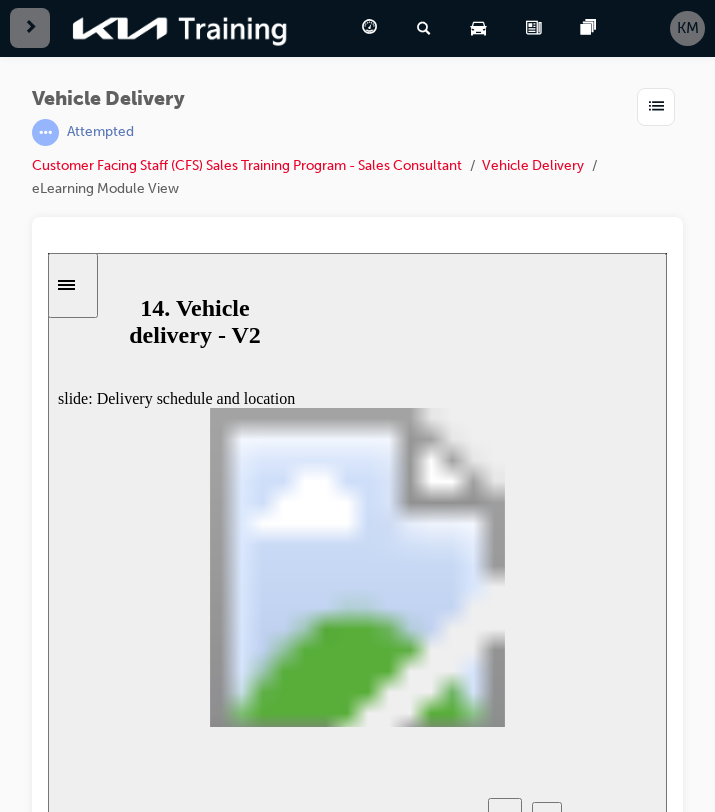 click 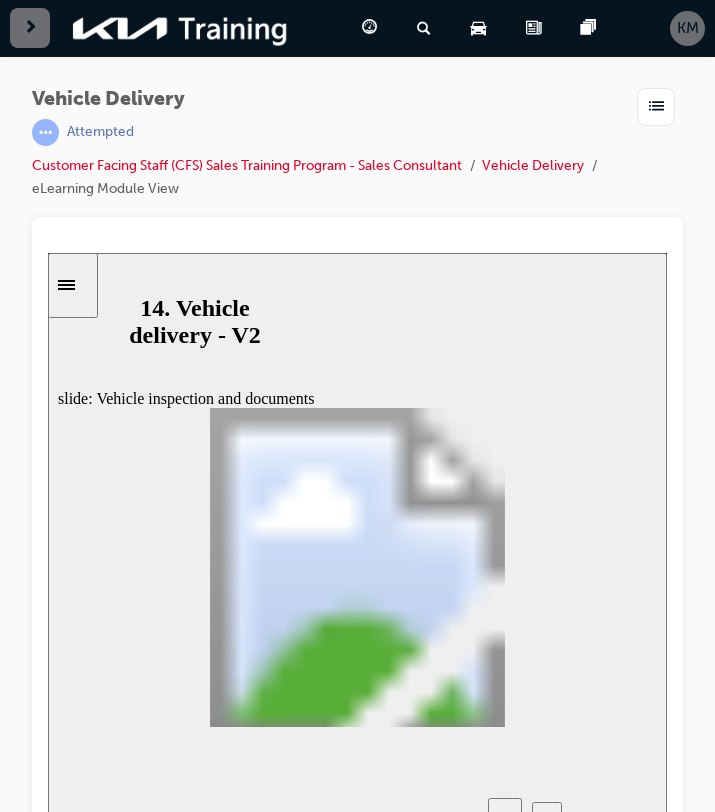 click 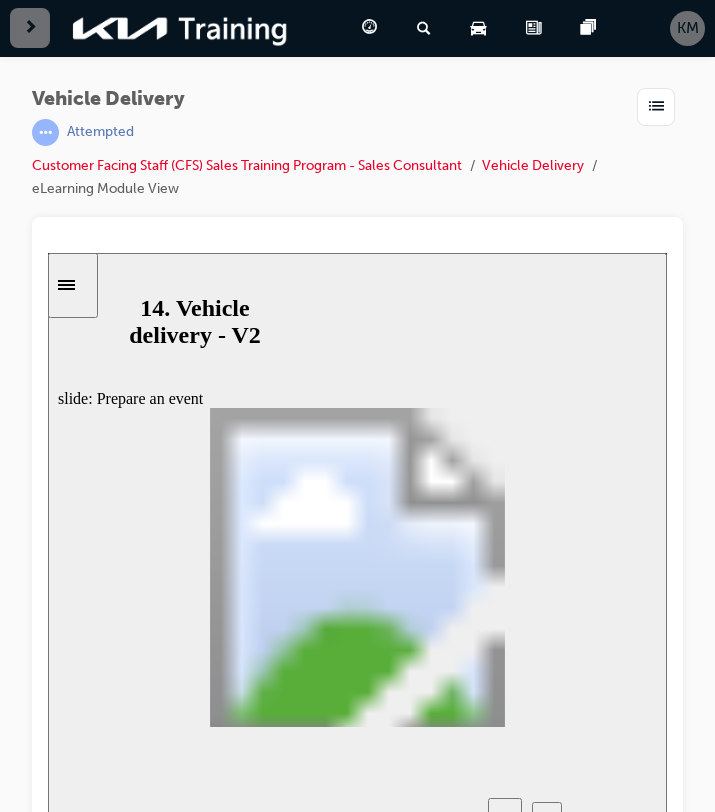 click 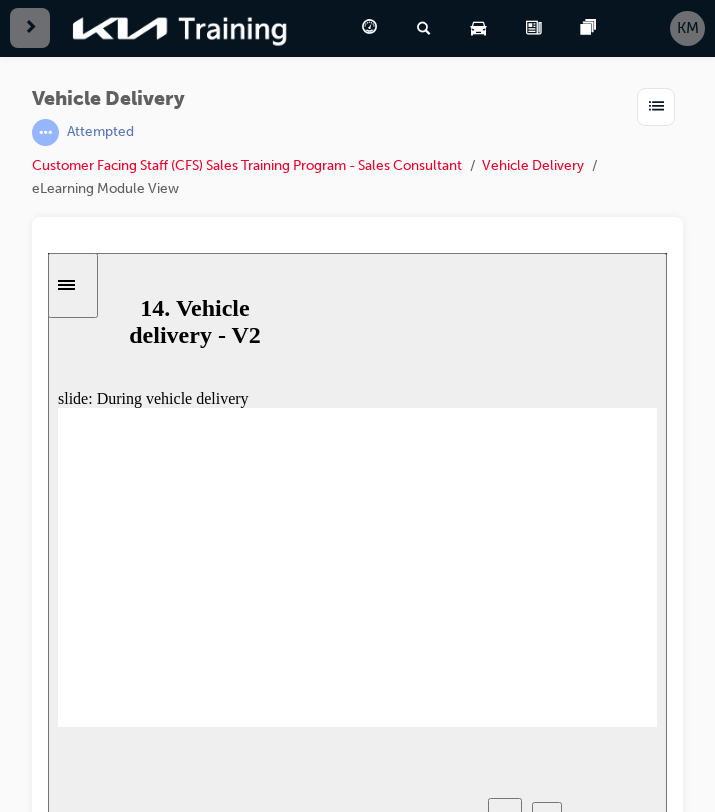 click 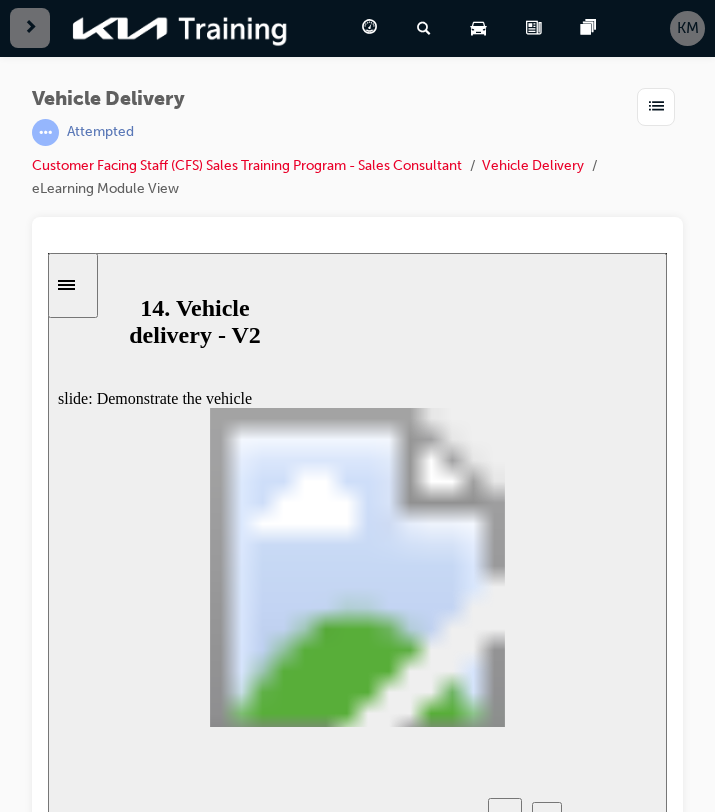 click 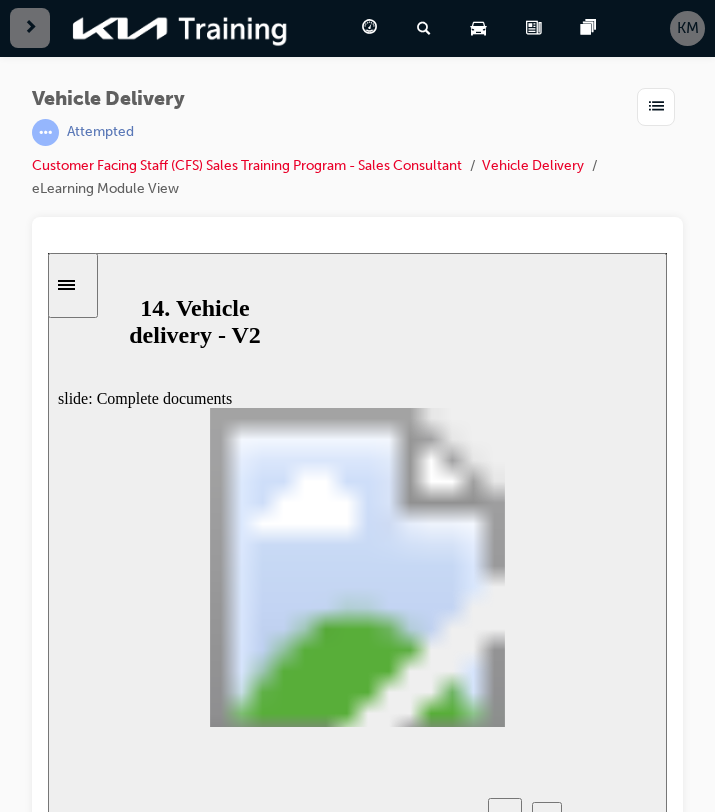 click 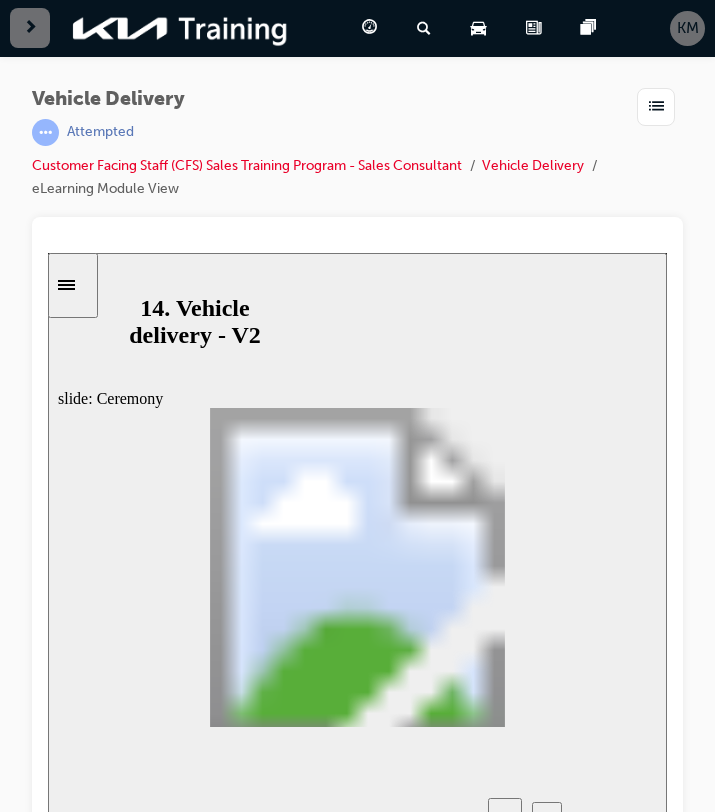 click 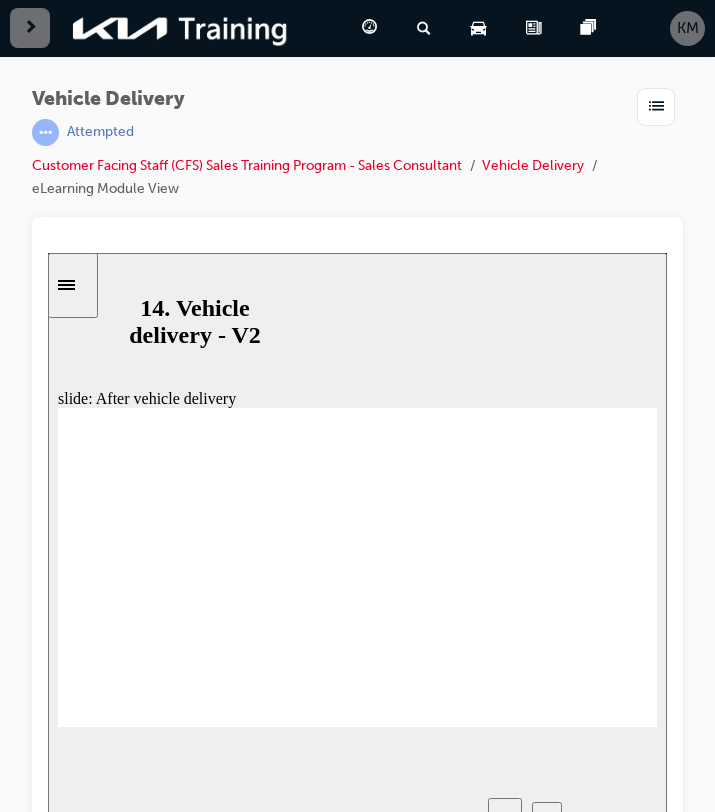 click 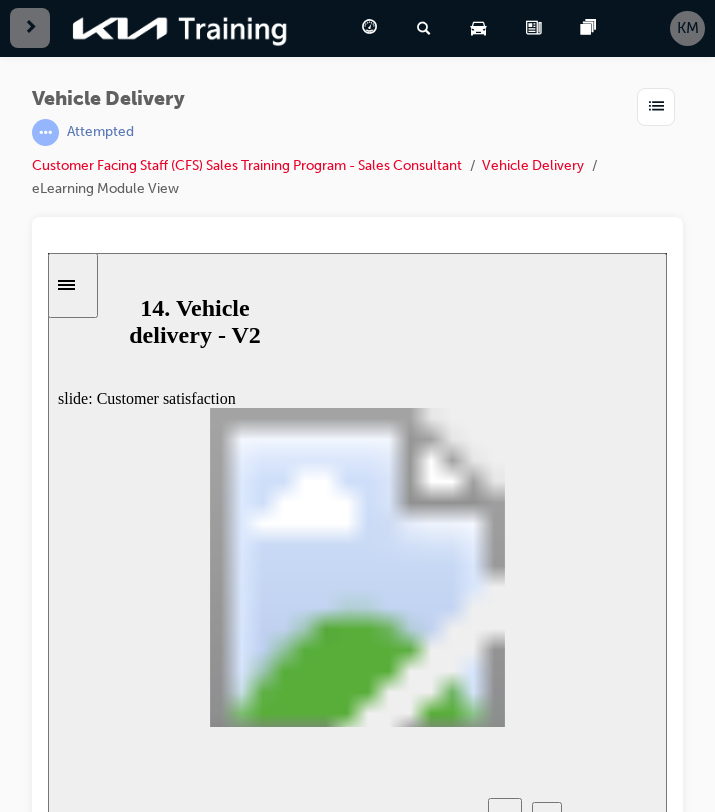 click 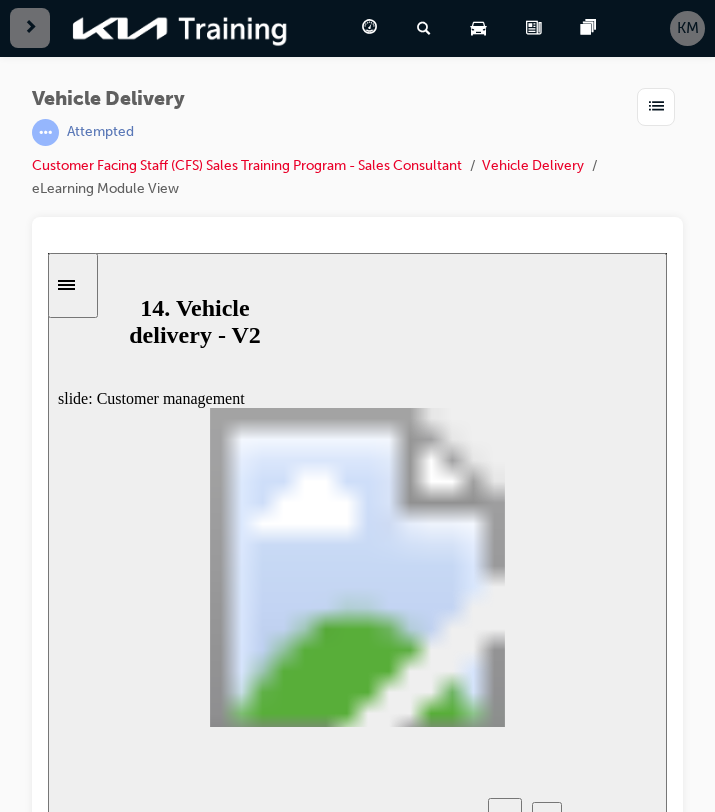 click 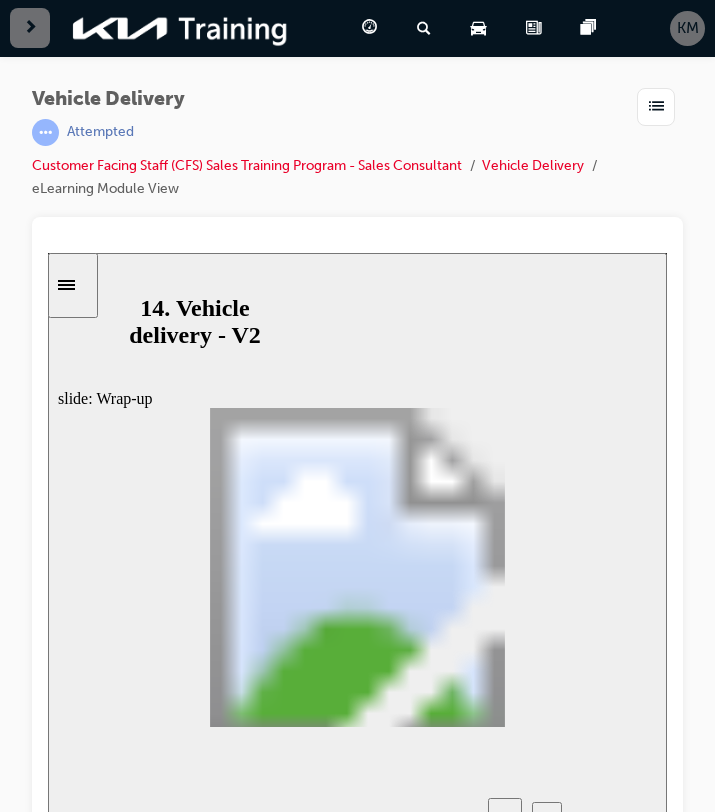 click 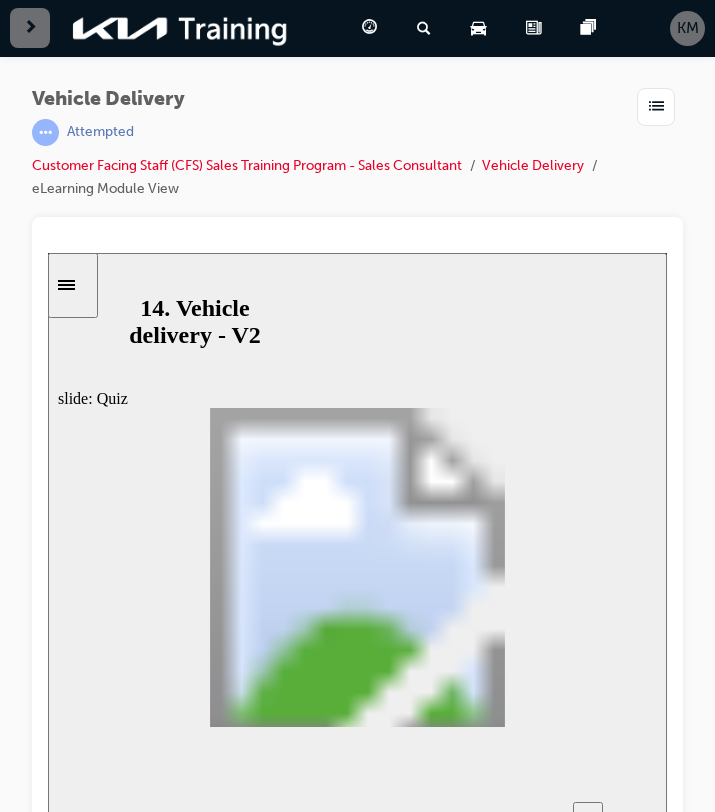 drag, startPoint x: 570, startPoint y: 612, endPoint x: 405, endPoint y: 620, distance: 165.19383 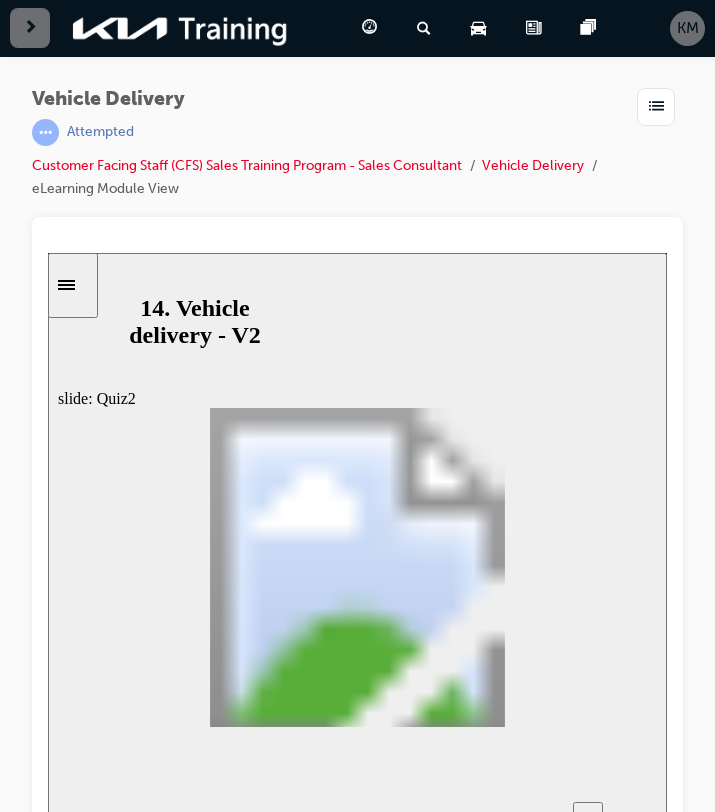 click 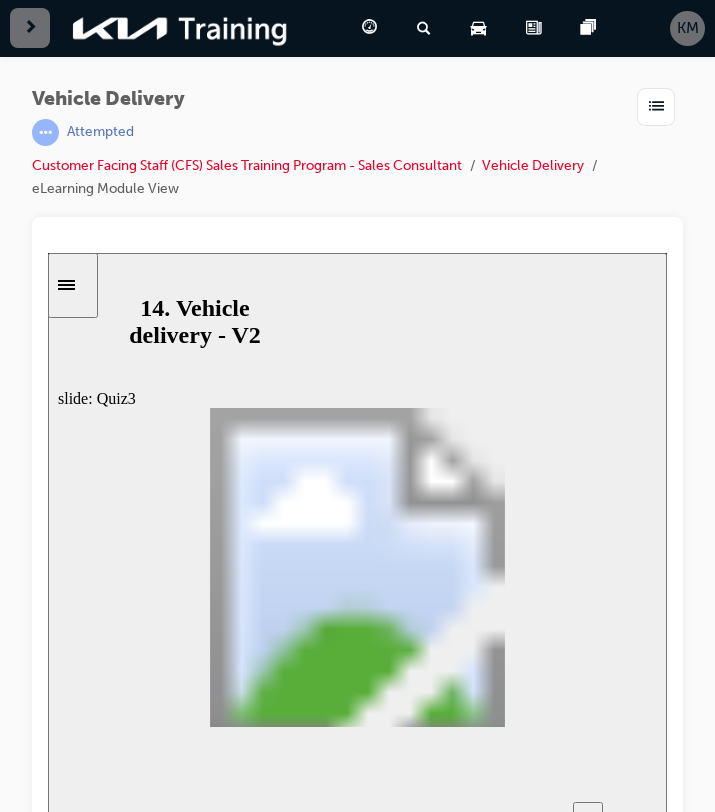 click 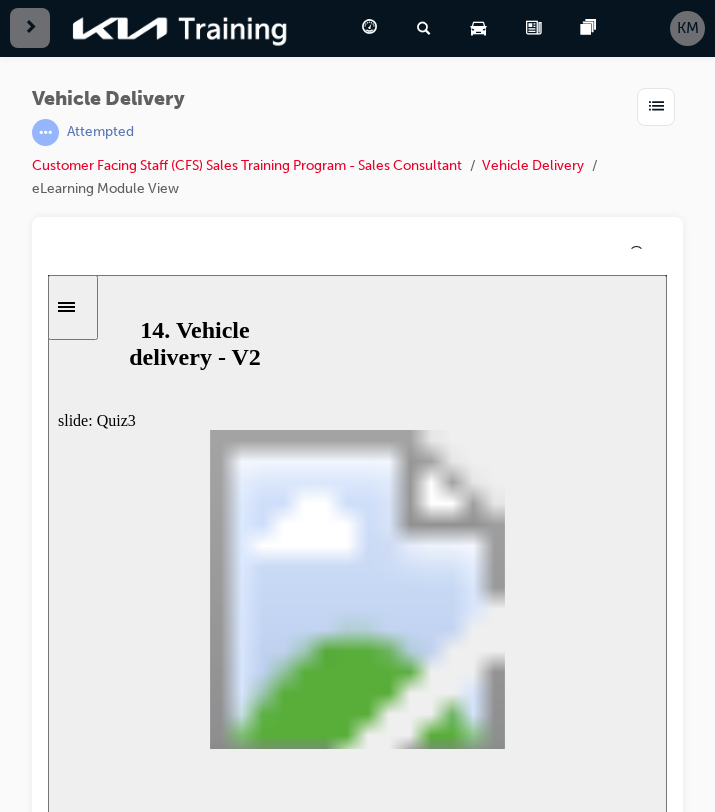 click 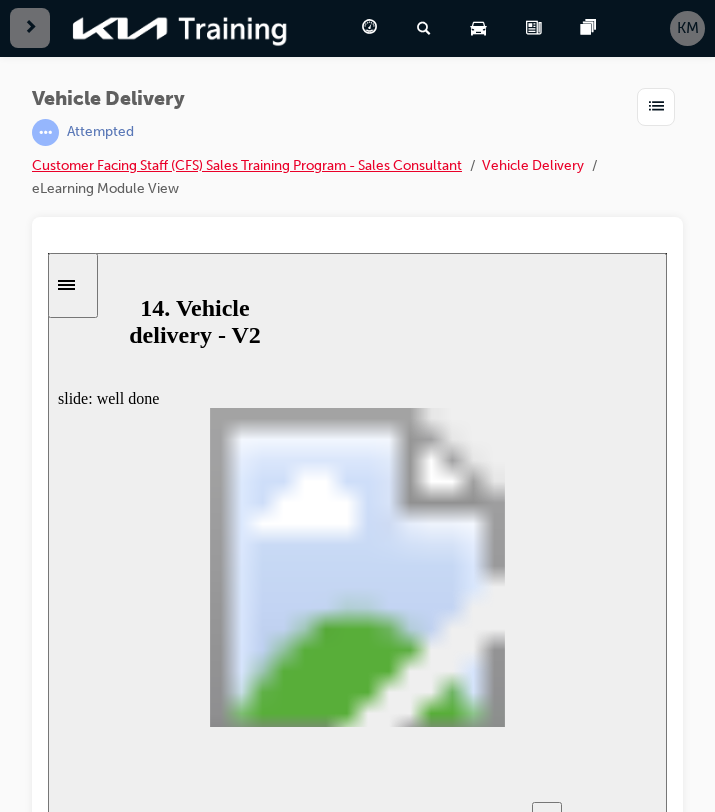 click on "Customer Facing Staff (CFS) Sales Training Program - Sales Consultant" at bounding box center [247, 165] 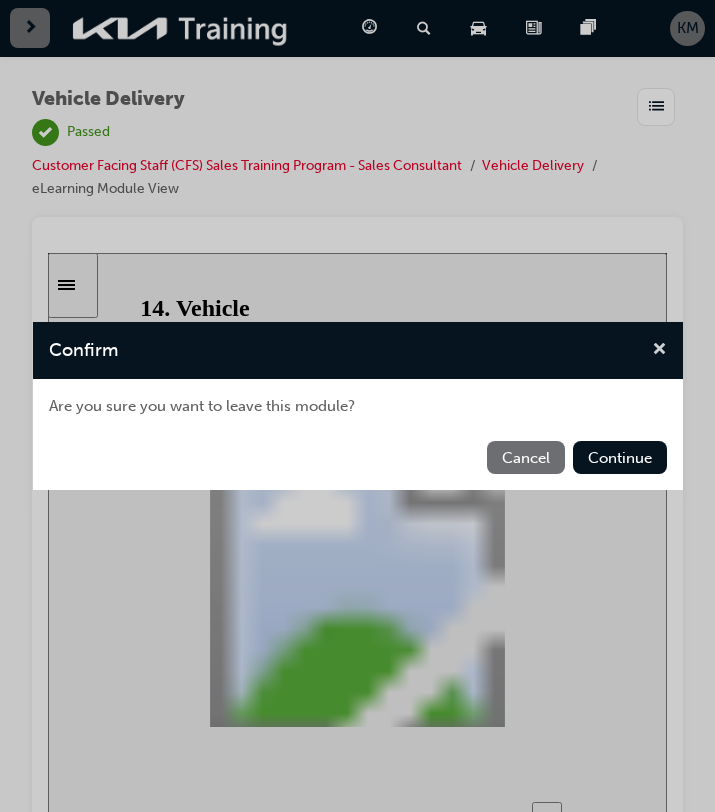 click at bounding box center [659, 351] 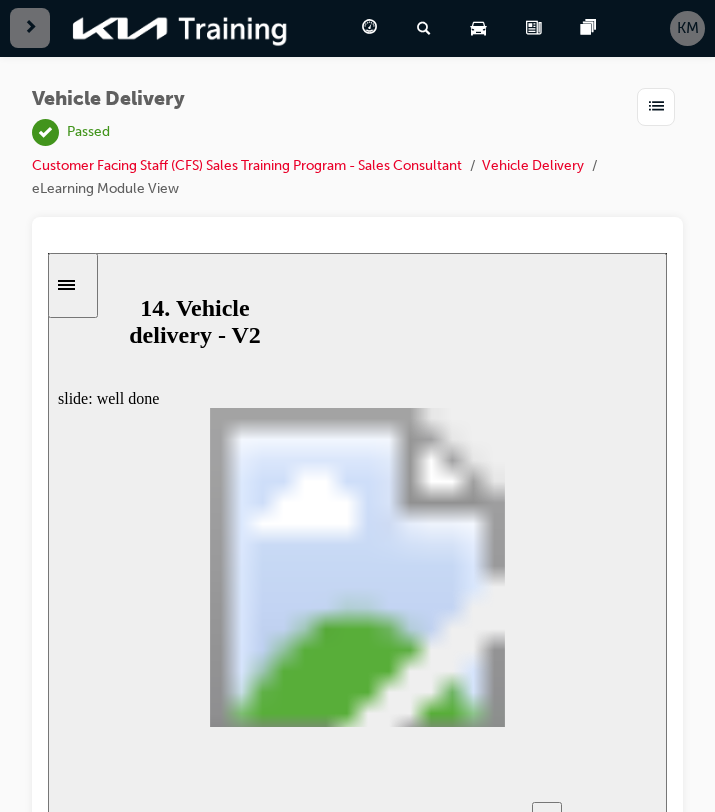 click 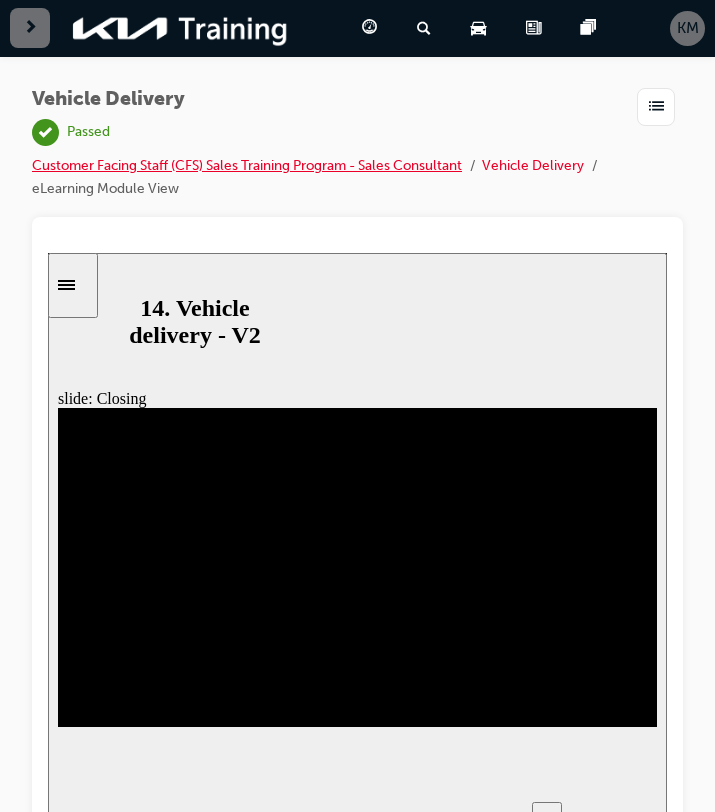 click on "Customer Facing Staff (CFS) Sales Training Program - Sales Consultant" at bounding box center [247, 165] 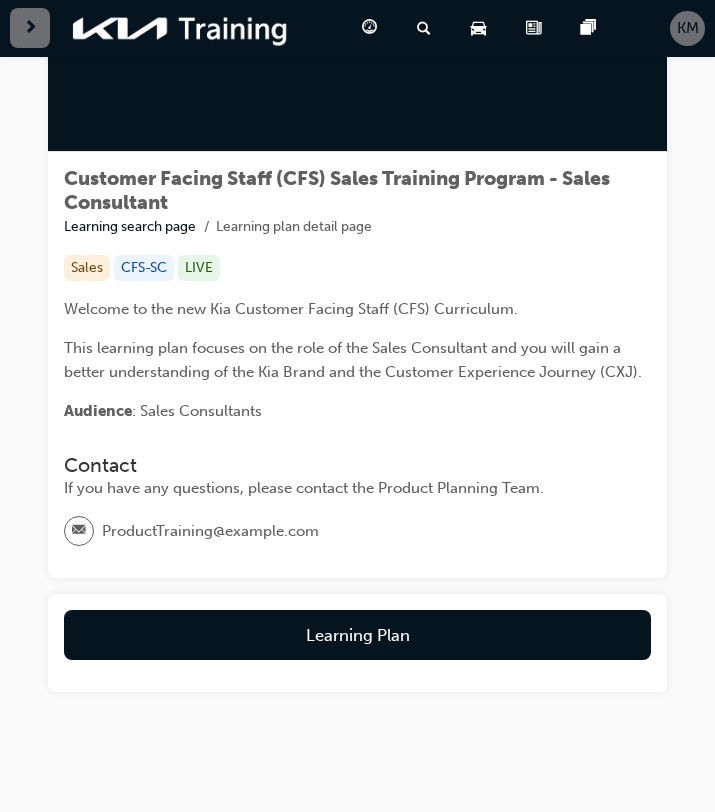 scroll, scrollTop: 245, scrollLeft: 0, axis: vertical 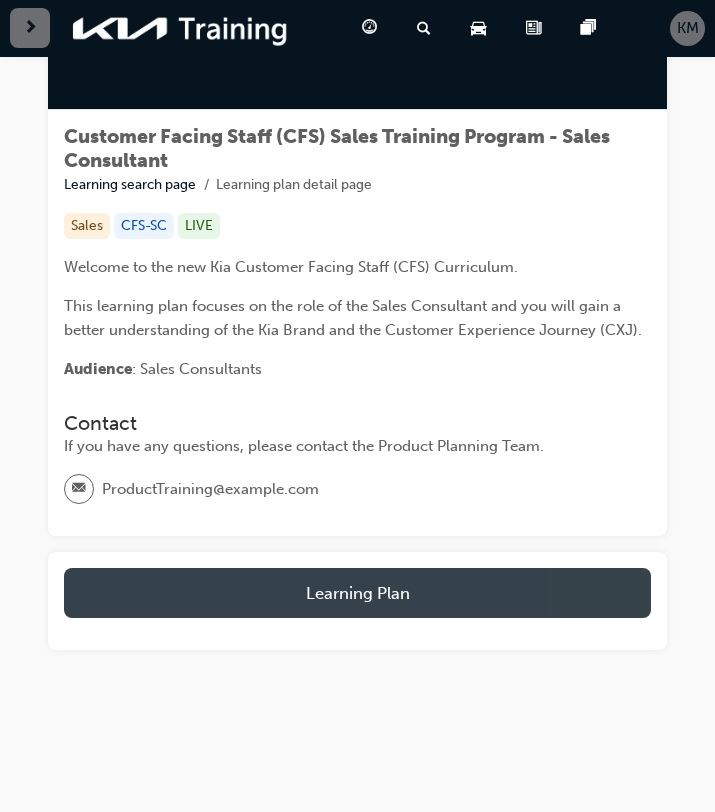 click on "Learning Plan" at bounding box center (357, 593) 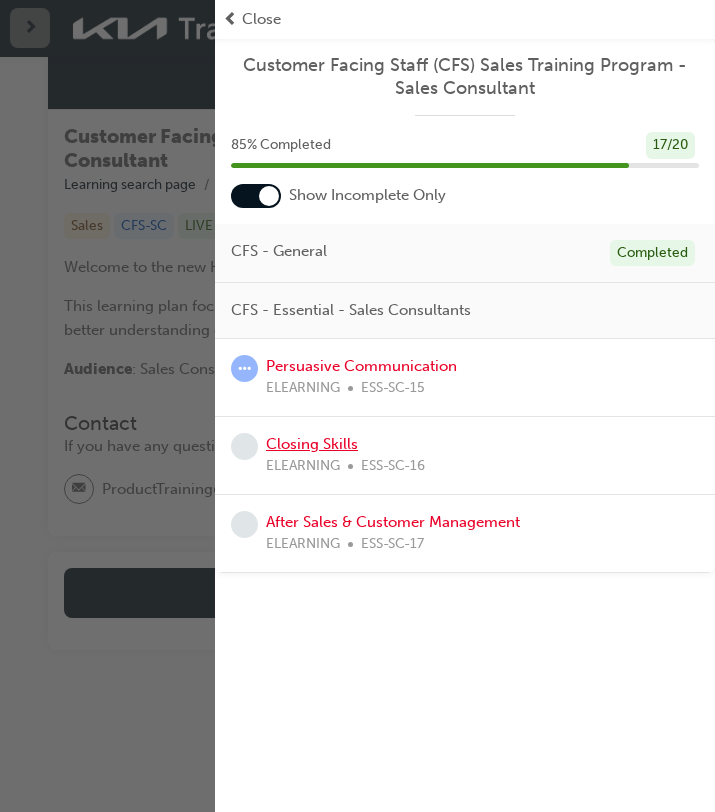 click on "Closing Skills" at bounding box center [312, 444] 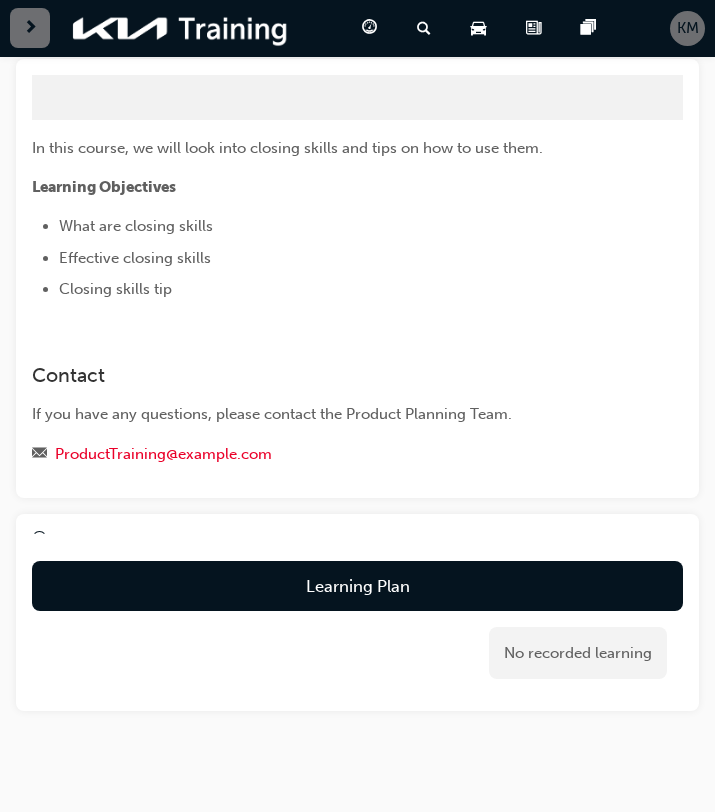scroll, scrollTop: 151, scrollLeft: 0, axis: vertical 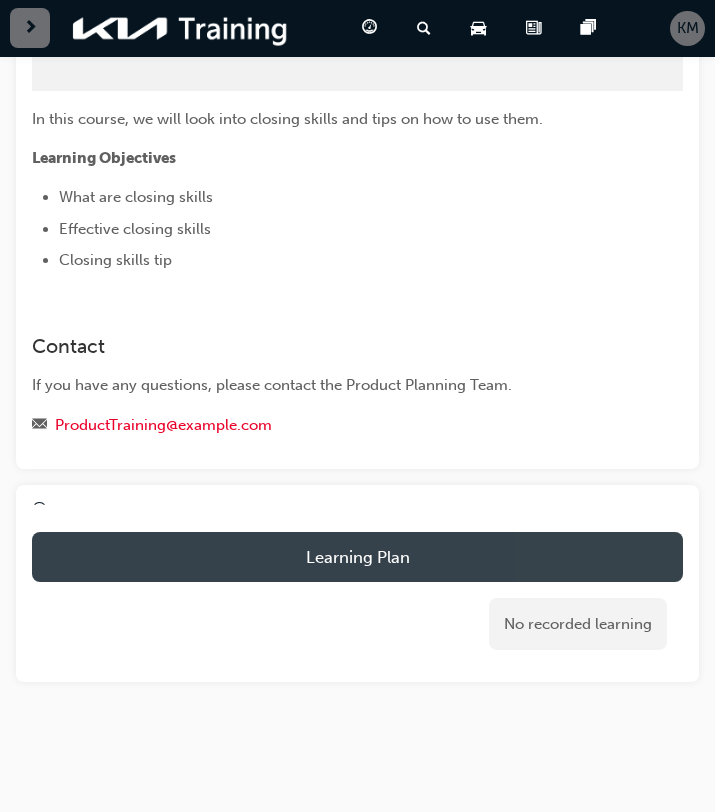 click on "Learning Plan" at bounding box center (357, 557) 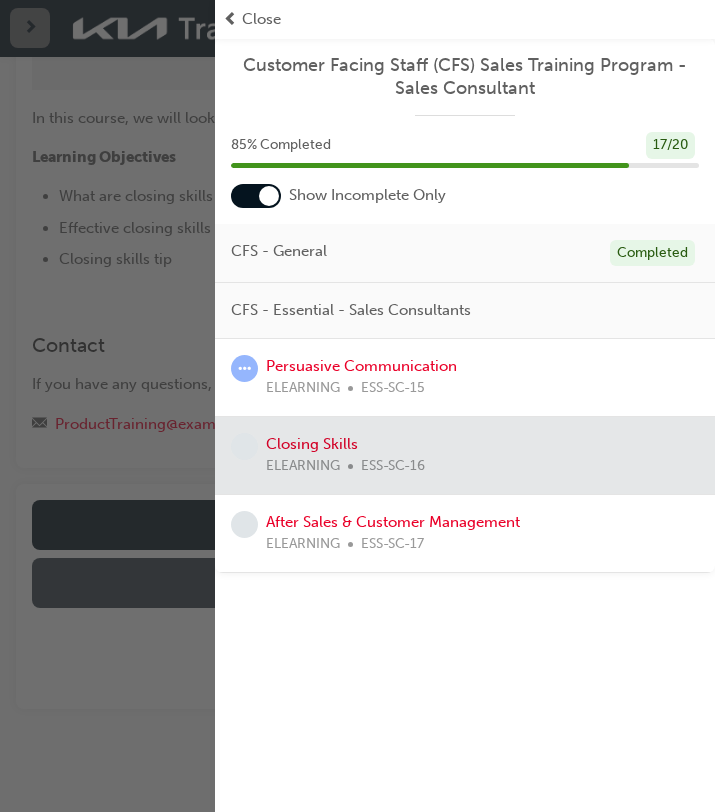 scroll, scrollTop: 134, scrollLeft: 0, axis: vertical 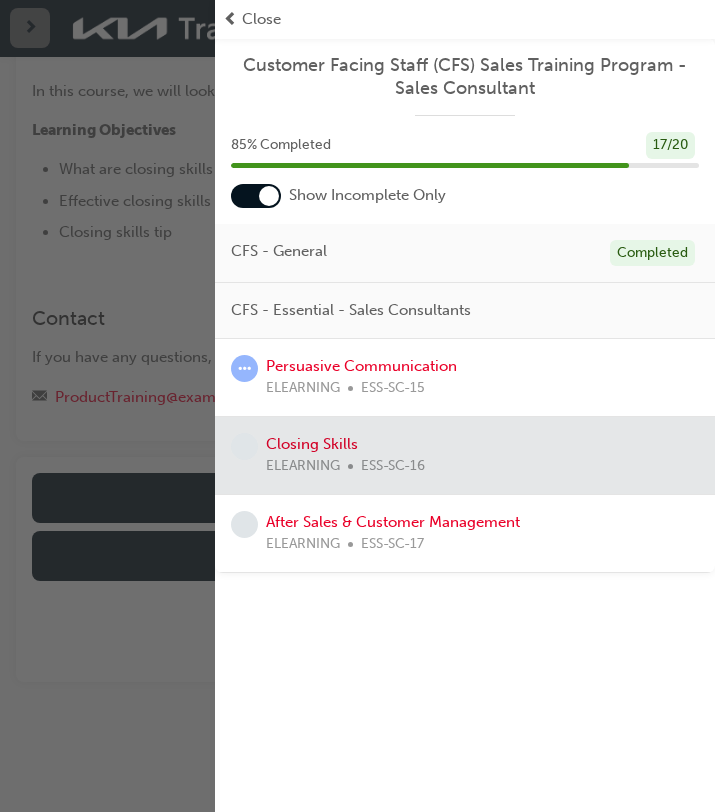 click at bounding box center (465, 455) 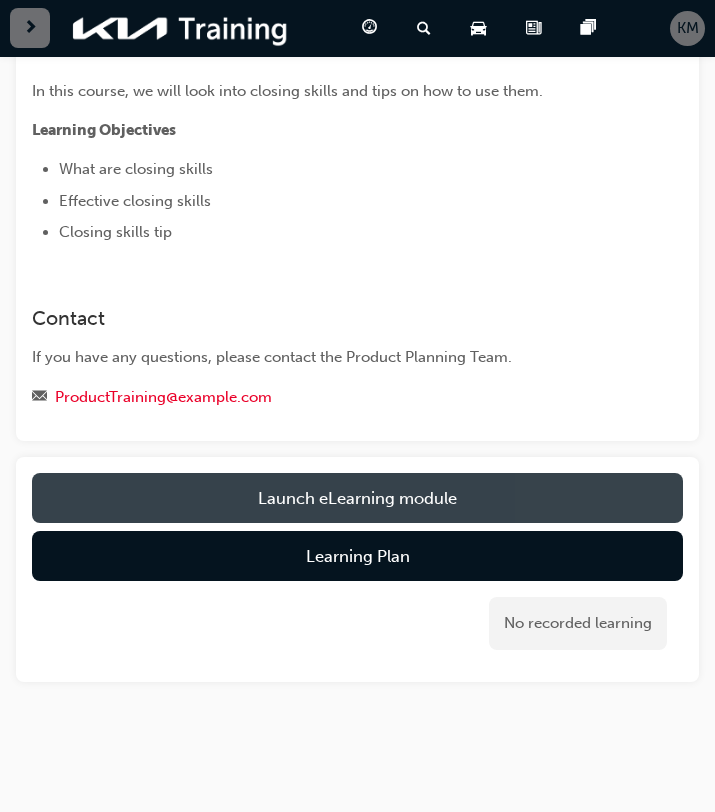 click on "Launch eLearning module" at bounding box center [357, 498] 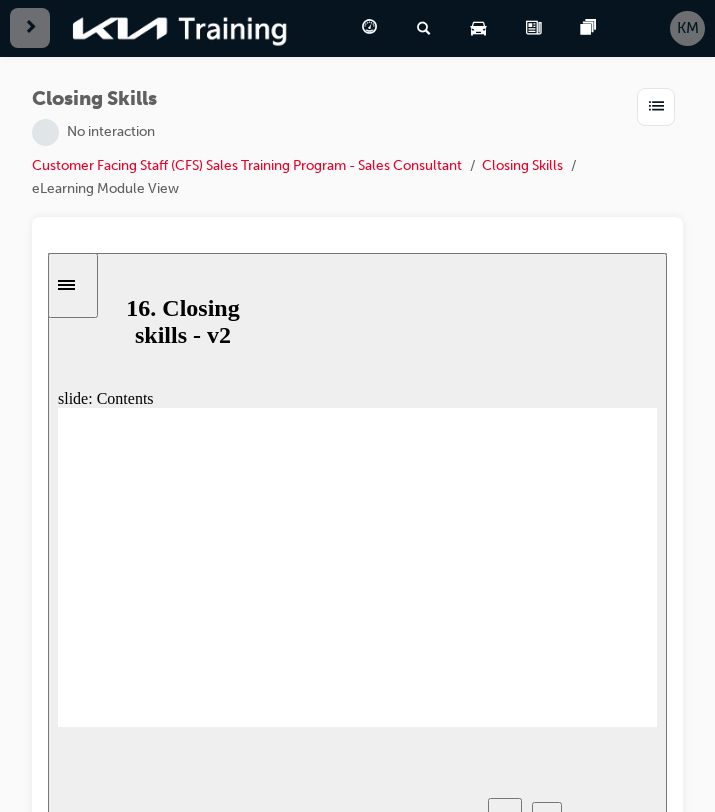 scroll, scrollTop: 49, scrollLeft: 0, axis: vertical 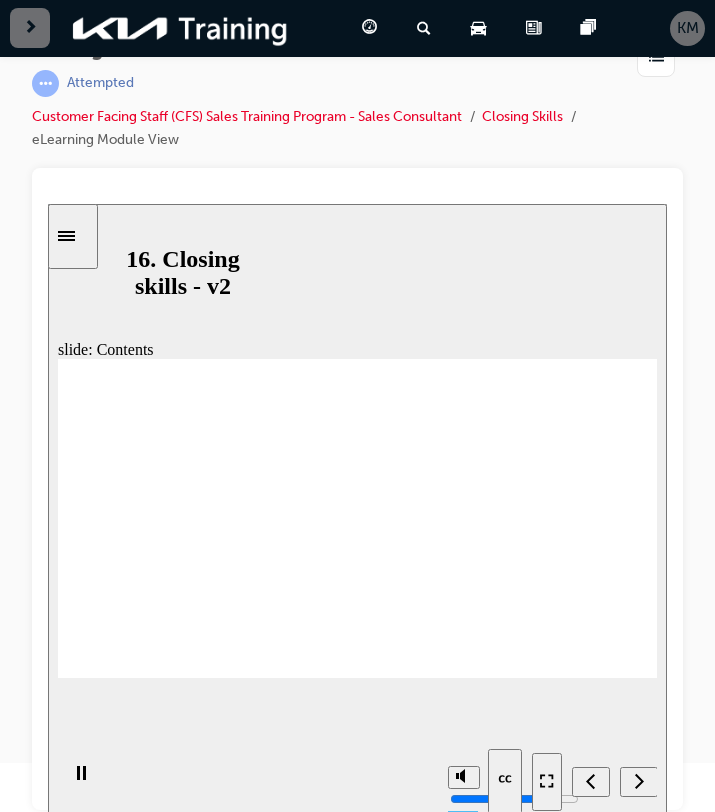 click at bounding box center [594, 780] 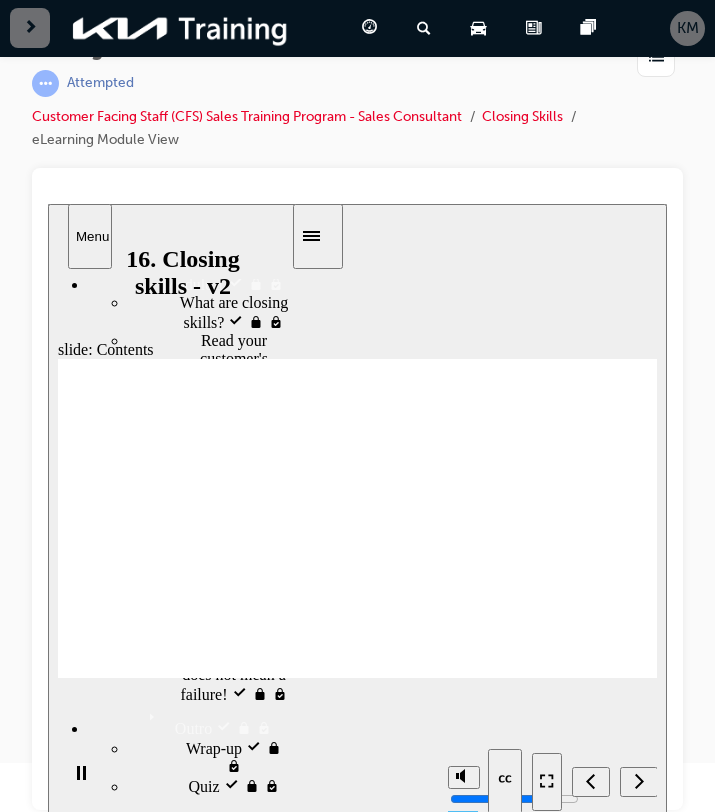 scroll, scrollTop: 0, scrollLeft: 0, axis: both 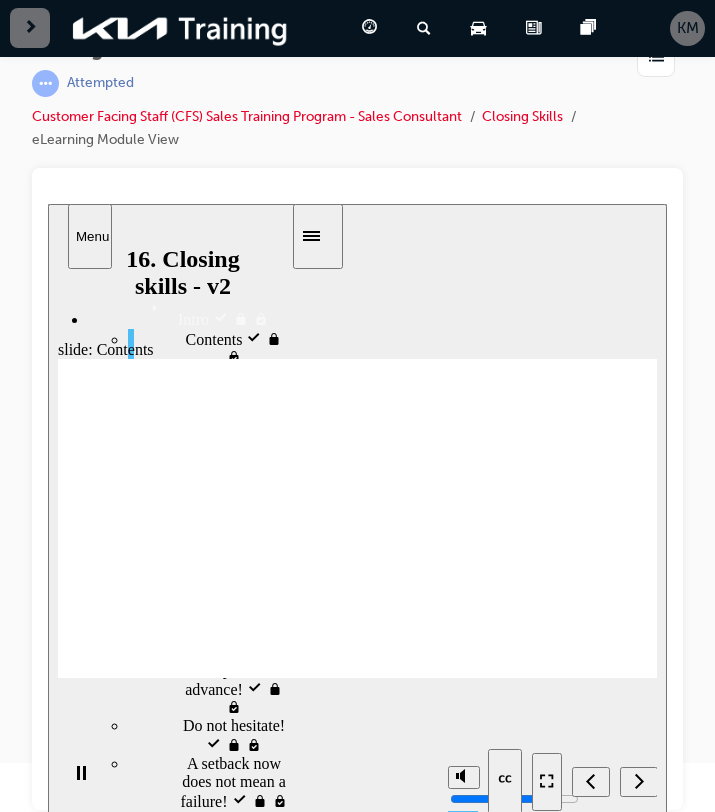click on "Menu" at bounding box center [90, 235] 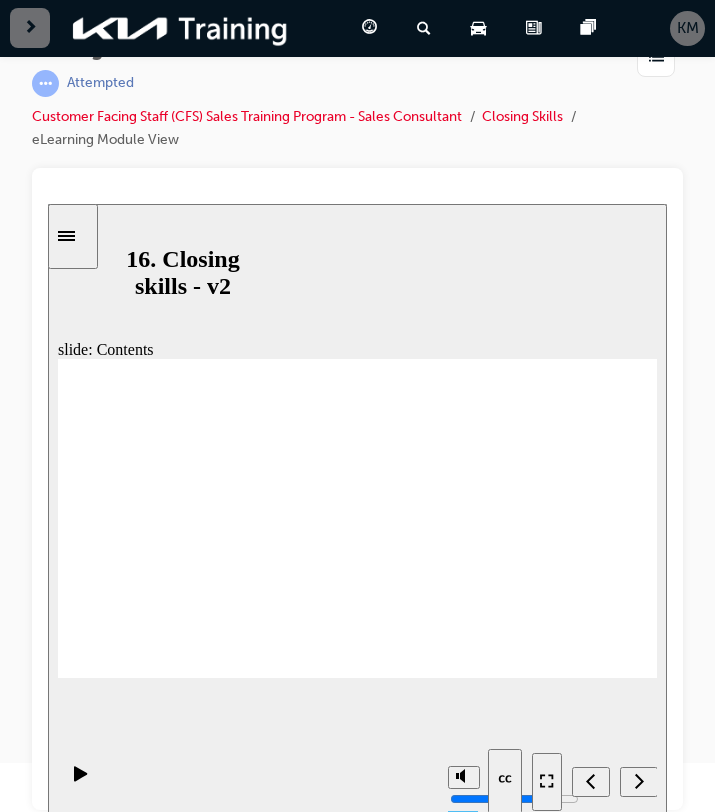 click 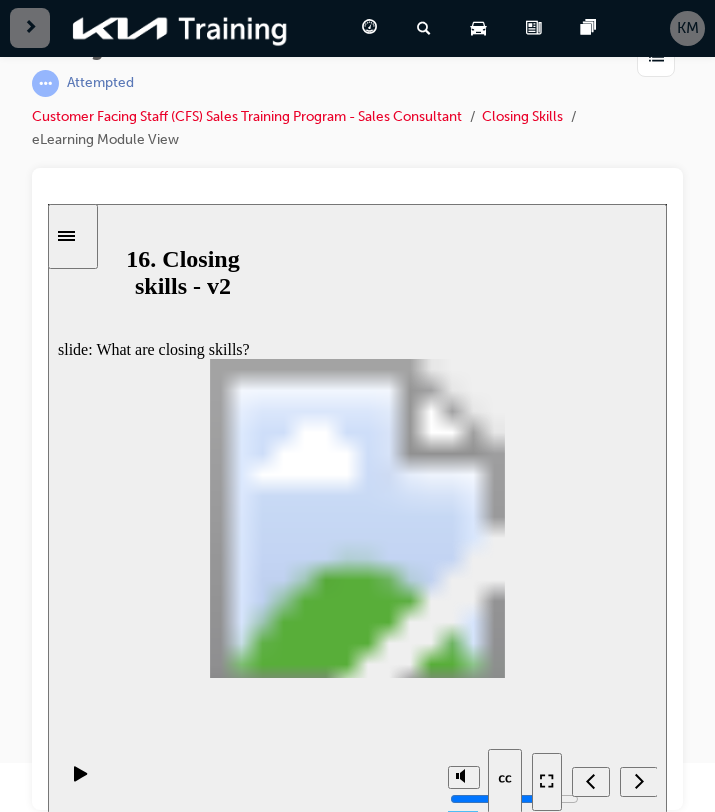 click 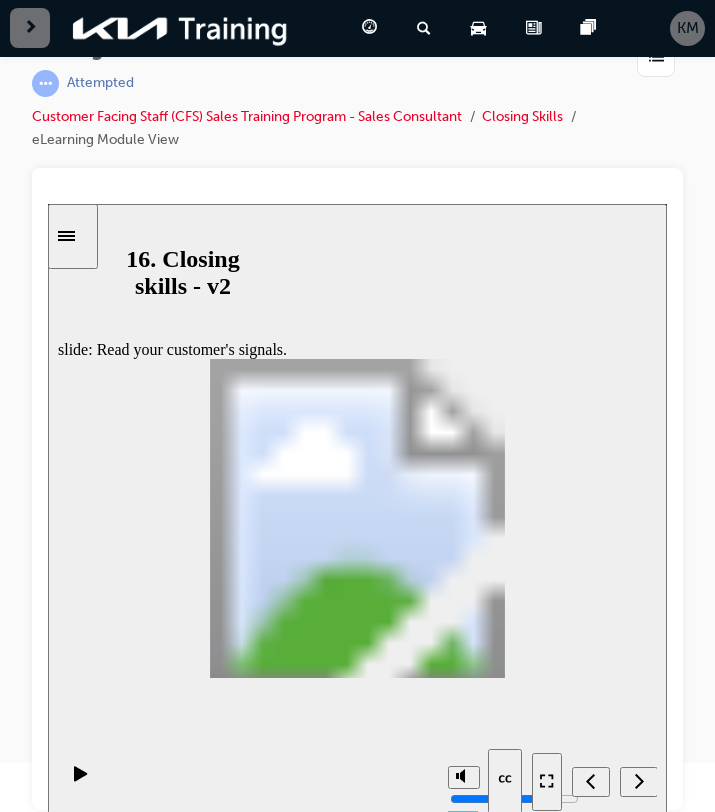 click 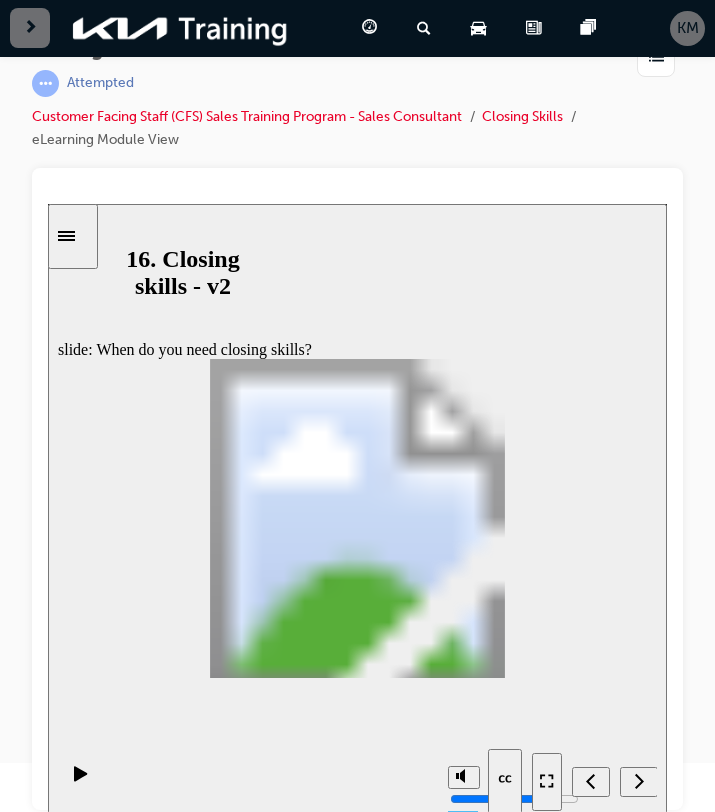 click 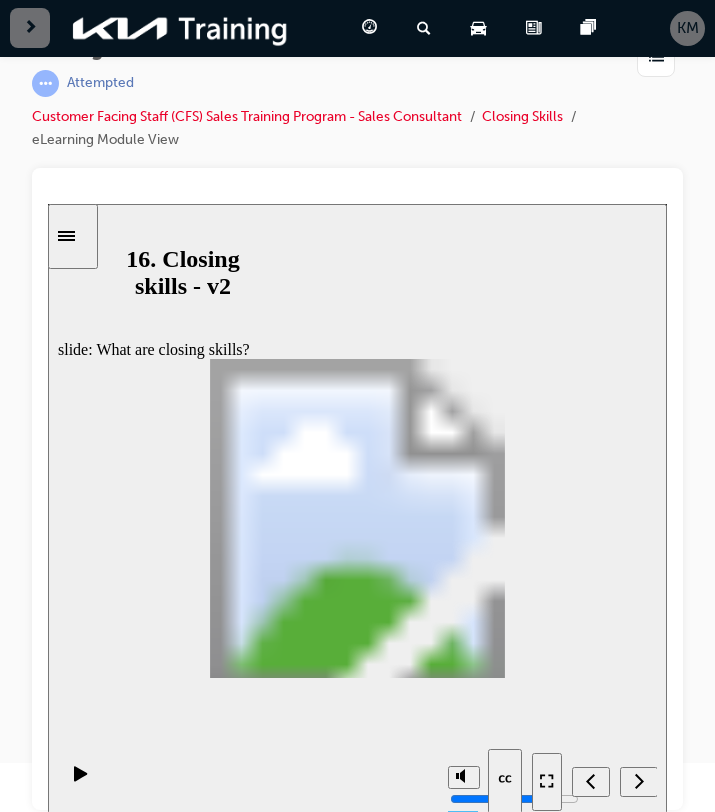 click 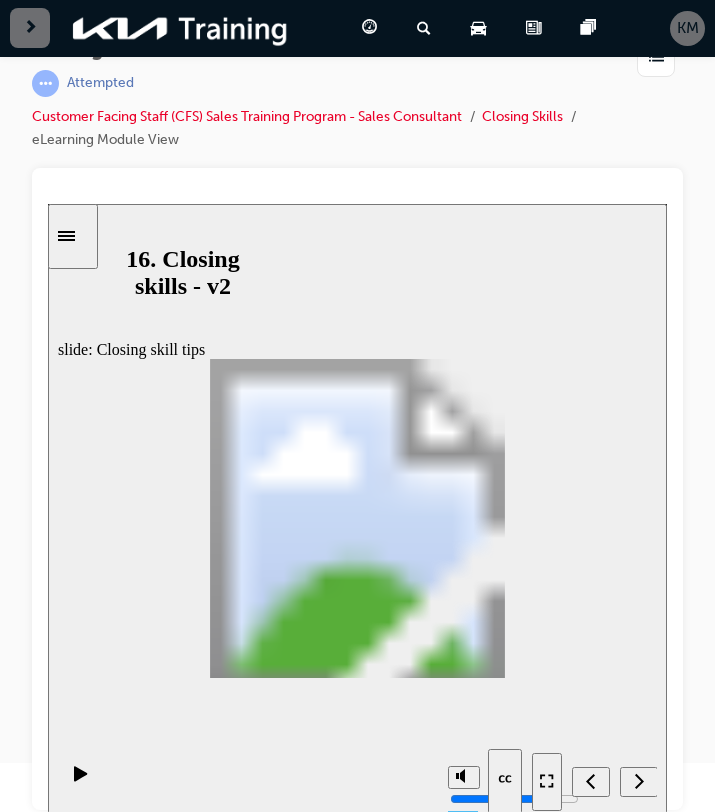 click 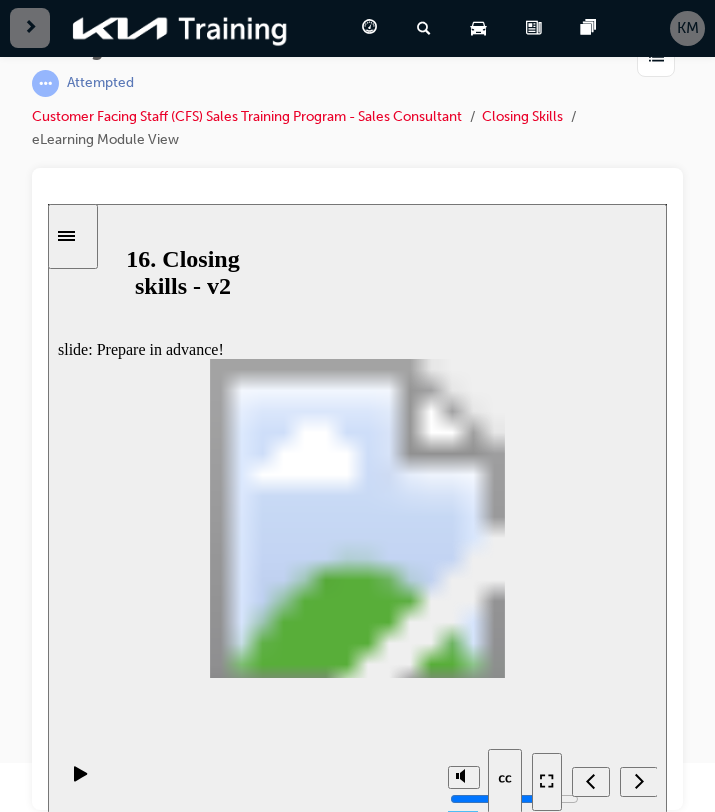 click 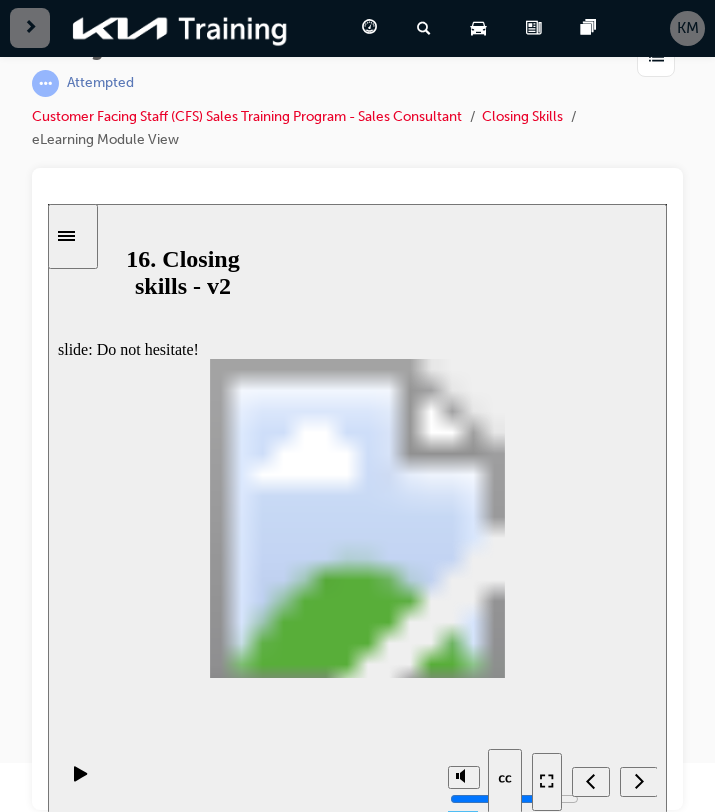 click 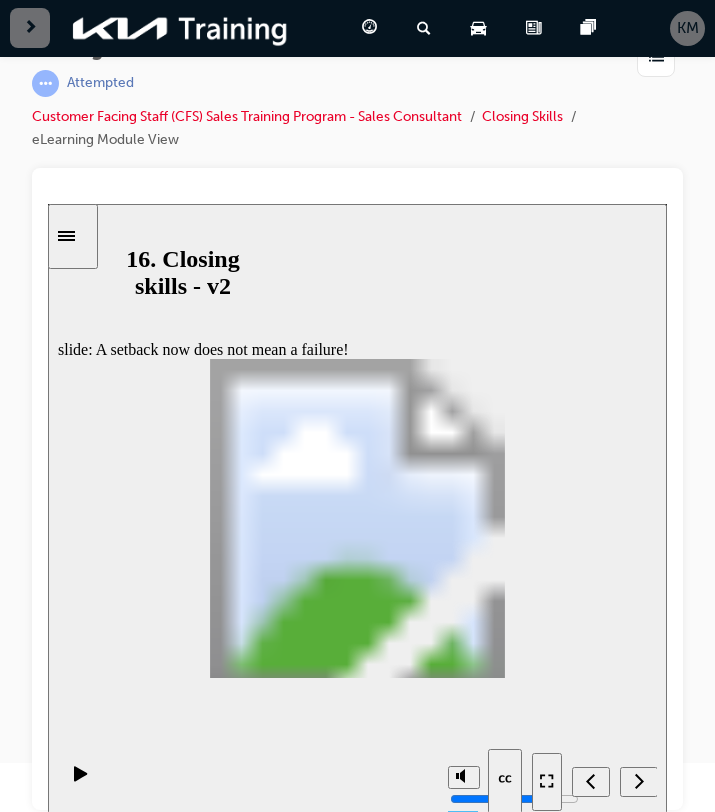 click 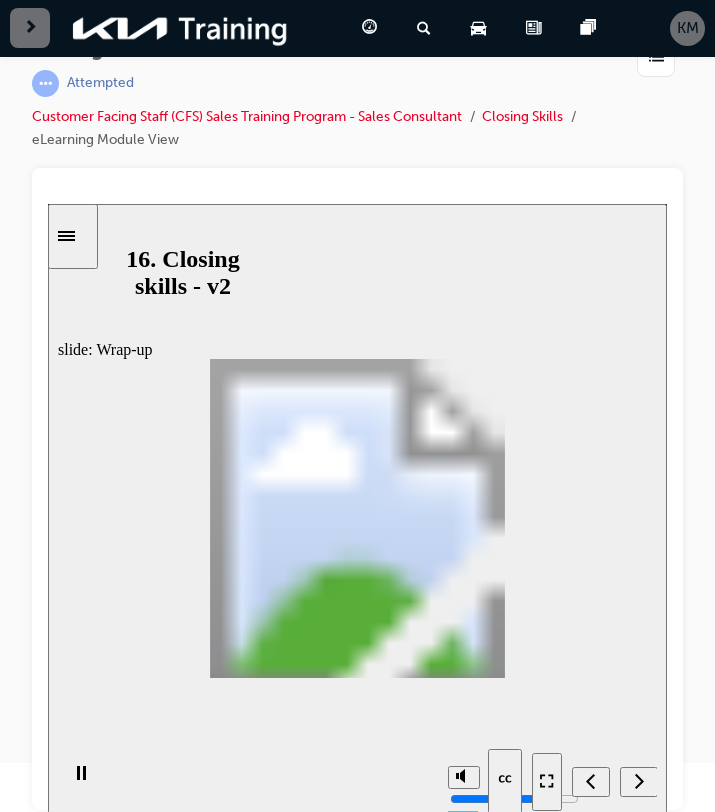 click 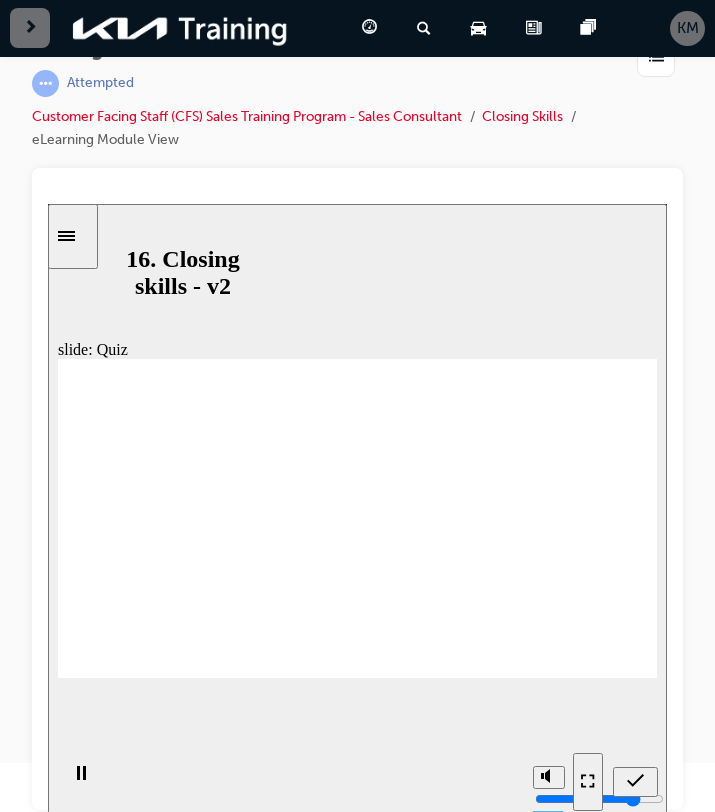 click 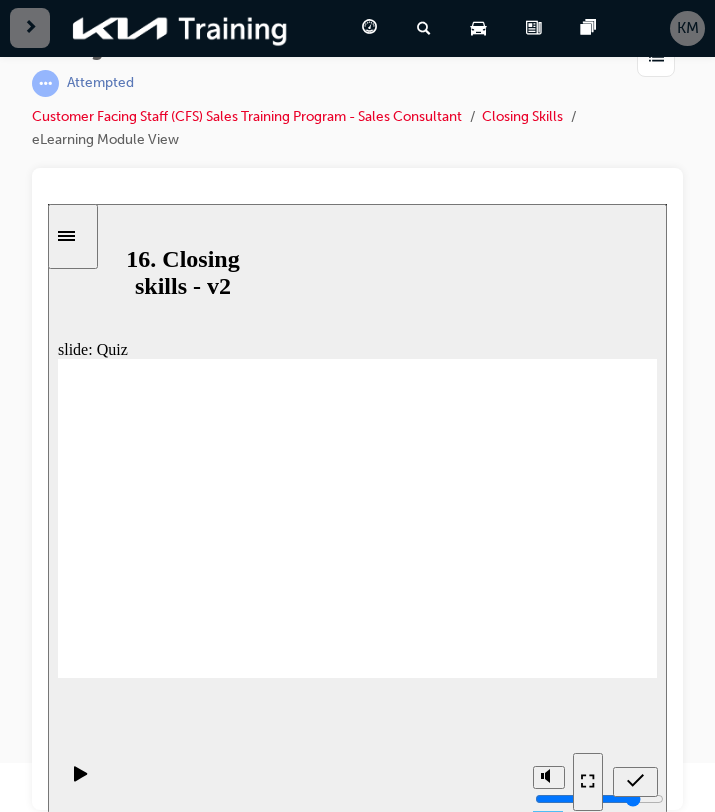 click 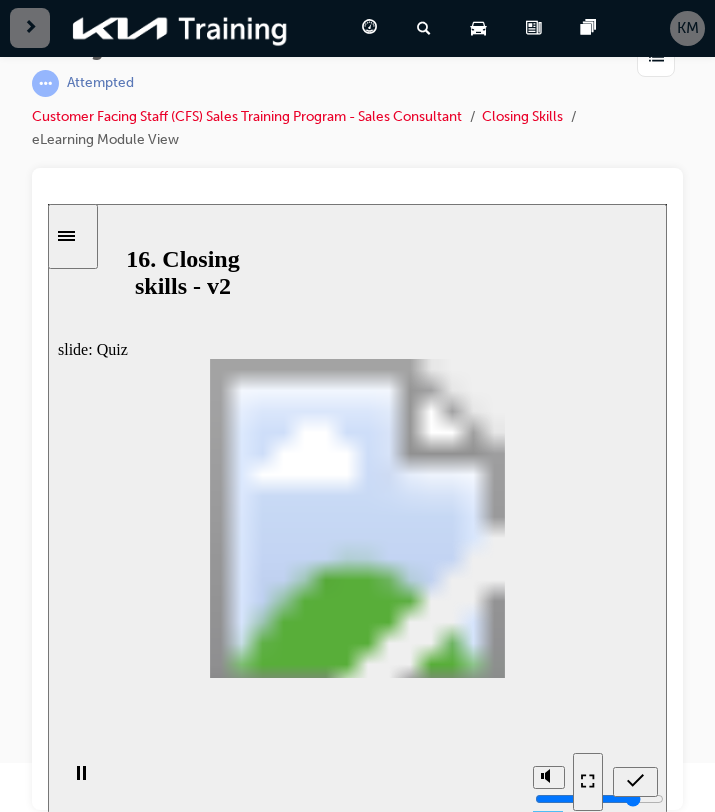 click 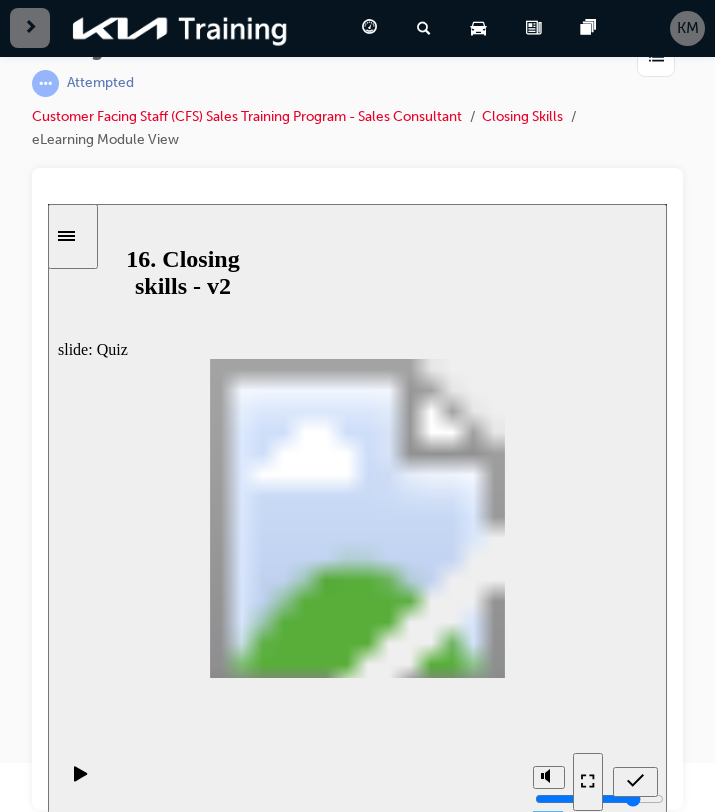 click 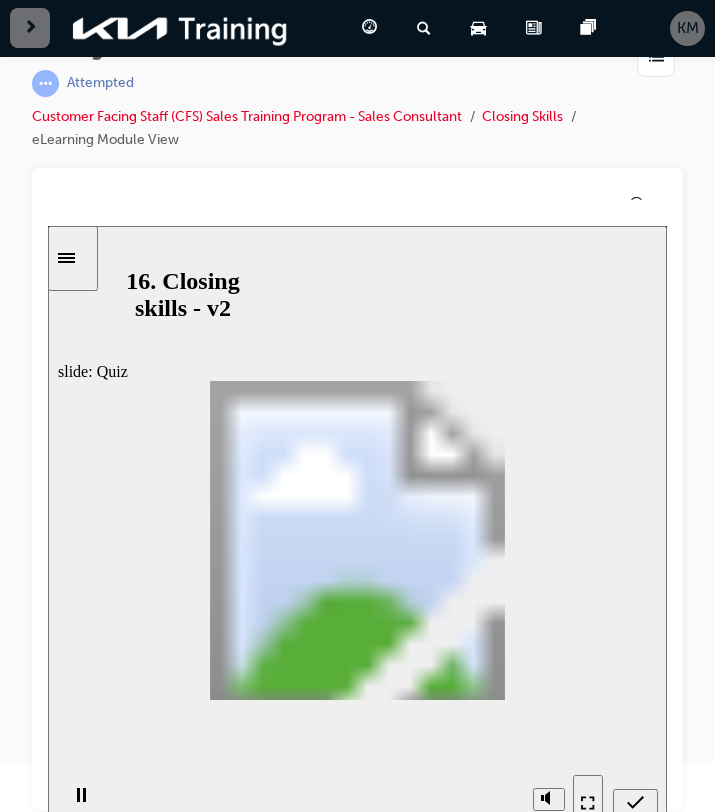 click 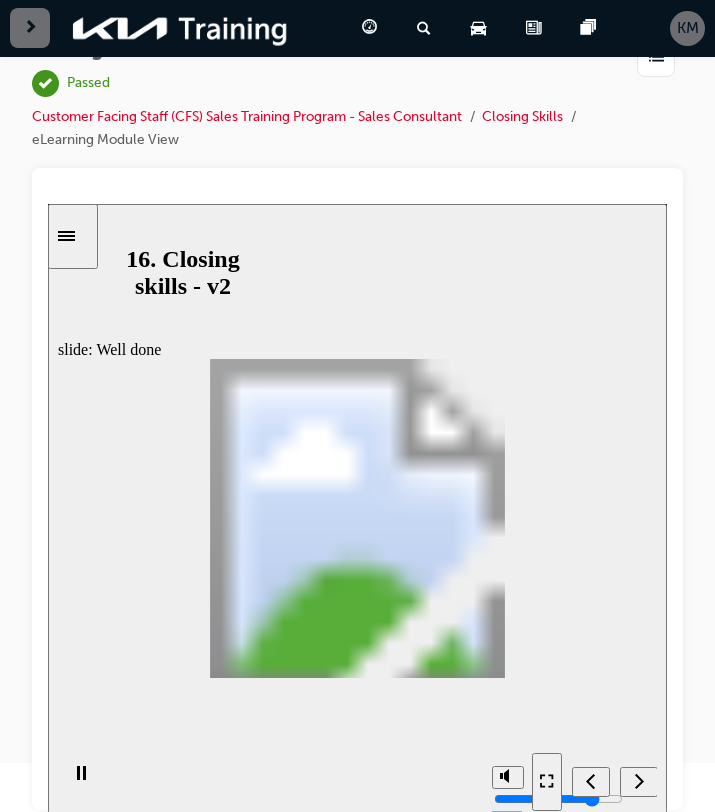 click 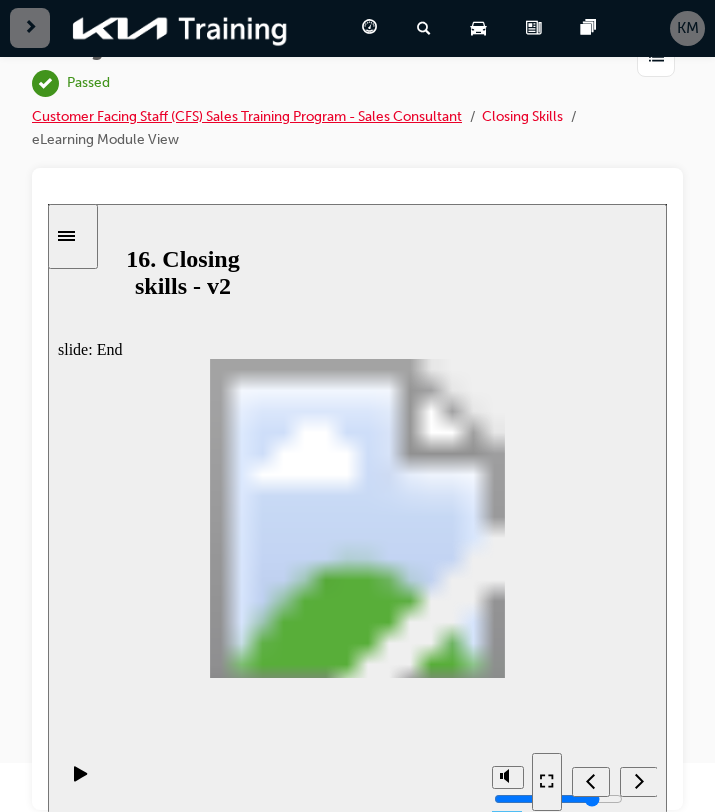 click on "Customer Facing Staff (CFS) Sales Training Program - Sales Consultant" at bounding box center [247, 116] 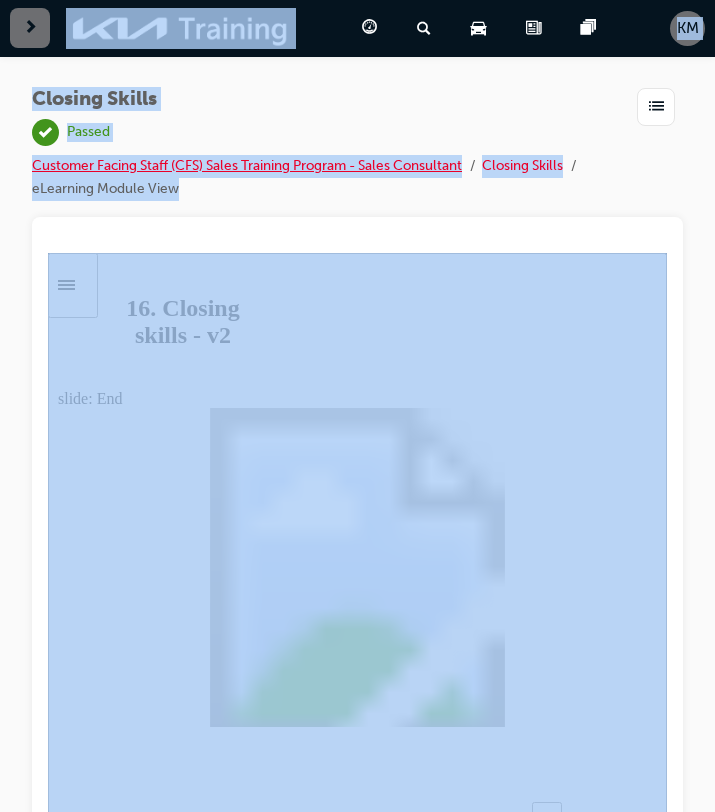 click on "Closing Skills | Passed Customer Facing Staff (CFS) Sales Training Program - Sales Consultant Closing Skills eLearning Module View Learning Plan" at bounding box center (357, 406) 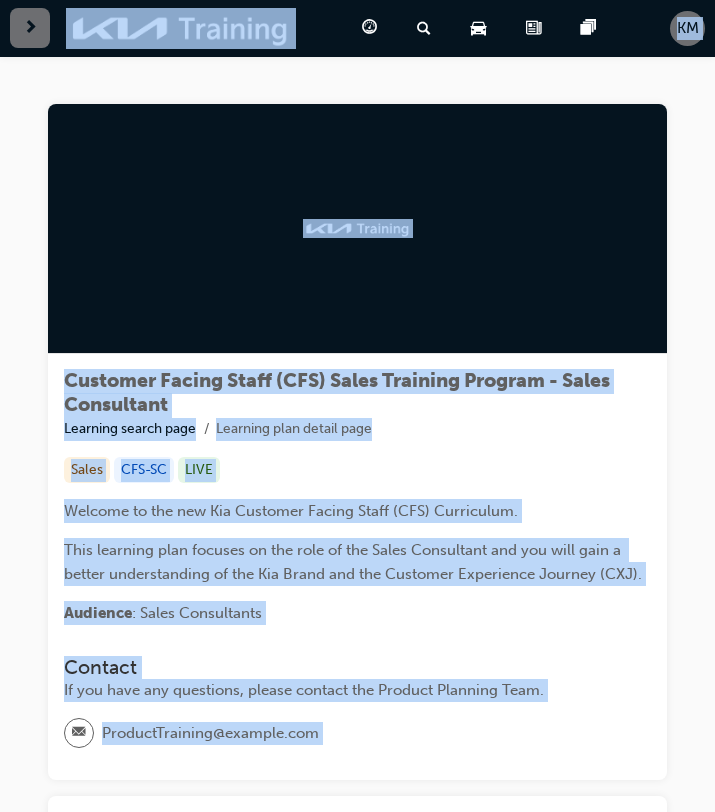 scroll, scrollTop: 245, scrollLeft: 0, axis: vertical 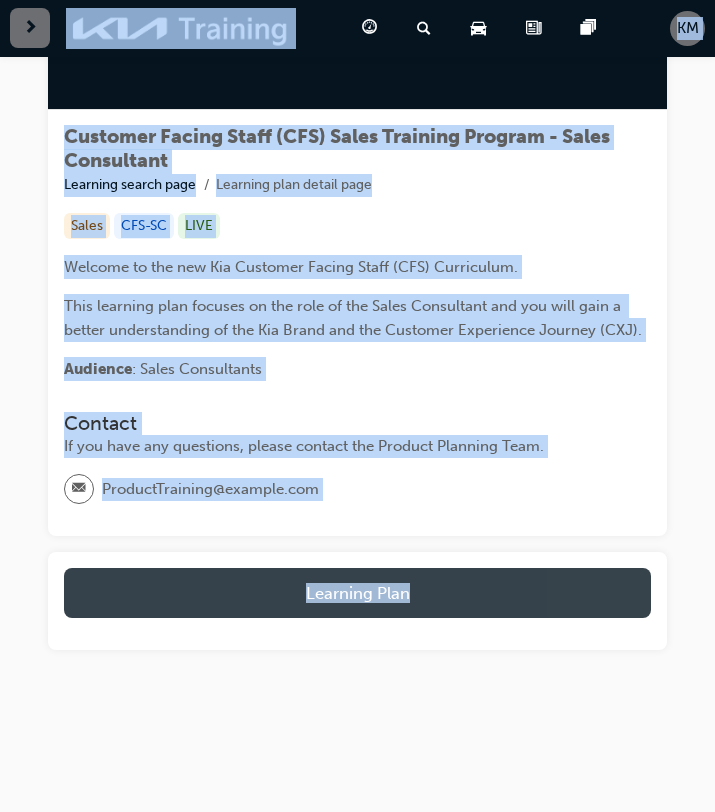 click on "Learning Plan" at bounding box center (357, 593) 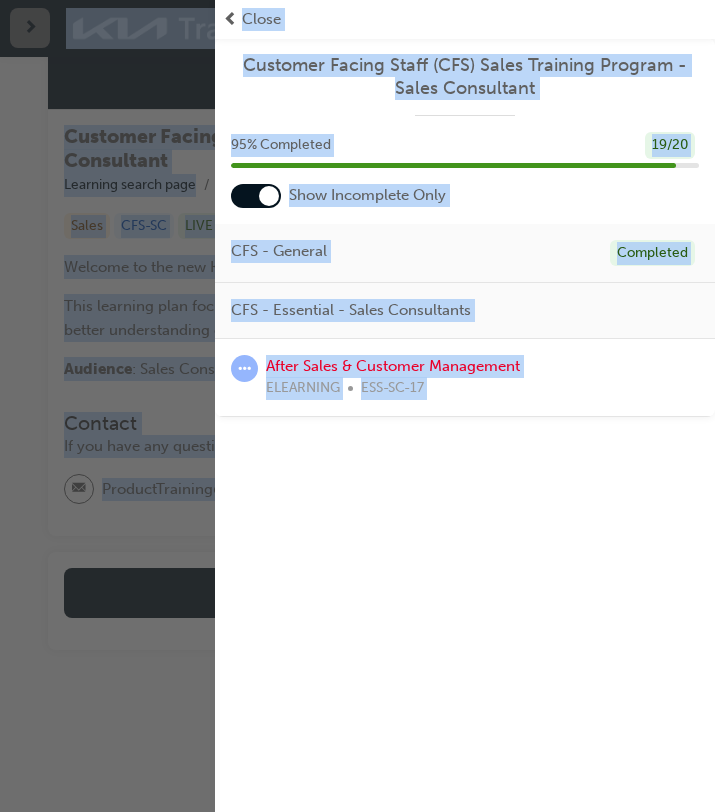 click on "Close" at bounding box center [465, 19] 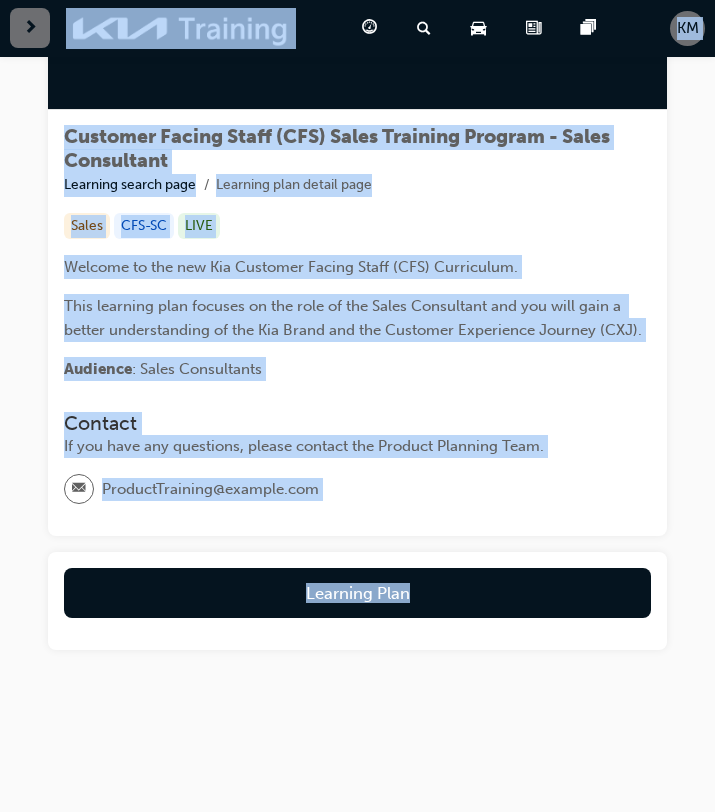 click at bounding box center [30, 28] 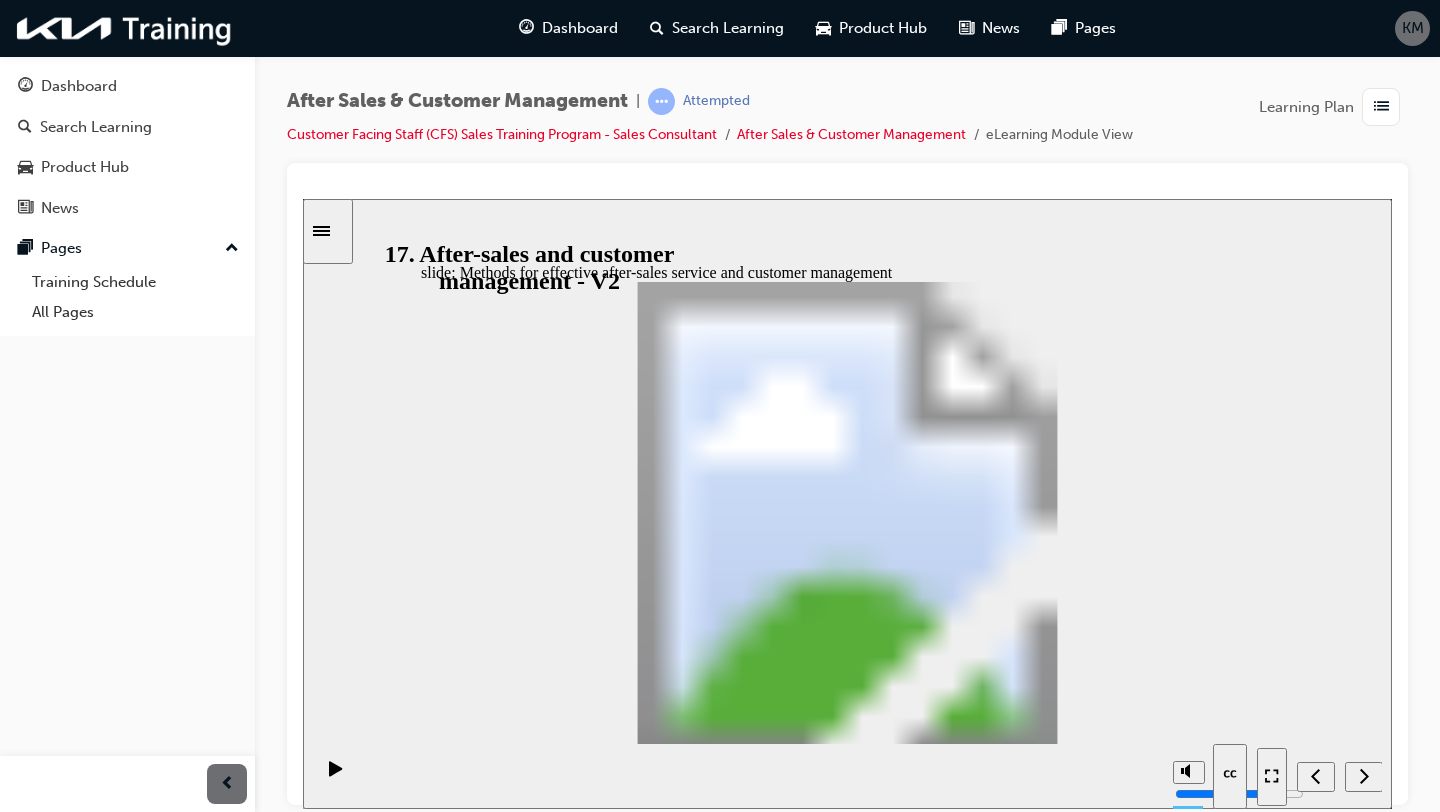 scroll, scrollTop: 0, scrollLeft: 0, axis: both 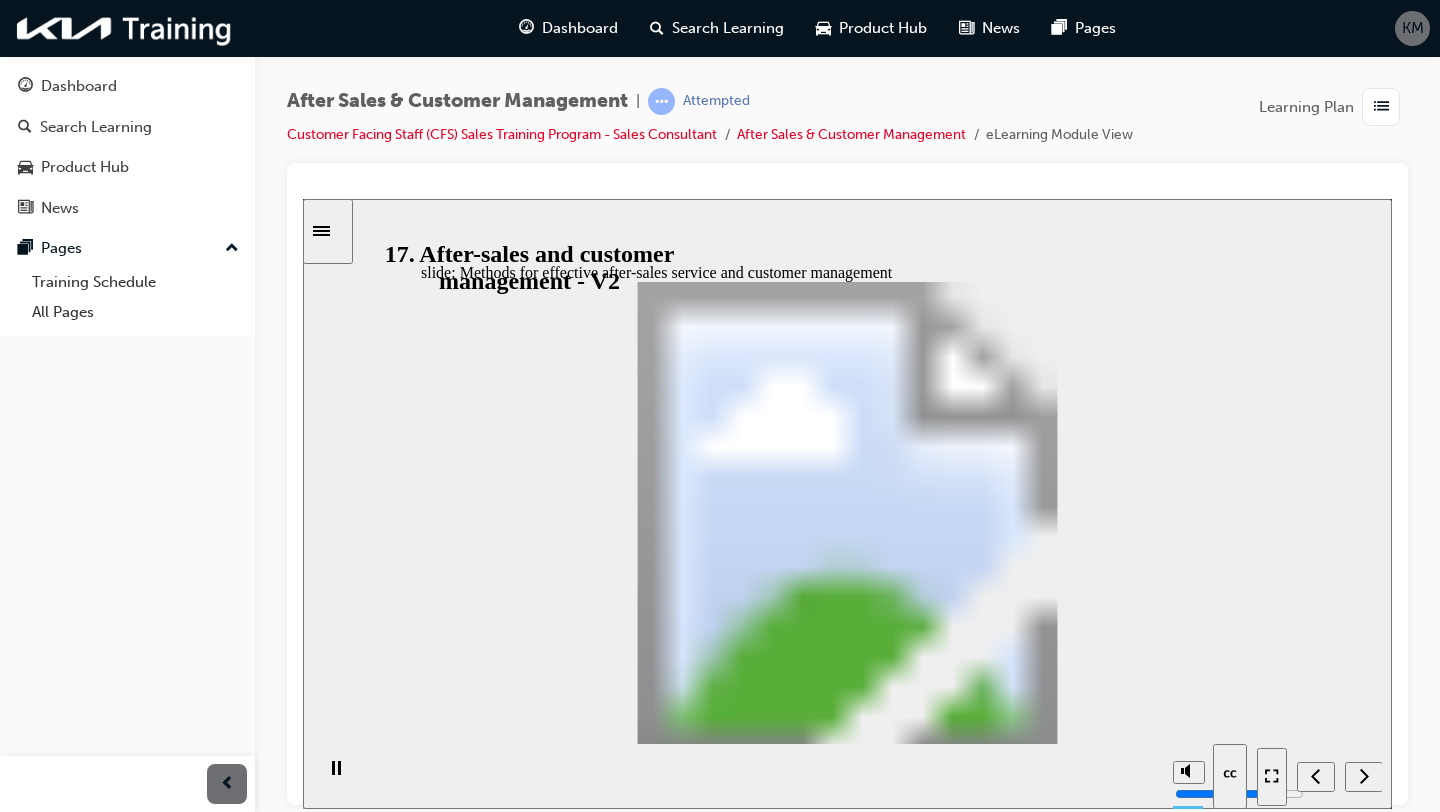 click at bounding box center (847, 1305) 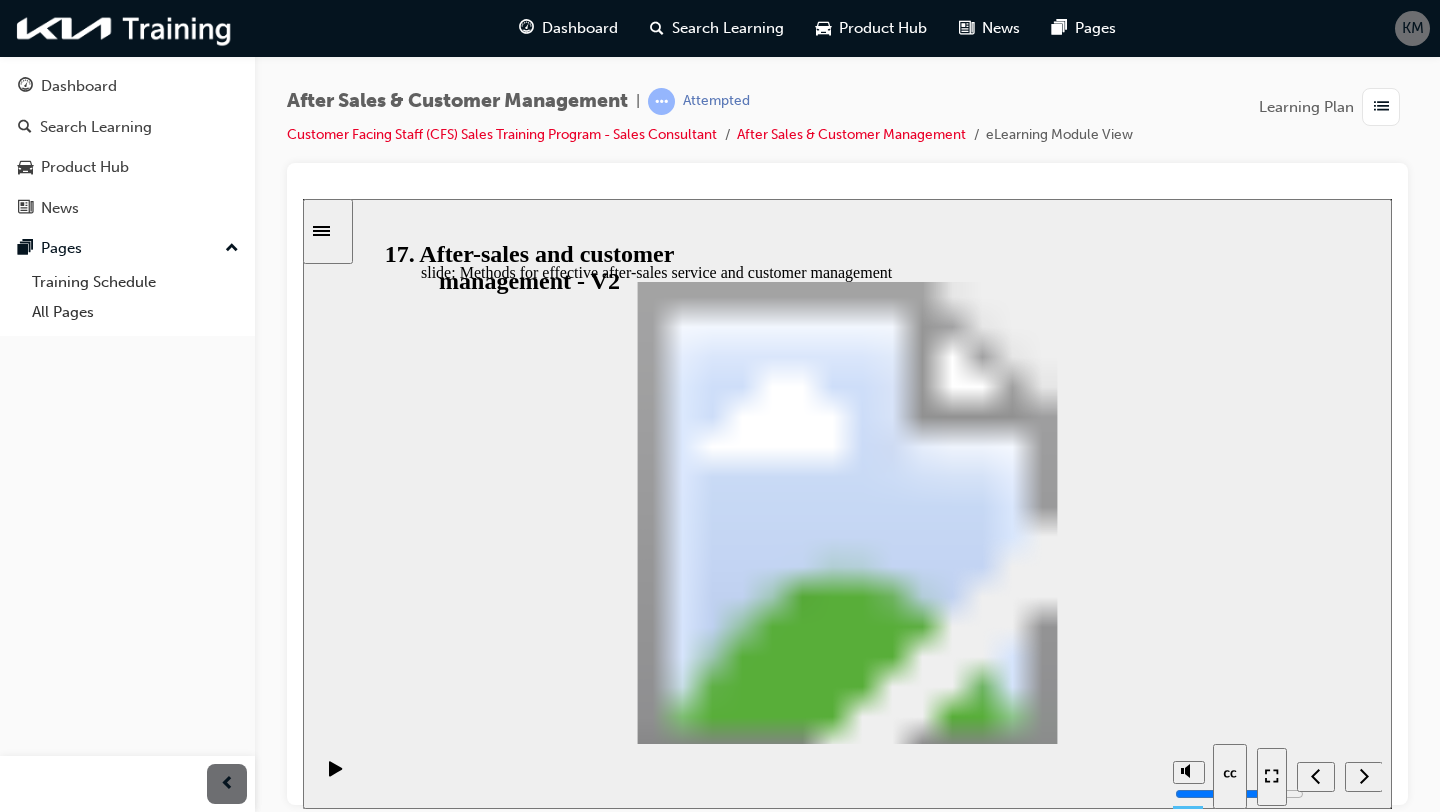click 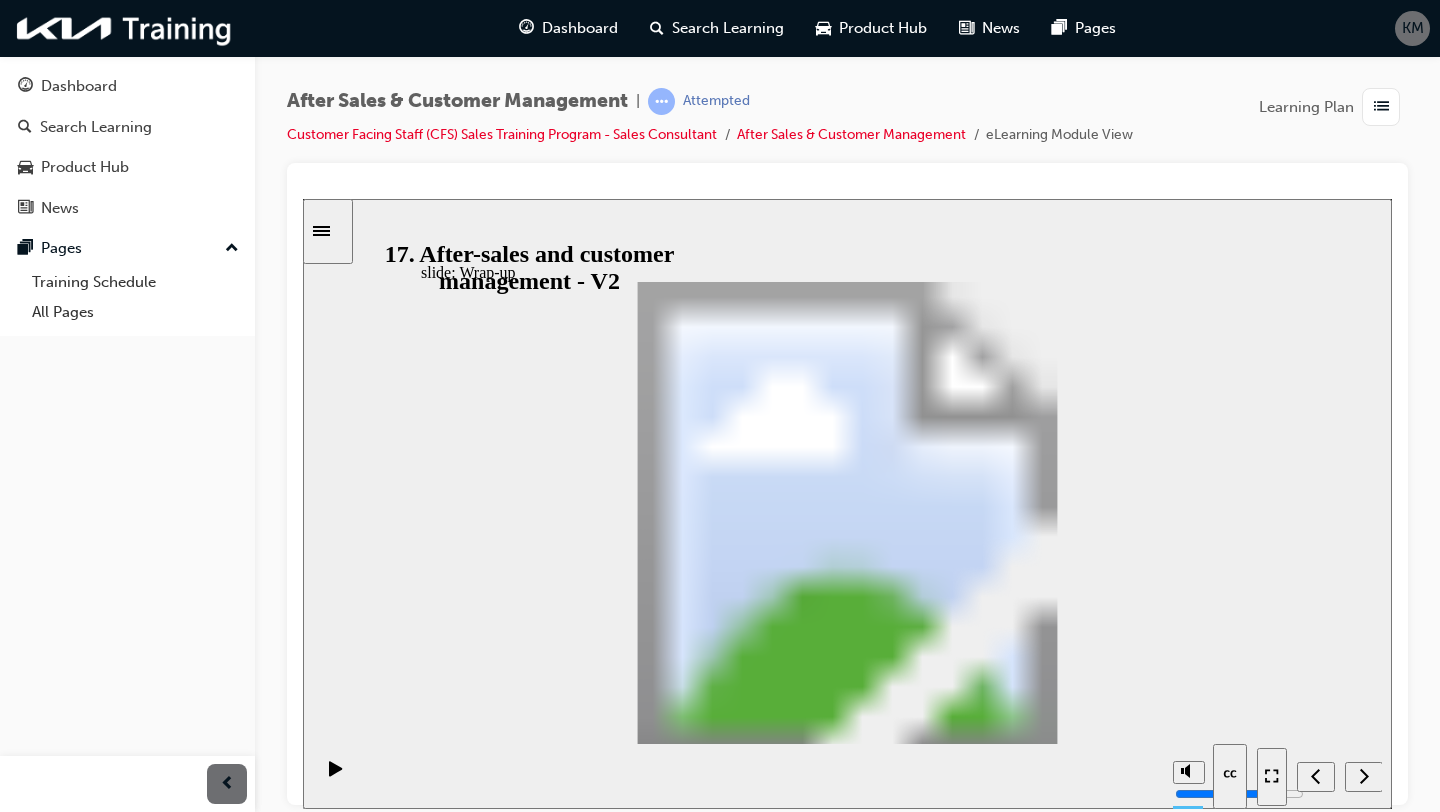 click 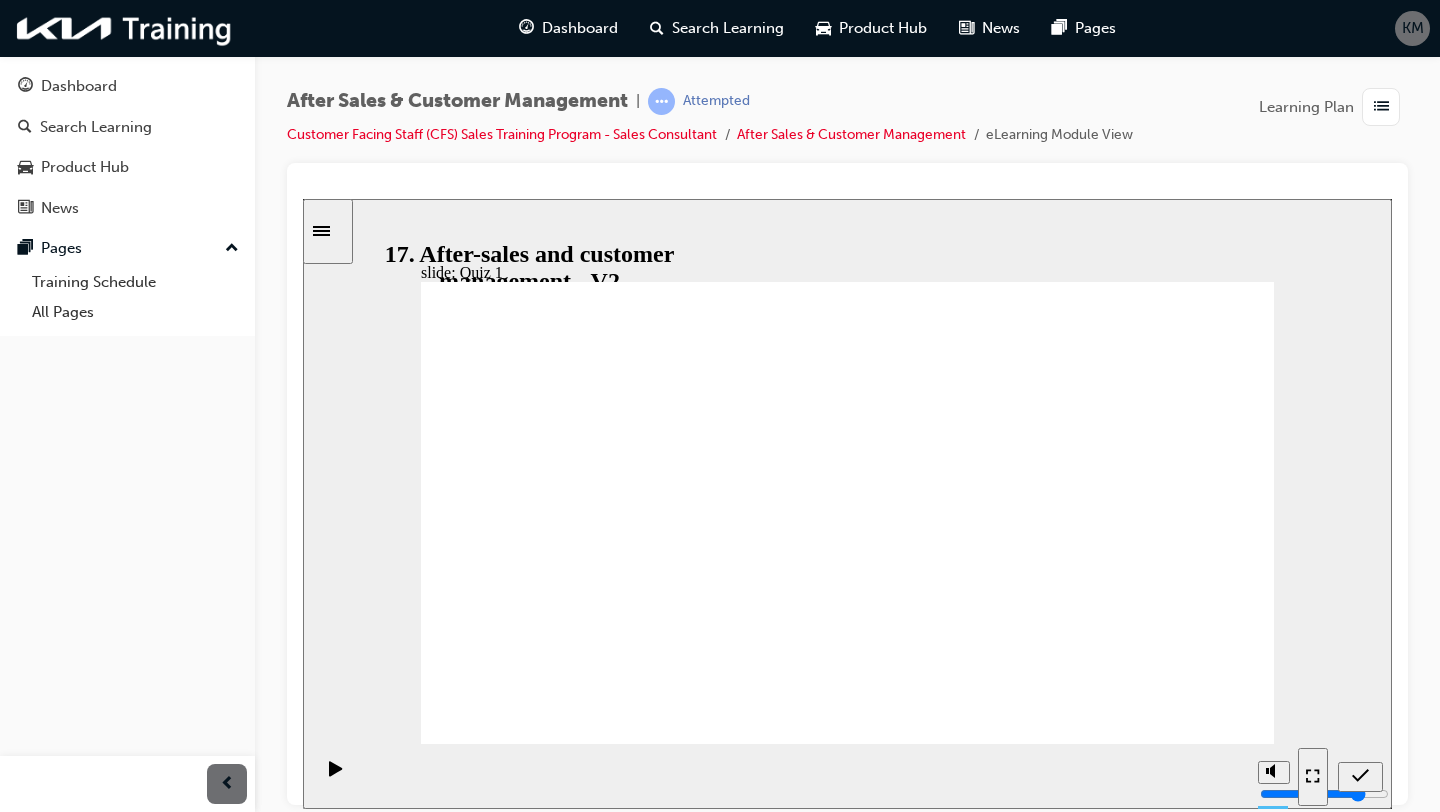 click 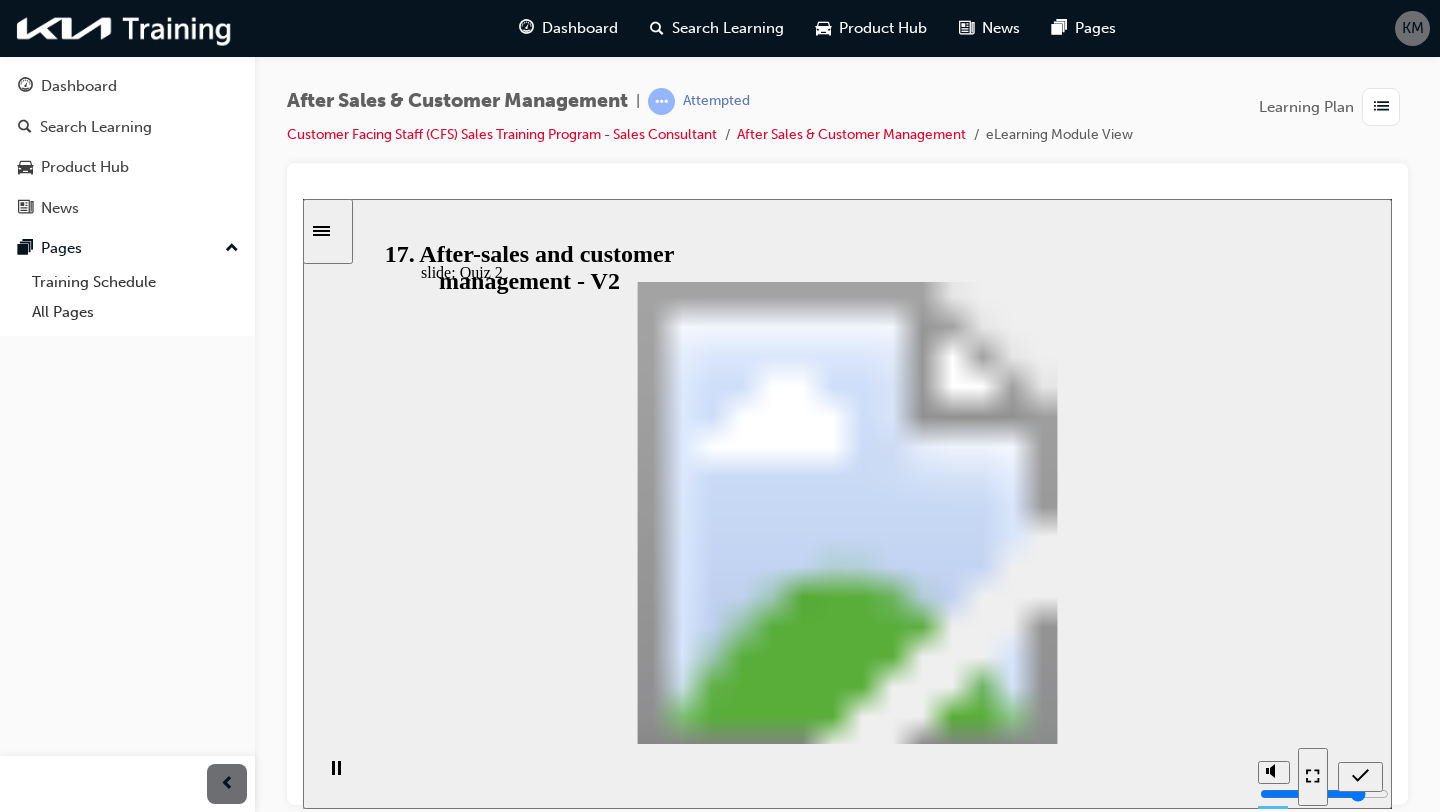 click 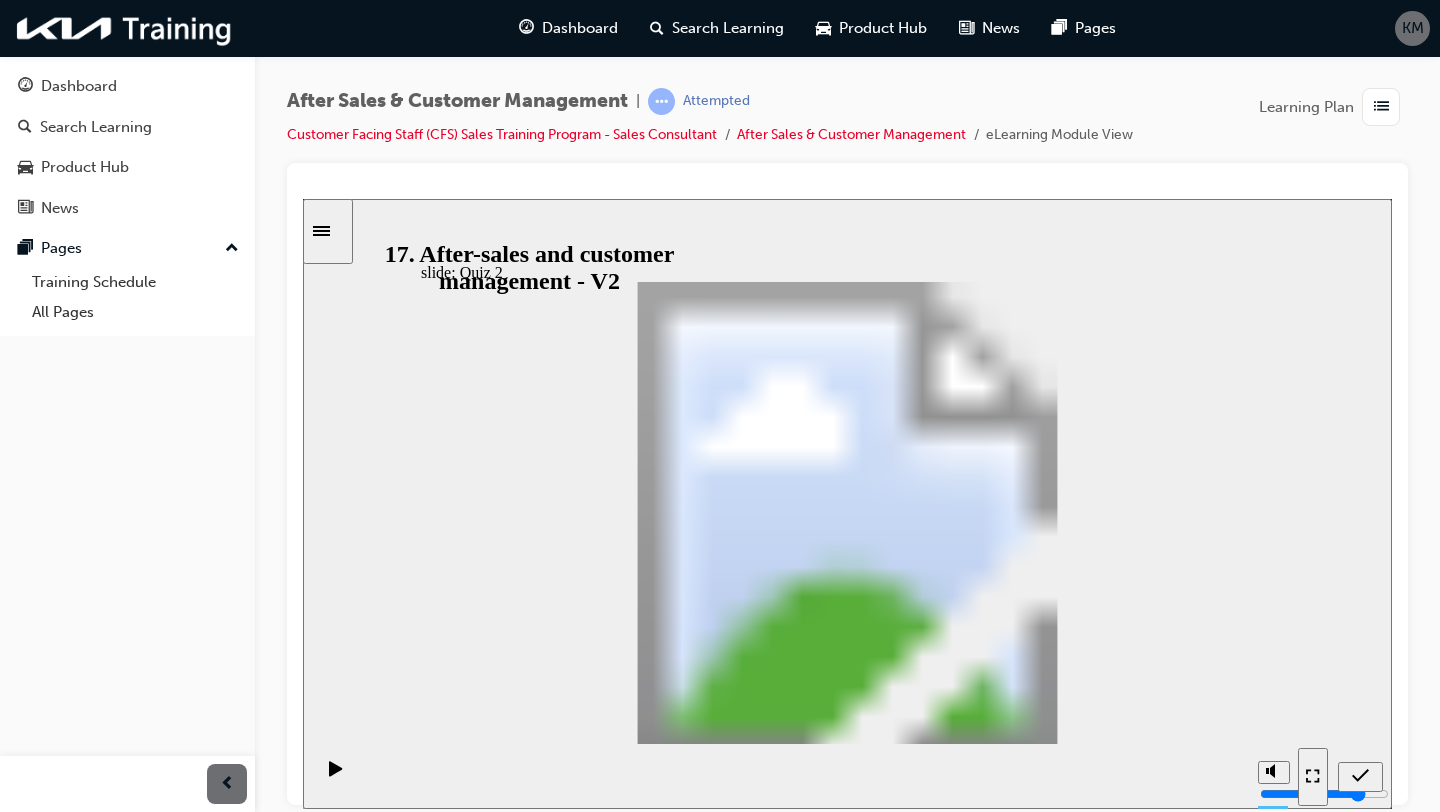 click 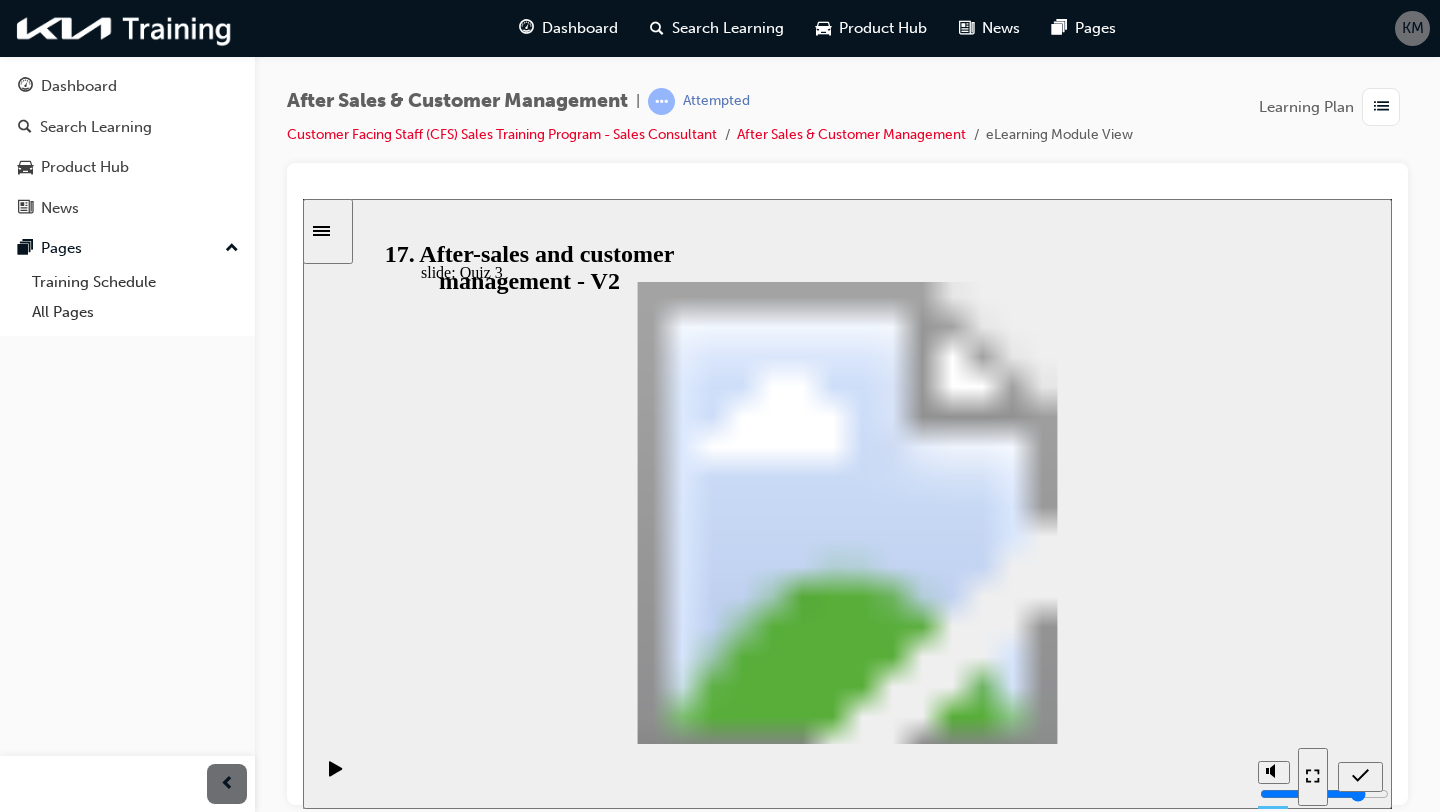 click 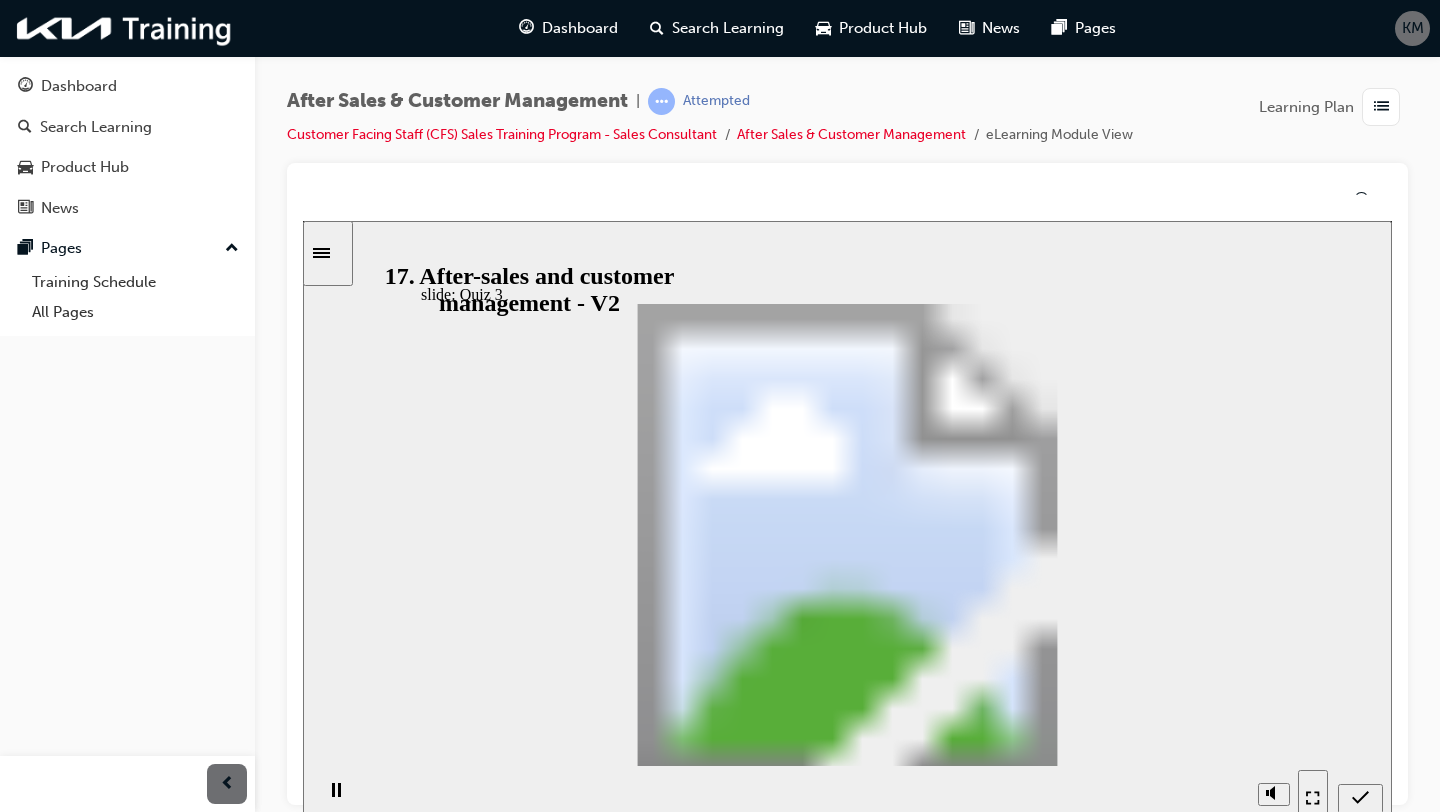 click on "Correct That's right!  You selected the correct answer. Continue" at bounding box center (847, 3008) 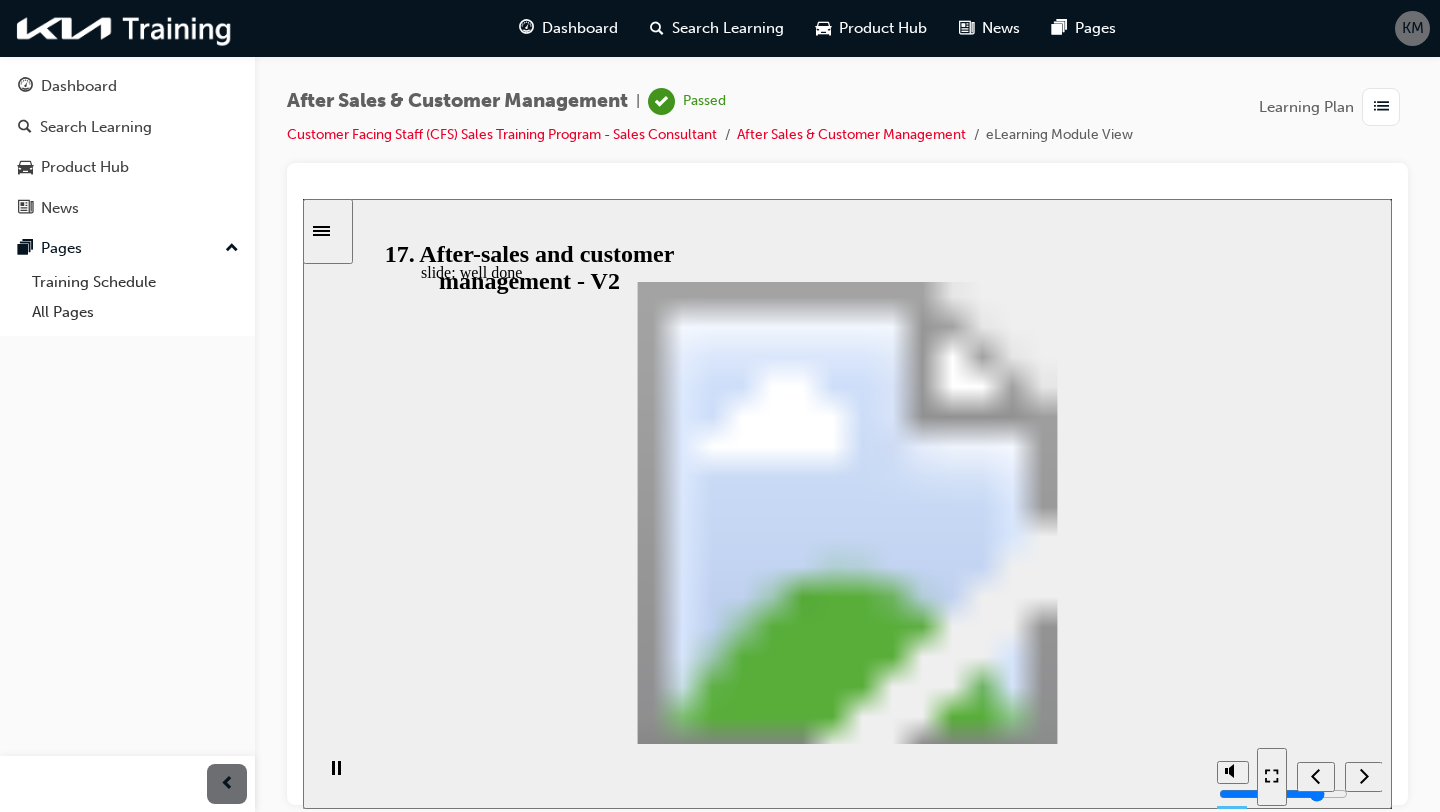 click on "Playback Speed
2
1.75
1.5" at bounding box center [1227, 775] 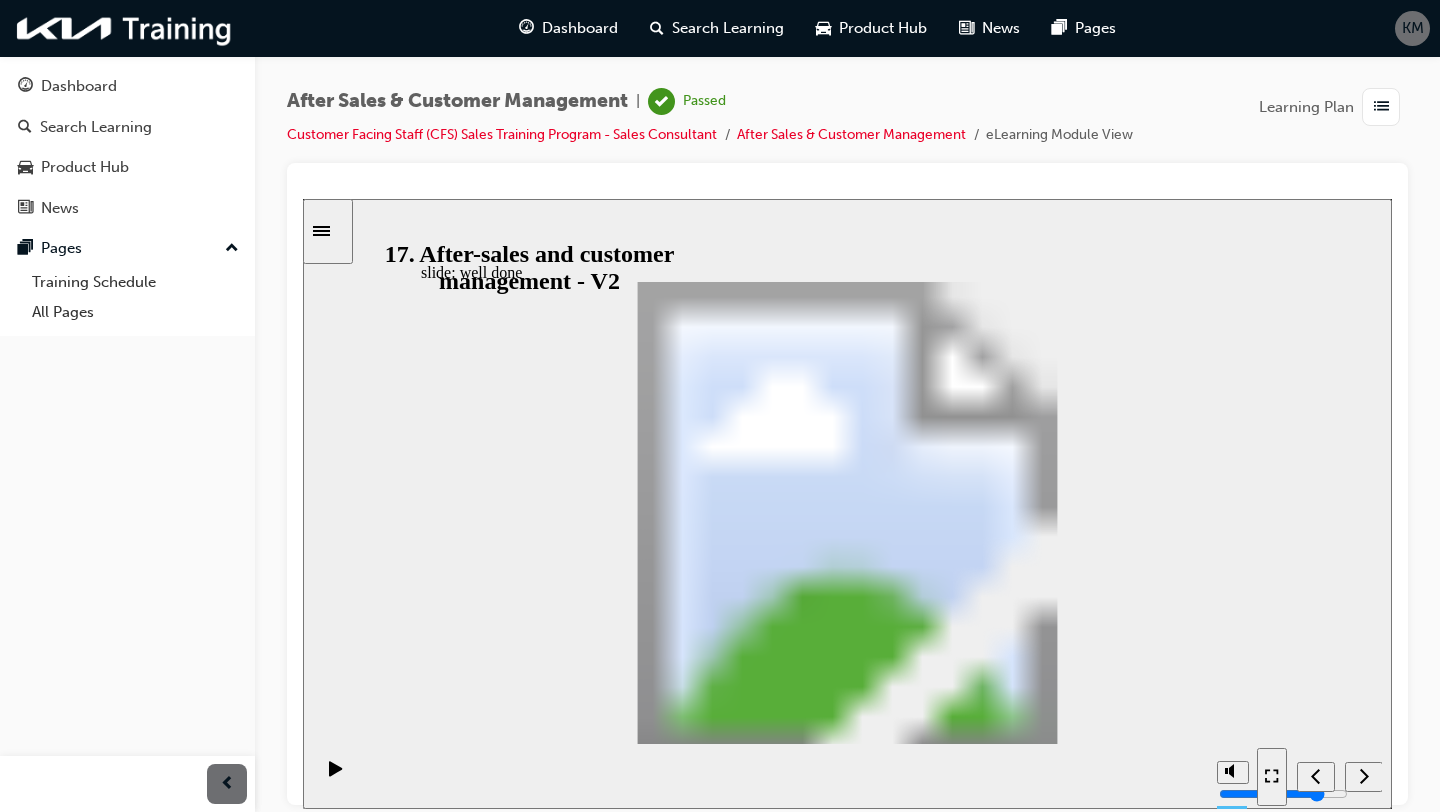 click 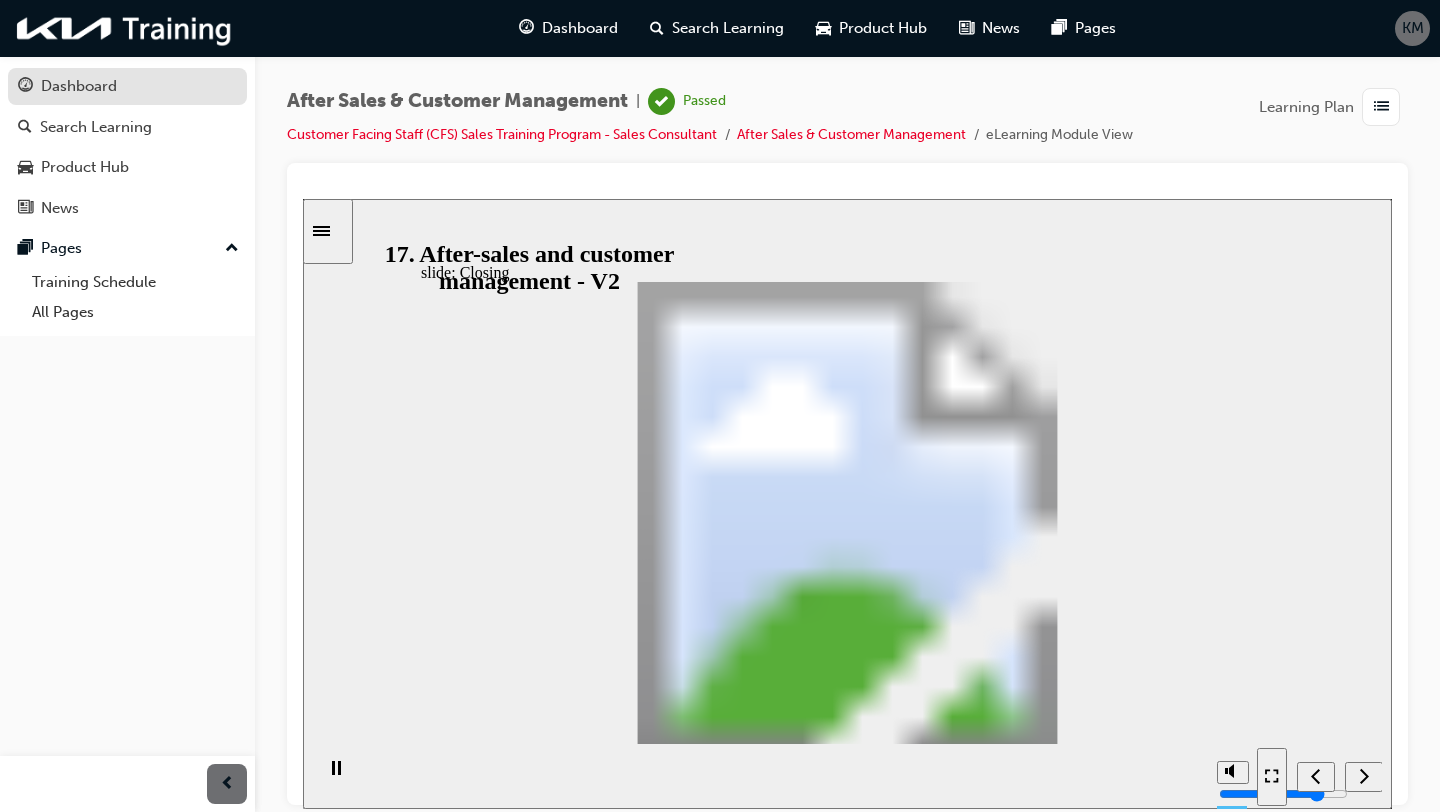 click on "Dashboard" at bounding box center [79, 86] 